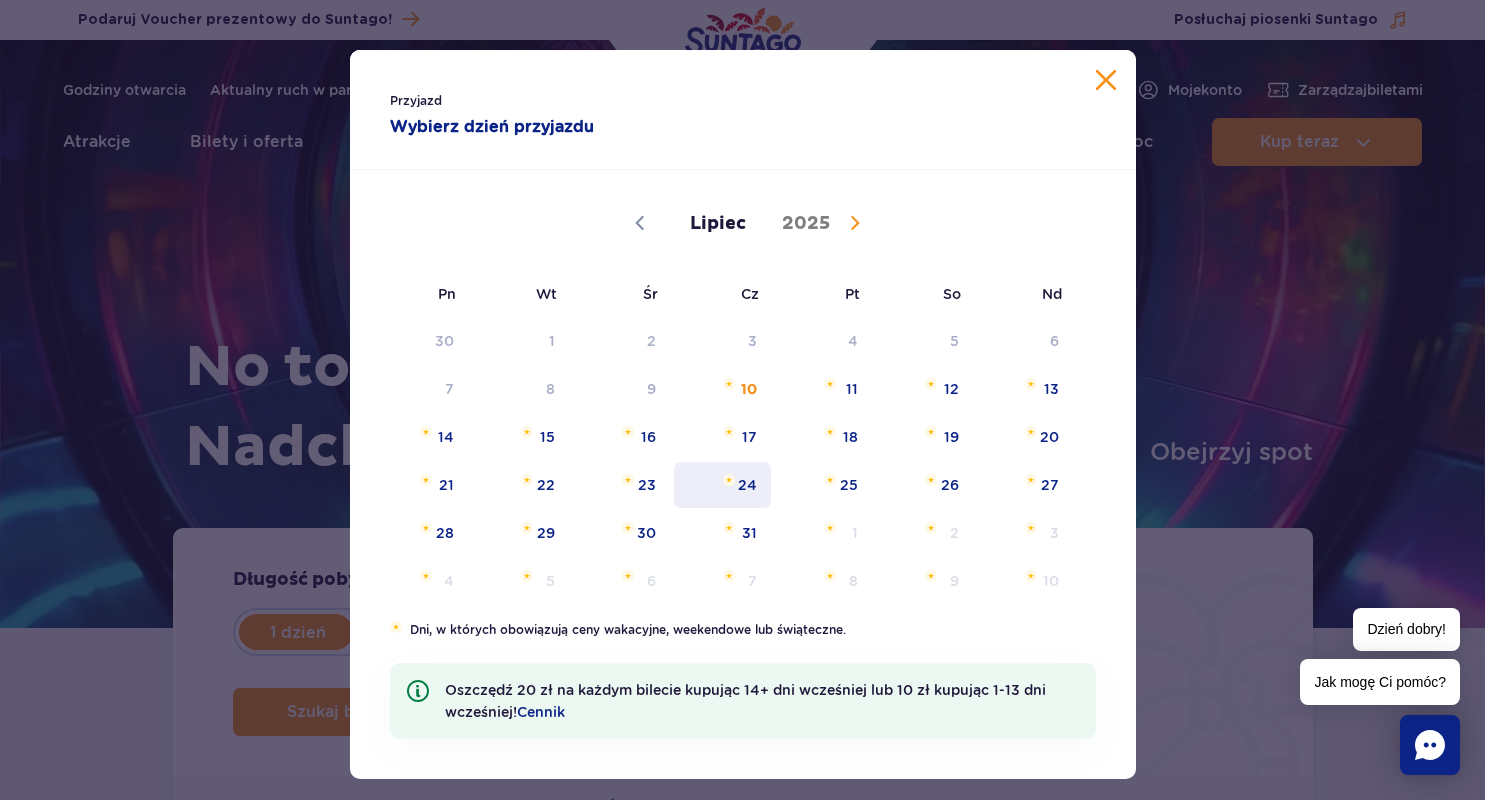 scroll, scrollTop: 0, scrollLeft: 0, axis: both 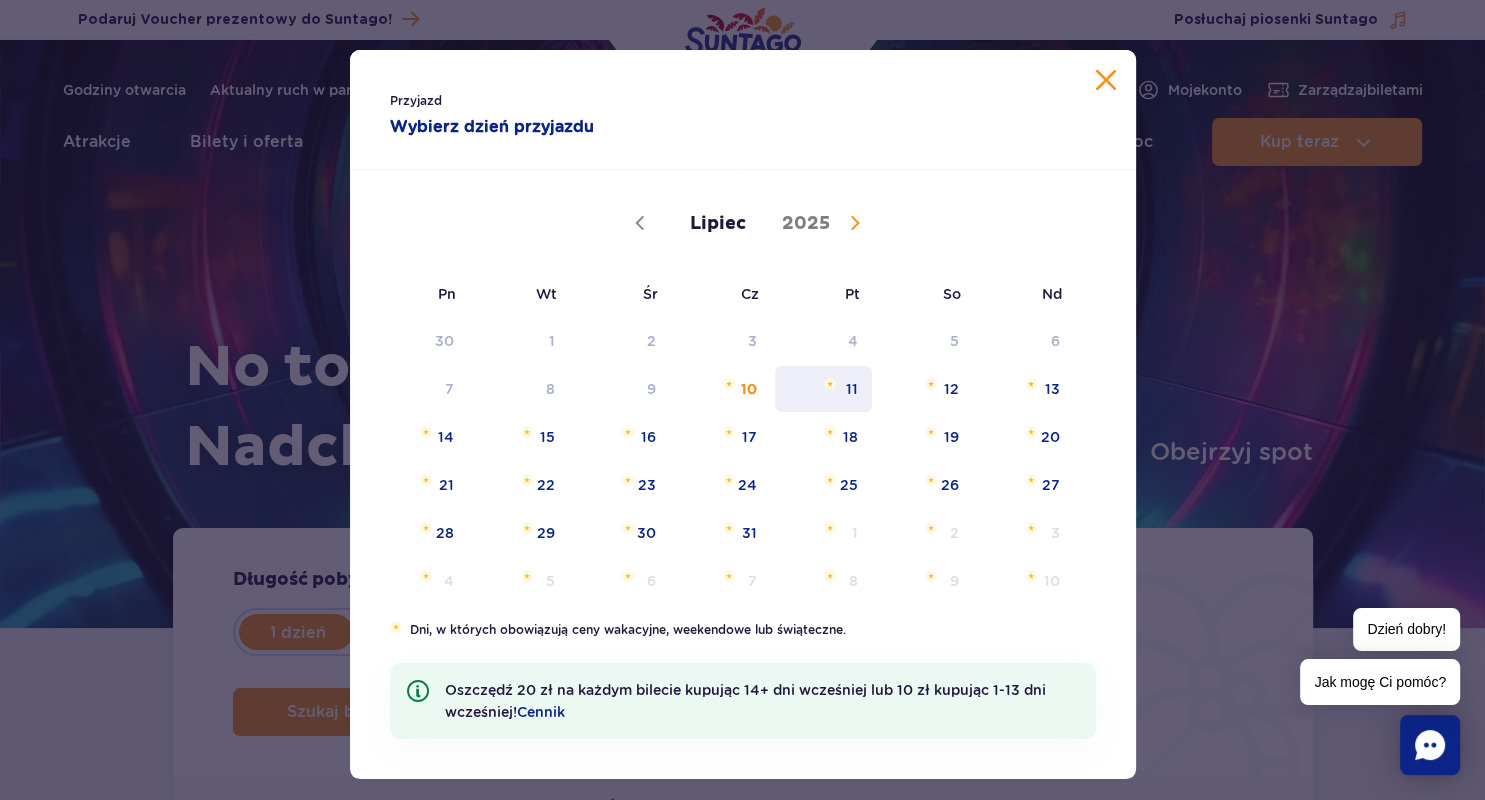 click on "11" at bounding box center (823, 389) 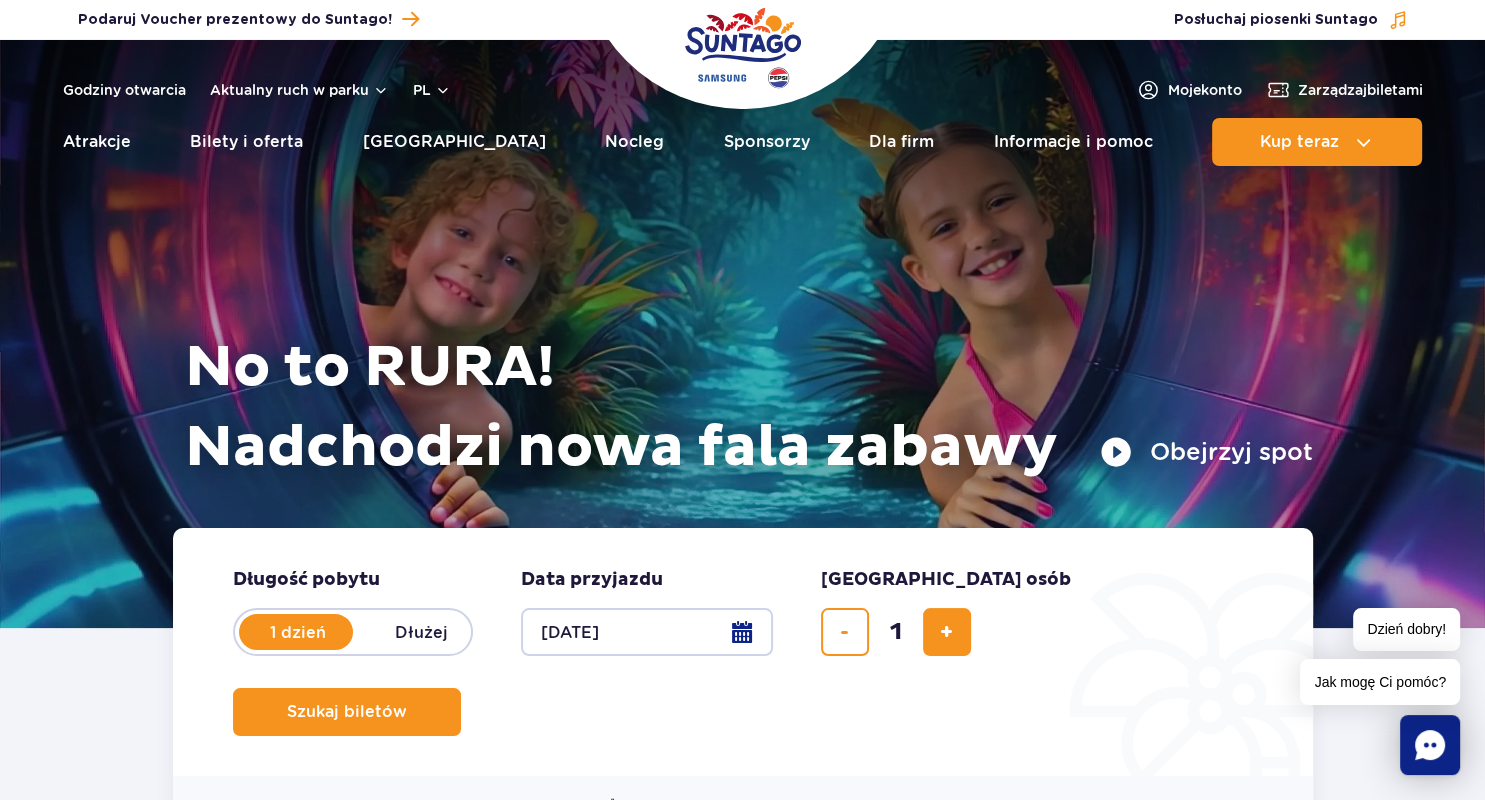 click on "Dłużej" at bounding box center (422, 632) 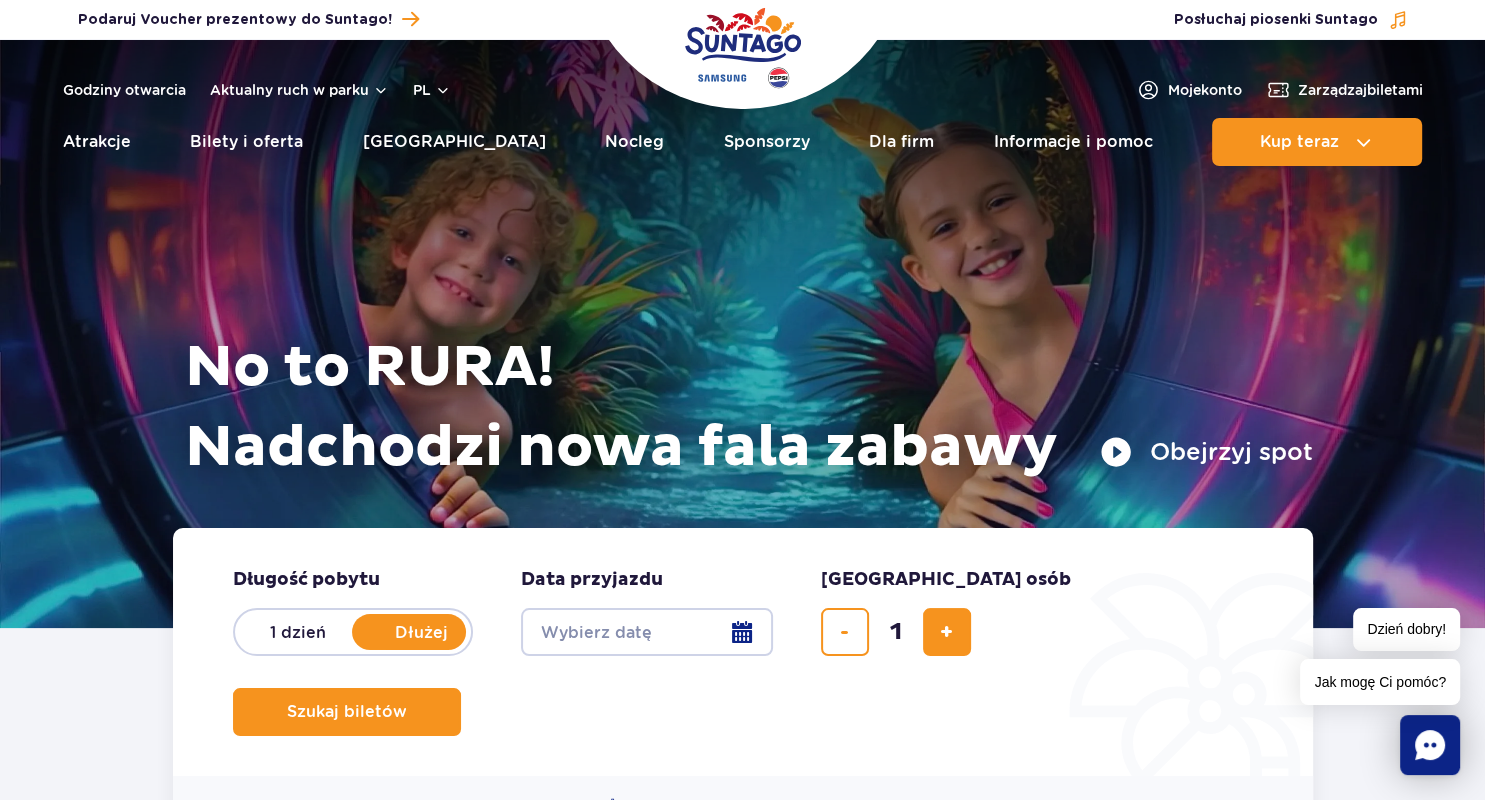 click on "Date from" at bounding box center [647, 632] 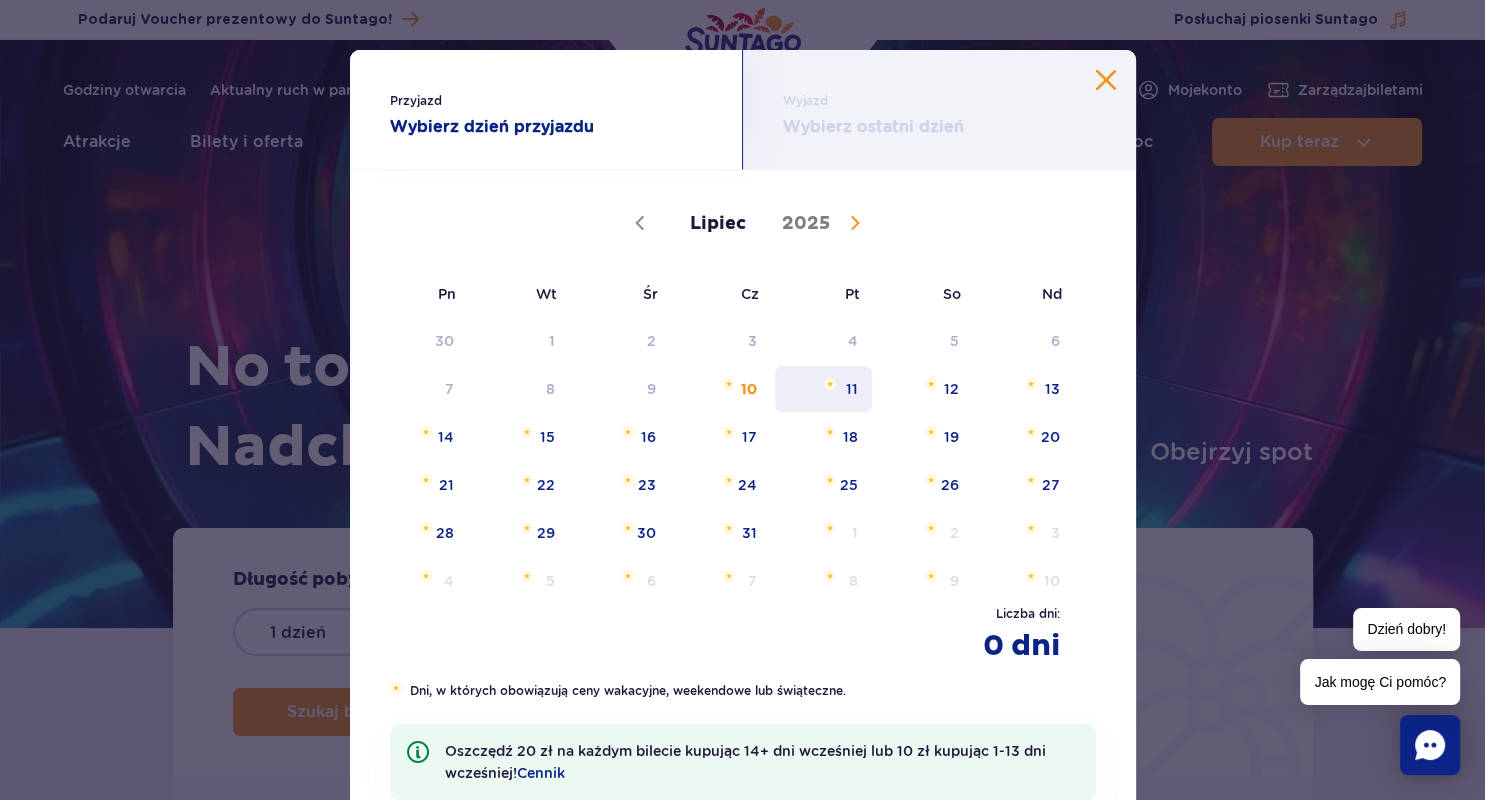 click on "11" at bounding box center [823, 389] 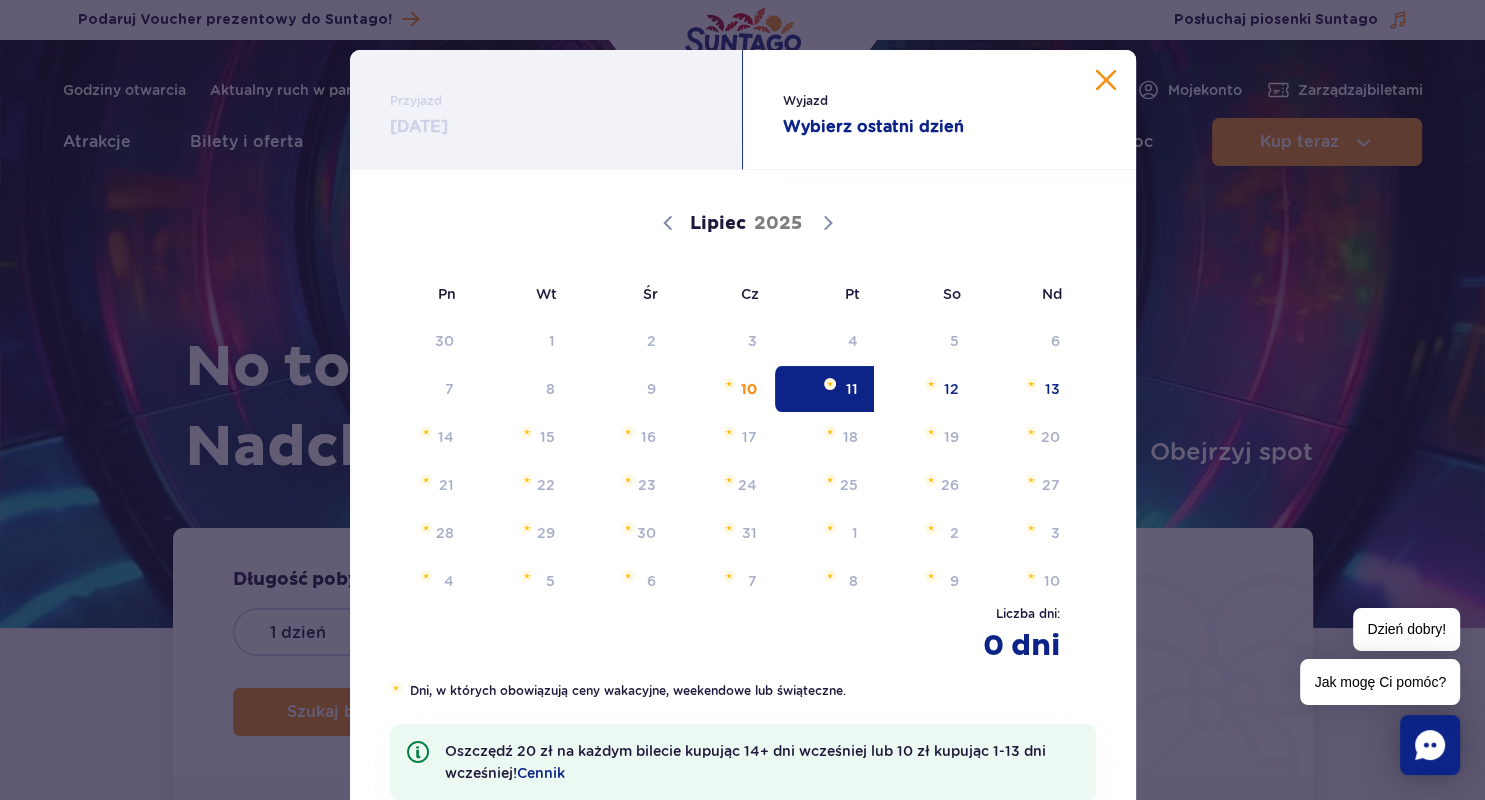 click at bounding box center (1106, 80) 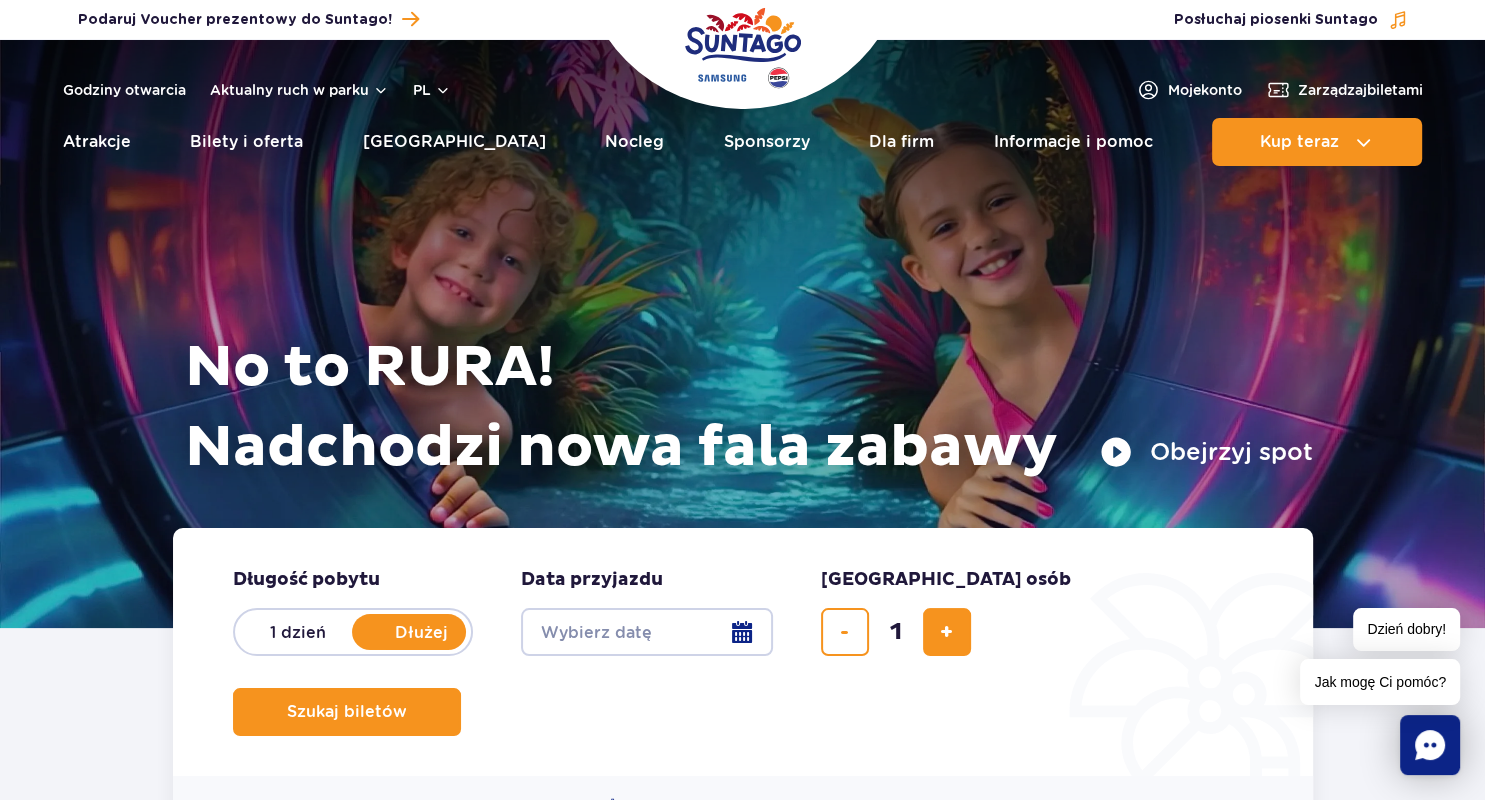click on "Date from" at bounding box center [647, 632] 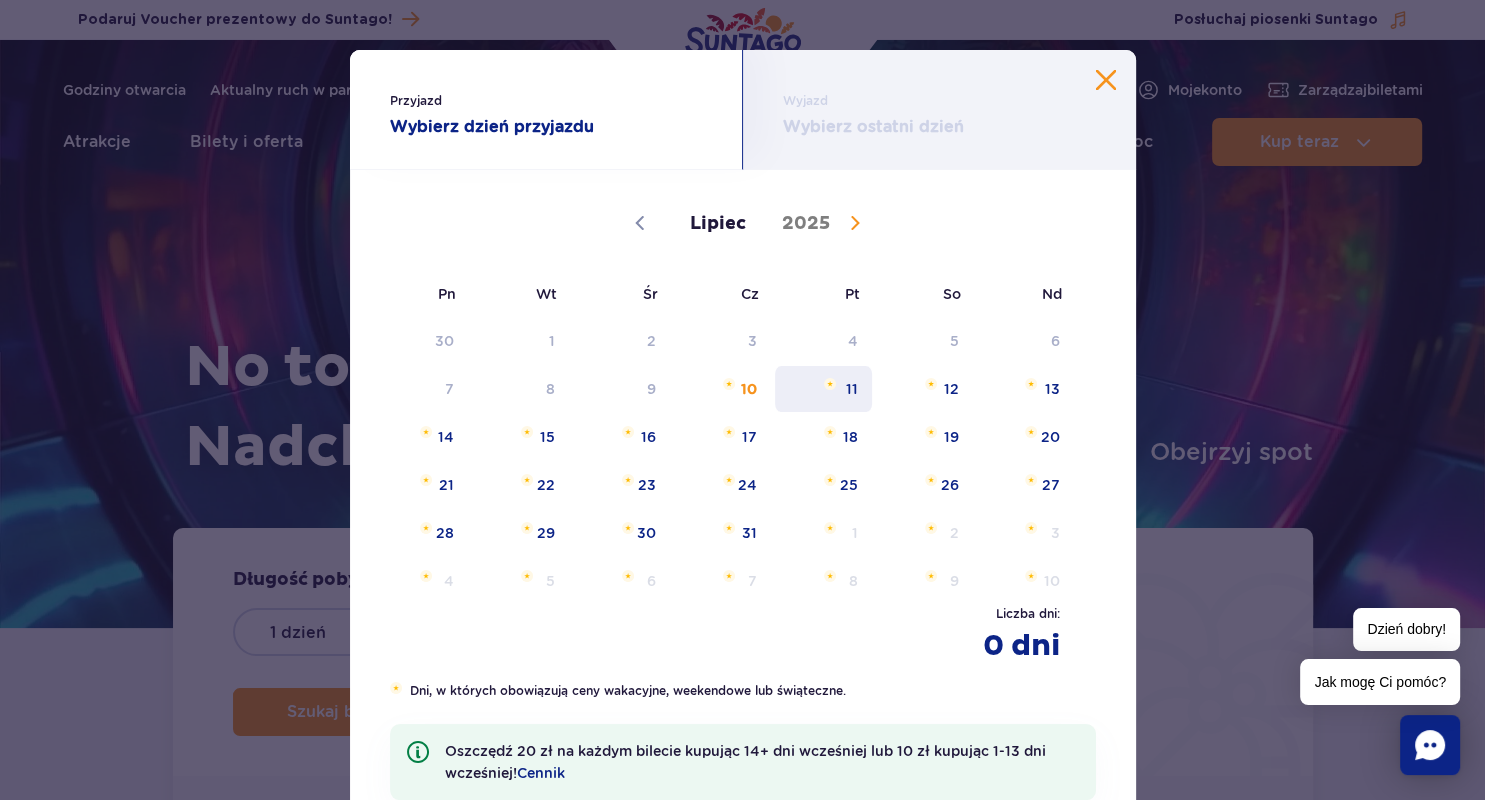 click on "11" at bounding box center [823, 389] 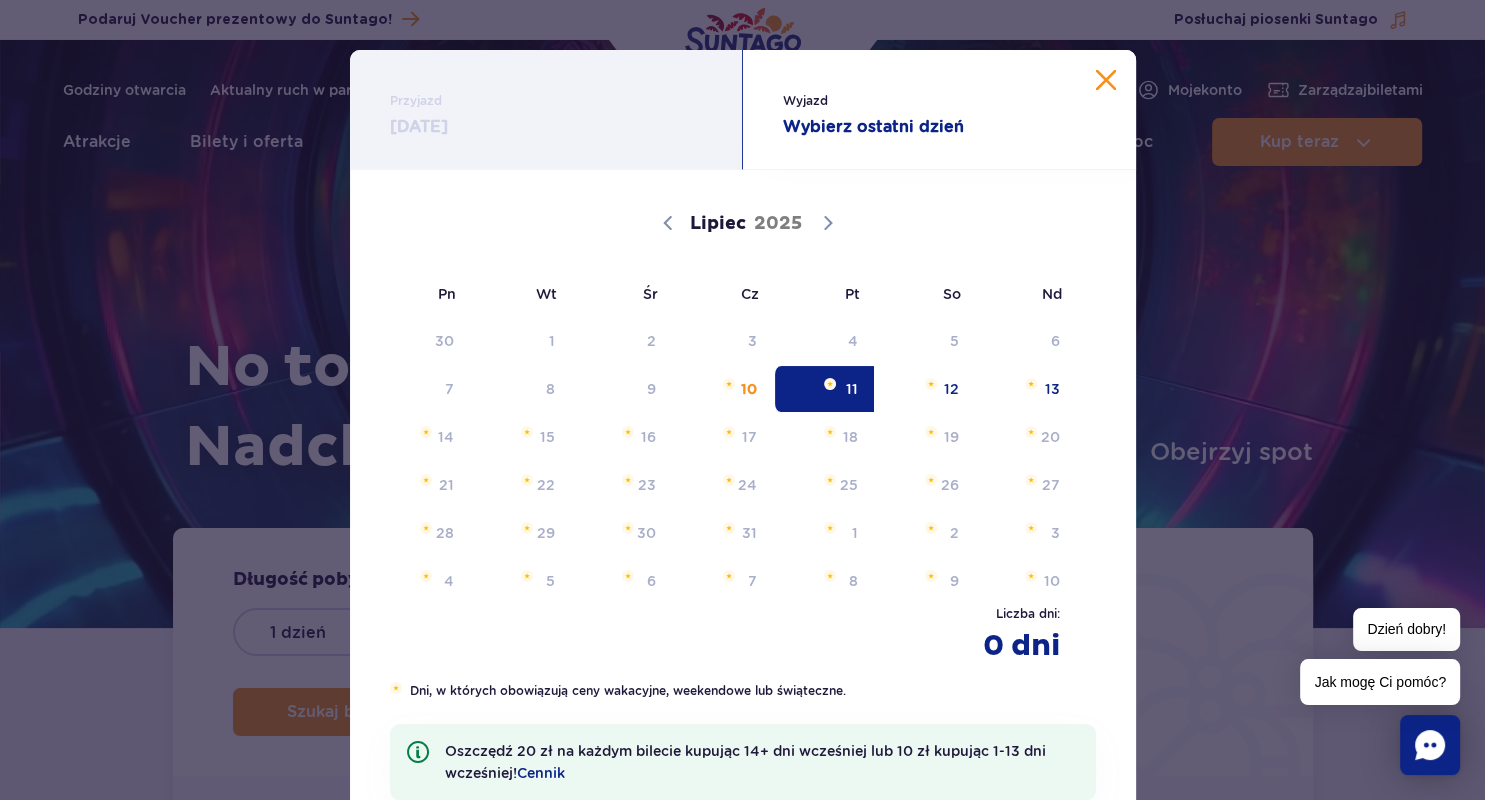 click on "11" at bounding box center (823, 389) 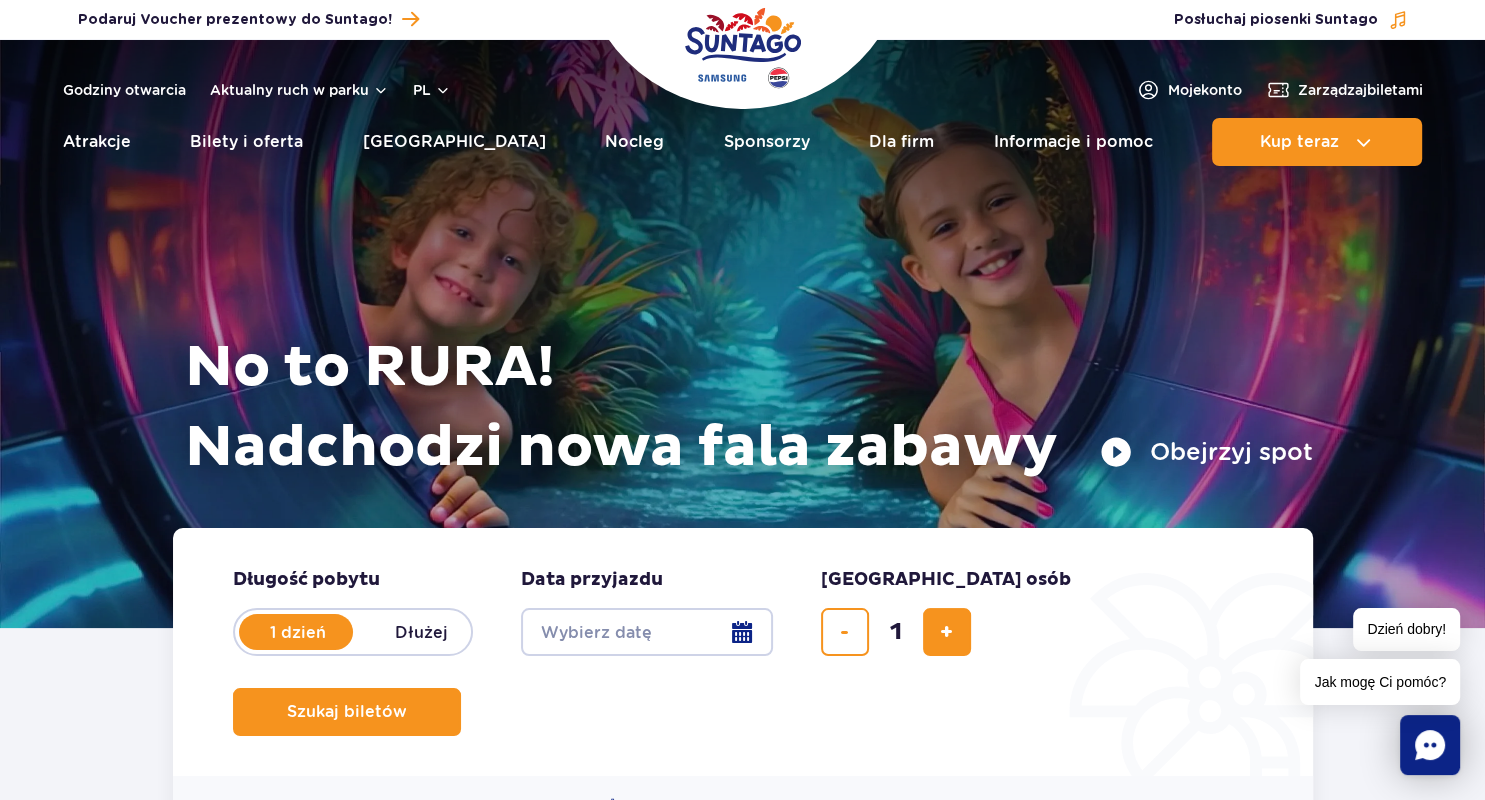 radio on "true" 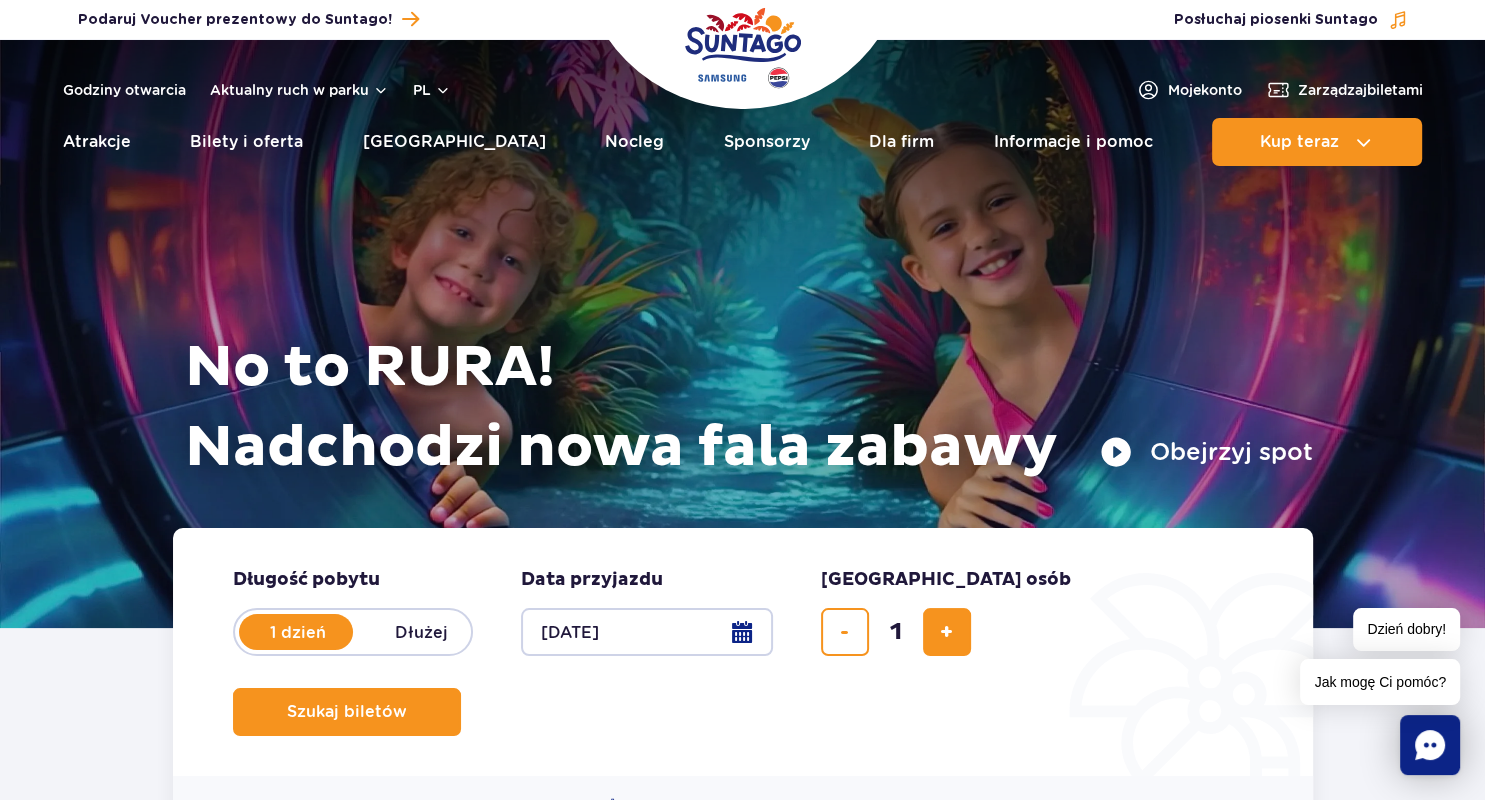 click on "Dłużej" at bounding box center [422, 632] 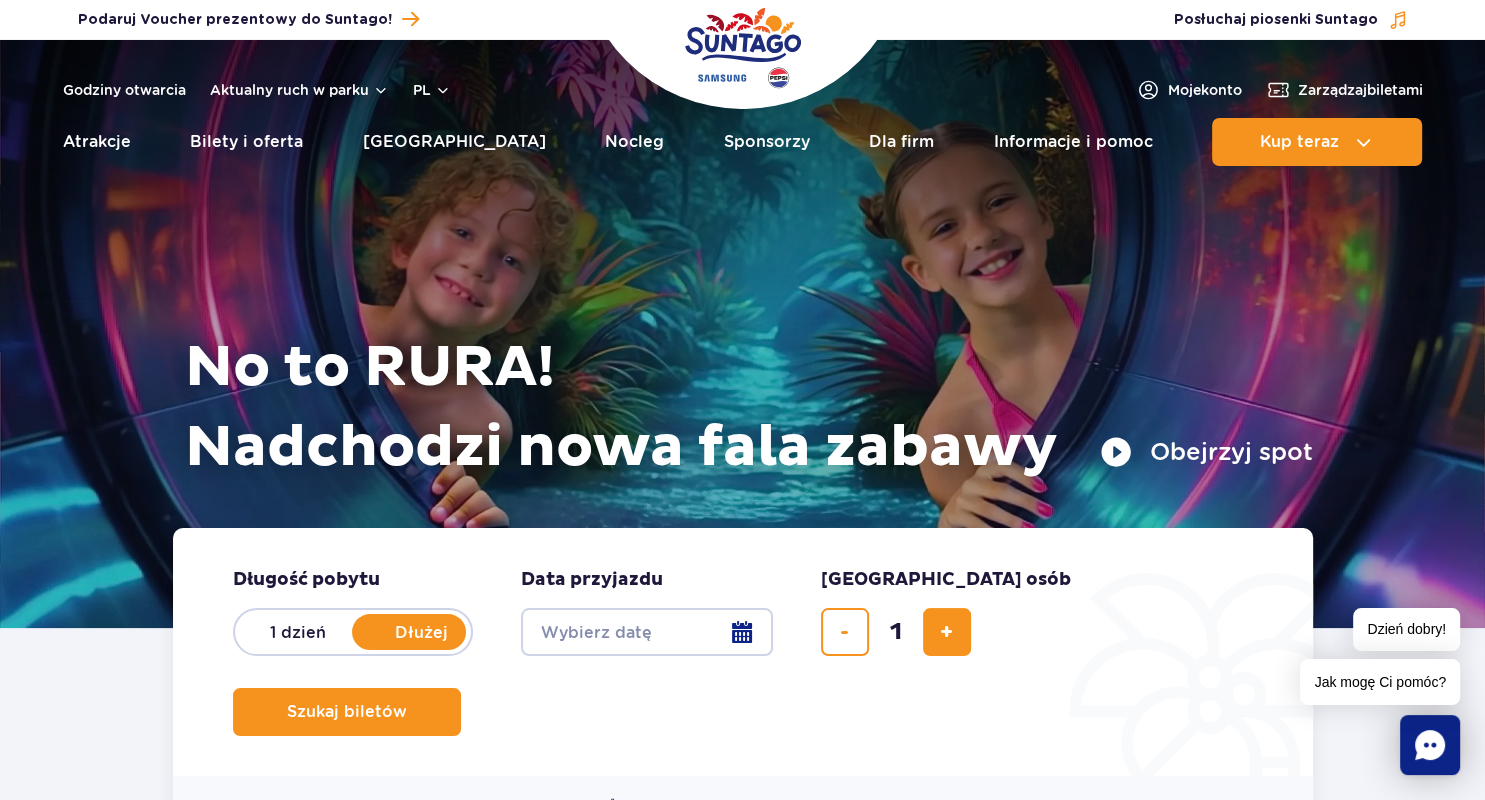 click on "Date from" at bounding box center [647, 632] 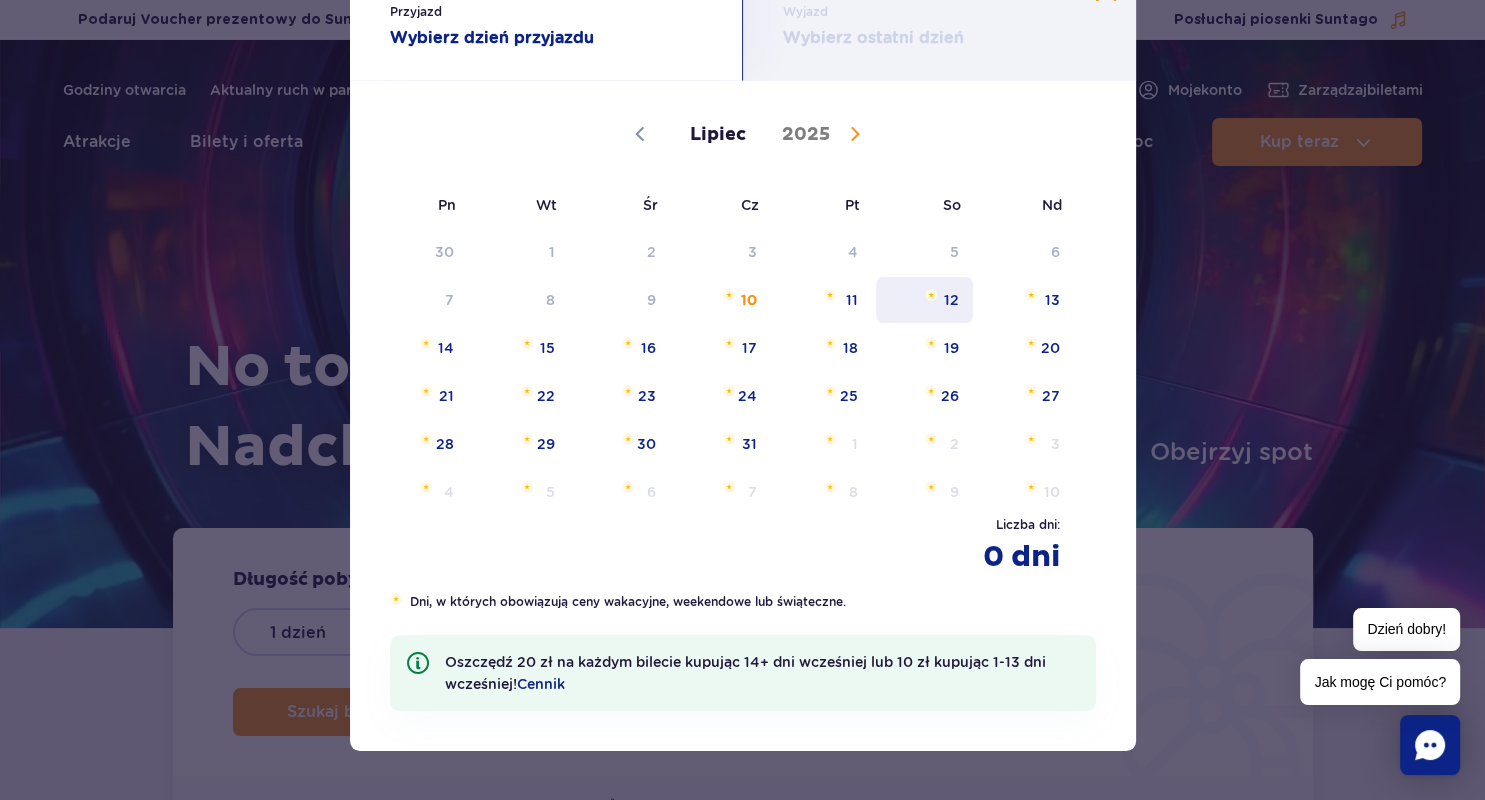 click on "12" at bounding box center [924, 300] 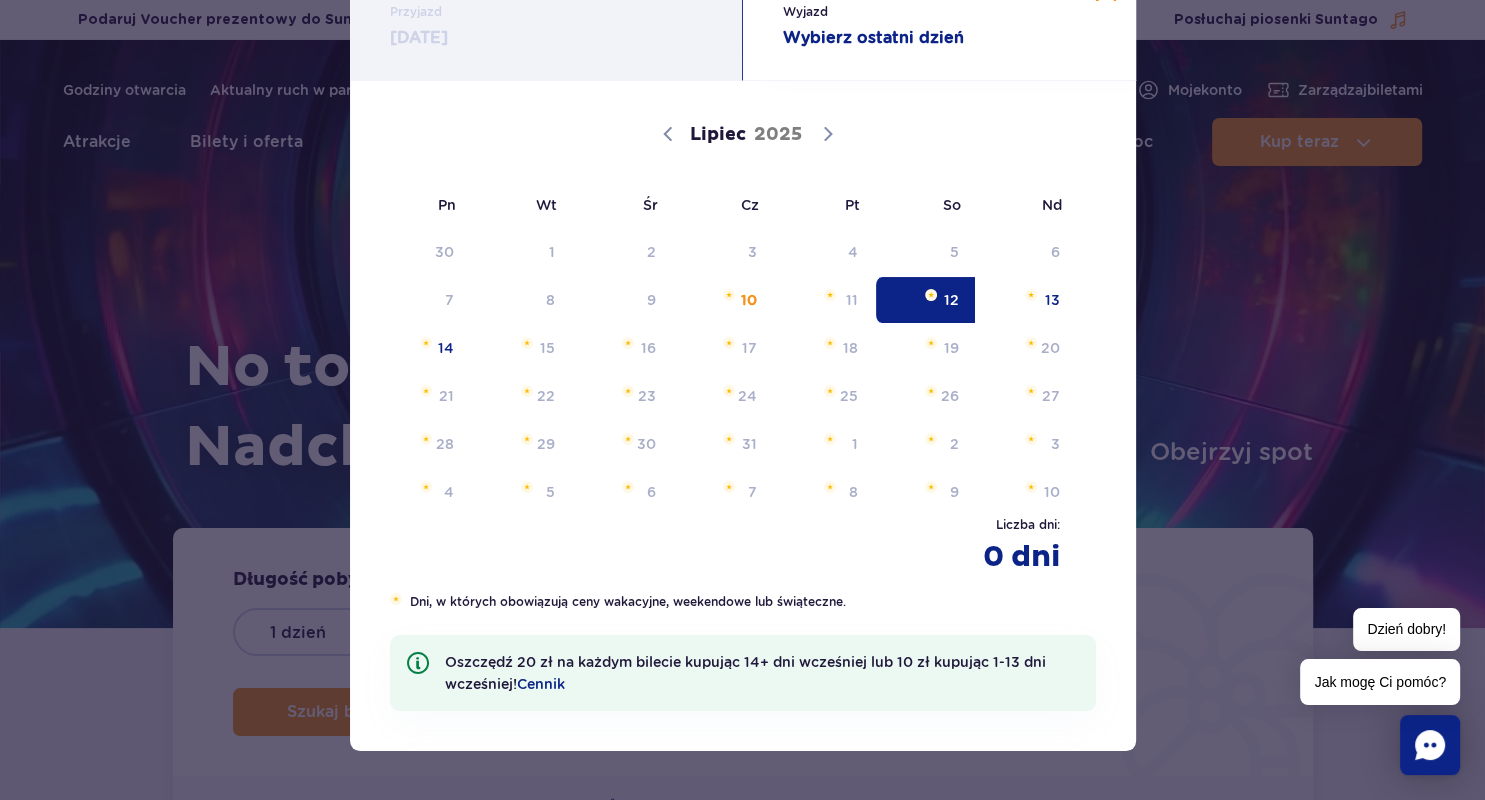 scroll, scrollTop: 90, scrollLeft: 0, axis: vertical 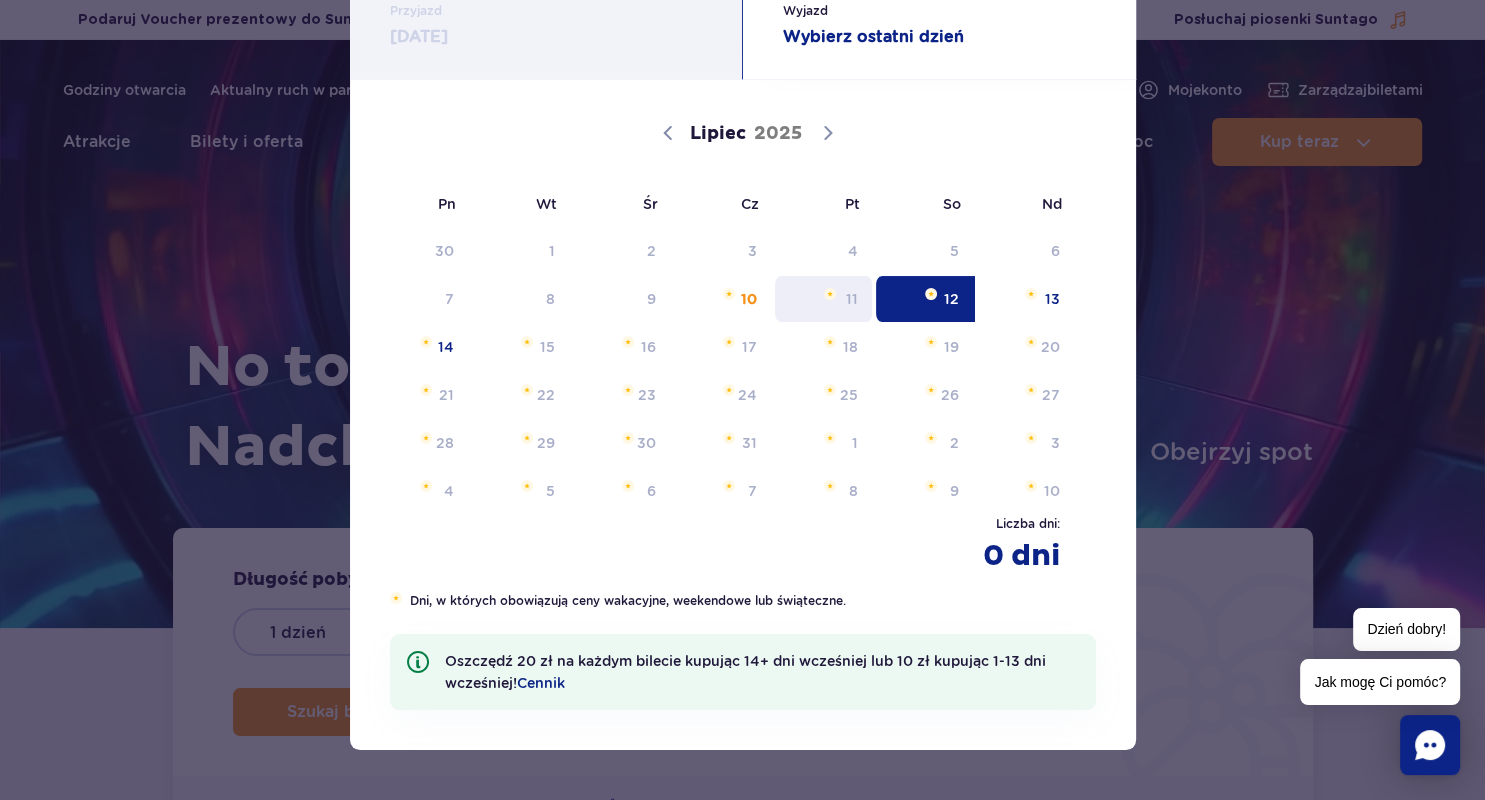 click on "11" at bounding box center (823, 299) 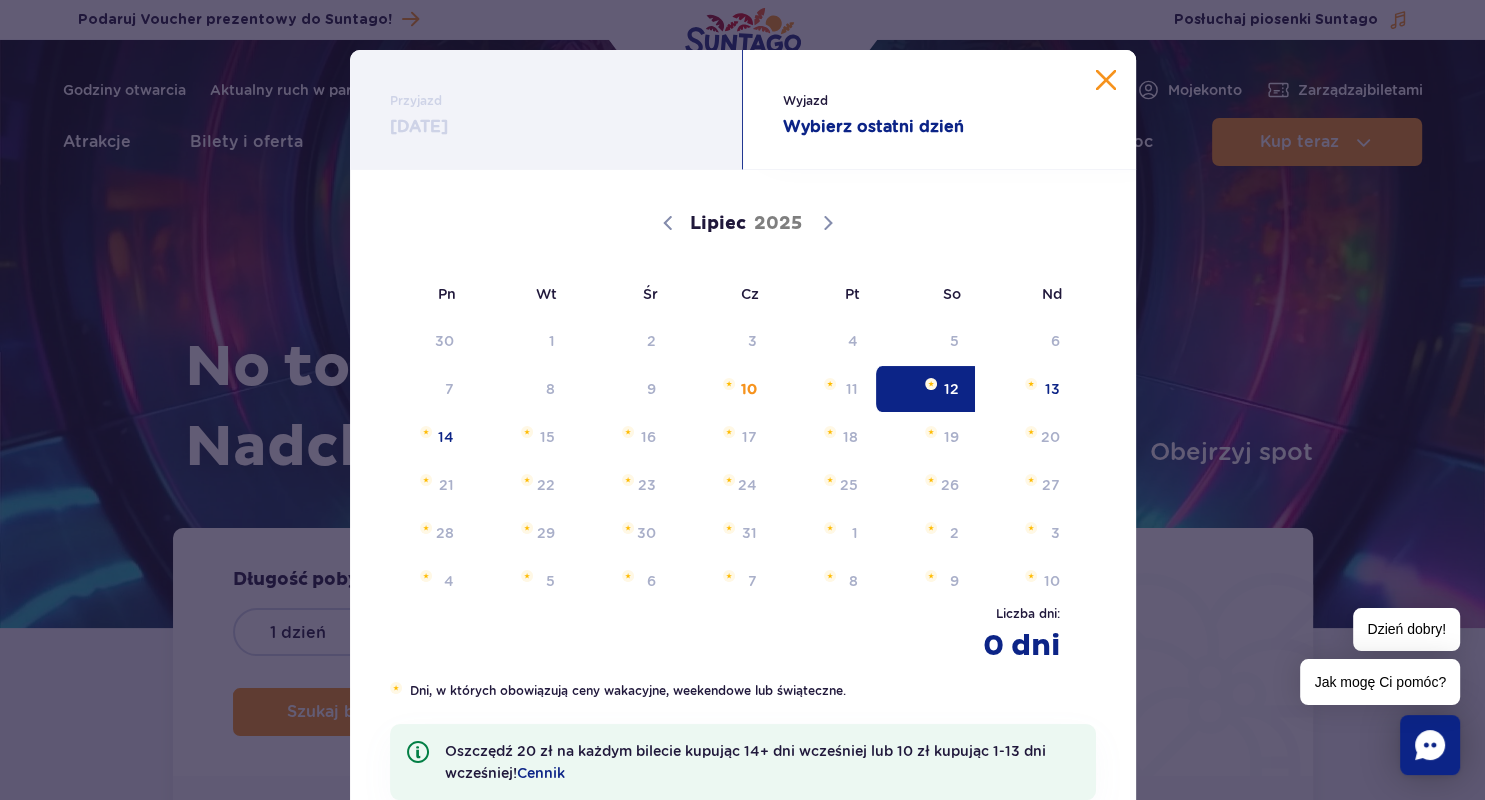 click on "12.07.25" at bounding box center [546, 127] 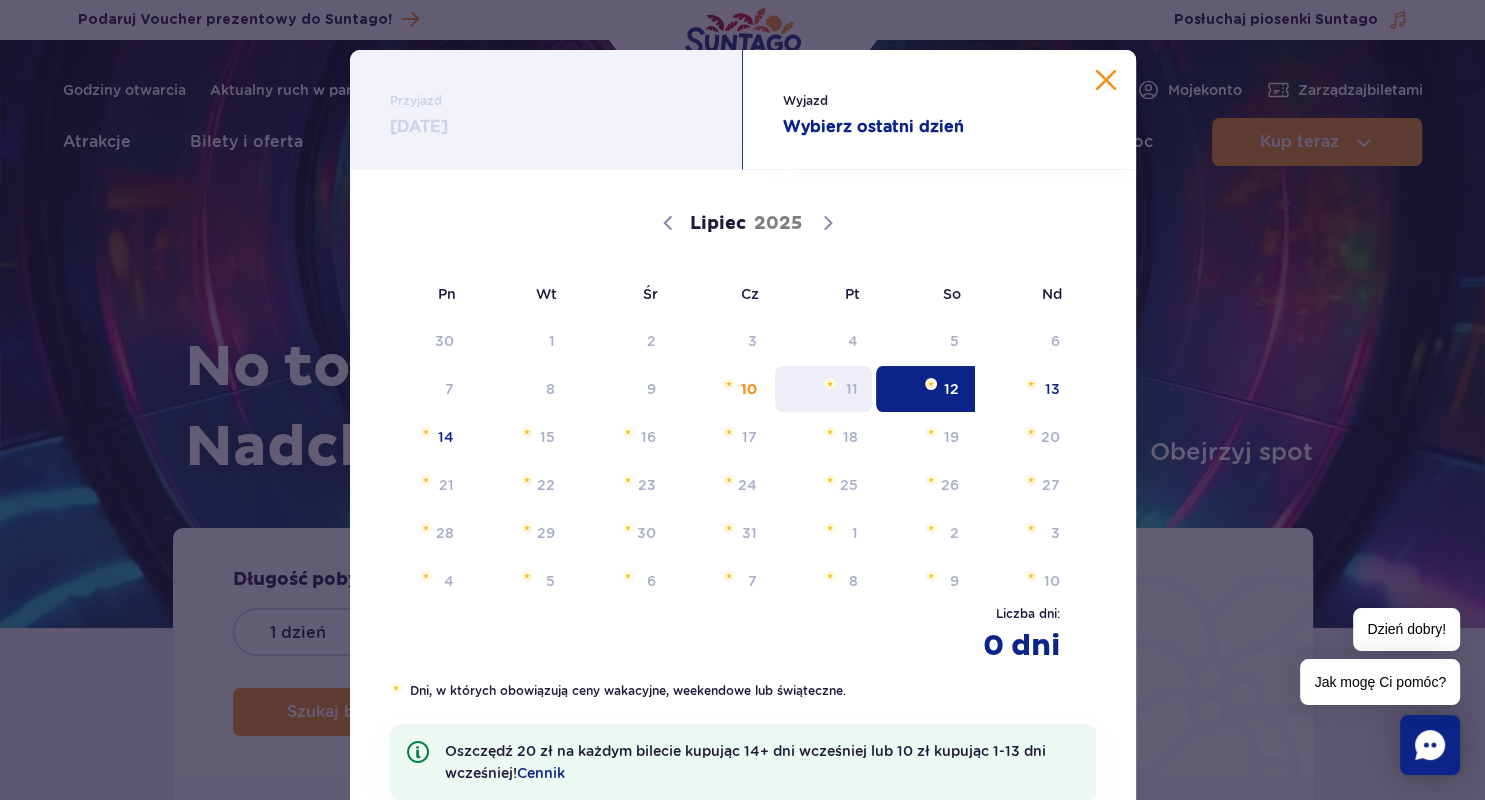 click on "11" at bounding box center (823, 389) 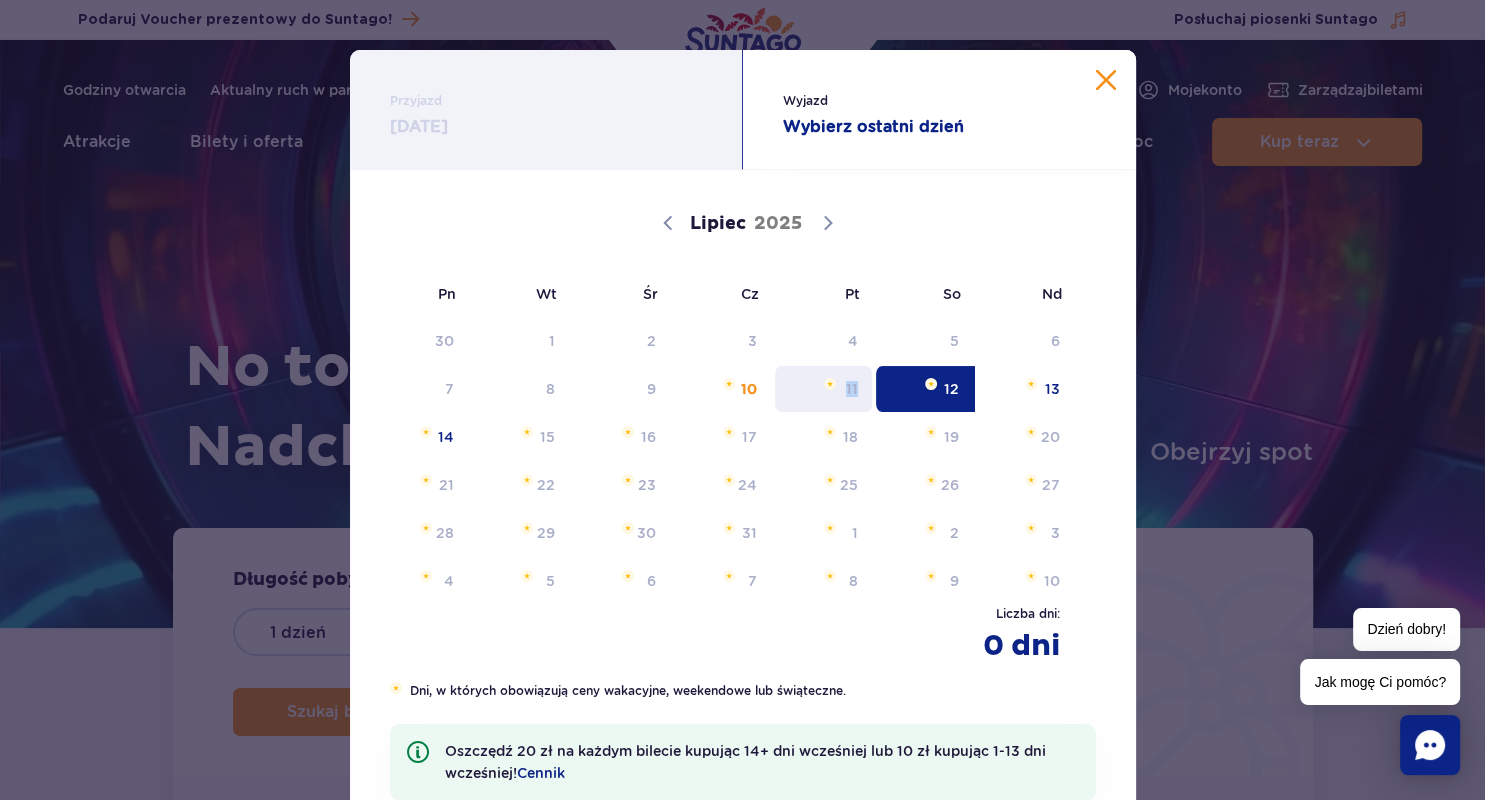 click on "11" at bounding box center (823, 389) 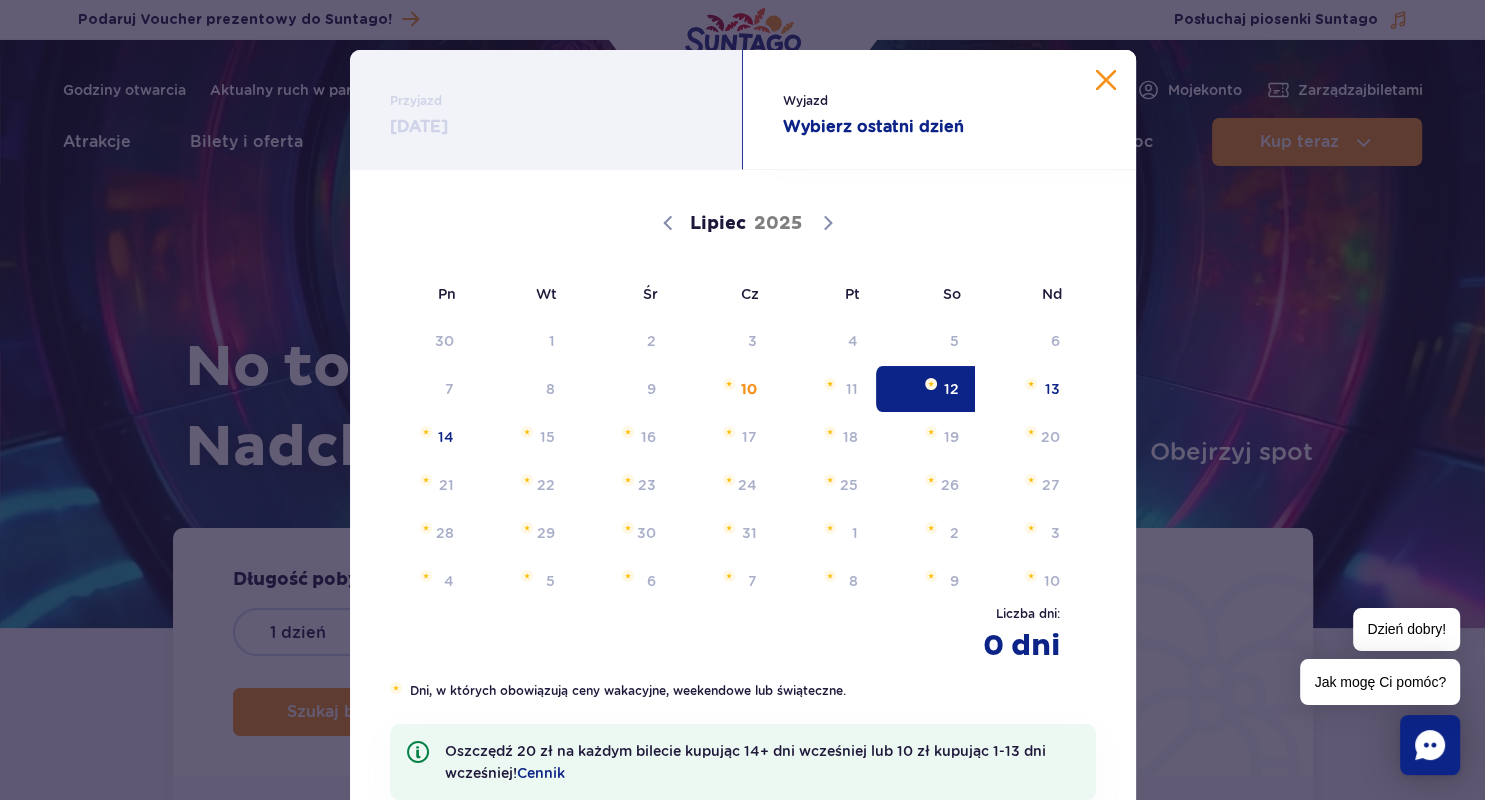 click on "Przyjazd" at bounding box center (546, 101) 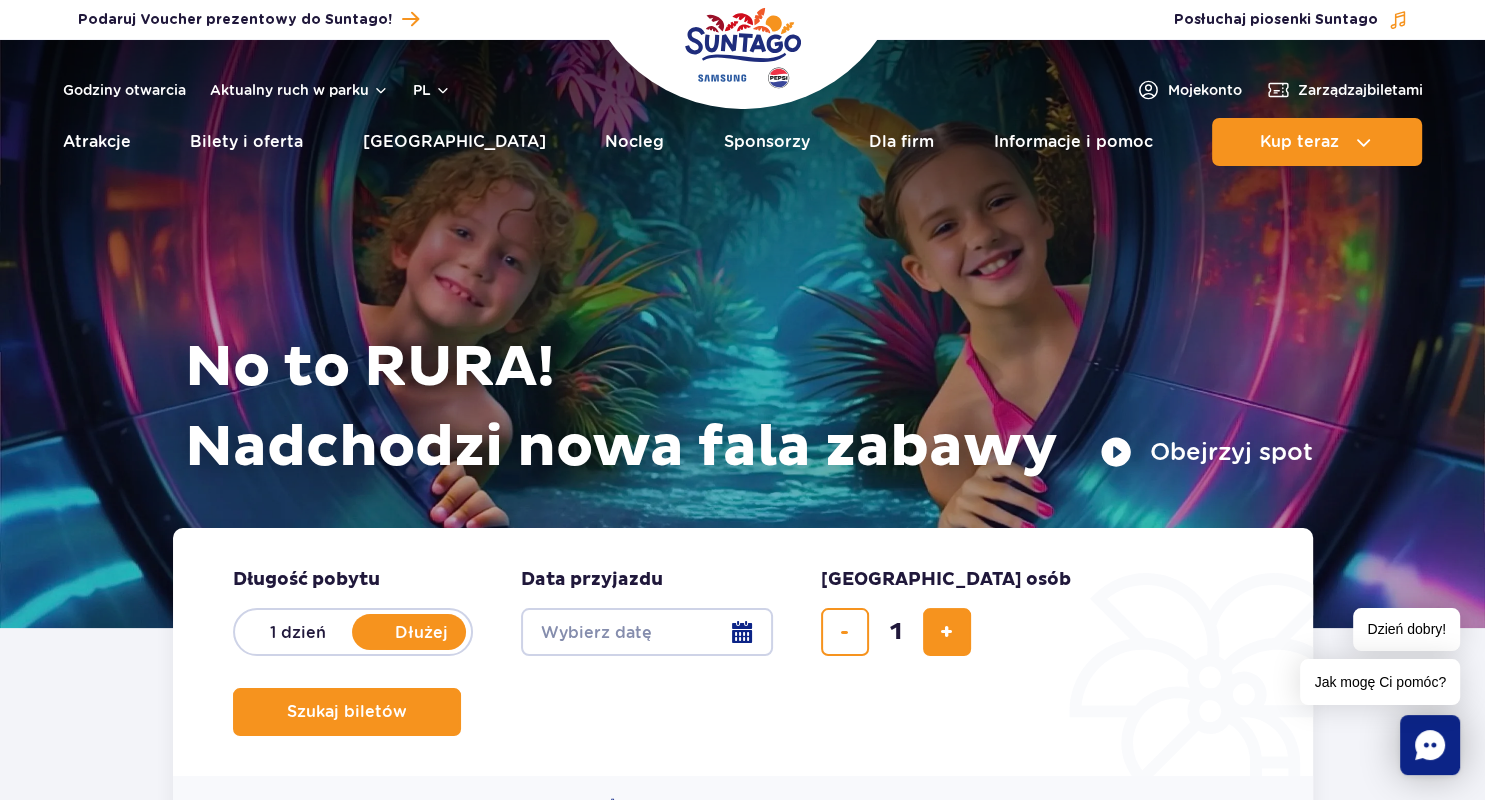 click on "Godziny otwarcia
Aktualny ruch w parku
PL PL UA EN PL
Moje  konto
Zarządzaj  biletami
Aktualny ruch w parku
Atrakcje
Zjeżdżalnie
Aster
Rainbow
Narval
Więcej
Baseny" at bounding box center [742, 108] 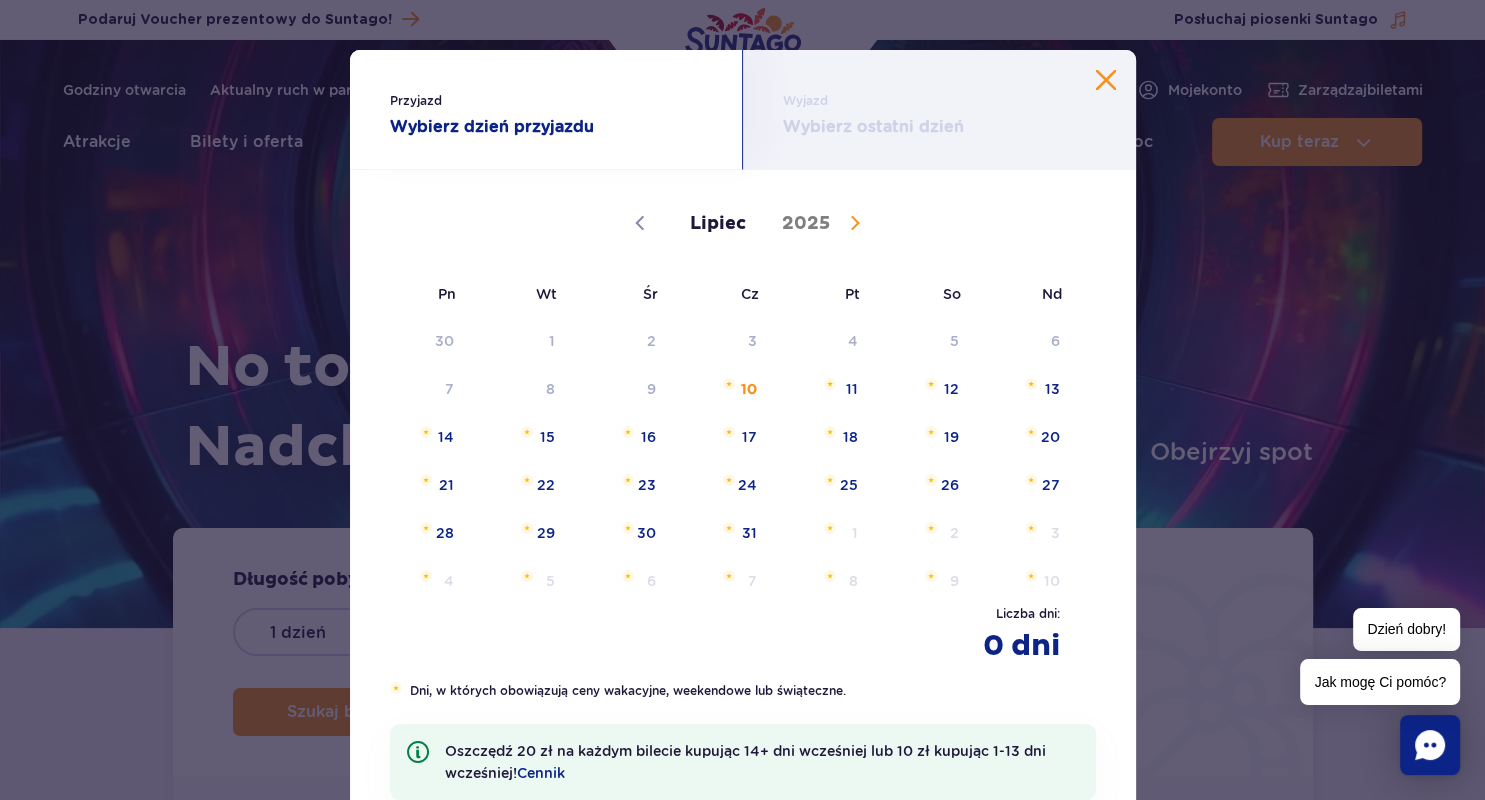 click on "Wybierz dzień przyjazdu" at bounding box center (546, 127) 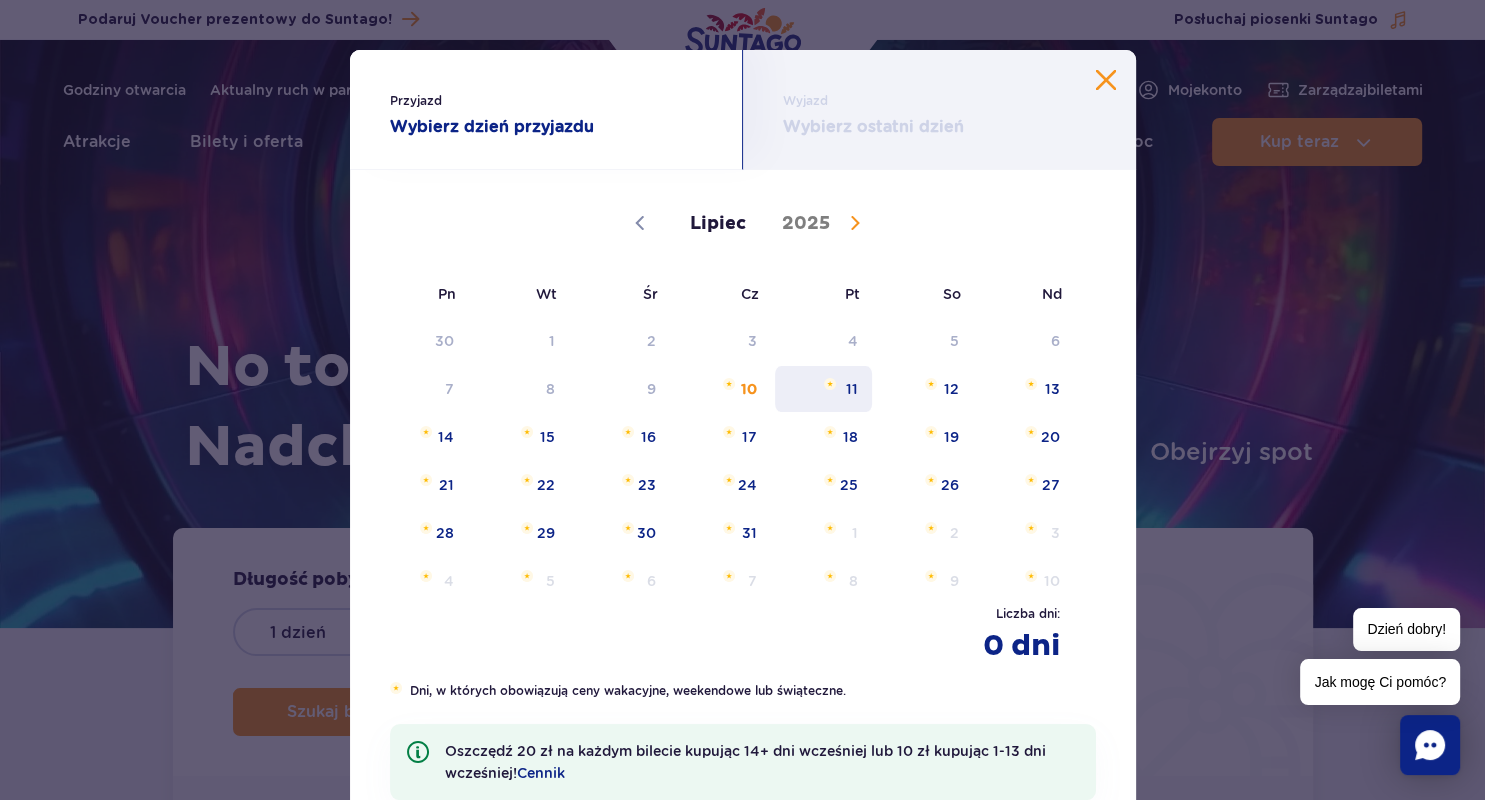 click on "11" at bounding box center [823, 389] 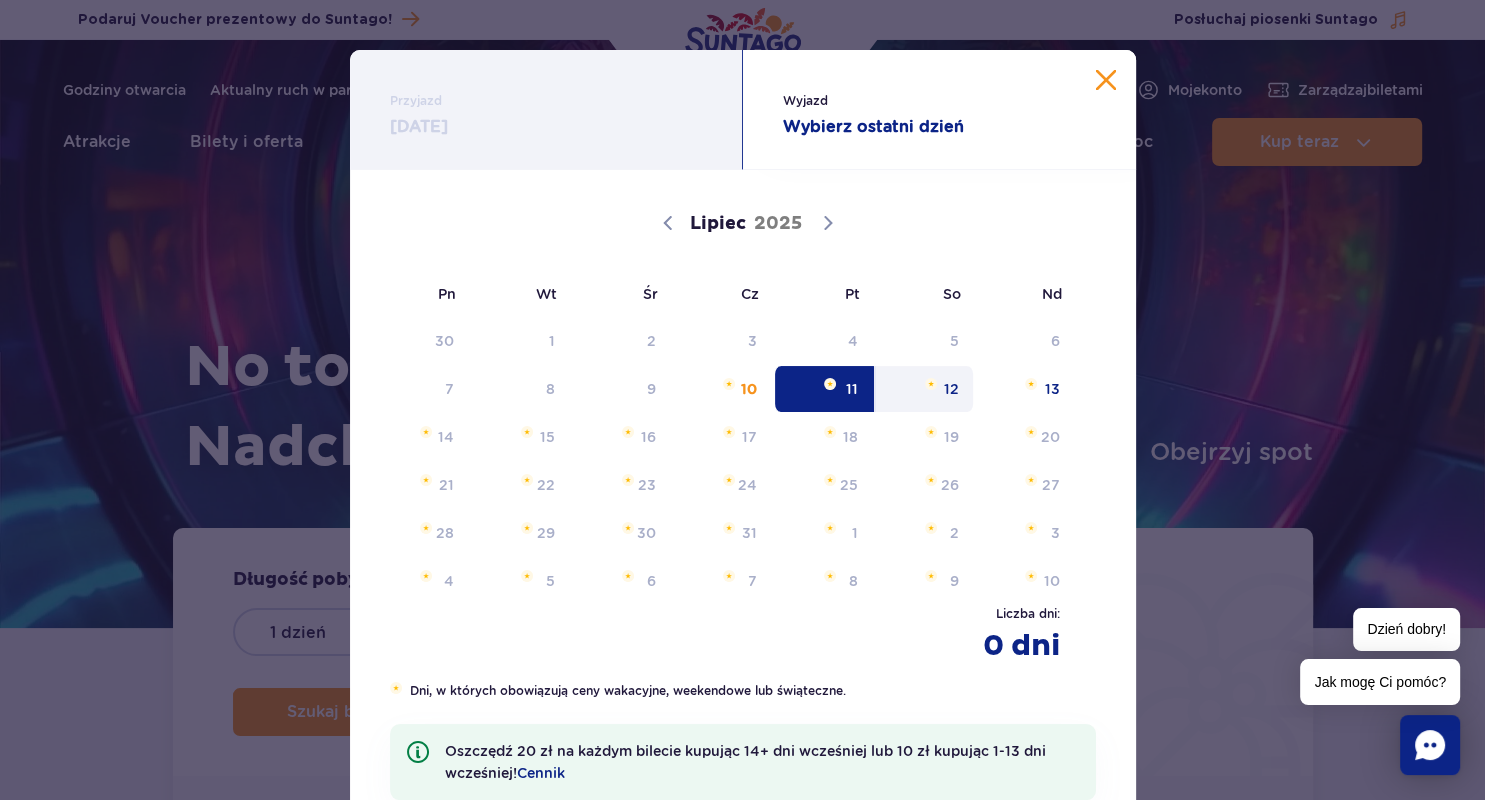 click on "Wyjazd" at bounding box center [939, 101] 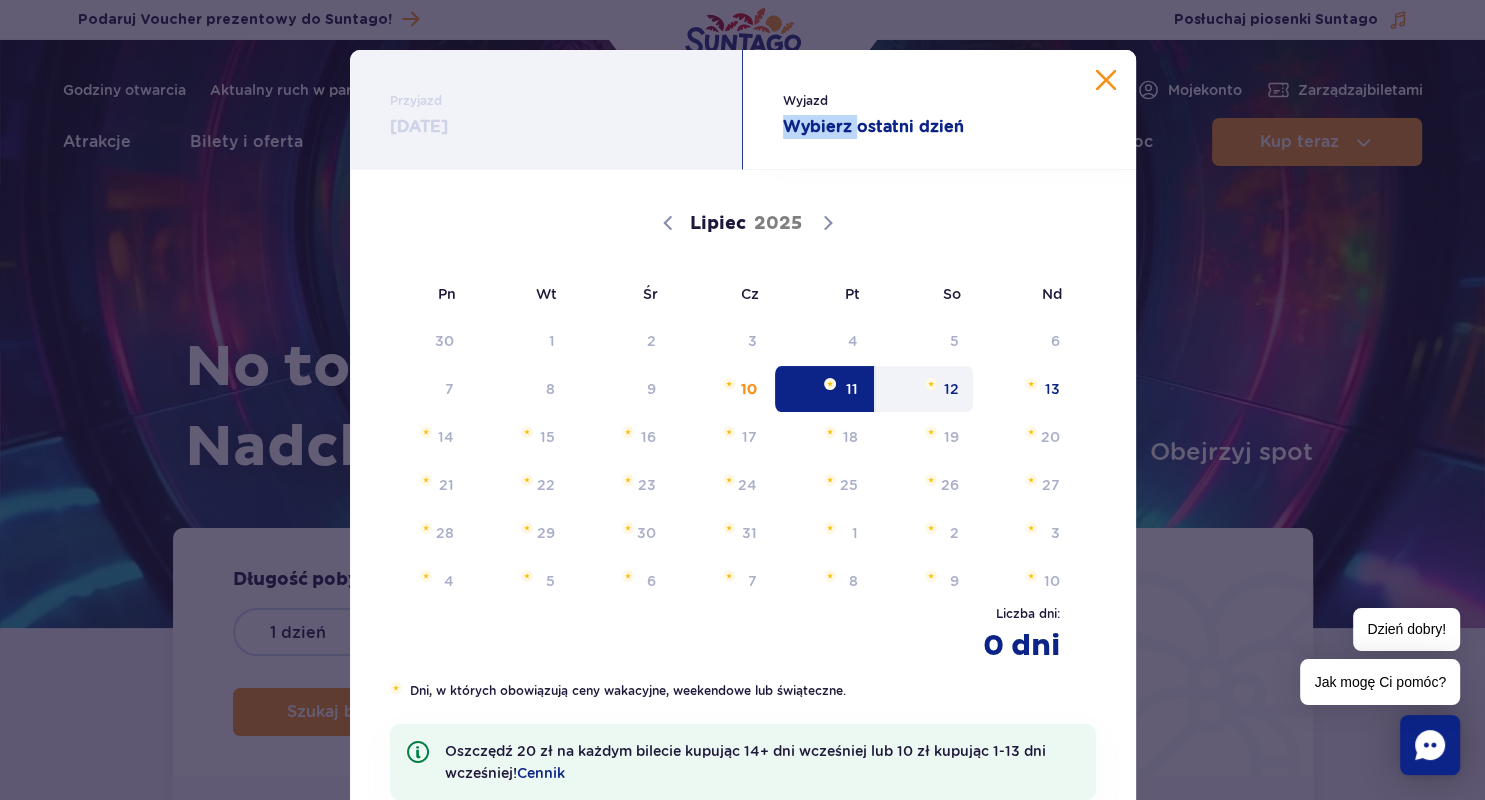 click on "Wybierz ostatni dzień" at bounding box center [939, 127] 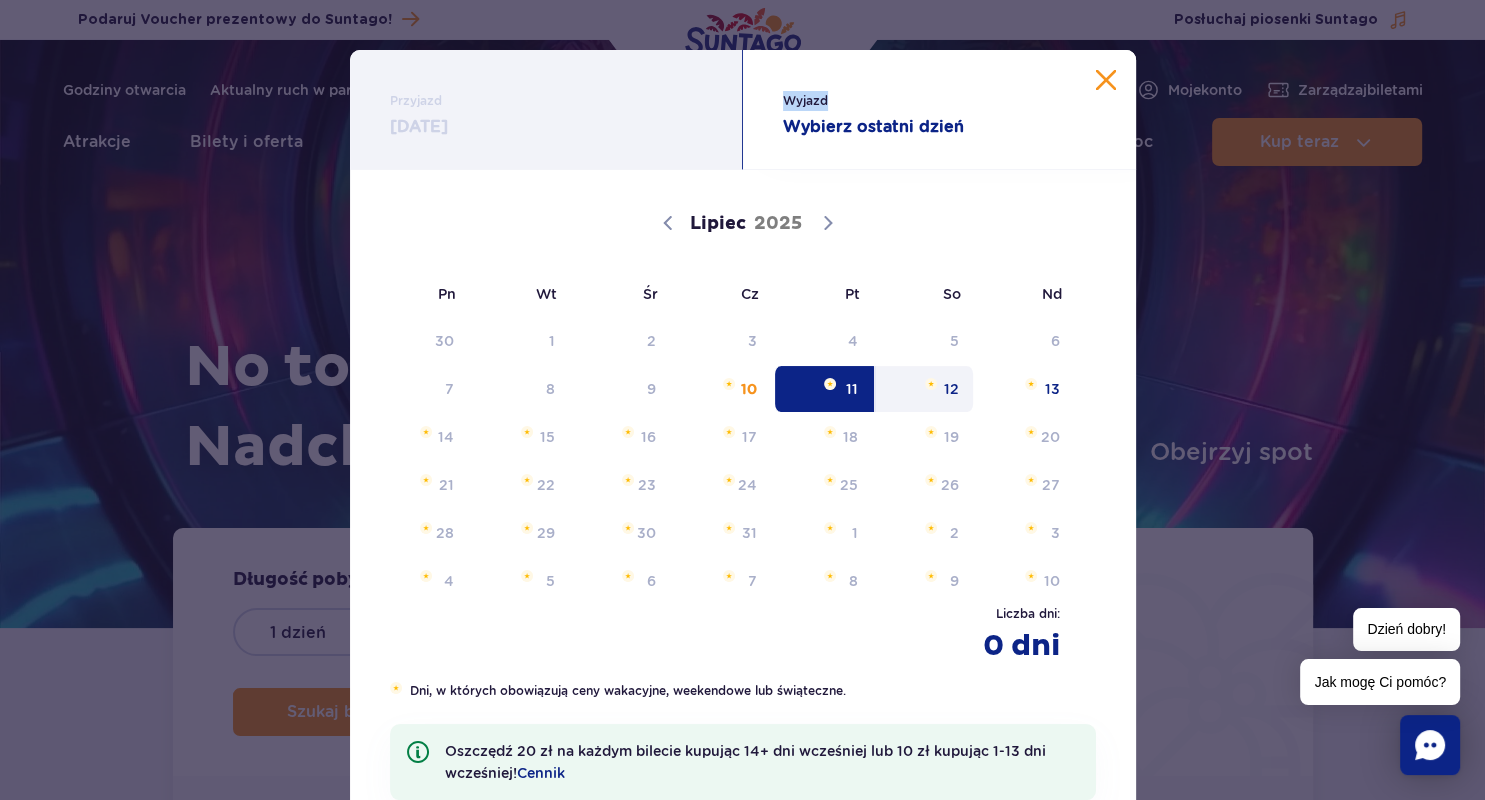 click on "Wybierz ostatni dzień" at bounding box center (939, 127) 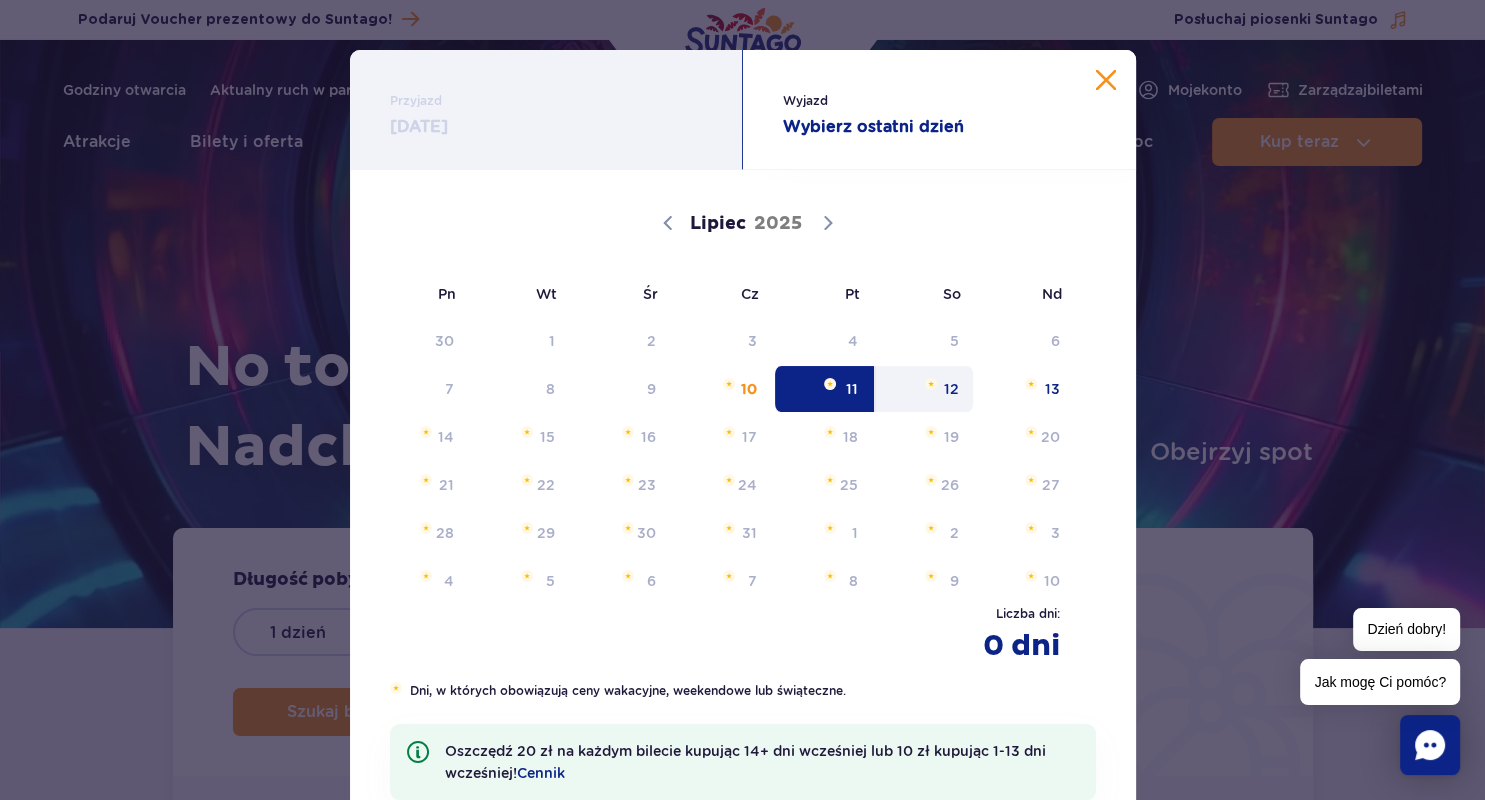 click on "12" at bounding box center [924, 389] 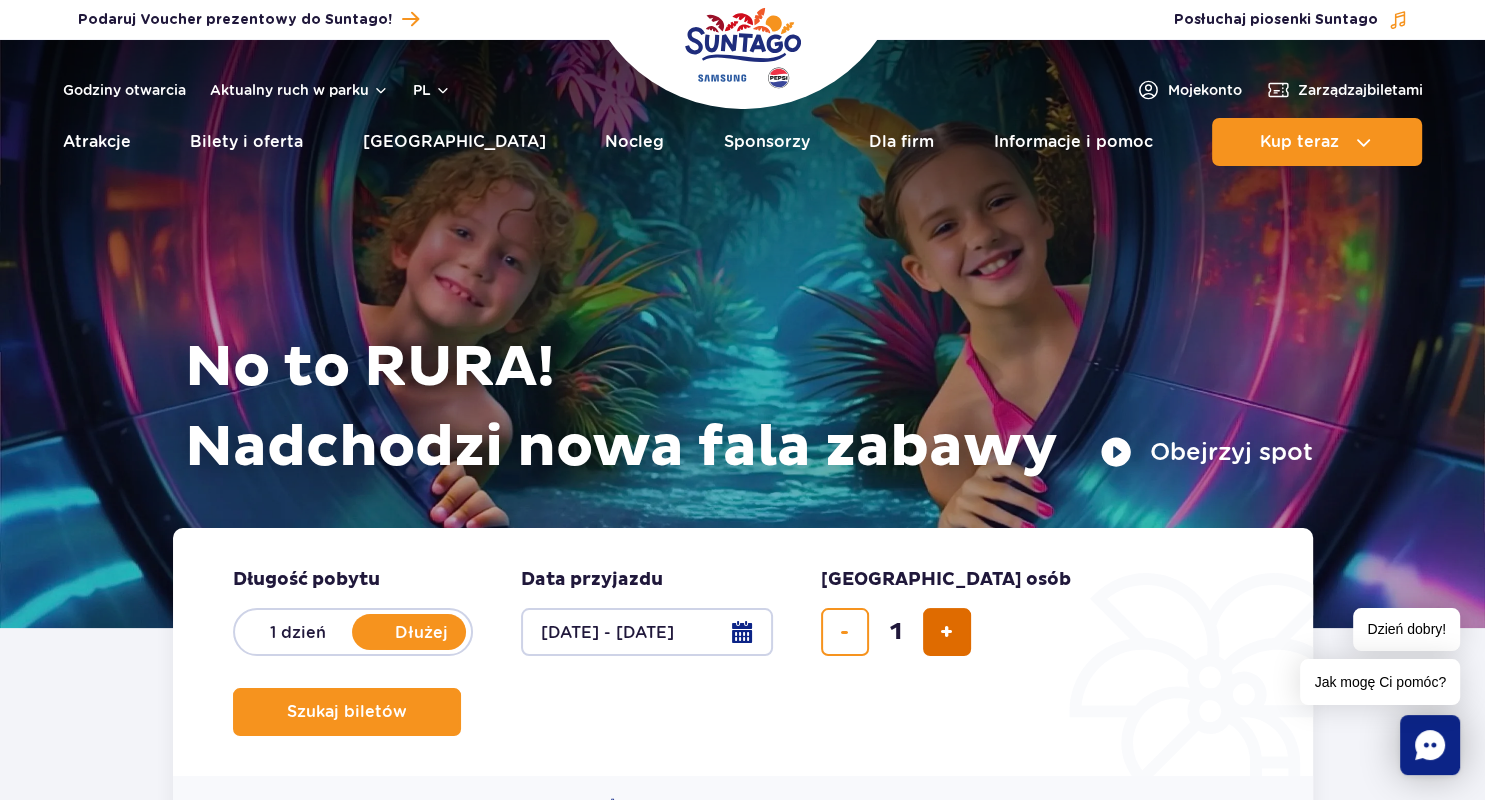 click at bounding box center (946, 632) 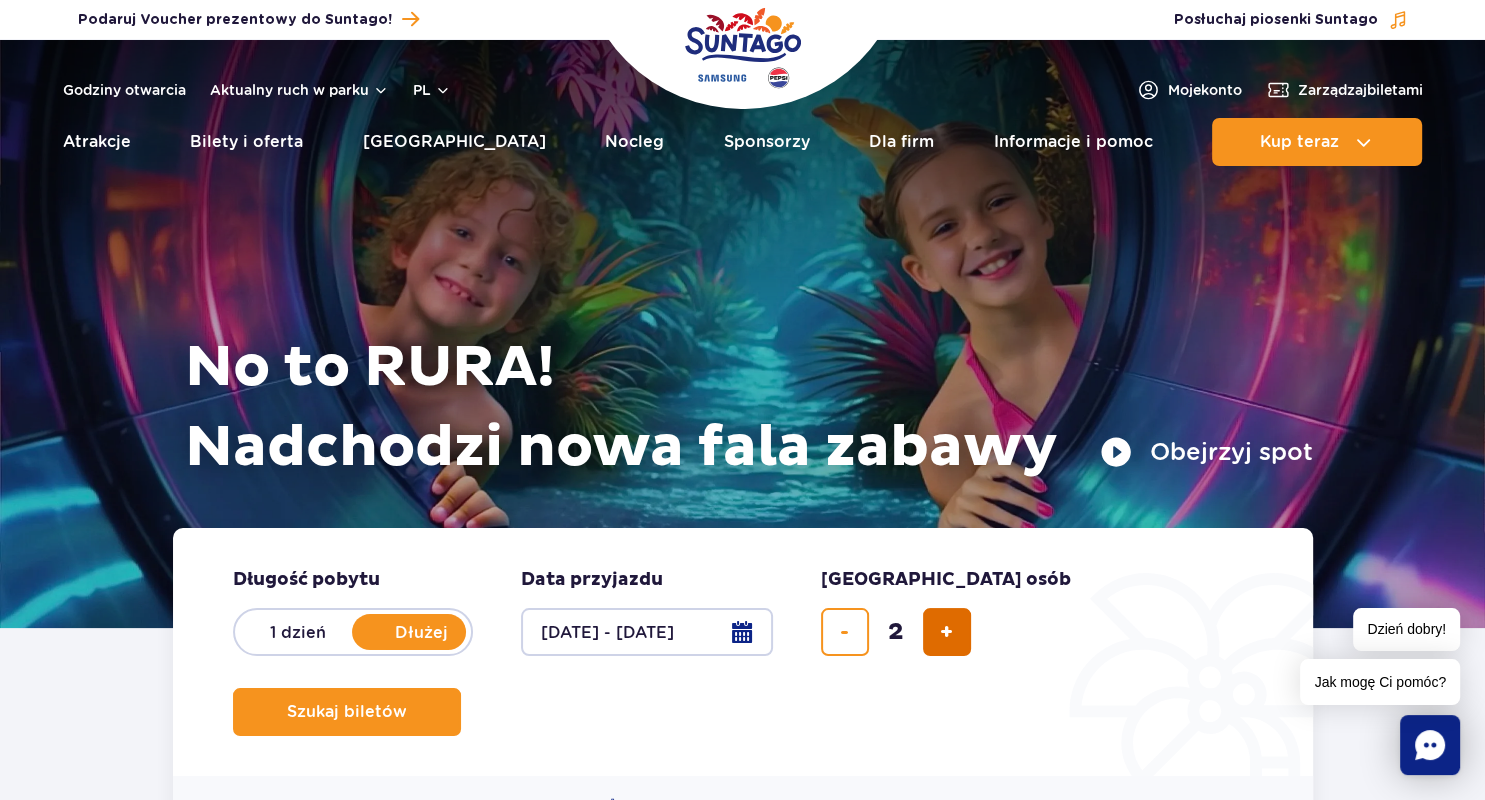 click at bounding box center [946, 632] 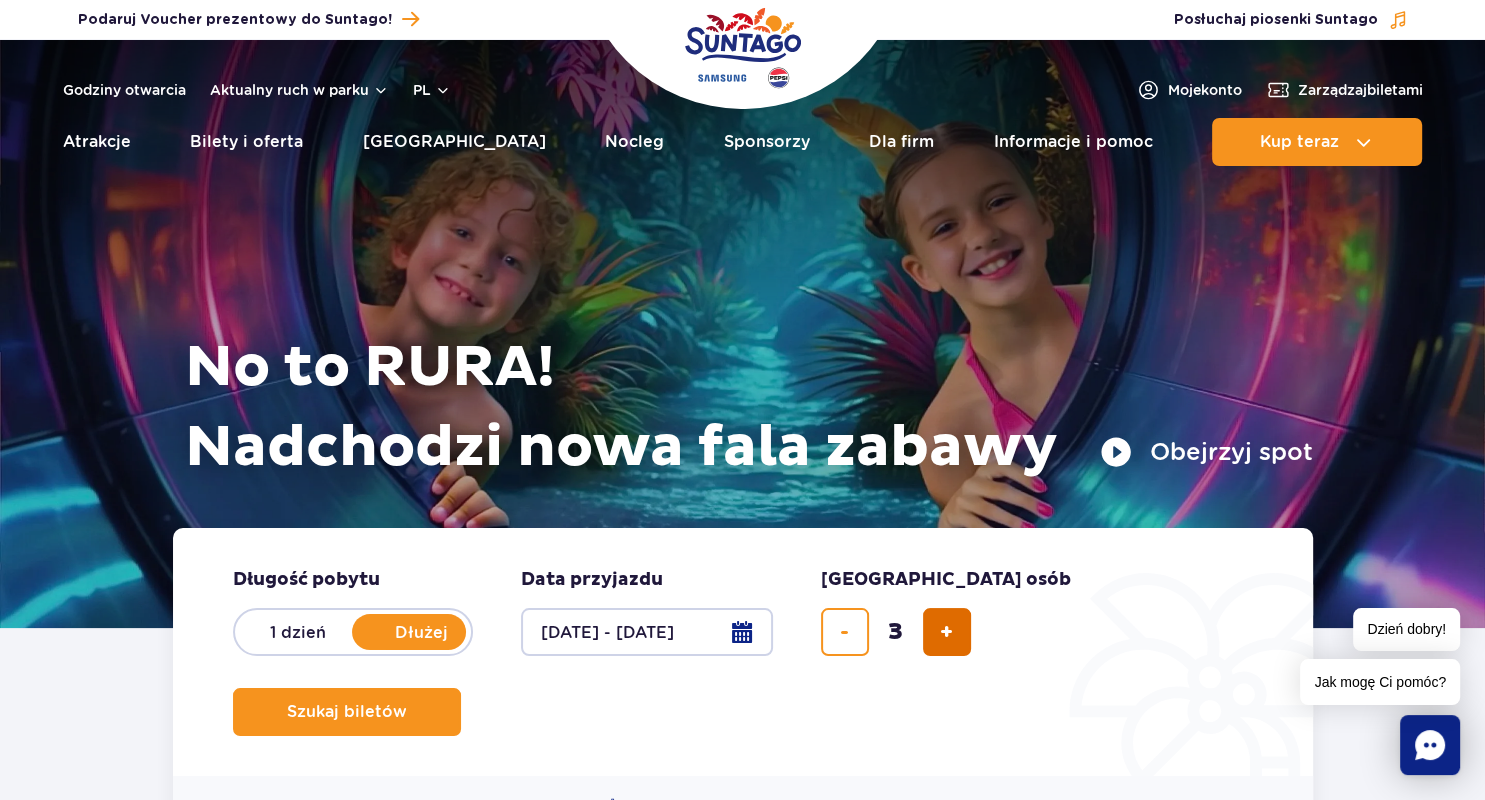 click at bounding box center [946, 632] 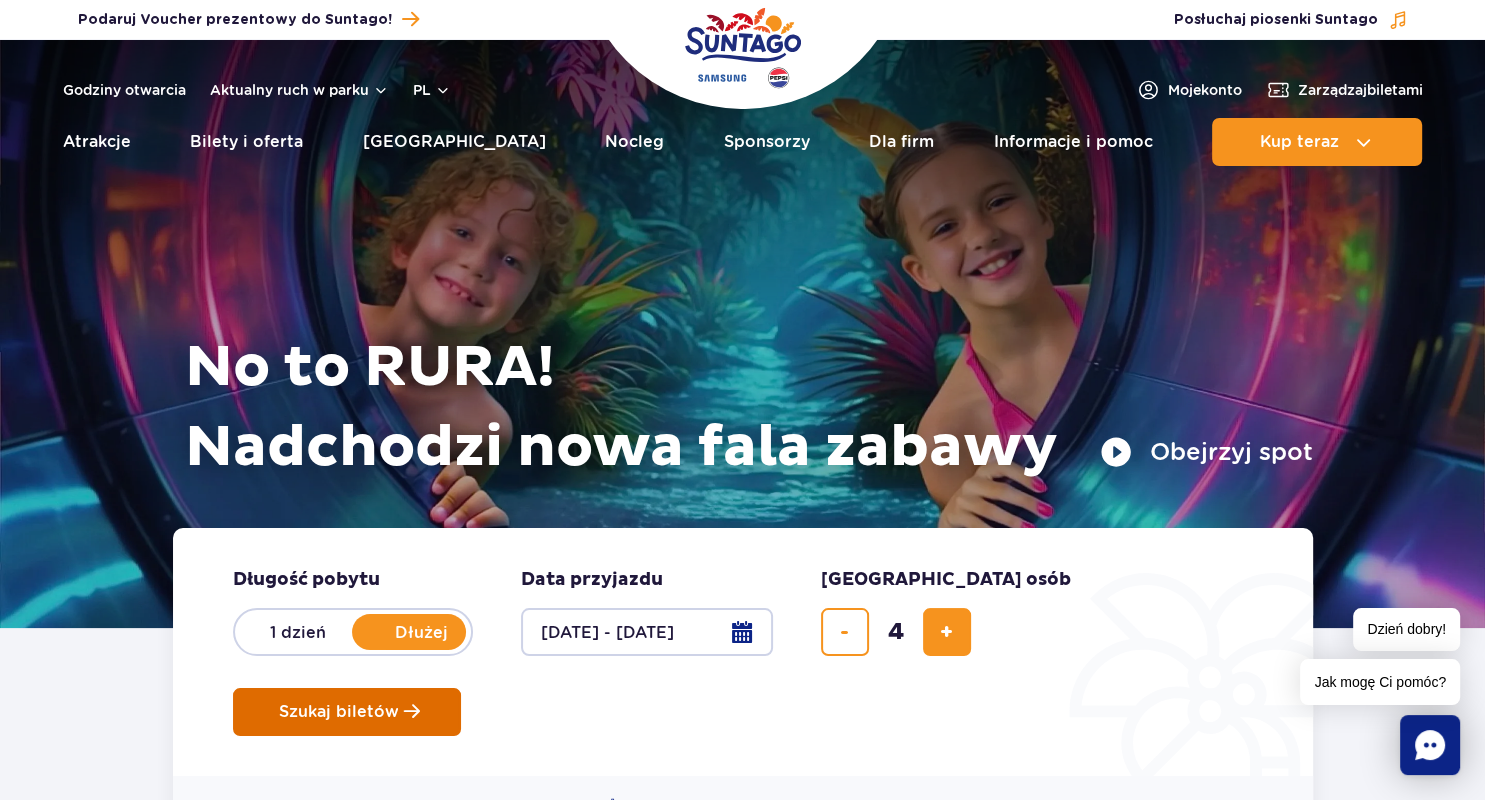 click on "Szukaj biletów" at bounding box center [339, 712] 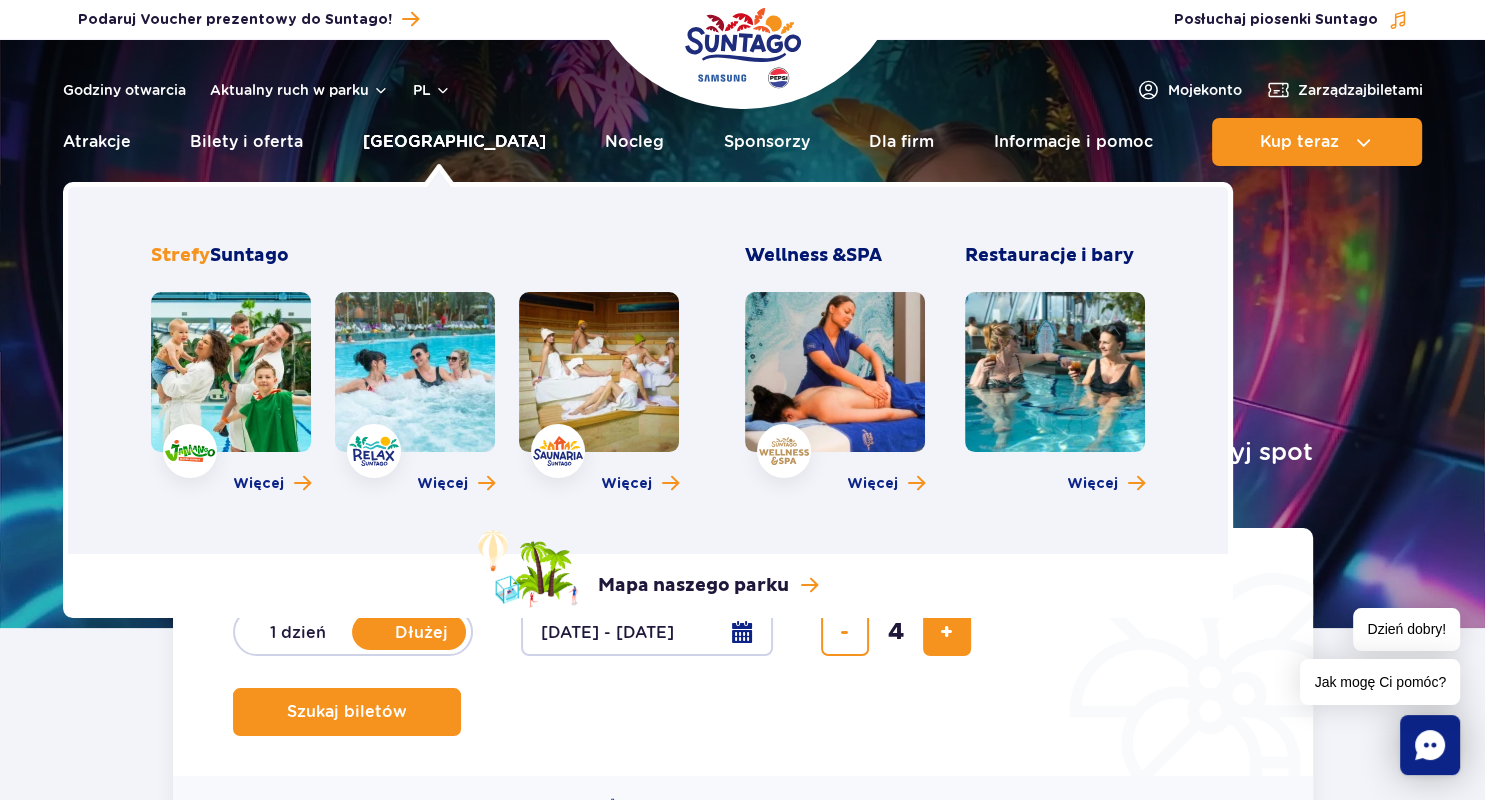 click on "[GEOGRAPHIC_DATA]" at bounding box center [454, 142] 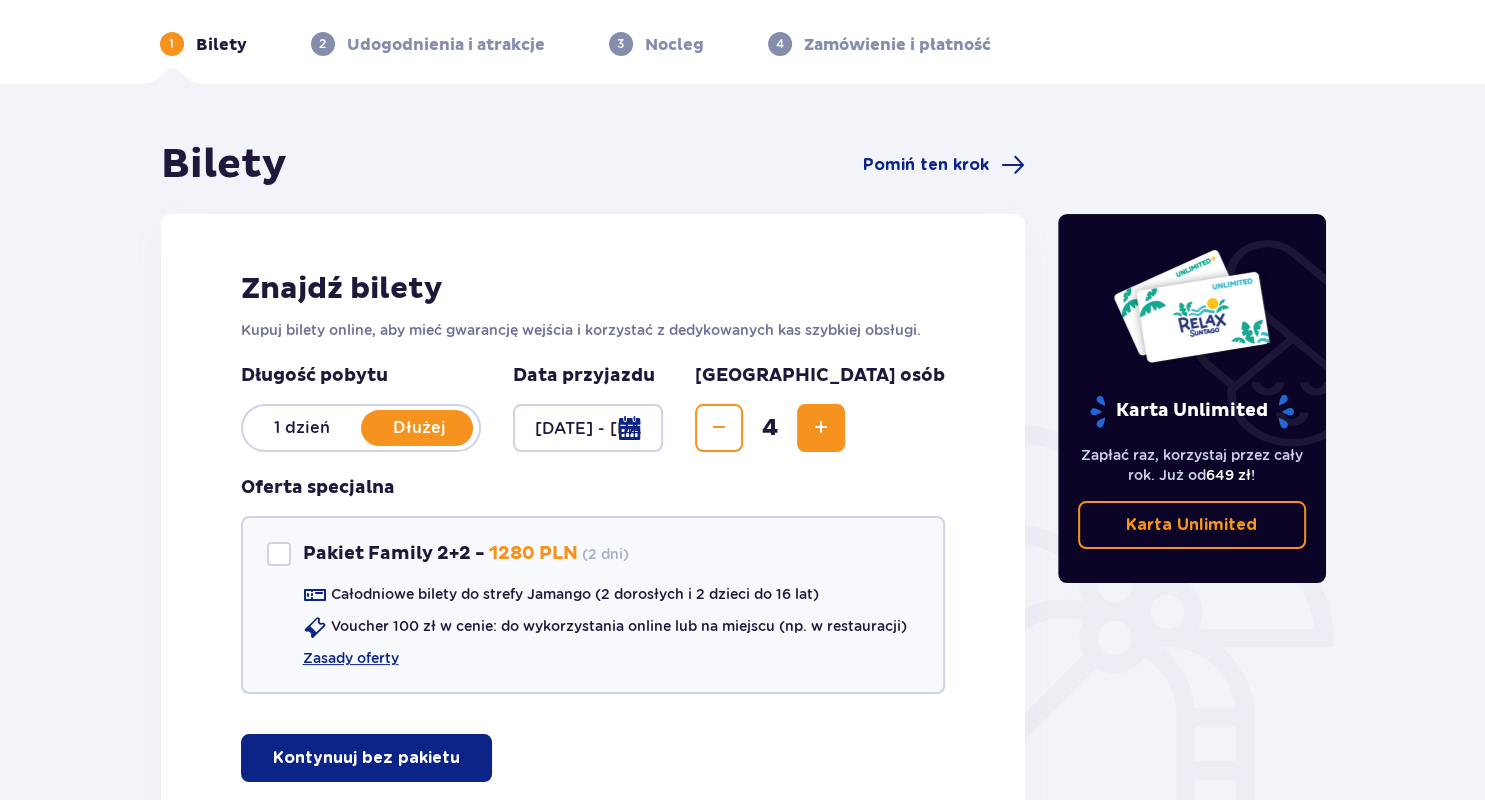 scroll, scrollTop: 93, scrollLeft: 0, axis: vertical 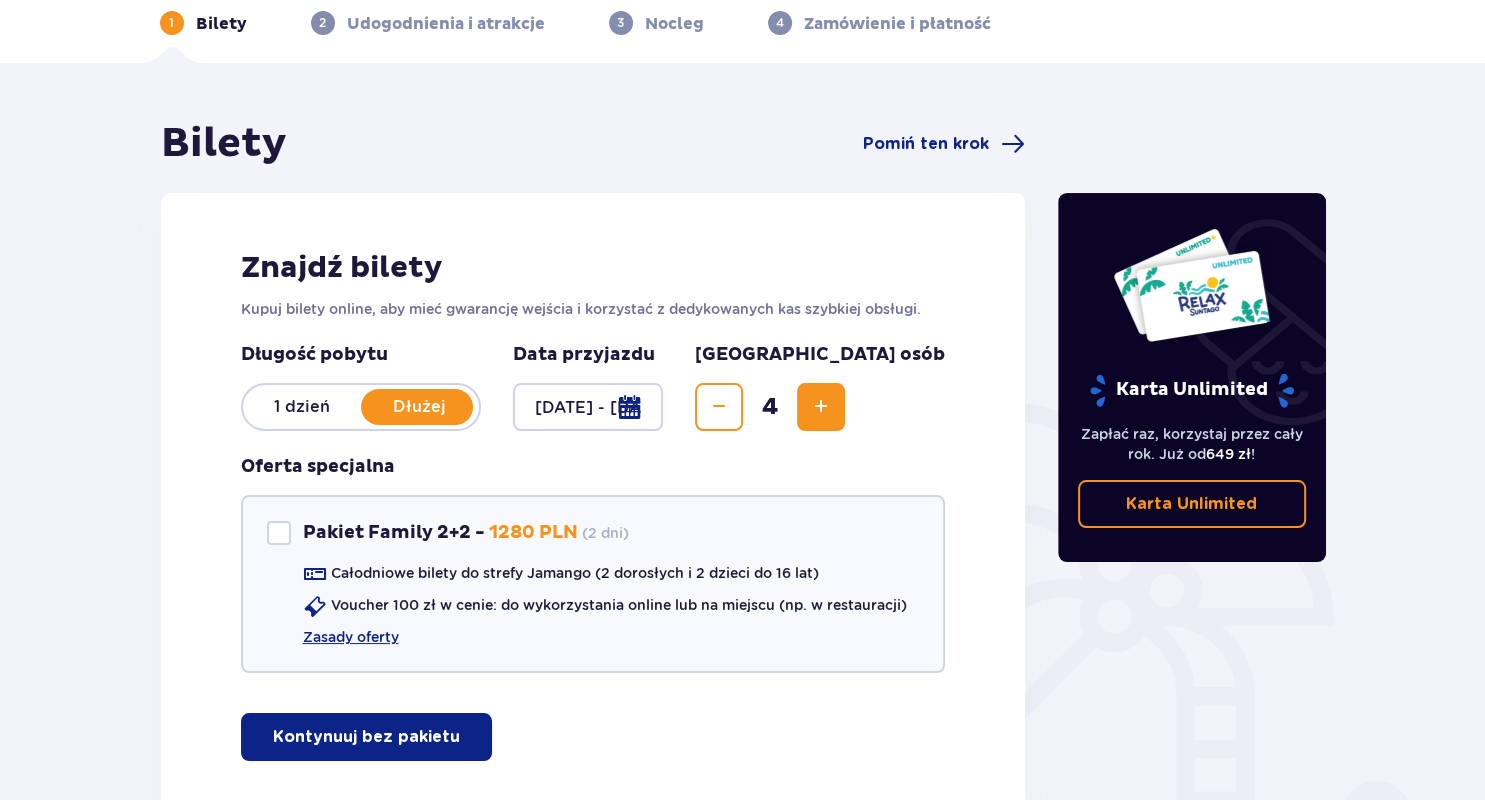 click on "Bilety Pomiń ten krok Znajdź bilety Kupuj bilety online, aby mieć gwarancję wejścia i korzystać z dedykowanych kas szybkiej obsługi. Długość pobytu 1 dzień Dłużej Data przyjazdu 11.07.25 - 12.07.25 Liczba osób 4 Oferta specjalna Pakiet Family 2+2    -  1280 PLN ( 2 dni ) Całodniowe bilety do strefy Jamango (2 dorosłych i 2 dzieci do 16 lat) Voucher 100 zł w cenie: do wykorzystania online lub na miejscu (np. w restauracji) Zasady oferty Kontynuuj bez pakietu Karta Unlimited Zapłać raz, korzystaj przez cały rok. Już od  649 zł ! Karta Unlimited" at bounding box center [742, 500] 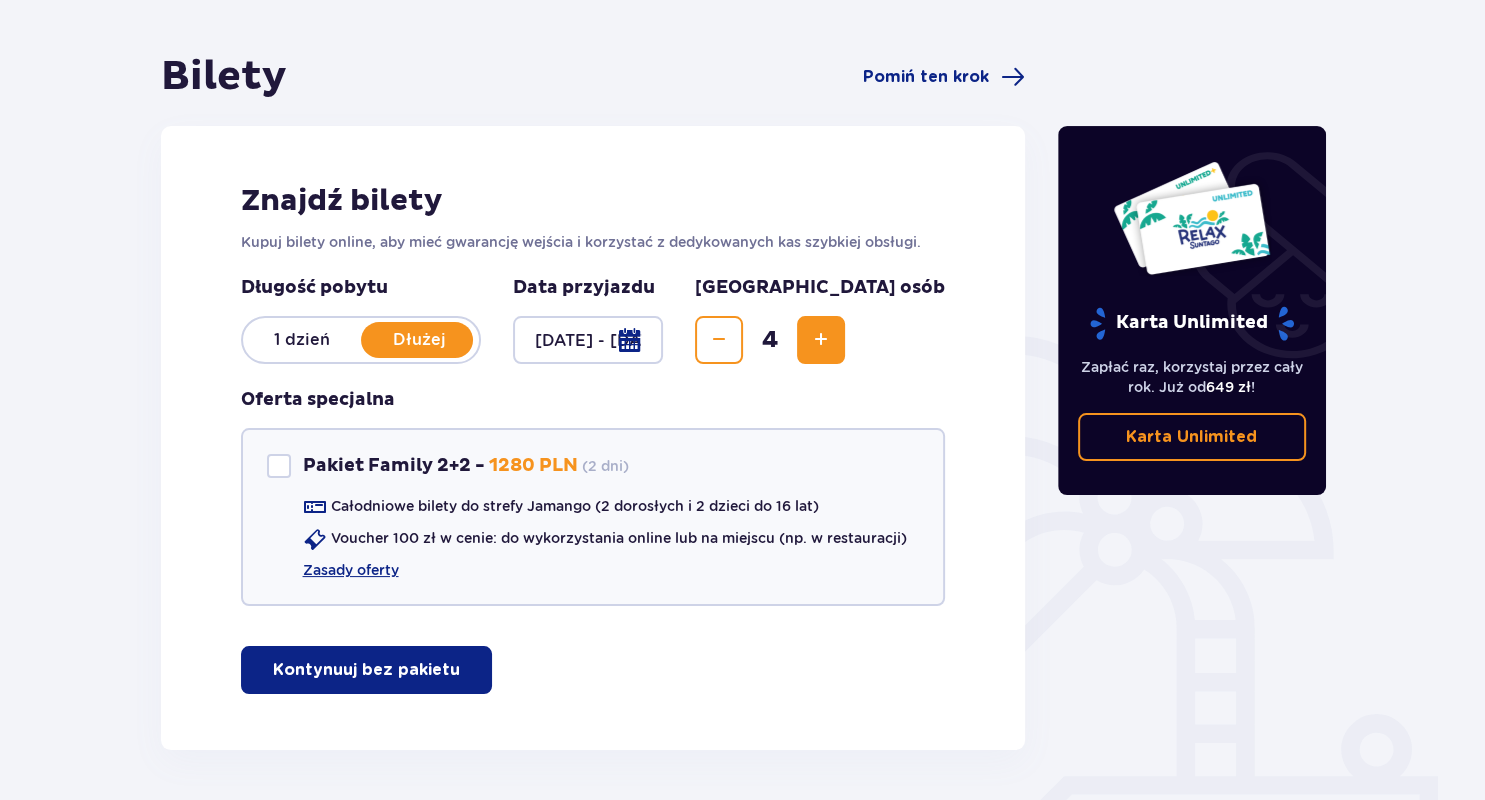 scroll, scrollTop: 164, scrollLeft: 0, axis: vertical 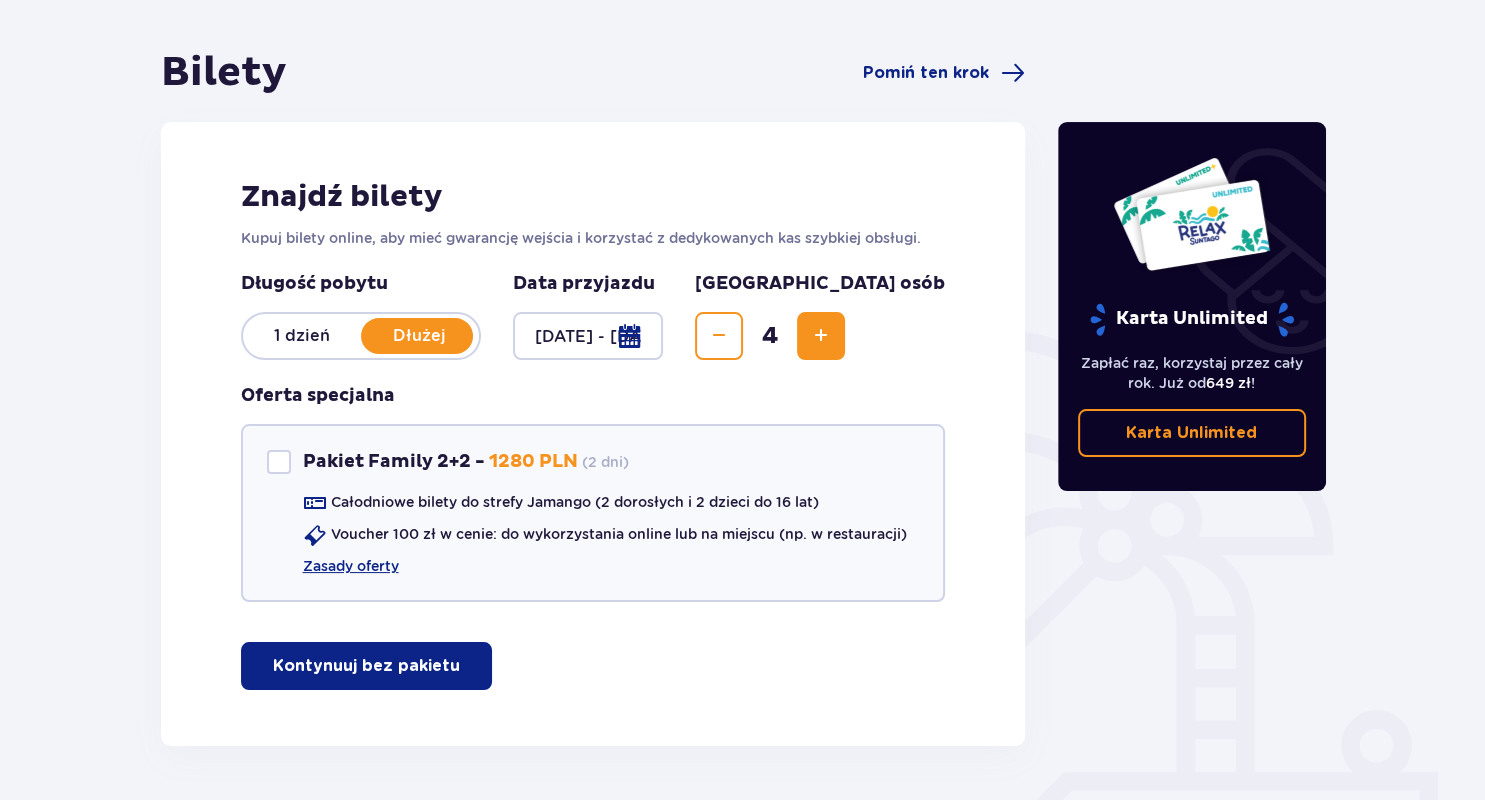 click on "Kontynuuj bez pakietu" at bounding box center (366, 666) 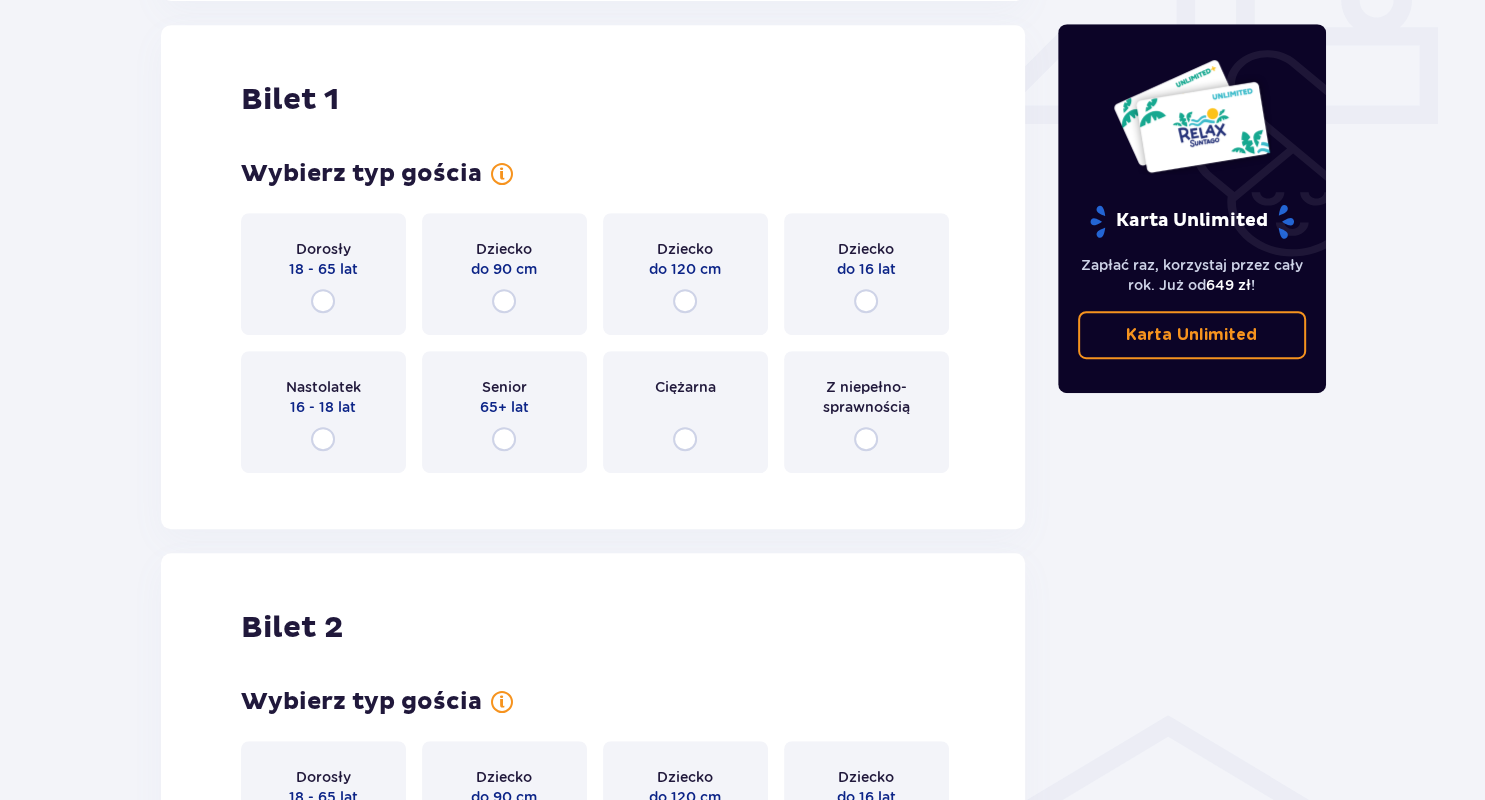 scroll, scrollTop: 910, scrollLeft: 0, axis: vertical 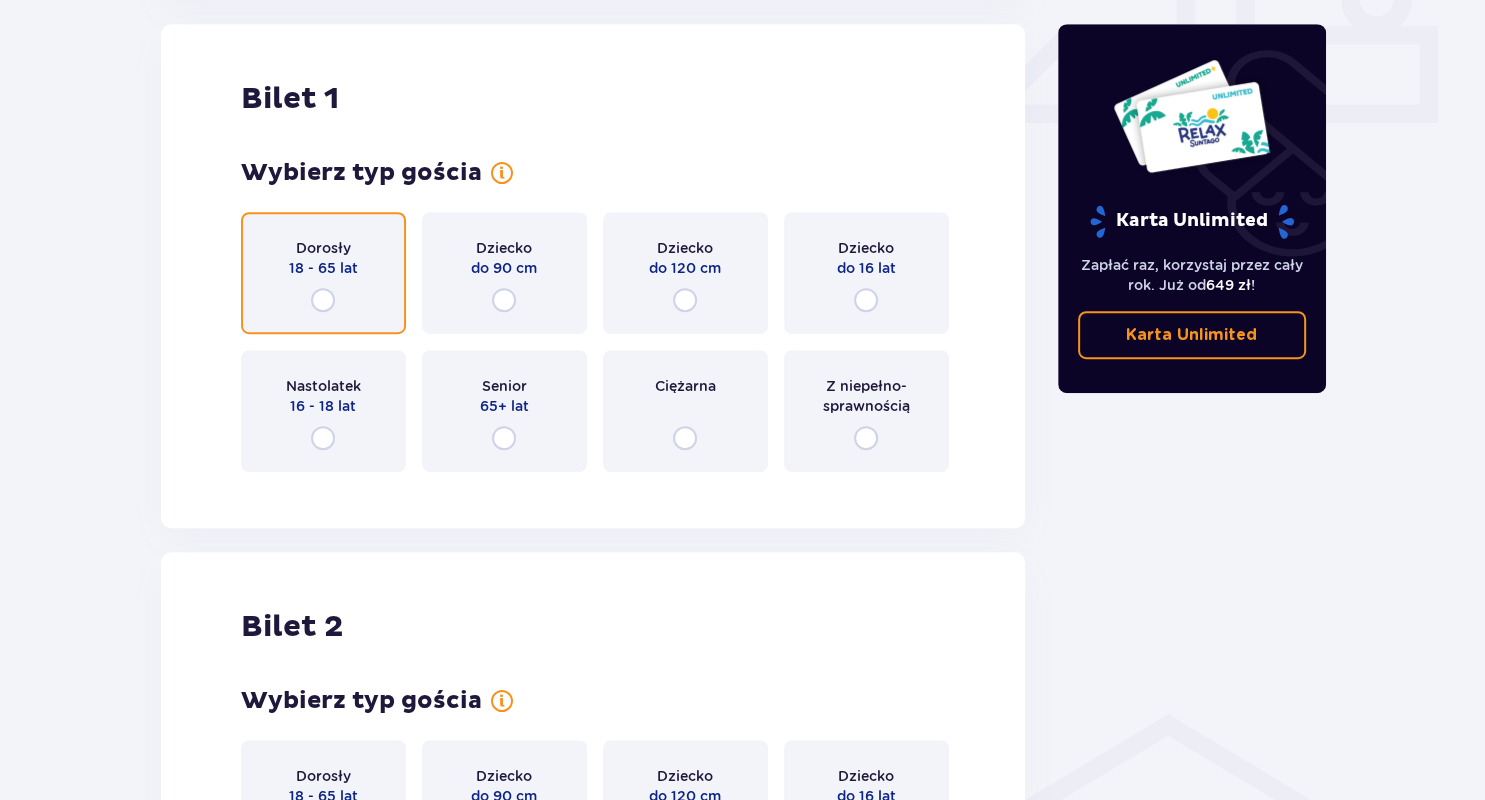 click at bounding box center [323, 300] 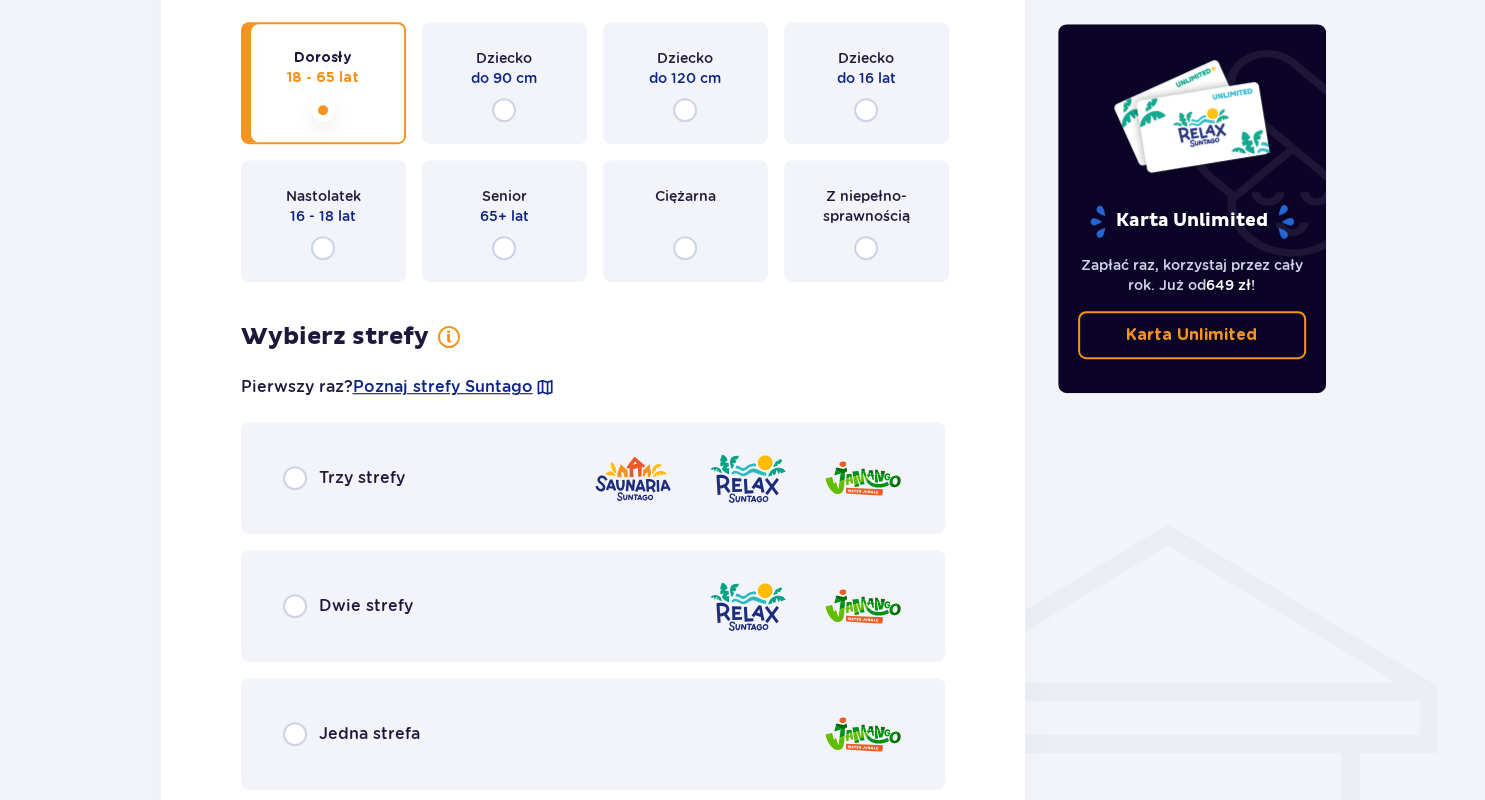 scroll, scrollTop: 1098, scrollLeft: 0, axis: vertical 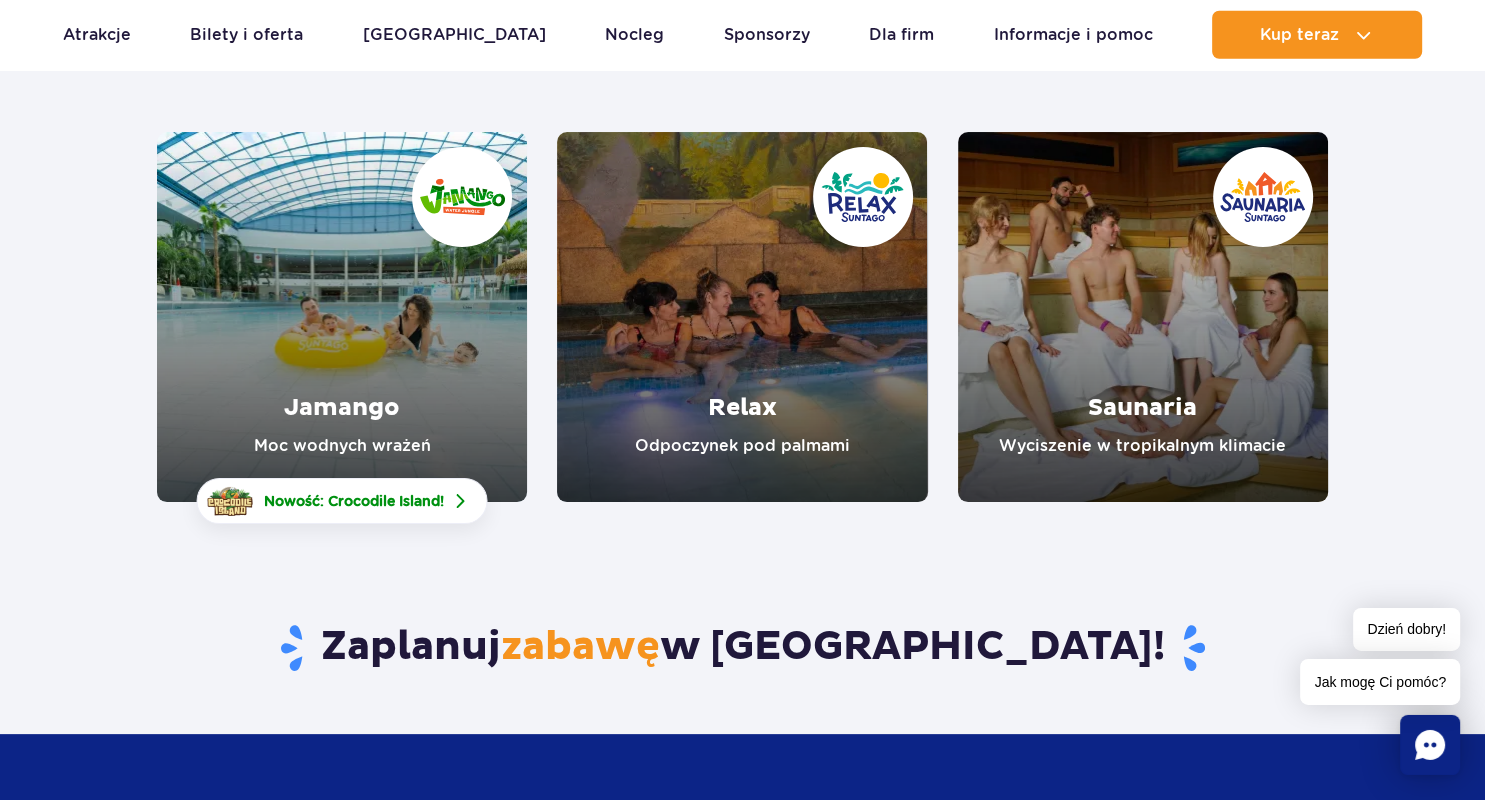 click at bounding box center (342, 317) 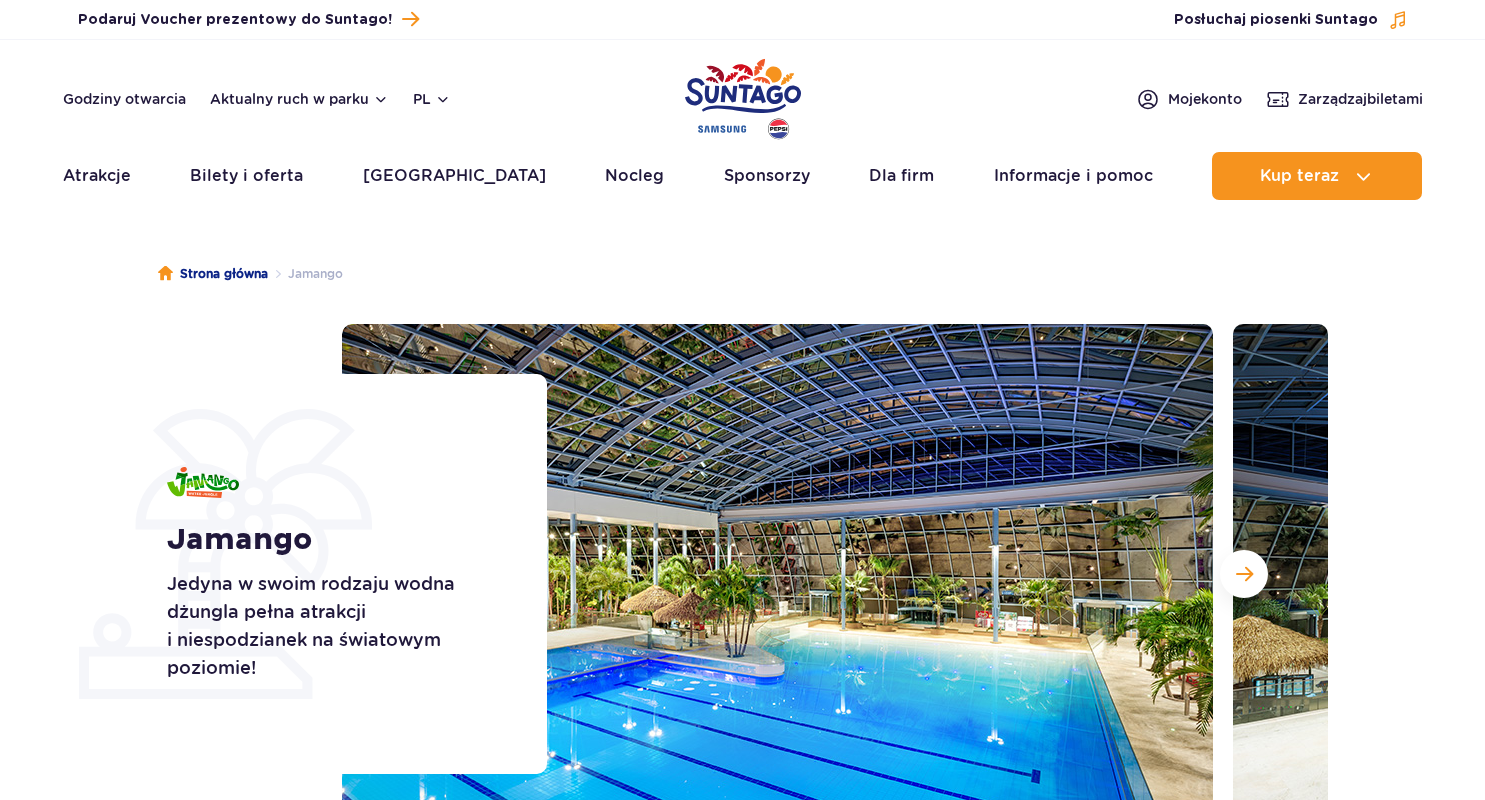 scroll, scrollTop: 0, scrollLeft: 0, axis: both 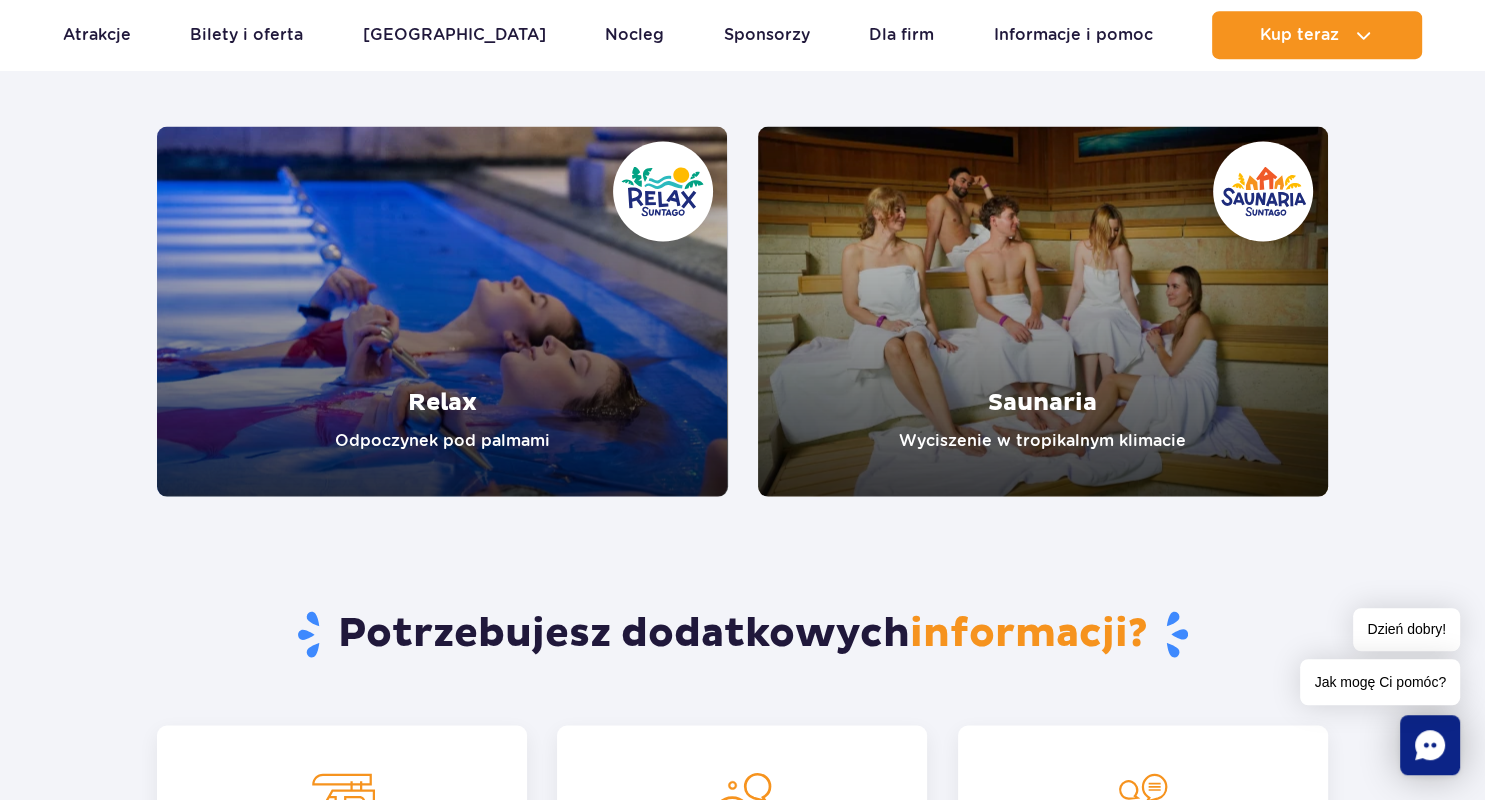 click at bounding box center (442, 311) 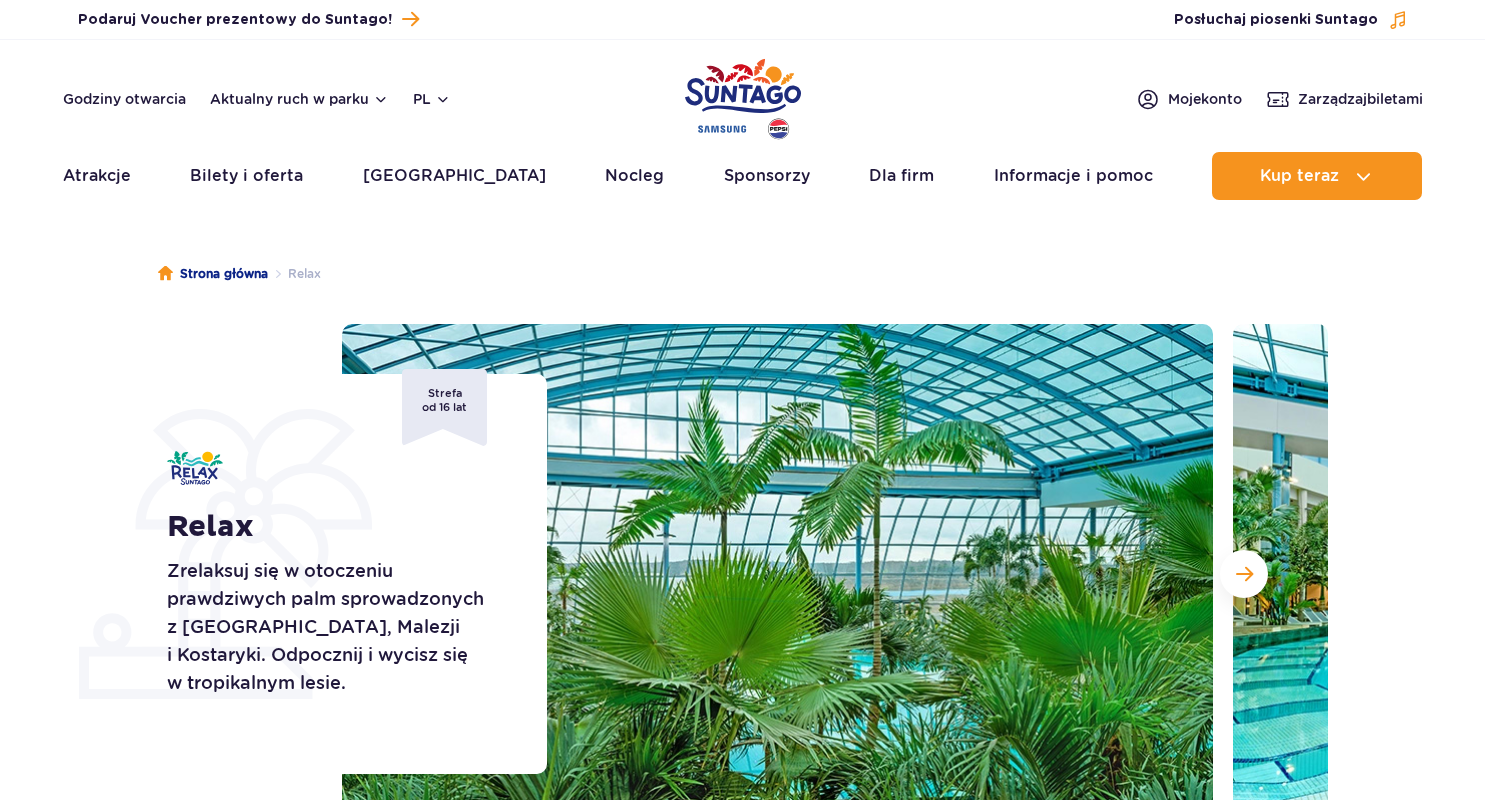 scroll, scrollTop: 0, scrollLeft: 0, axis: both 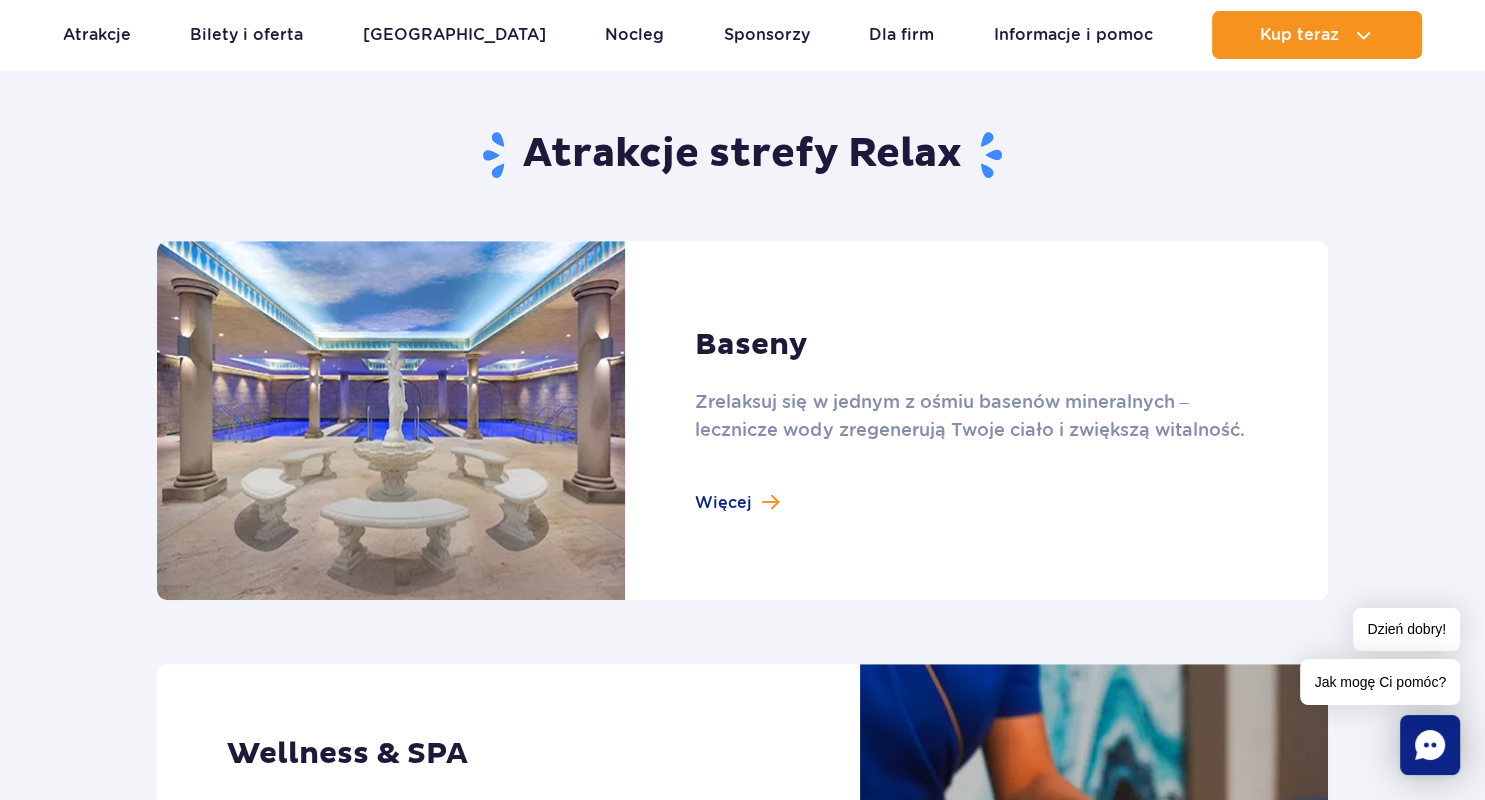 click at bounding box center (742, 420) 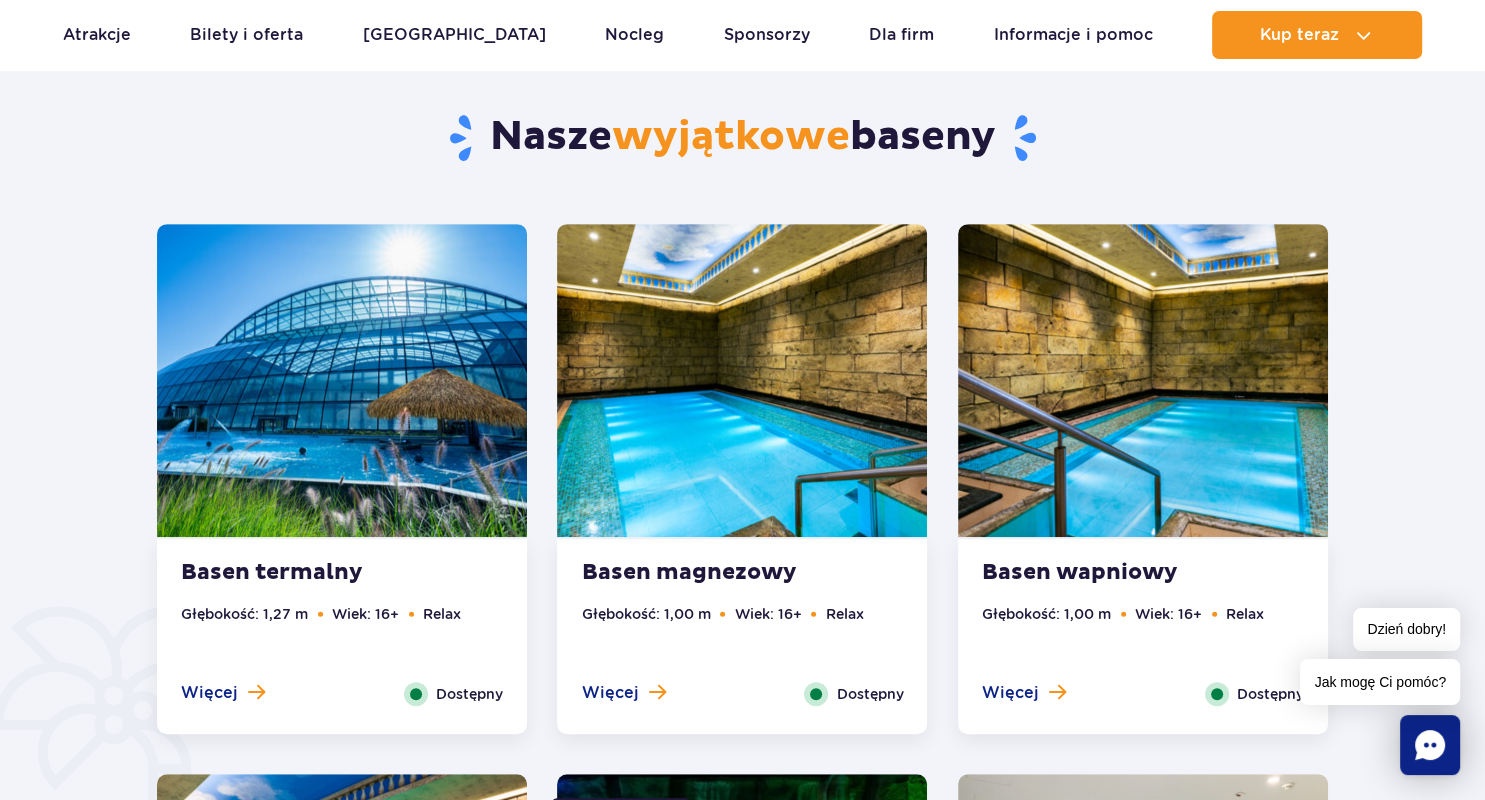 scroll, scrollTop: 639, scrollLeft: 0, axis: vertical 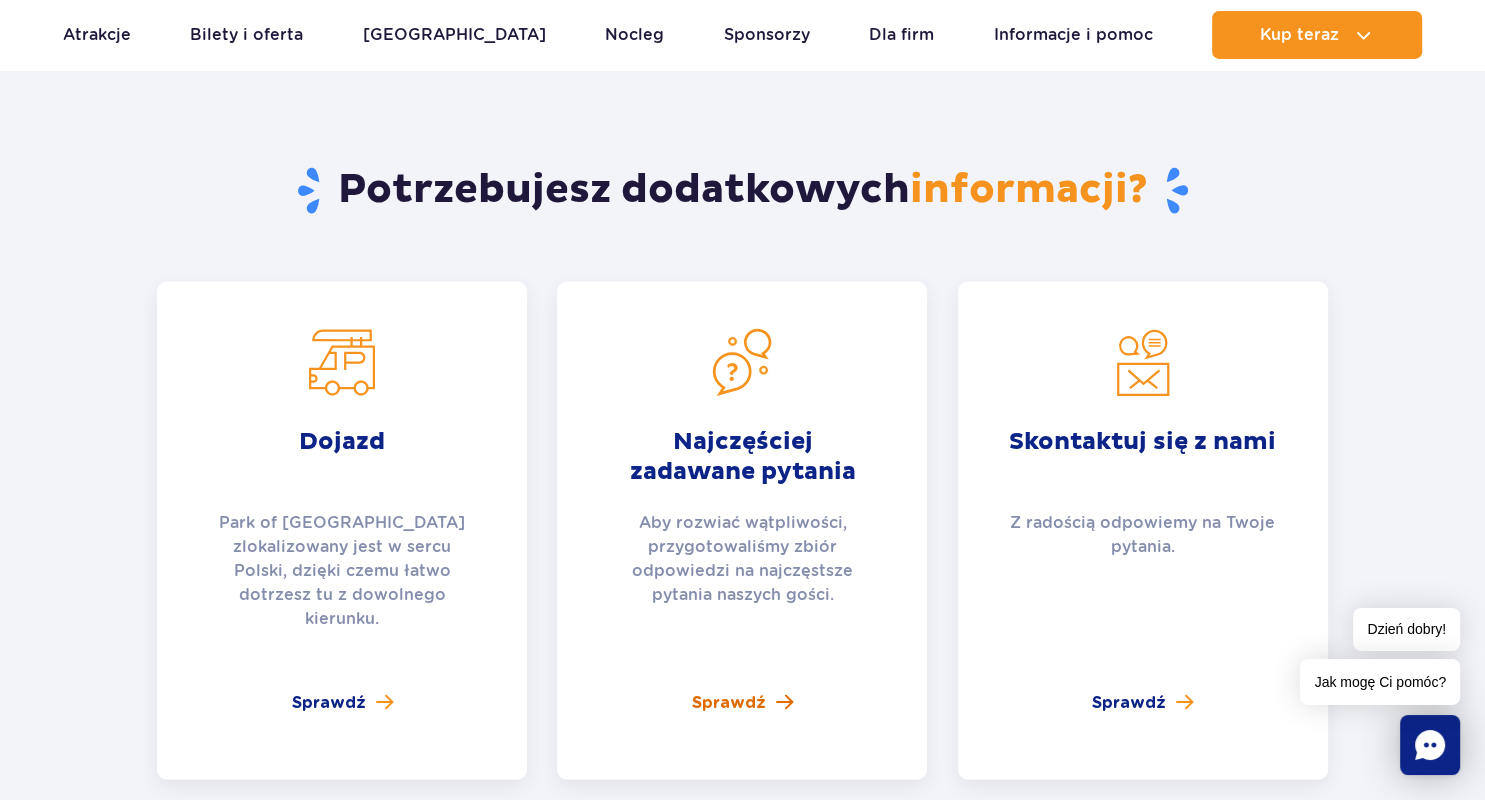 click on "Sprawdź" at bounding box center [729, 703] 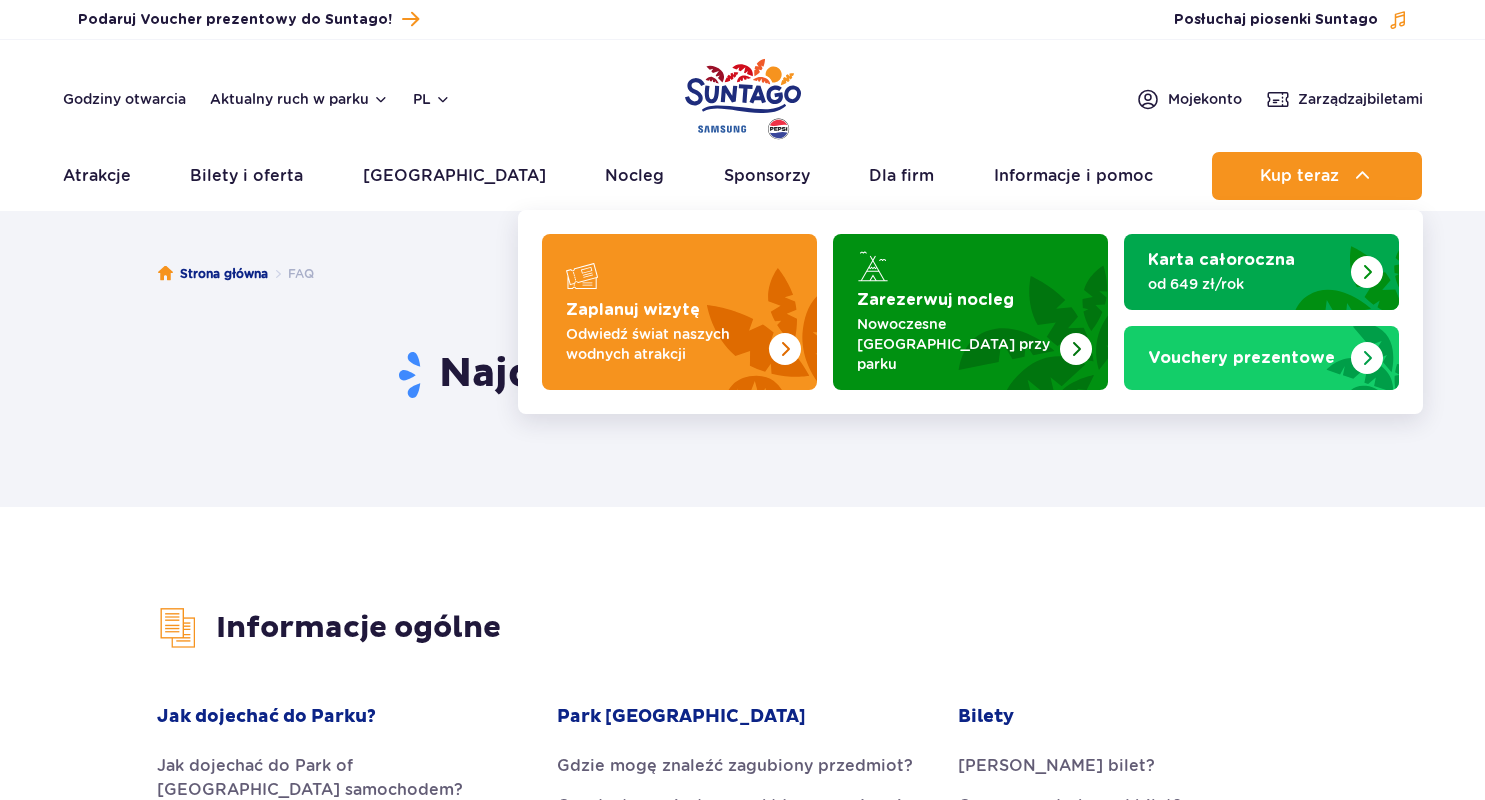 scroll, scrollTop: 0, scrollLeft: 0, axis: both 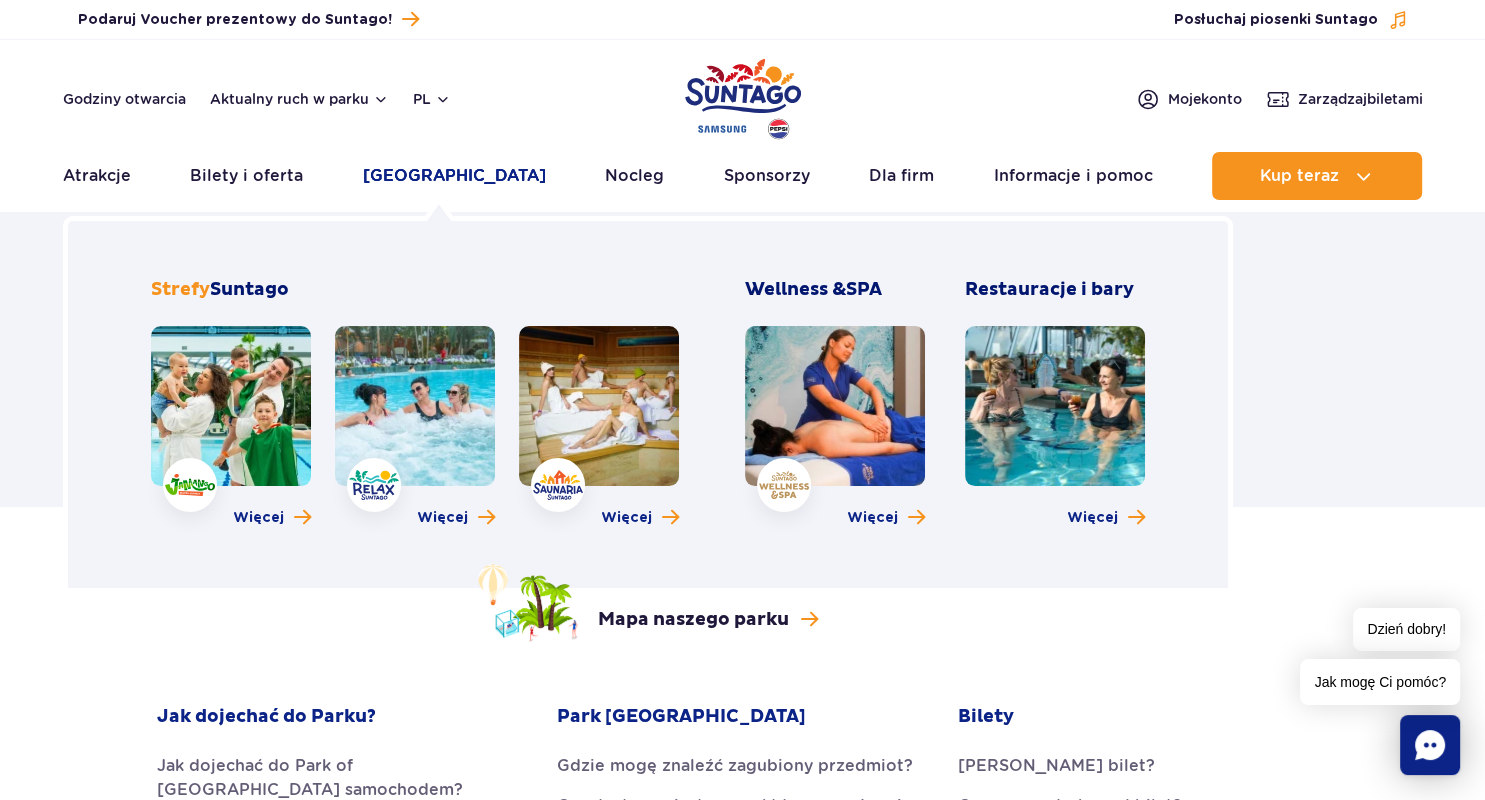 click on "[GEOGRAPHIC_DATA]" at bounding box center [454, 176] 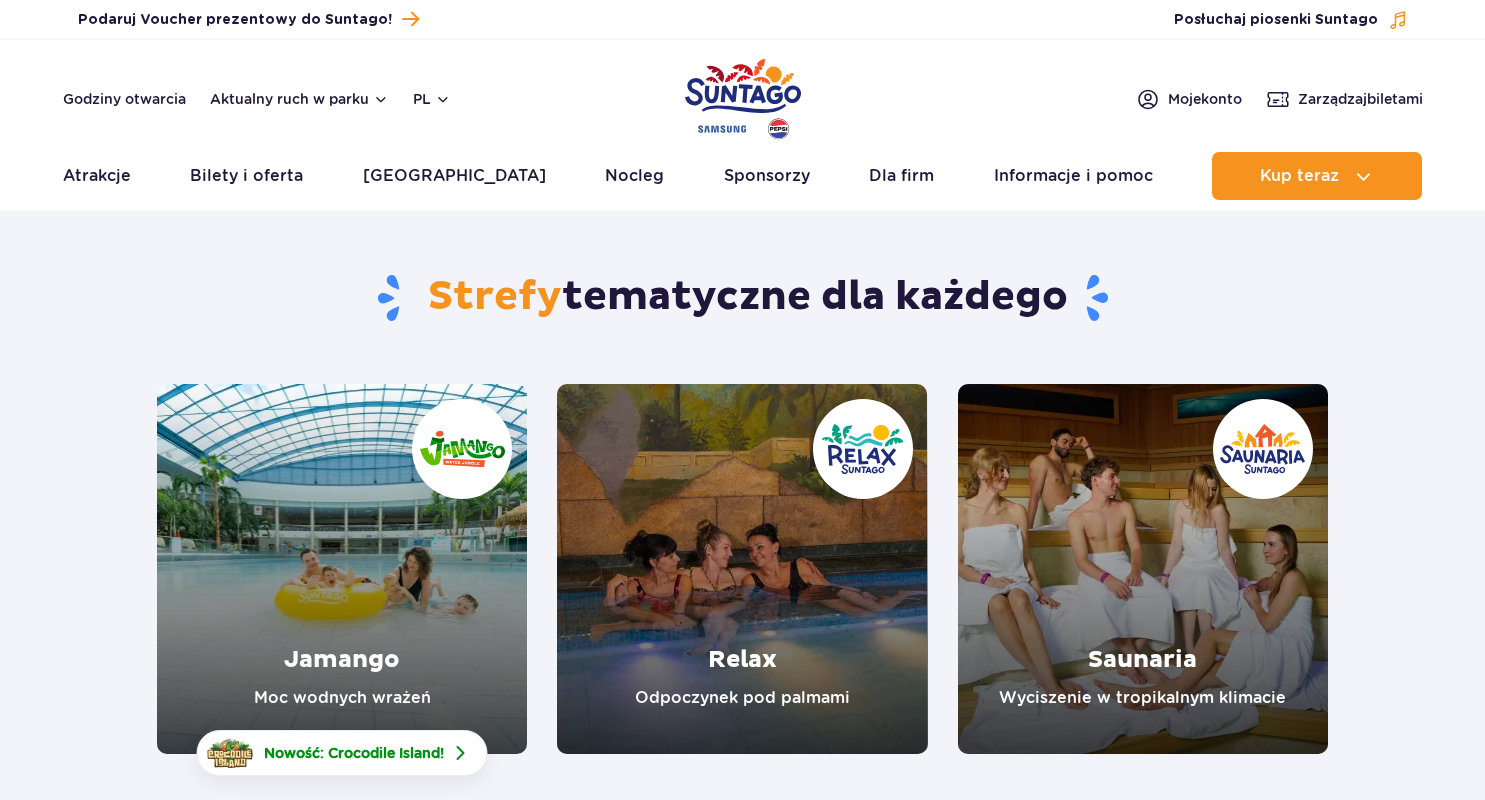 scroll, scrollTop: 0, scrollLeft: 0, axis: both 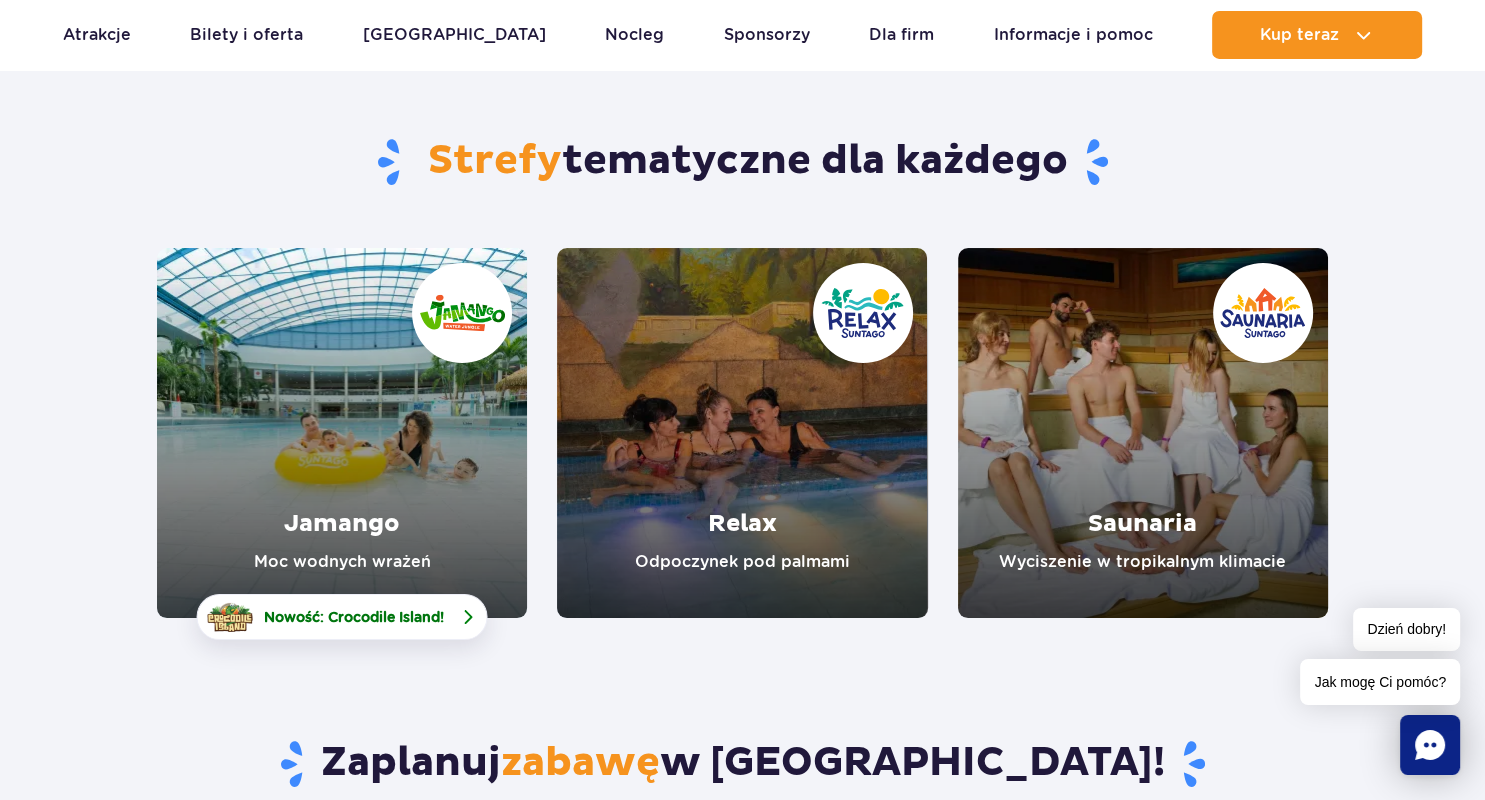click on "Nowość: Crocodile Island!" at bounding box center (354, 617) 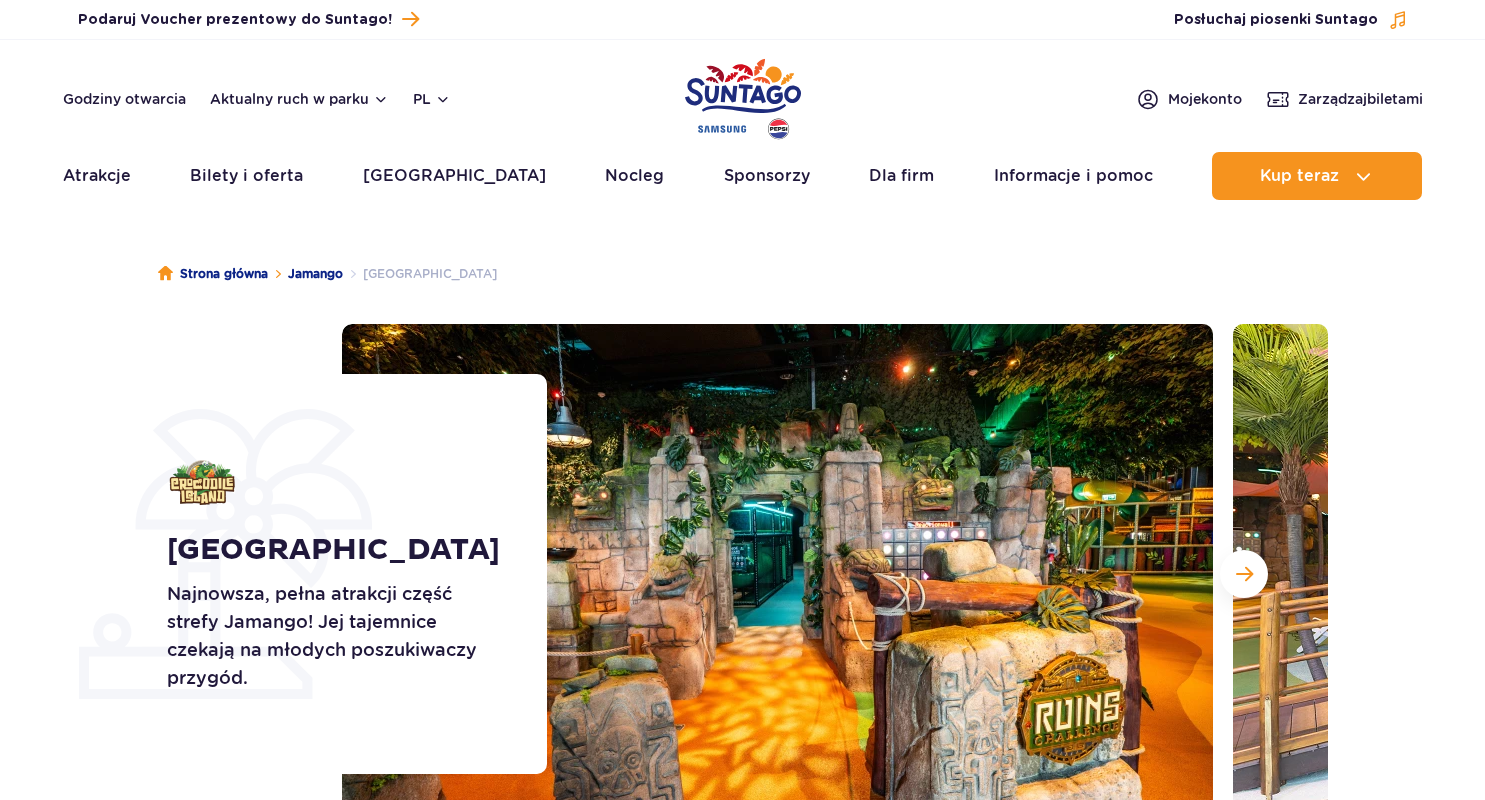 scroll, scrollTop: 0, scrollLeft: 0, axis: both 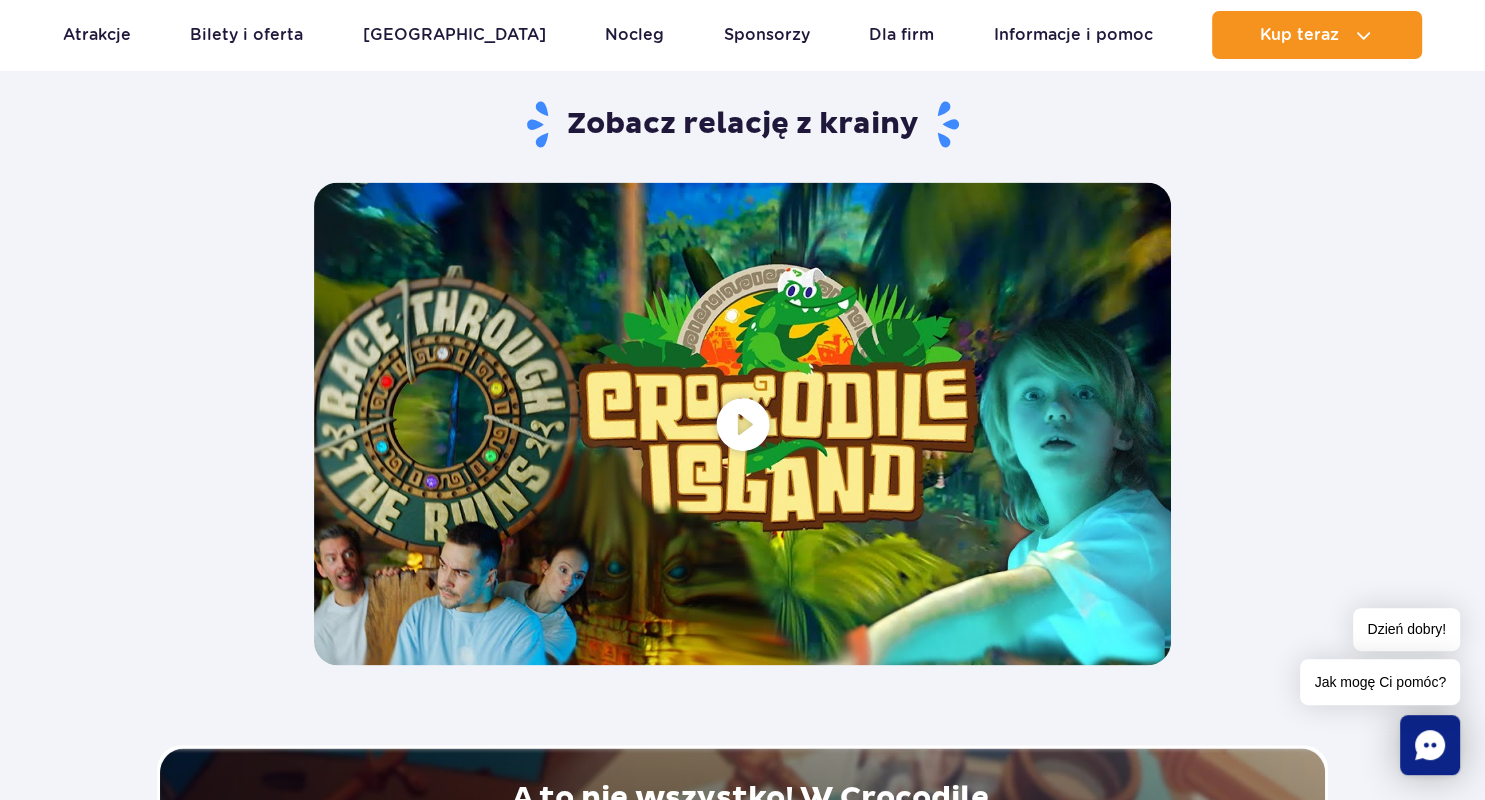 click at bounding box center (742, 423) 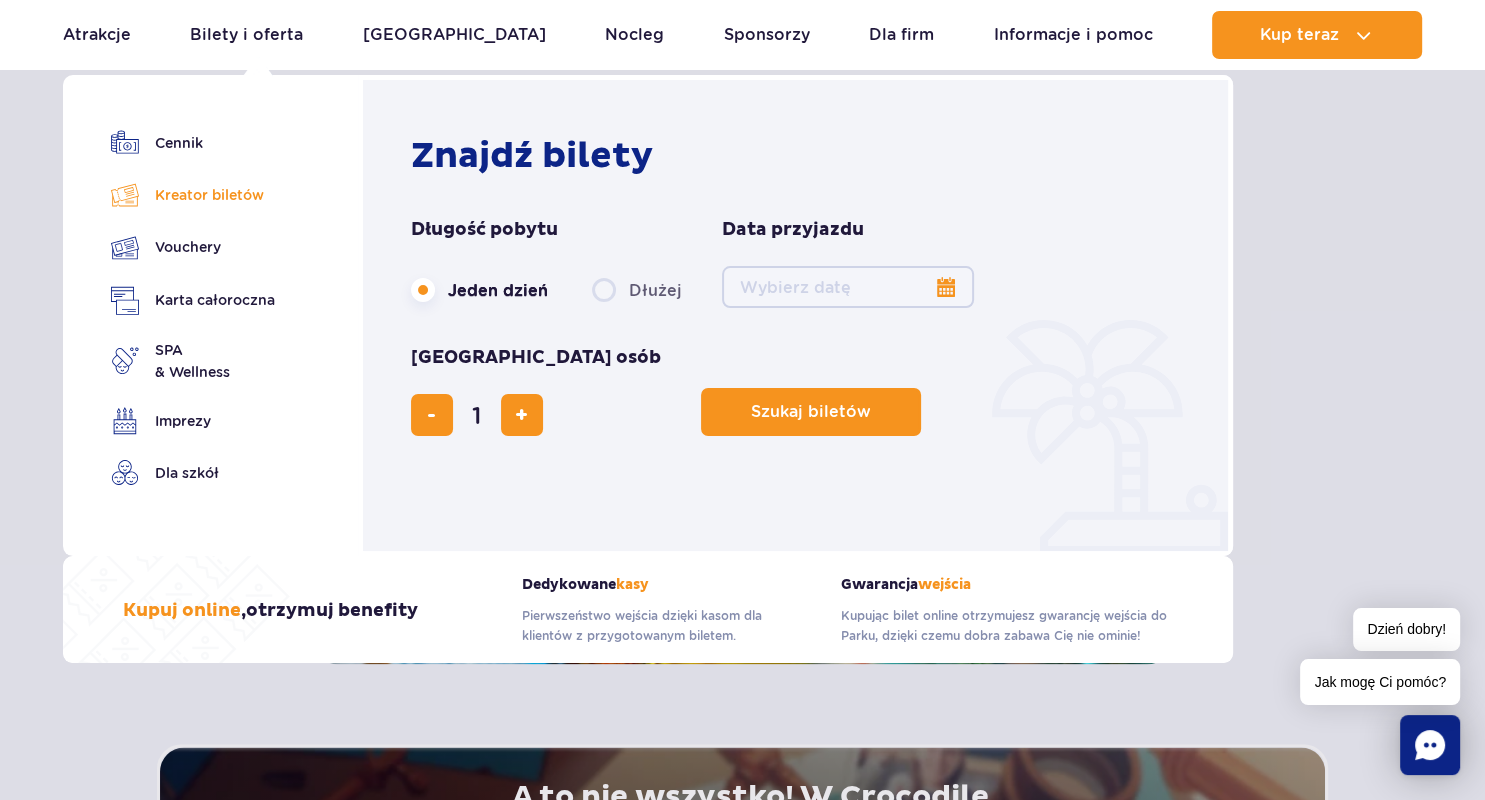 click on "Kreator biletów" at bounding box center (193, 195) 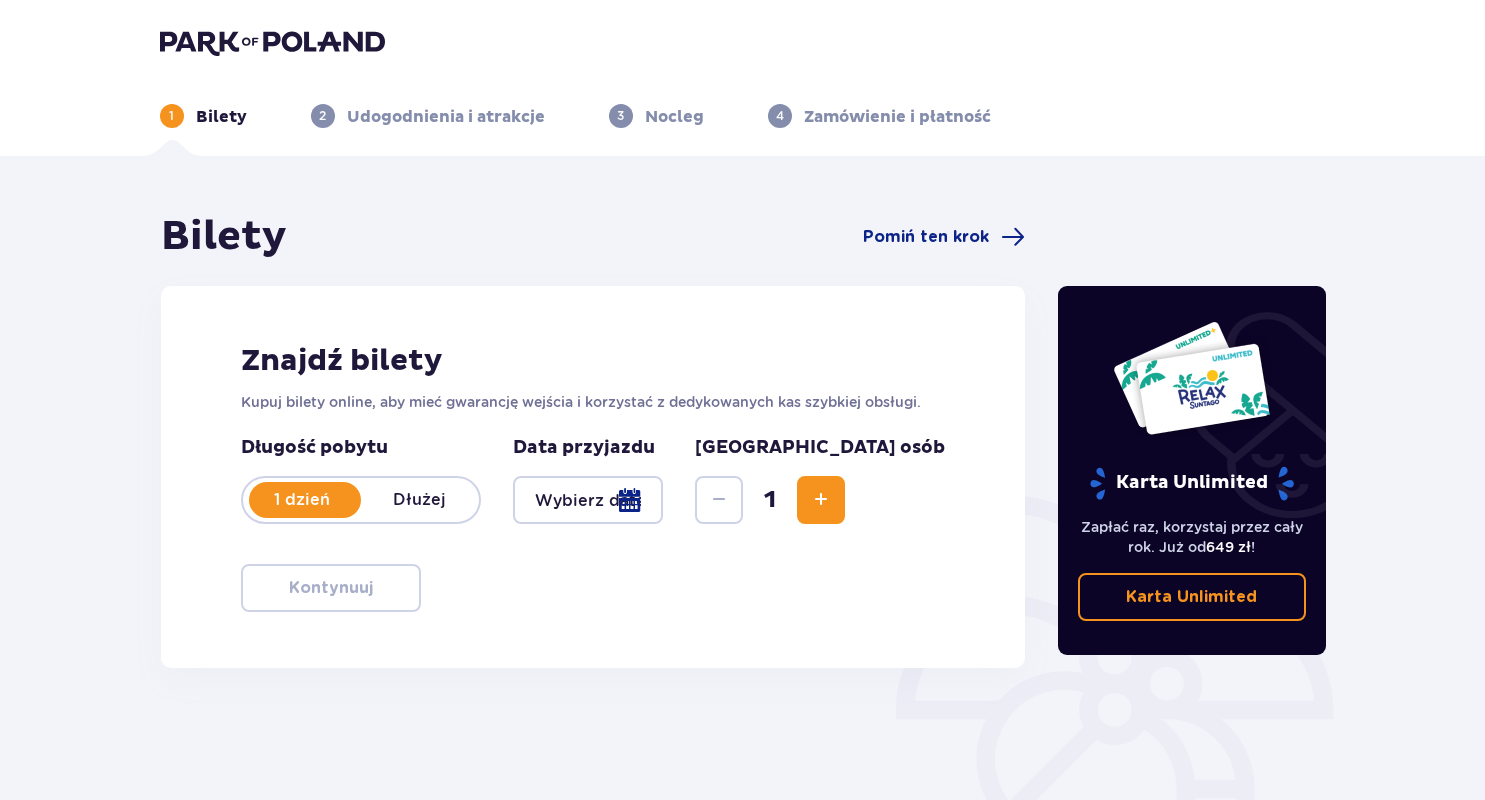 scroll, scrollTop: 0, scrollLeft: 0, axis: both 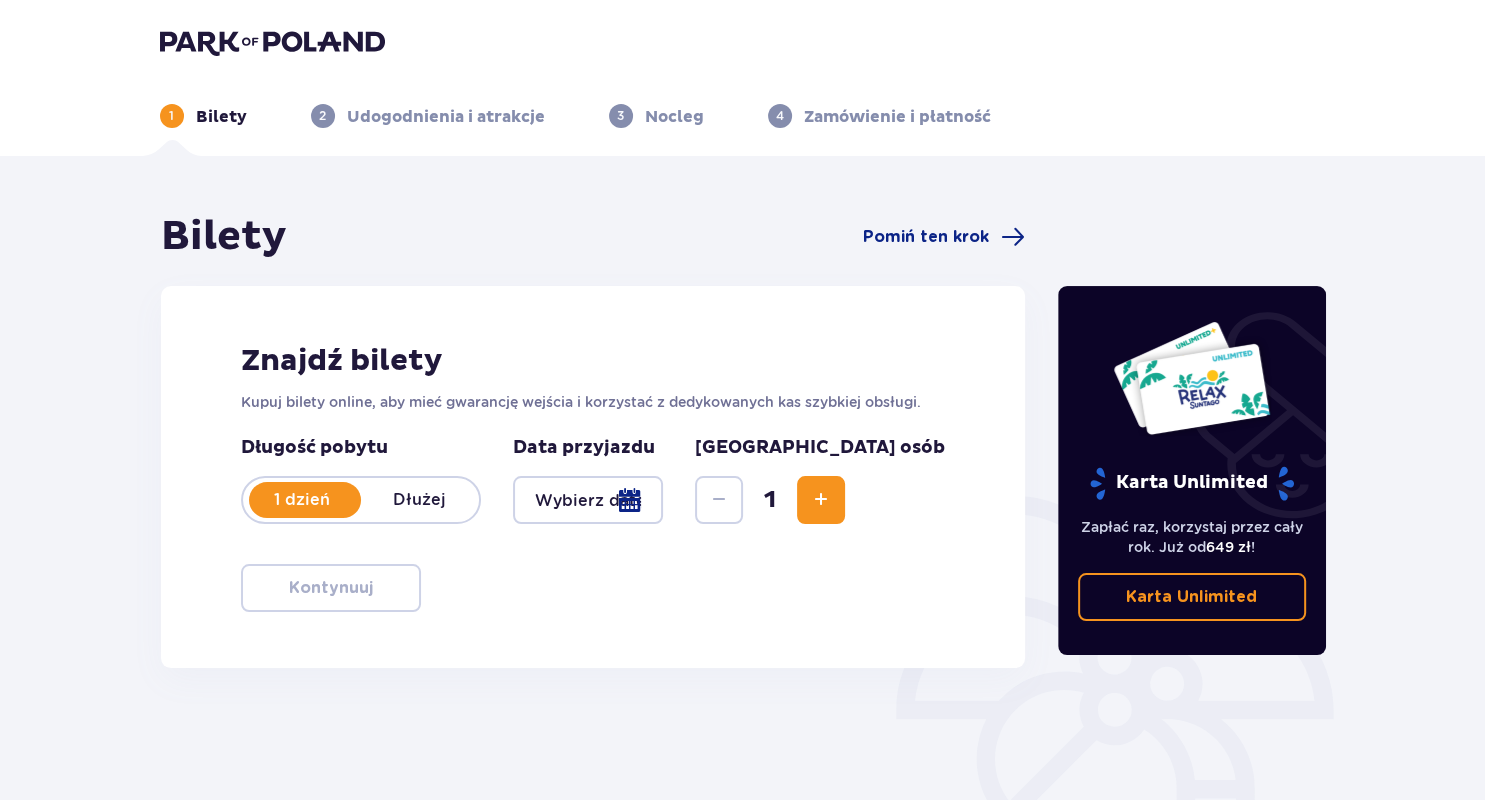 click on "Dłużej" at bounding box center [420, 500] 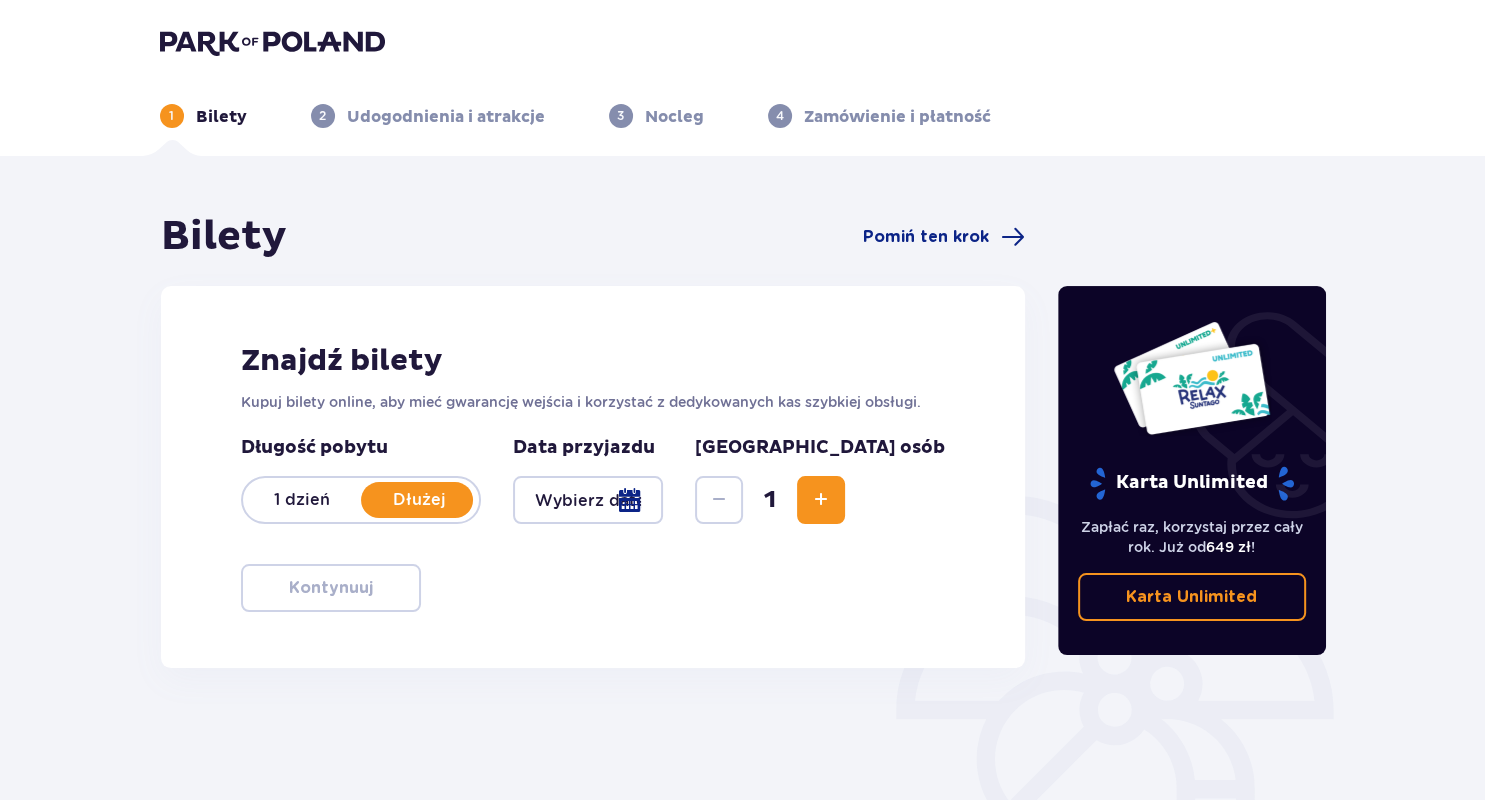 click at bounding box center [588, 500] 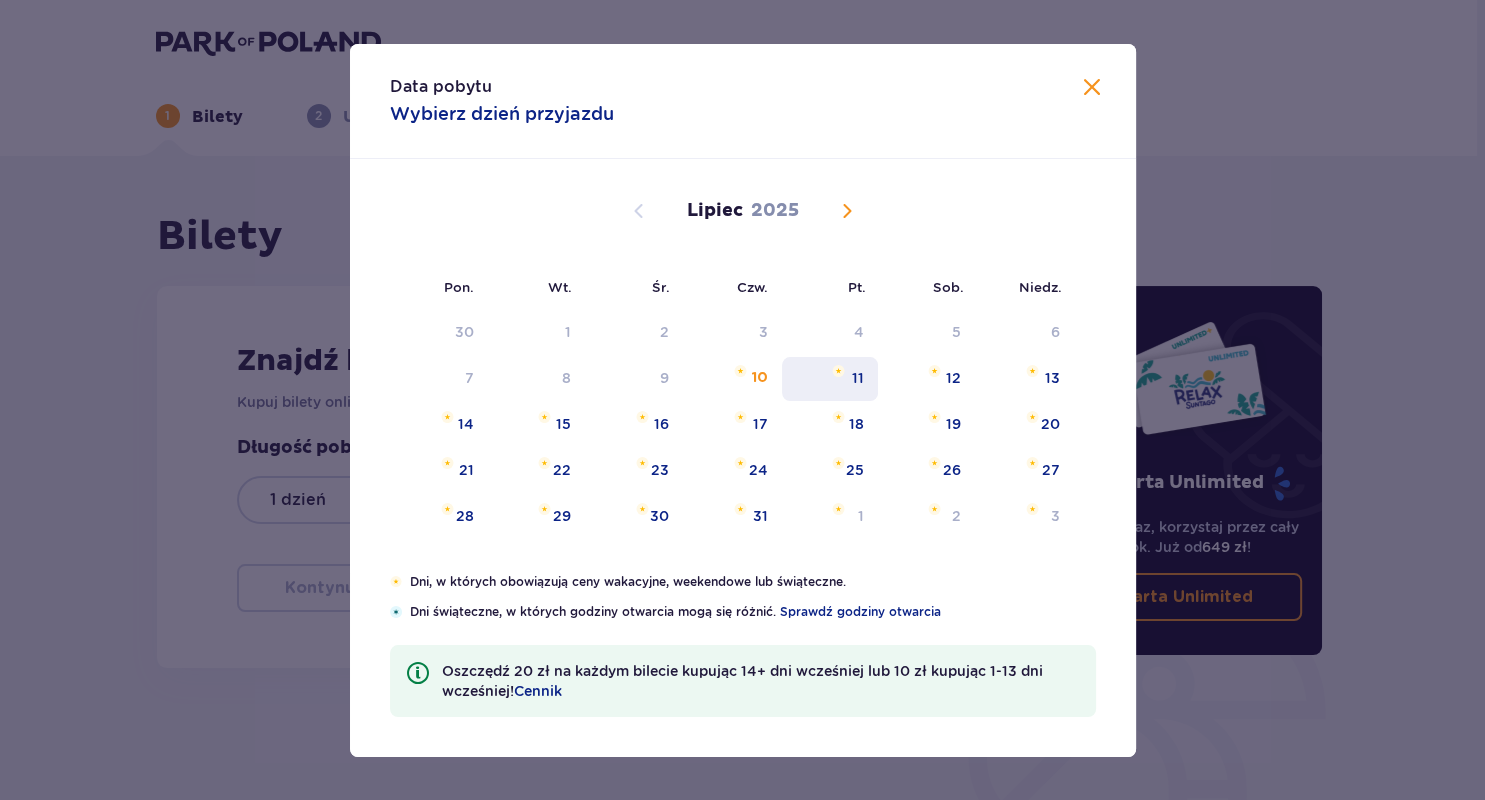 click on "11" at bounding box center [830, 379] 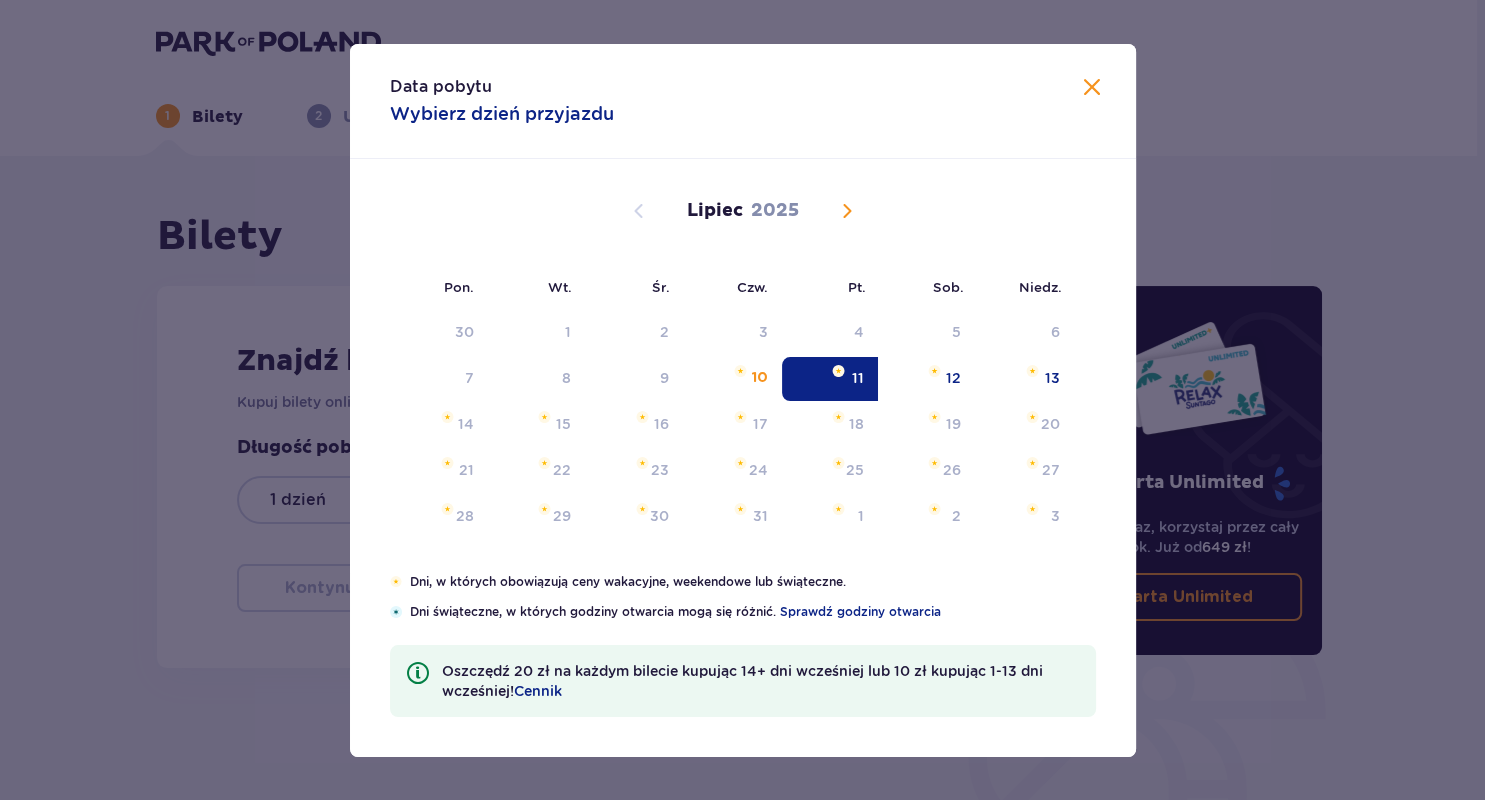 click at bounding box center (1092, 88) 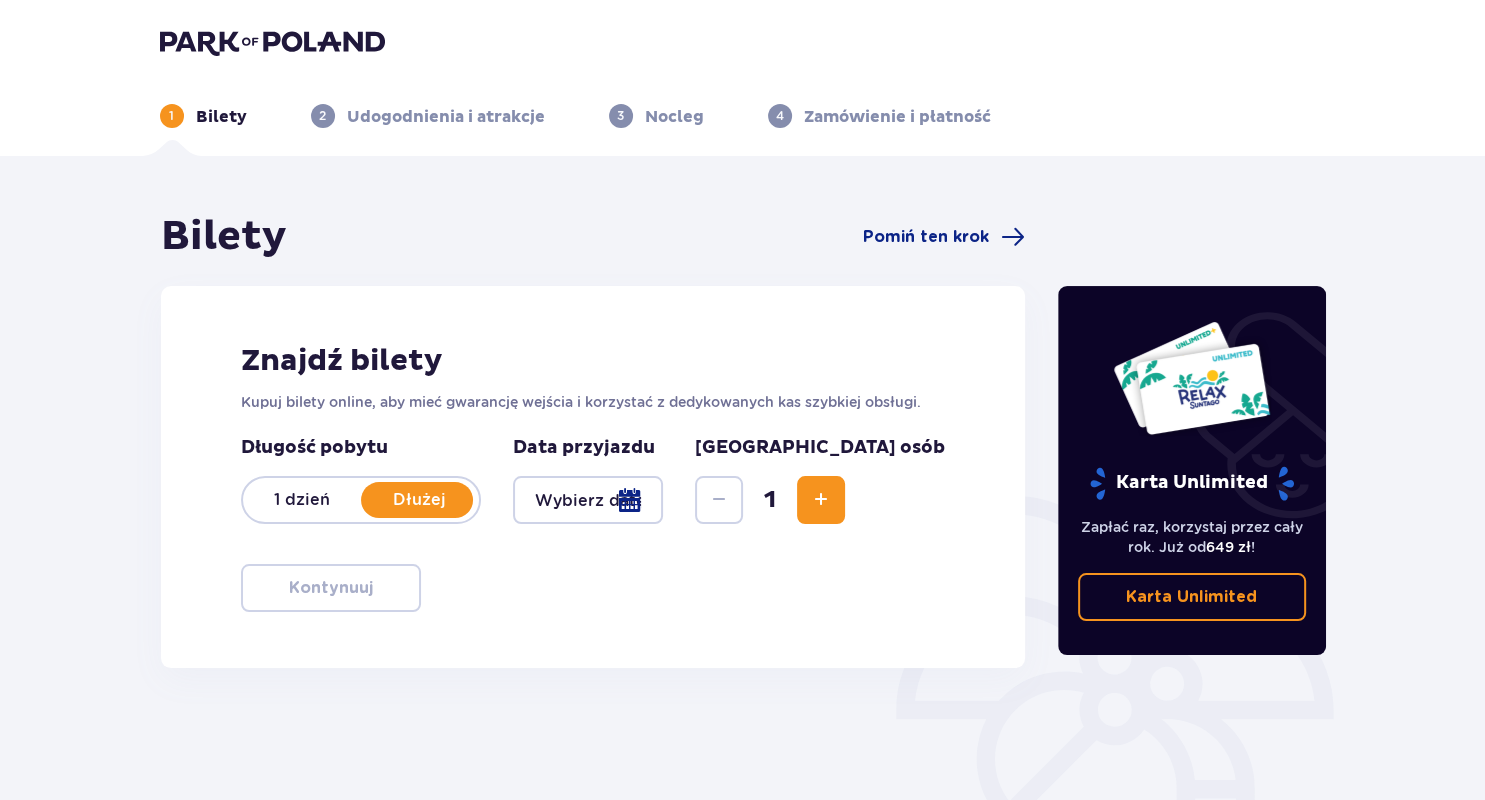 click at bounding box center (588, 500) 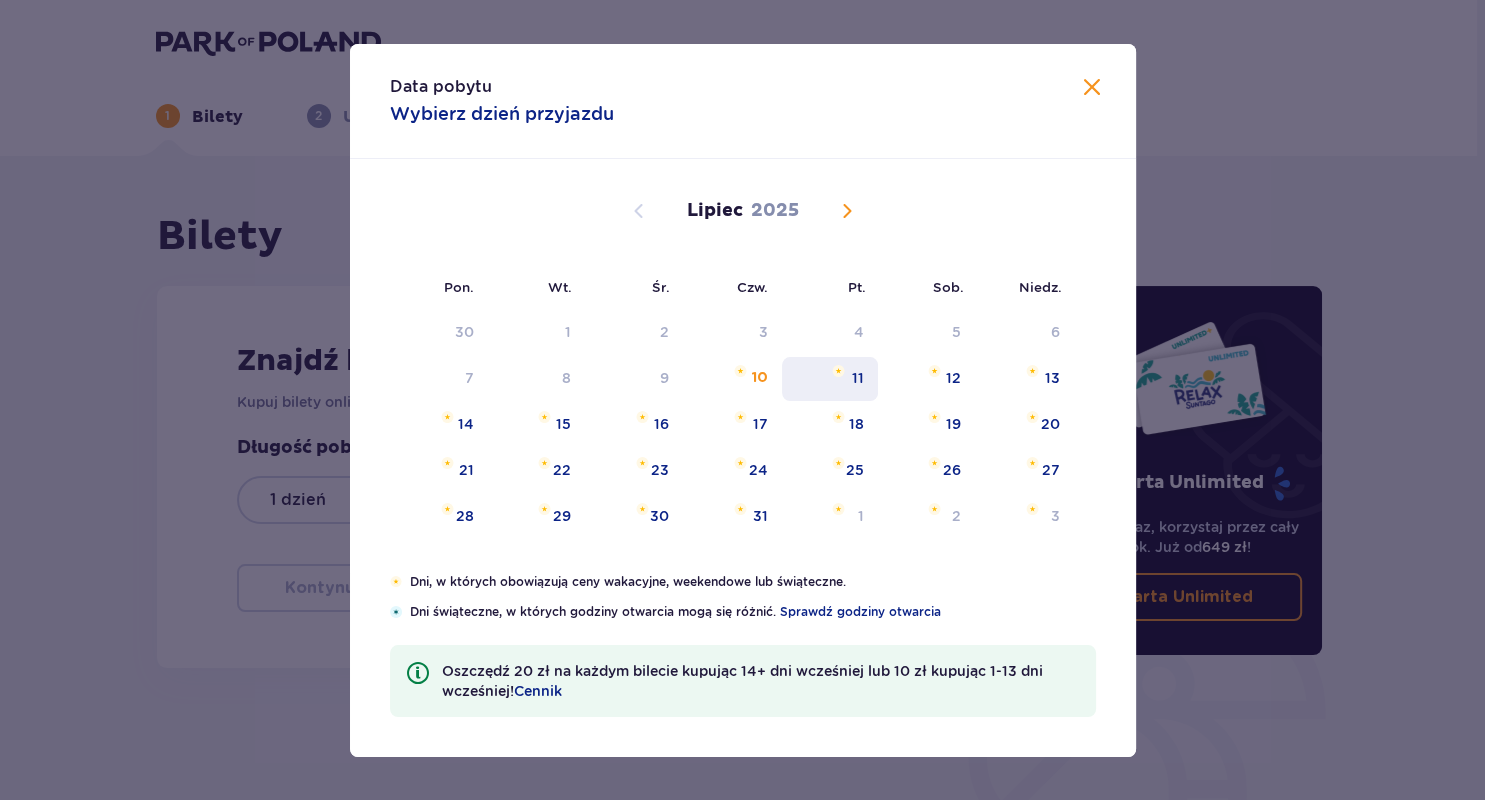 click on "11" at bounding box center (858, 378) 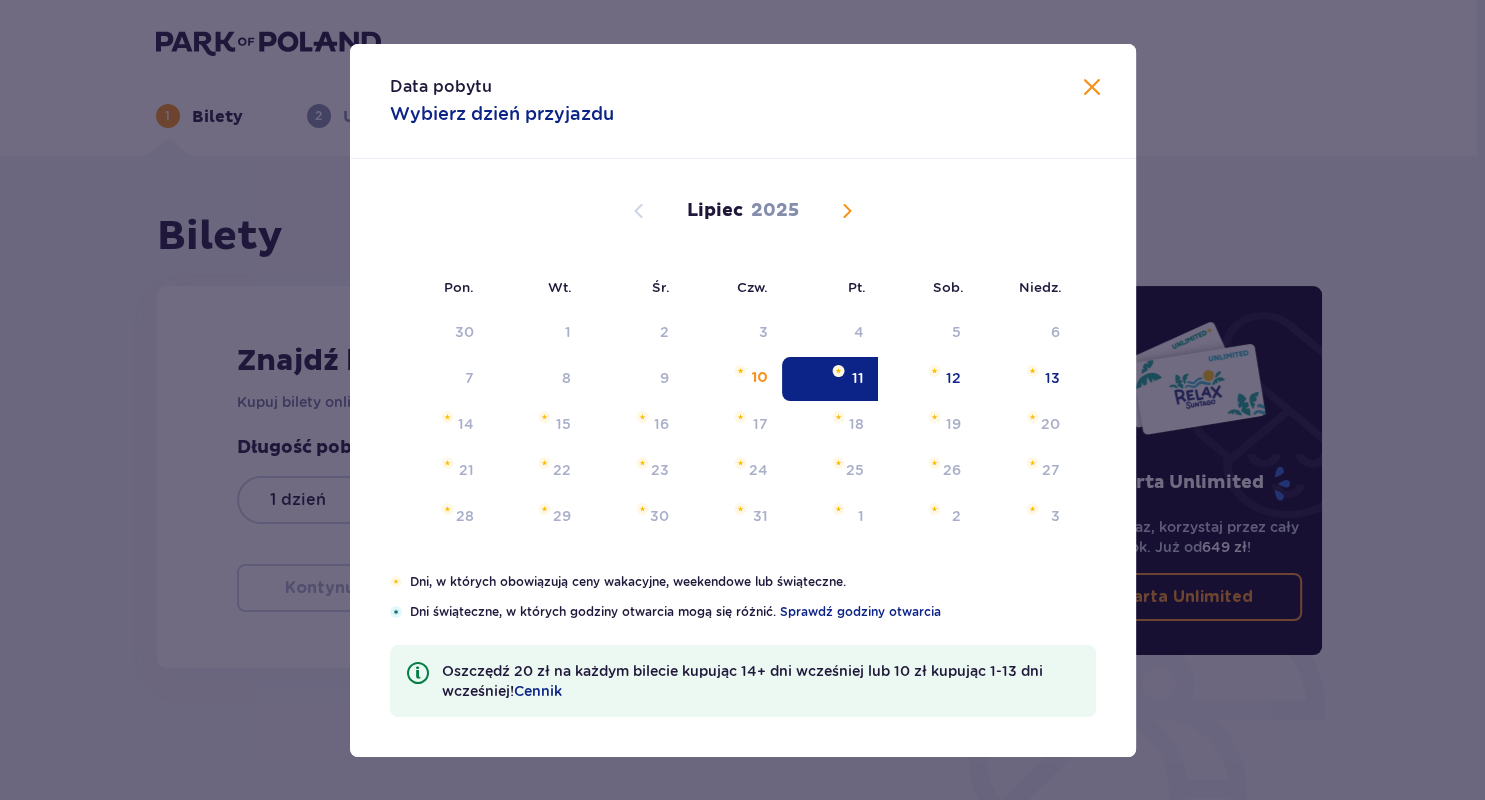 click on "11" at bounding box center (858, 378) 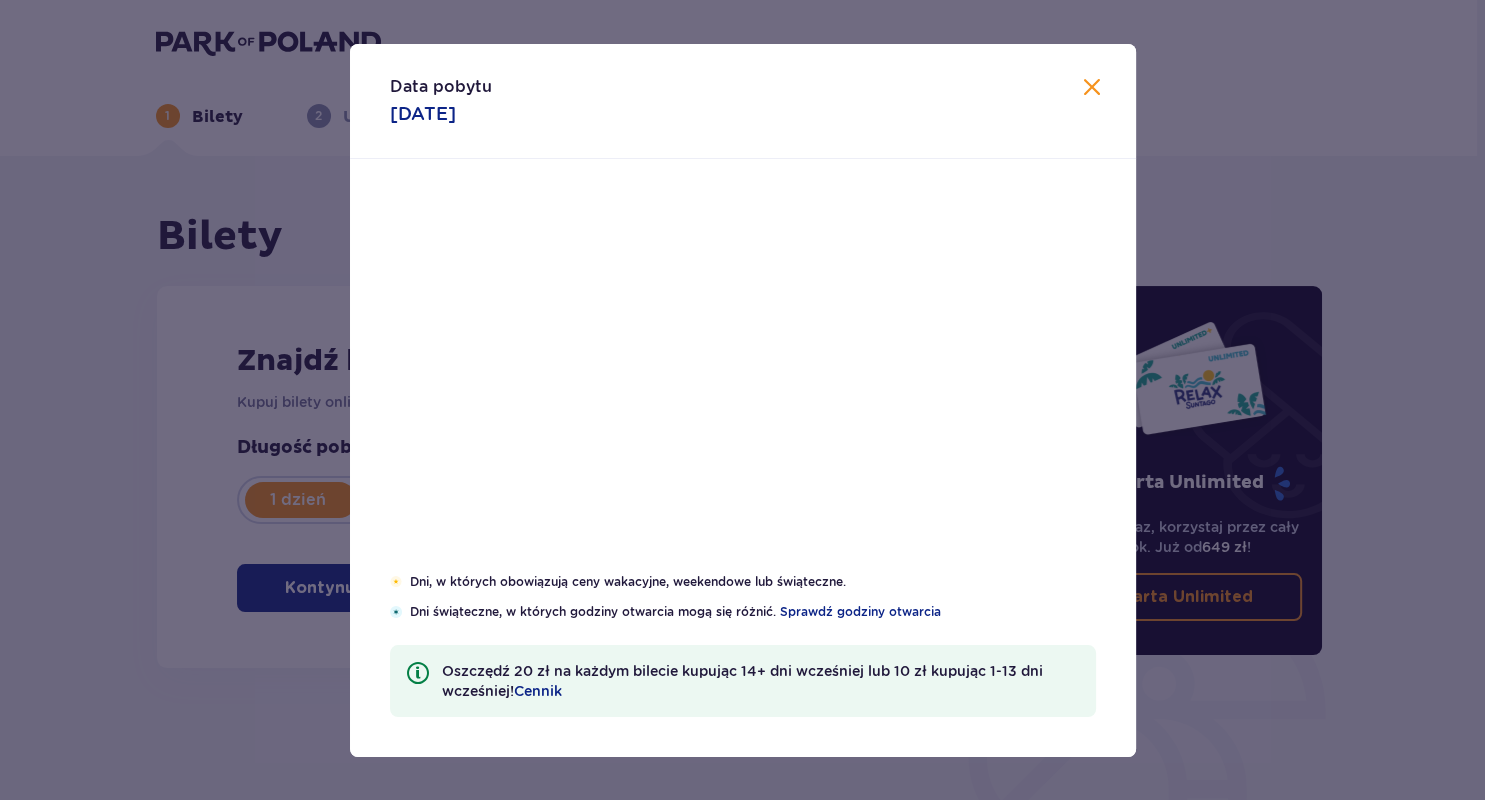 type on "[DATE]" 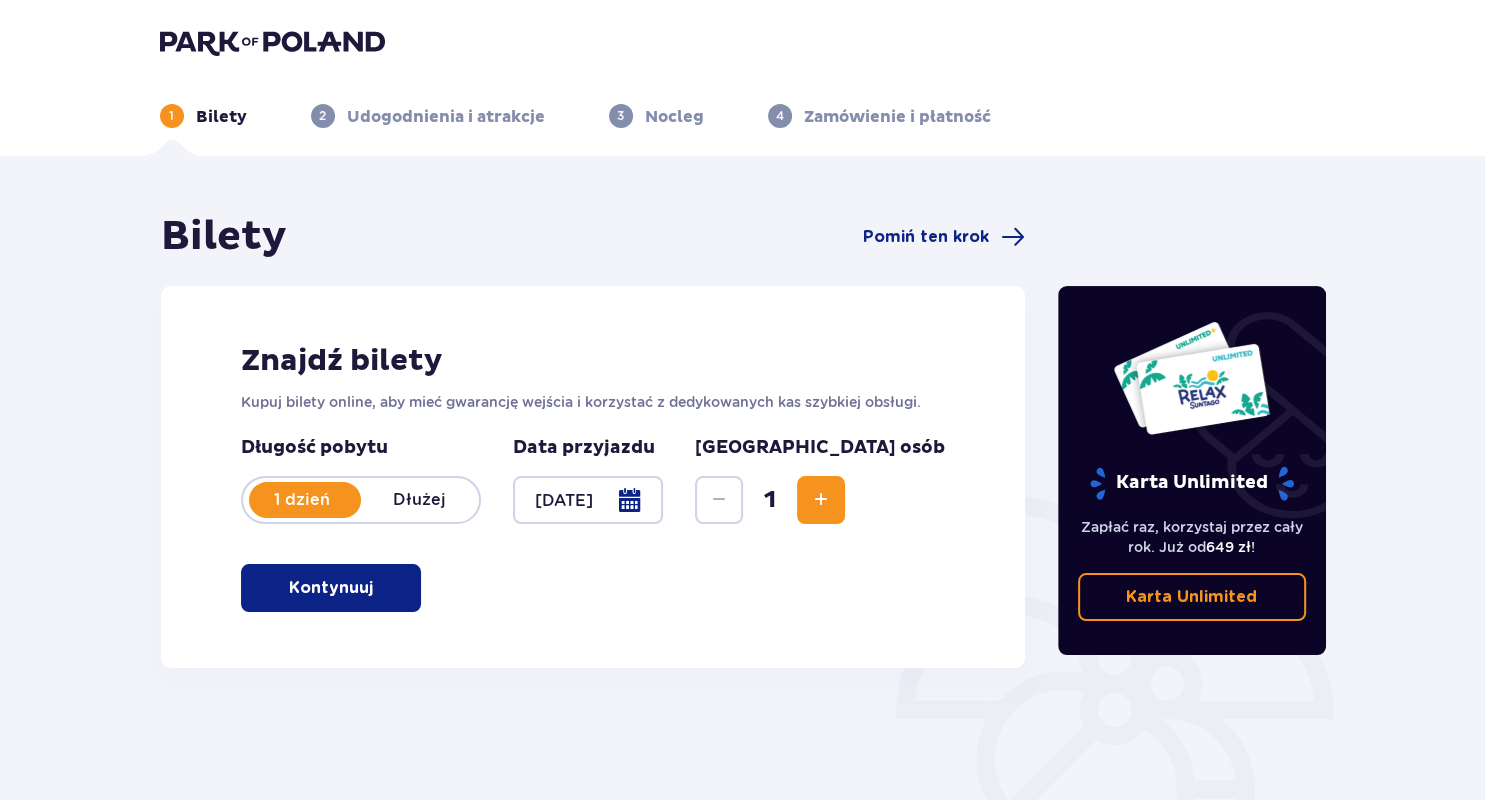 click at bounding box center (821, 500) 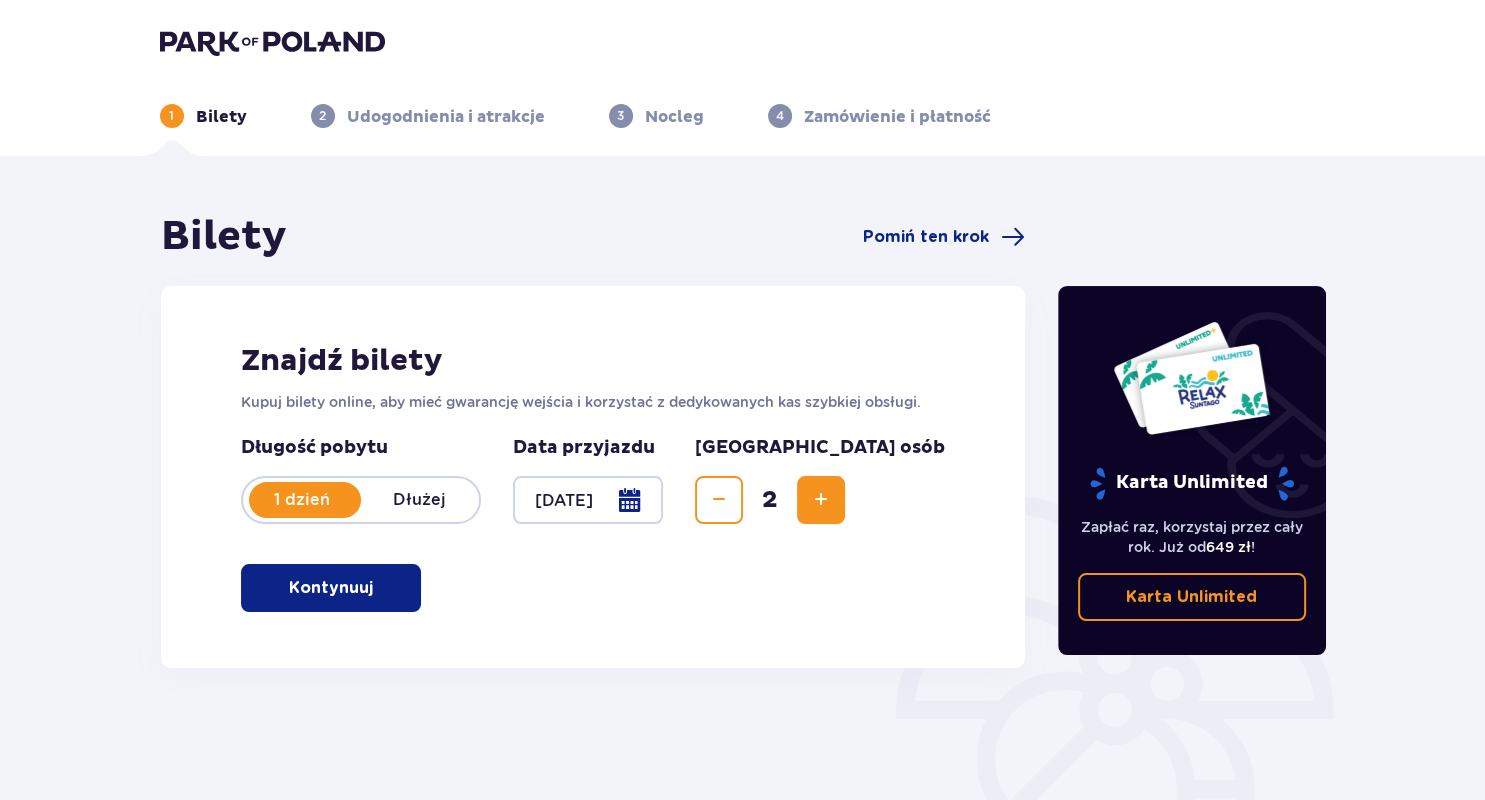 click at bounding box center (821, 500) 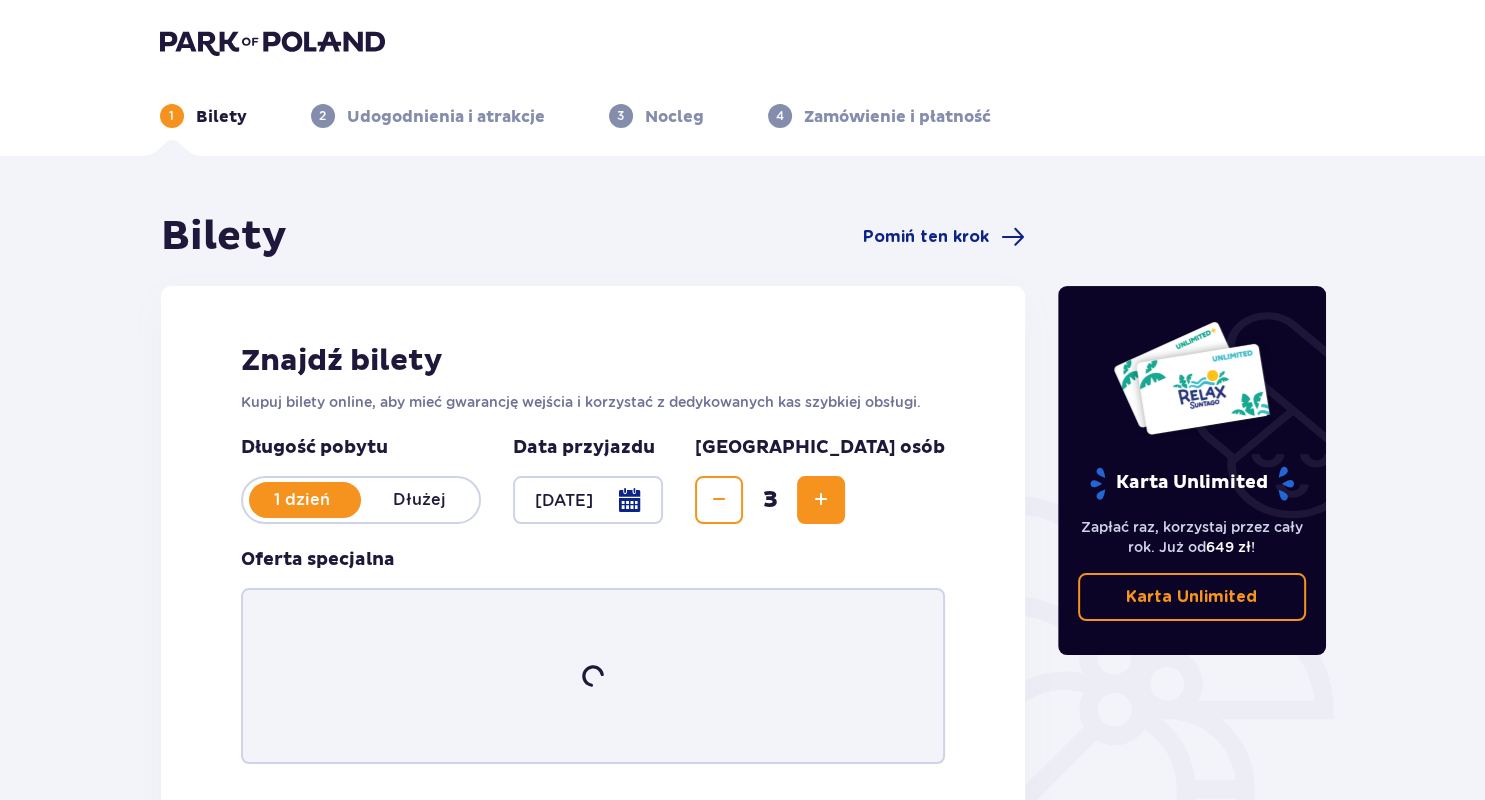 click at bounding box center [821, 500] 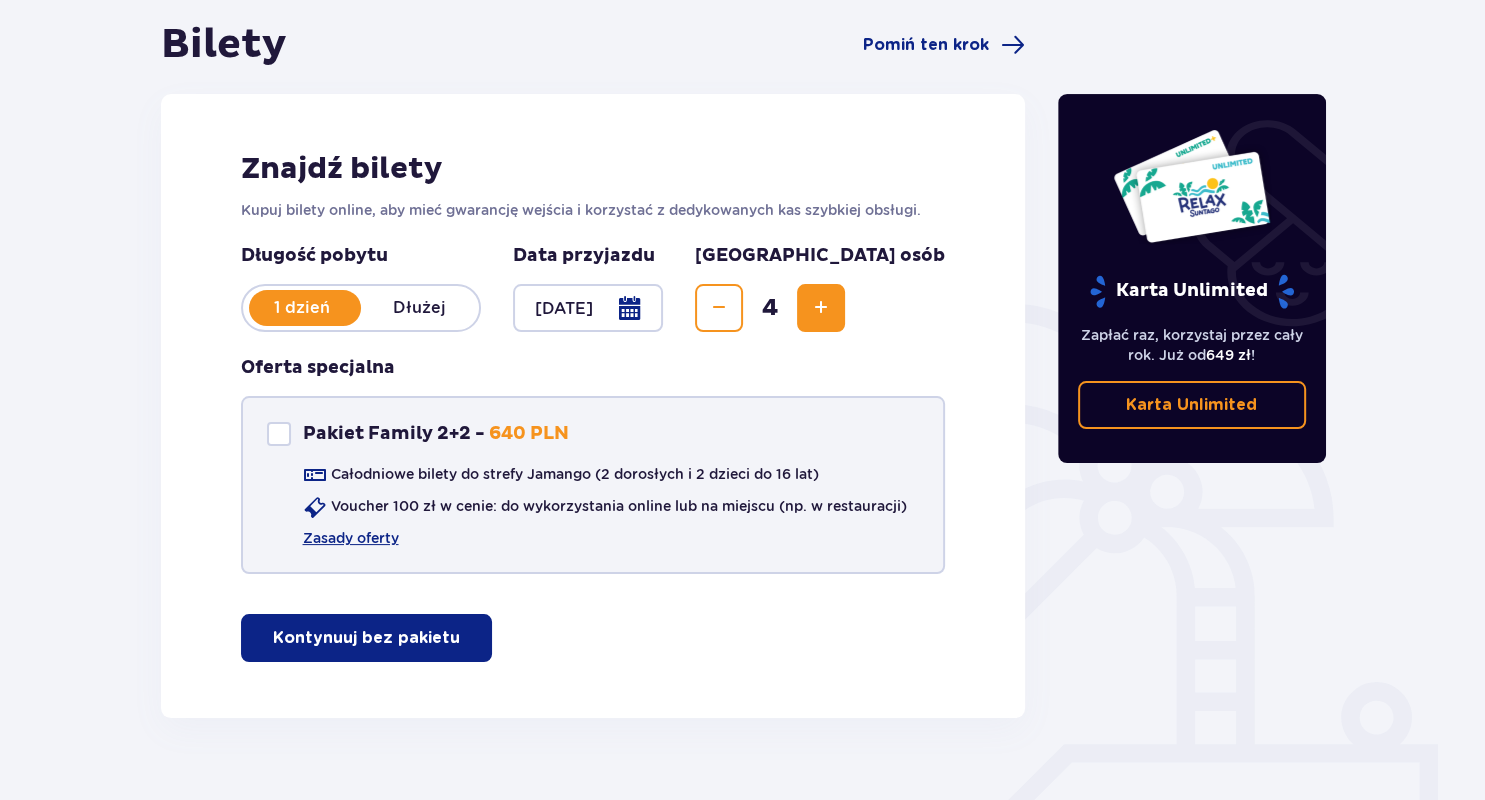 scroll, scrollTop: 193, scrollLeft: 0, axis: vertical 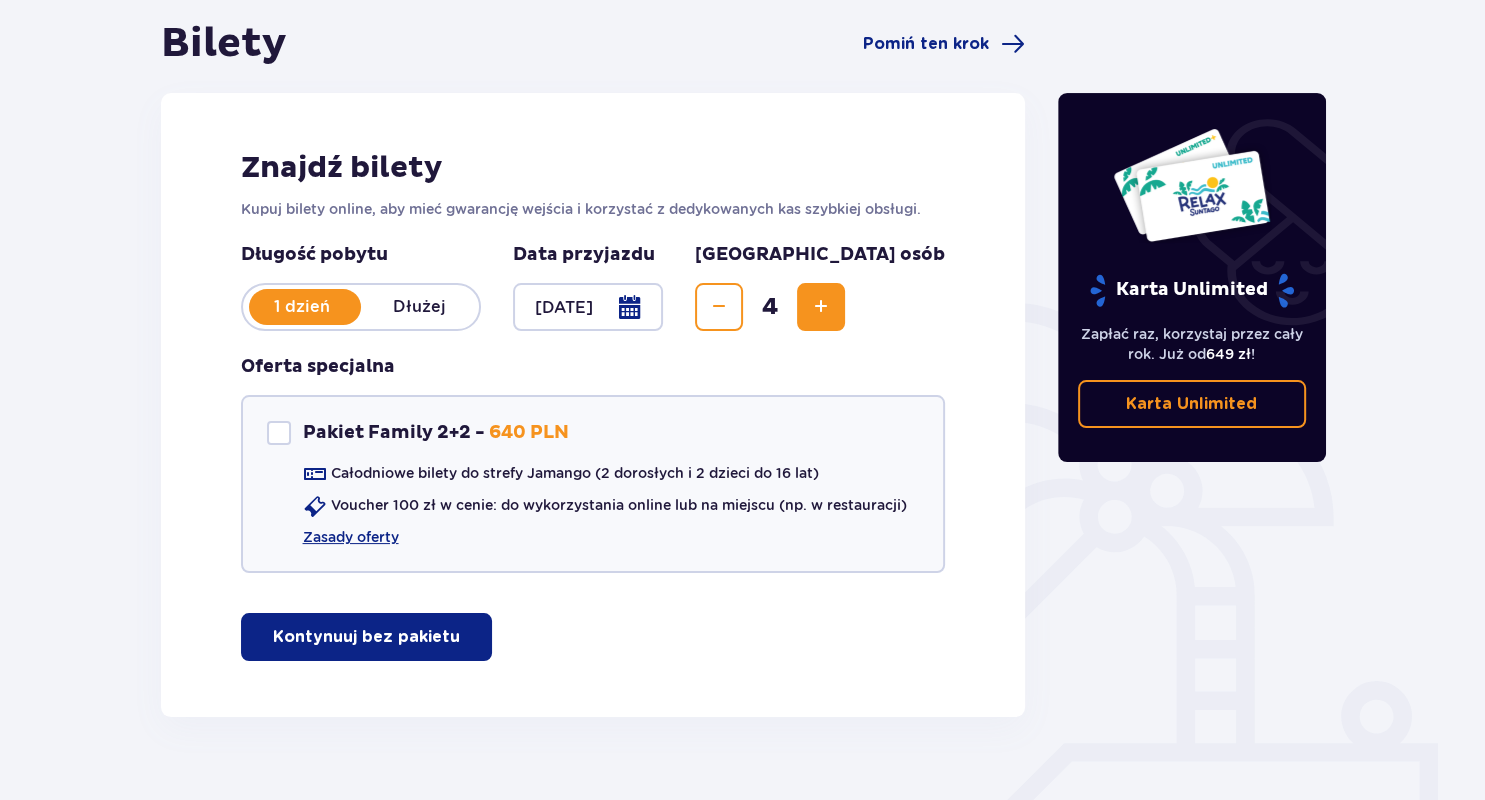 click on "Dłużej" at bounding box center (420, 307) 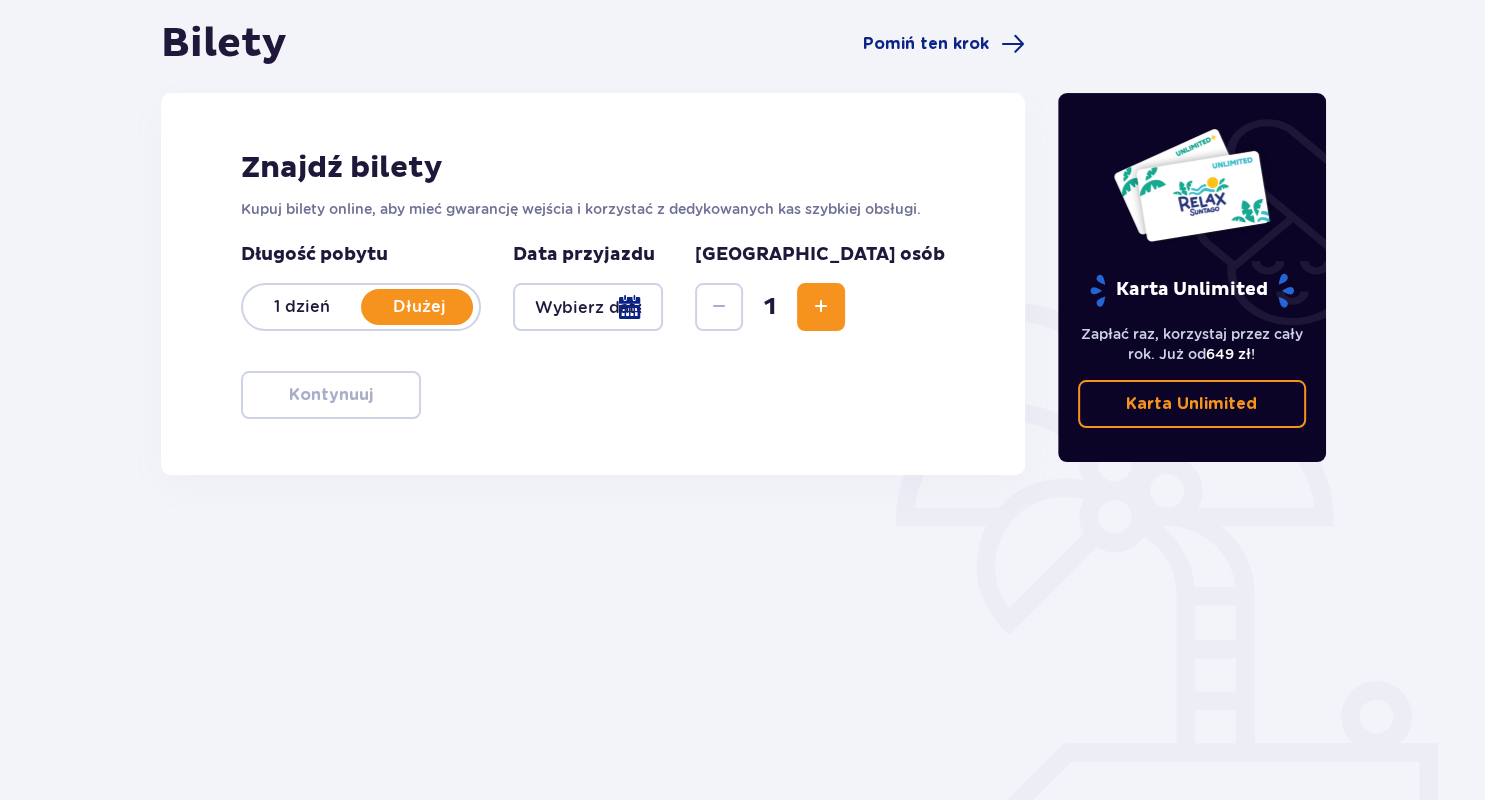click at bounding box center (588, 307) 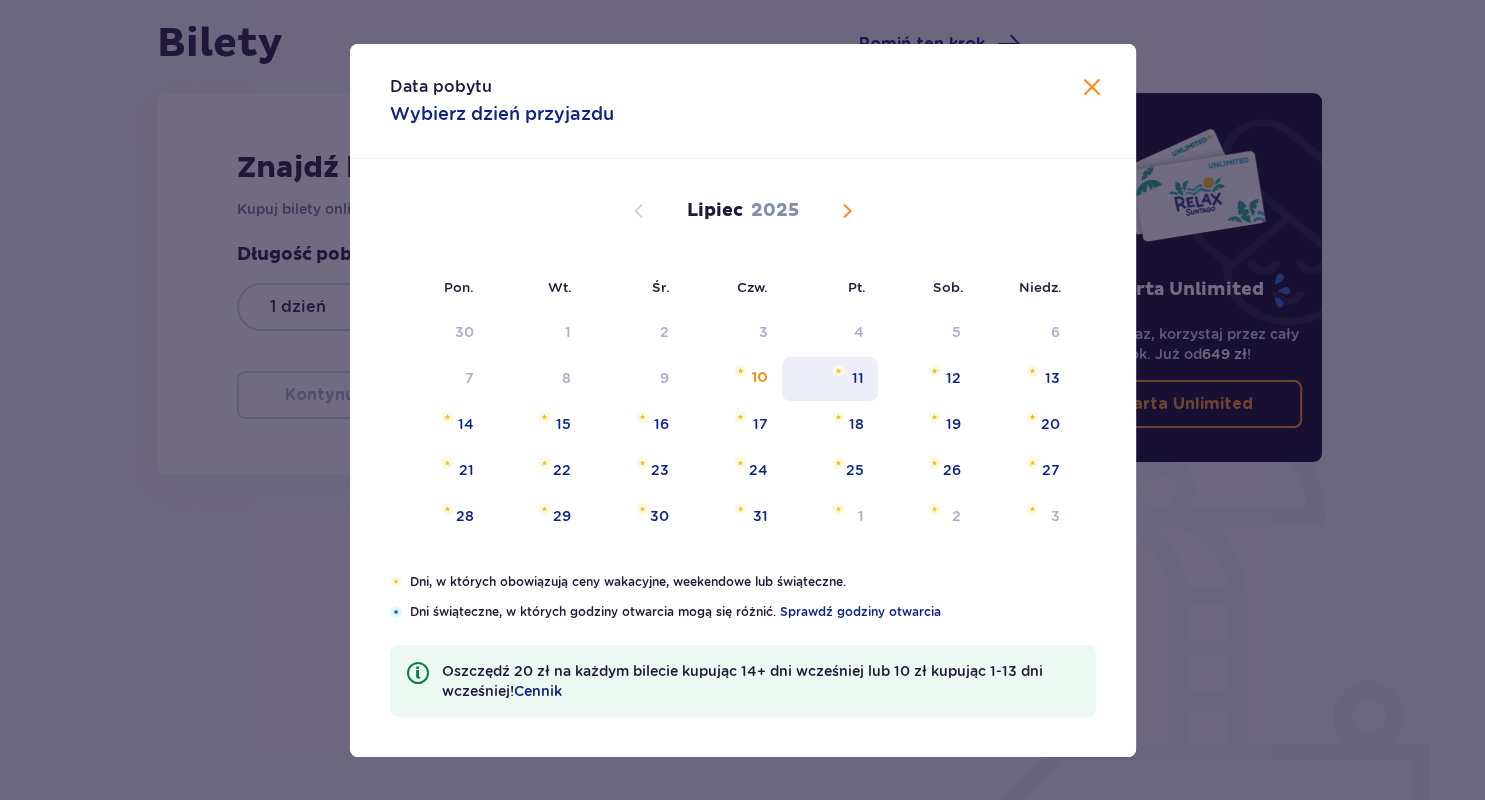 click on "11" at bounding box center (830, 379) 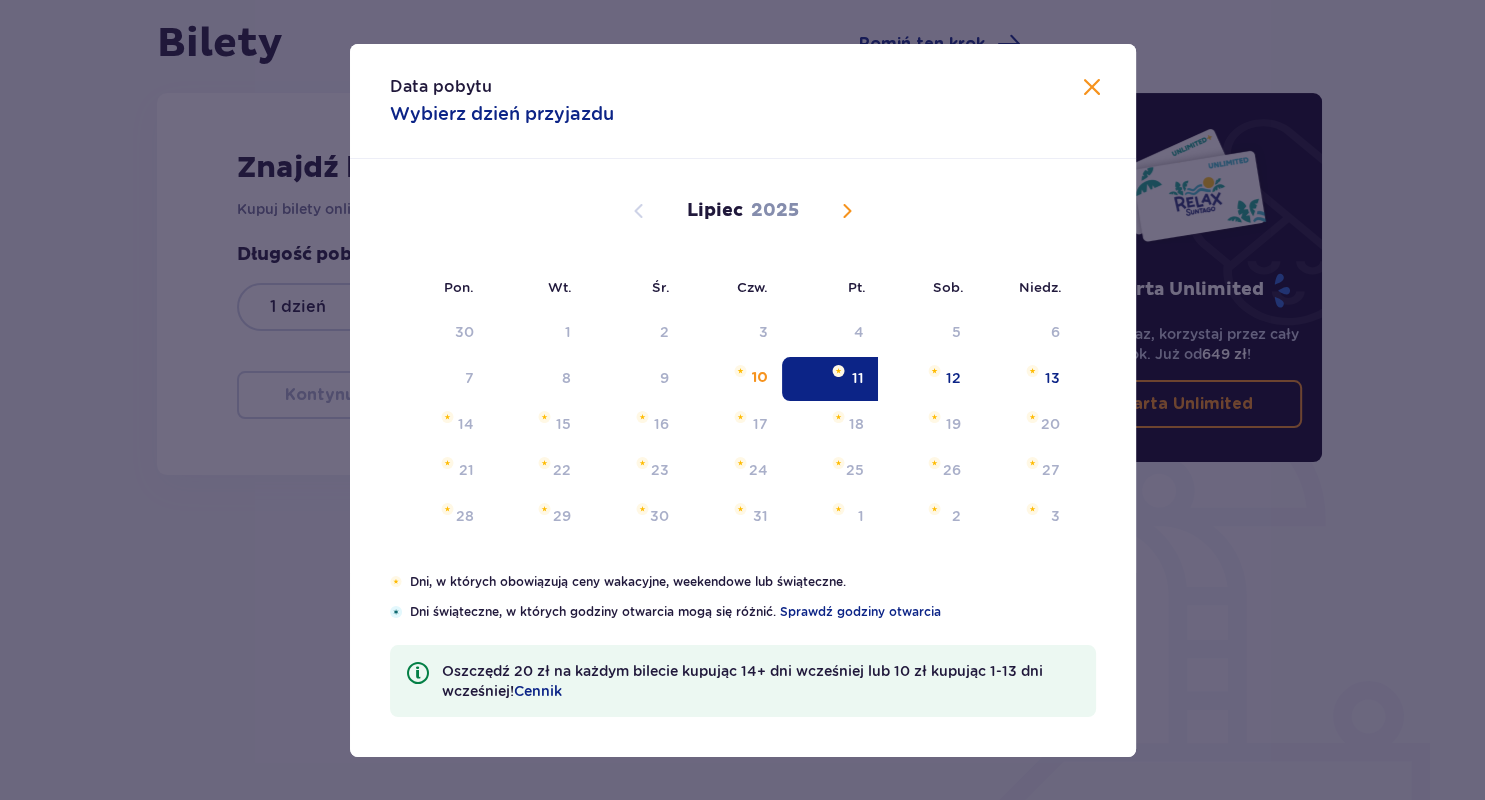 click on "11" at bounding box center [830, 379] 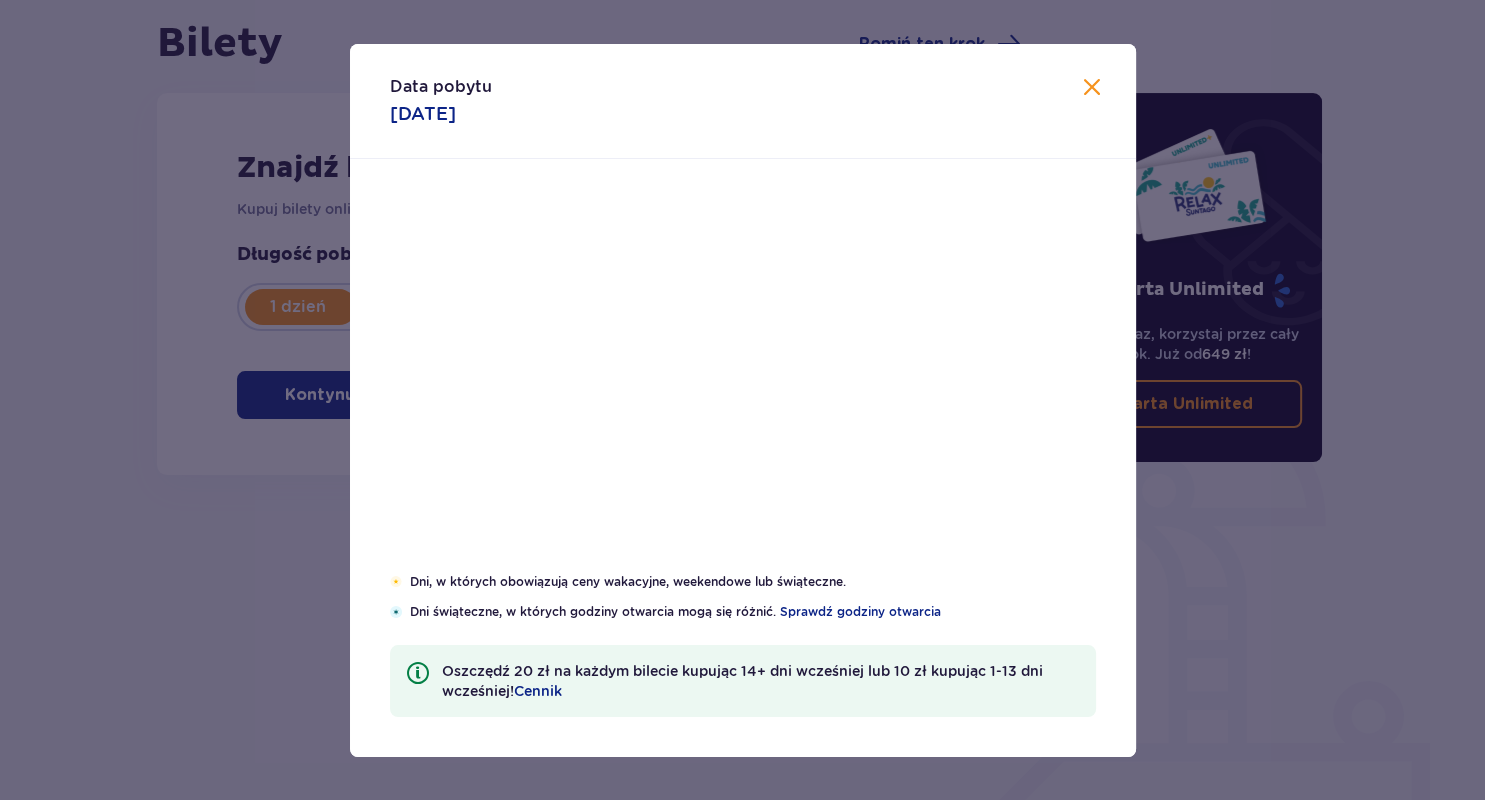 click on "Pon. Wt. Śr. Czw. Pt. Sob. Niedz. Czerwiec 2025 26 27 28 29 30 31 1 2 3 4 5 6 7 8 9 10 11 12 13 14 15 16 17 18 19 20 21 22 23 24 25 26 27 28 29 30 1 2 3 4 5 6 Lipiec 2025 30 1 2 3 4 5 6 7 8 9 10 11 12 13 14 15 16 17 18 19 20 21 22 23 24 25 26 27 28 29 30 31 1 2 3 Sierpień 2025 28 29 30 31 1 2 3 4 5 6 7 8 9 10 11 12 13 14 15 16 17 18 19 20 21 22 23 24 25 26 27 28 29 30 31" at bounding box center (743, 366) 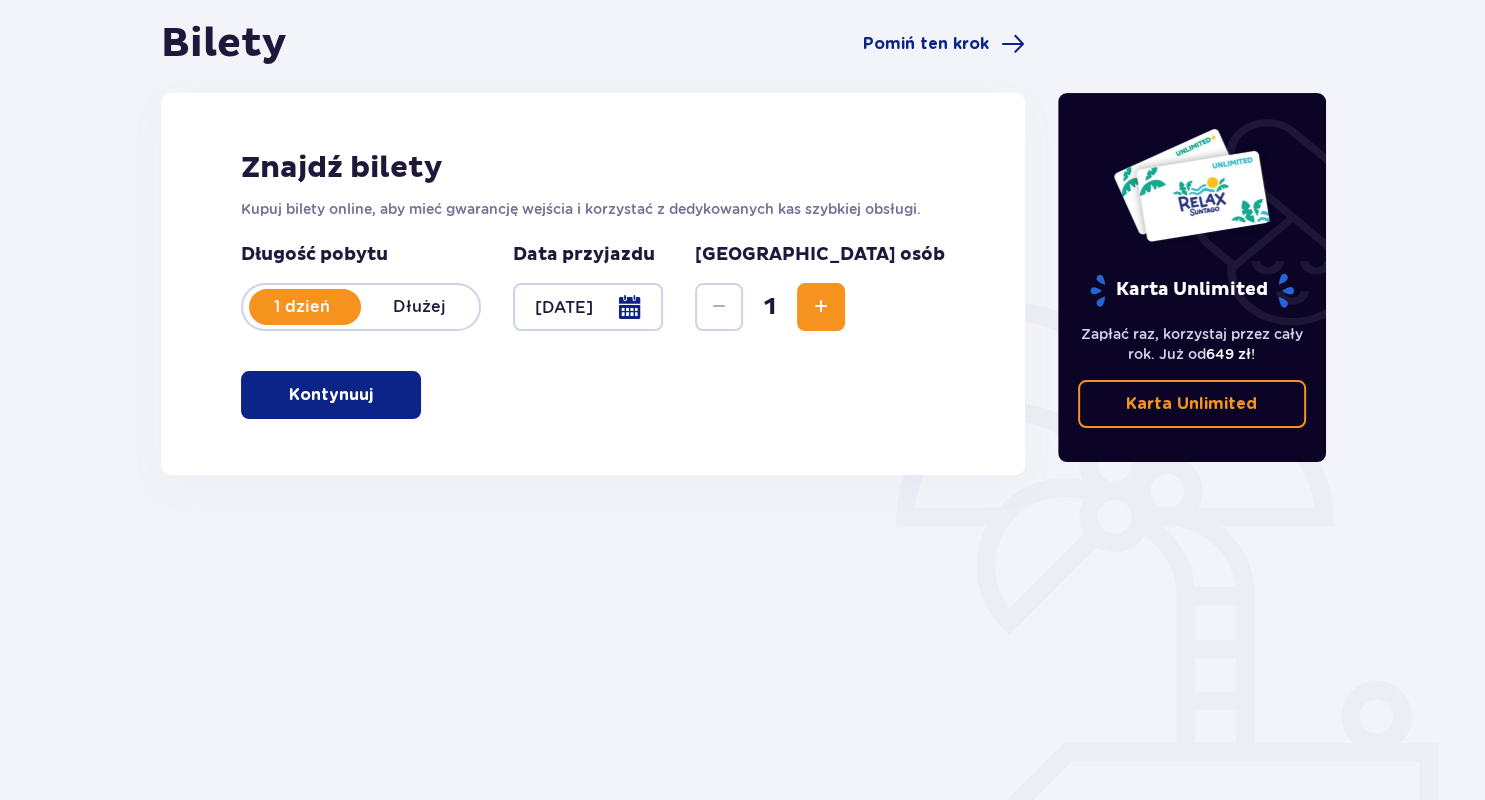 click on "Długość pobytu 1 dzień Dłużej Data przyjazdu 11.07.25 Liczba osób 1" at bounding box center (593, 287) 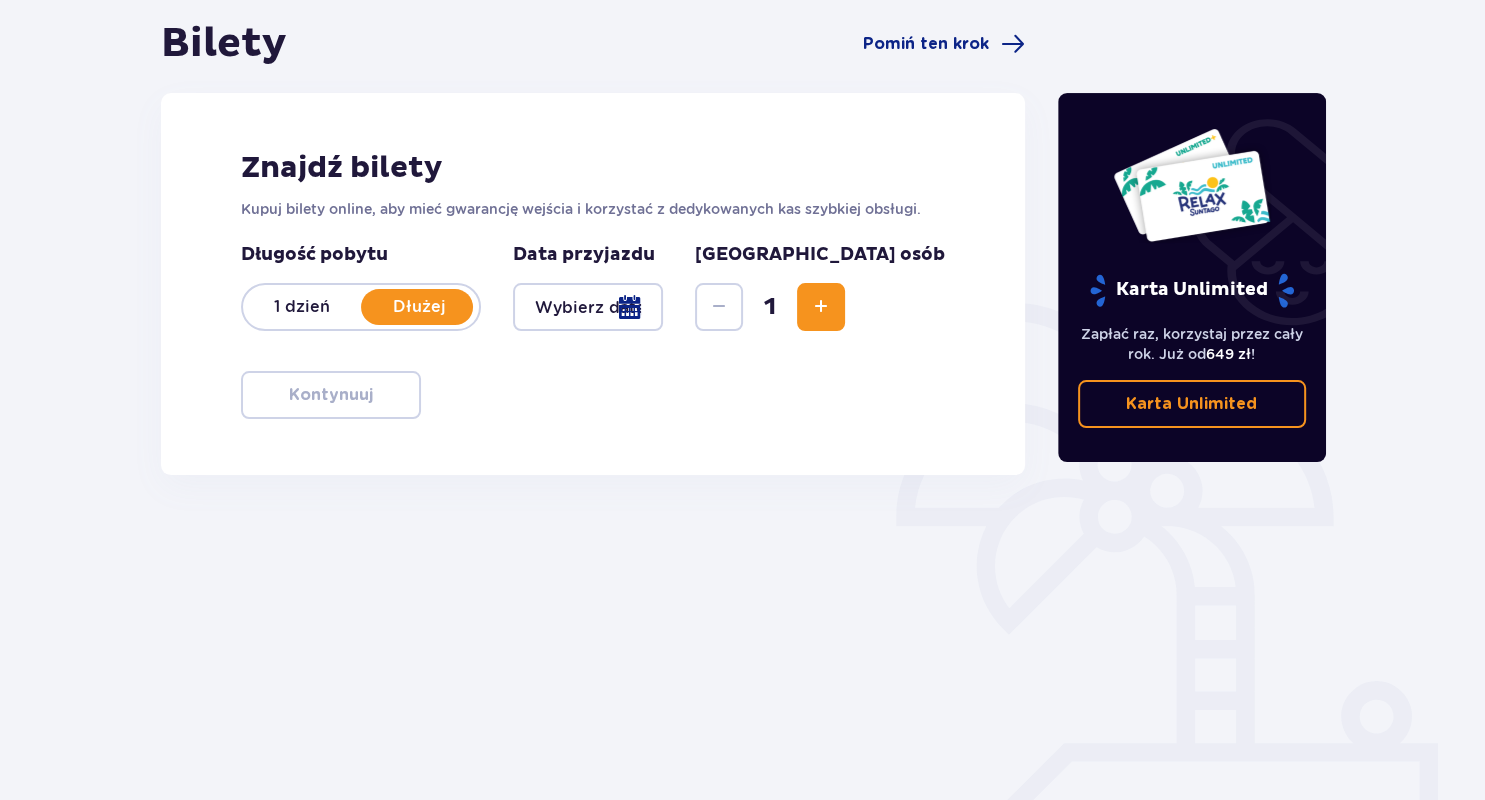 click at bounding box center (588, 307) 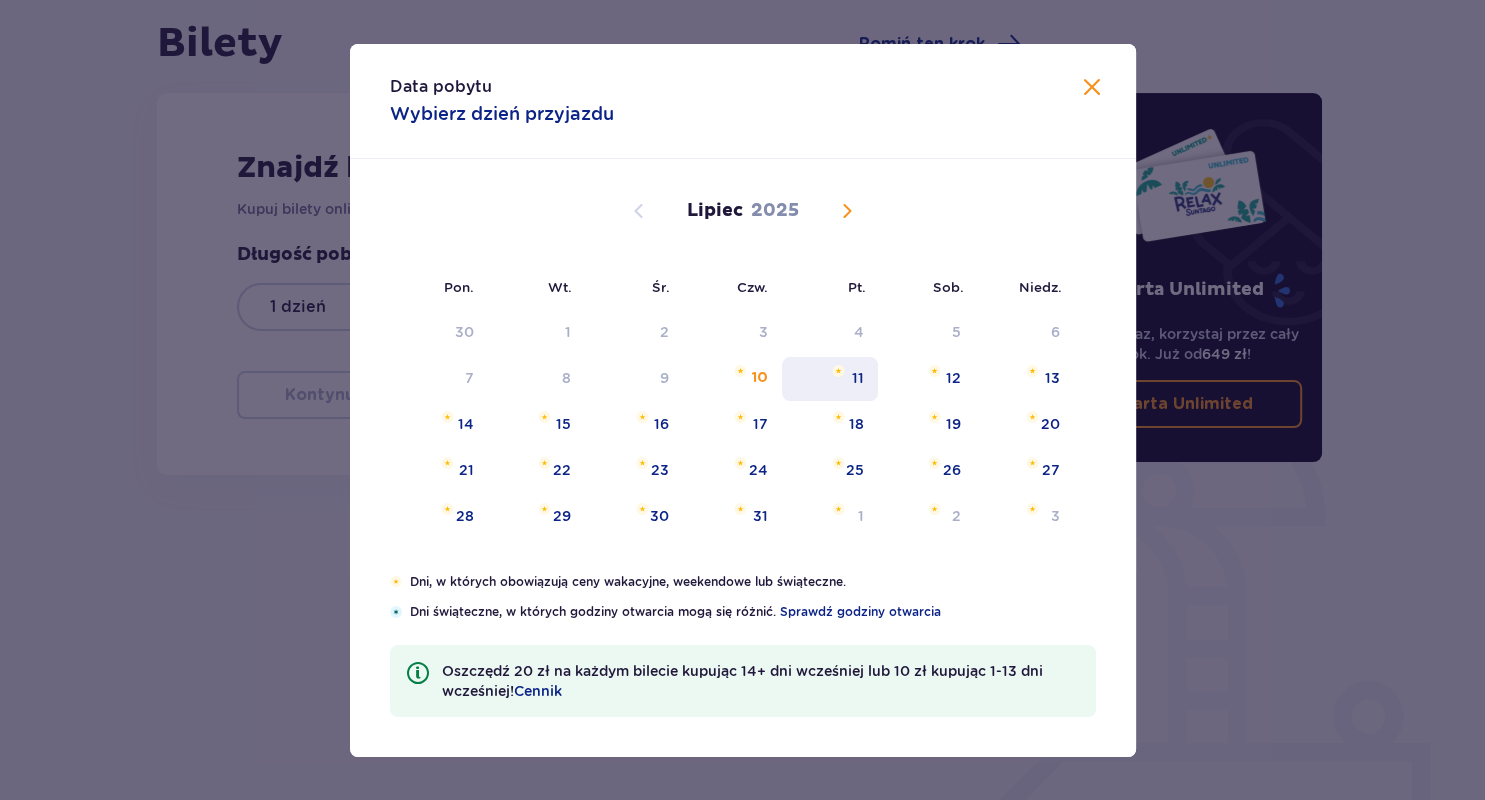 click on "11" at bounding box center (830, 379) 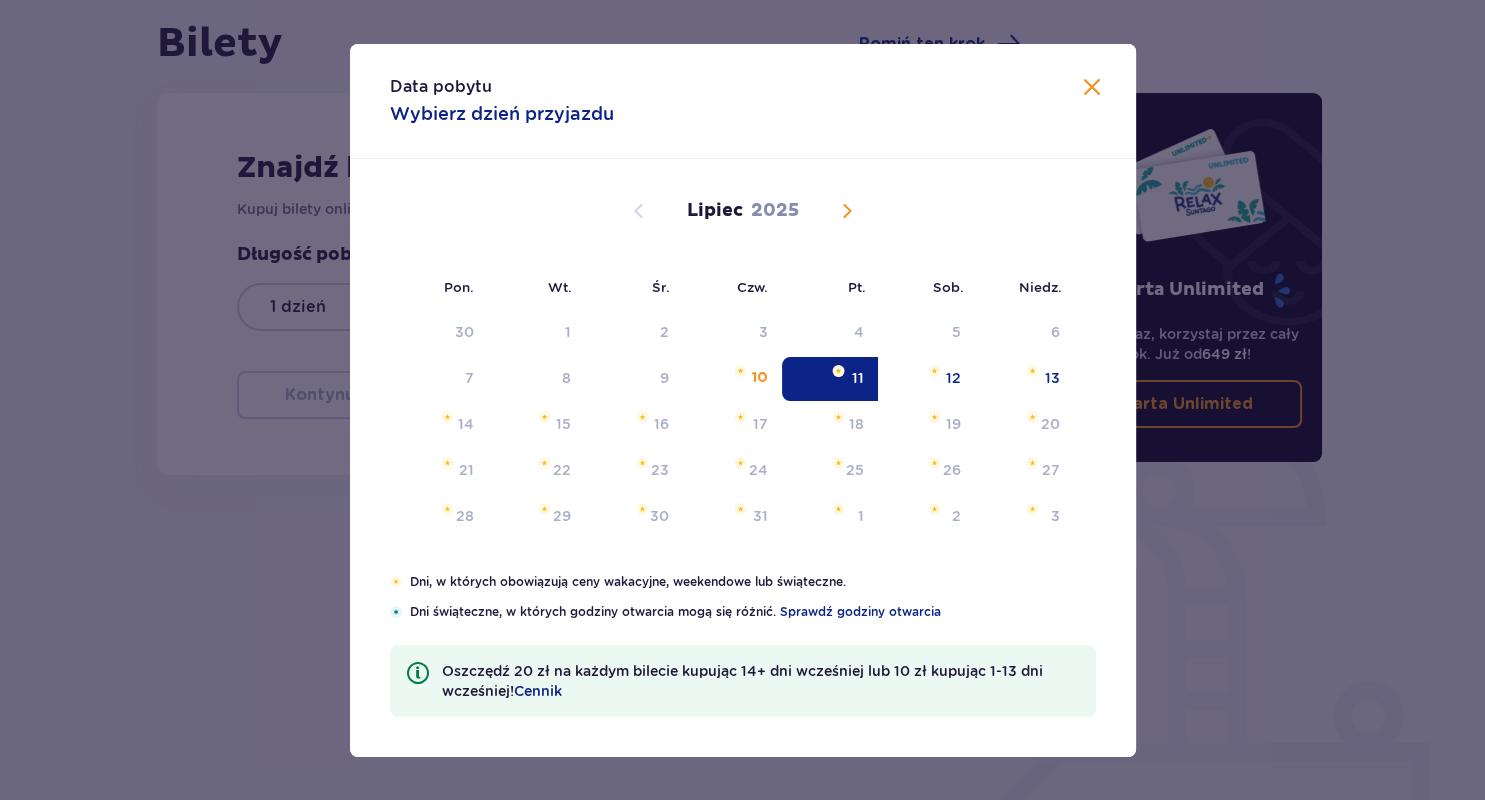 click on "11" at bounding box center [830, 379] 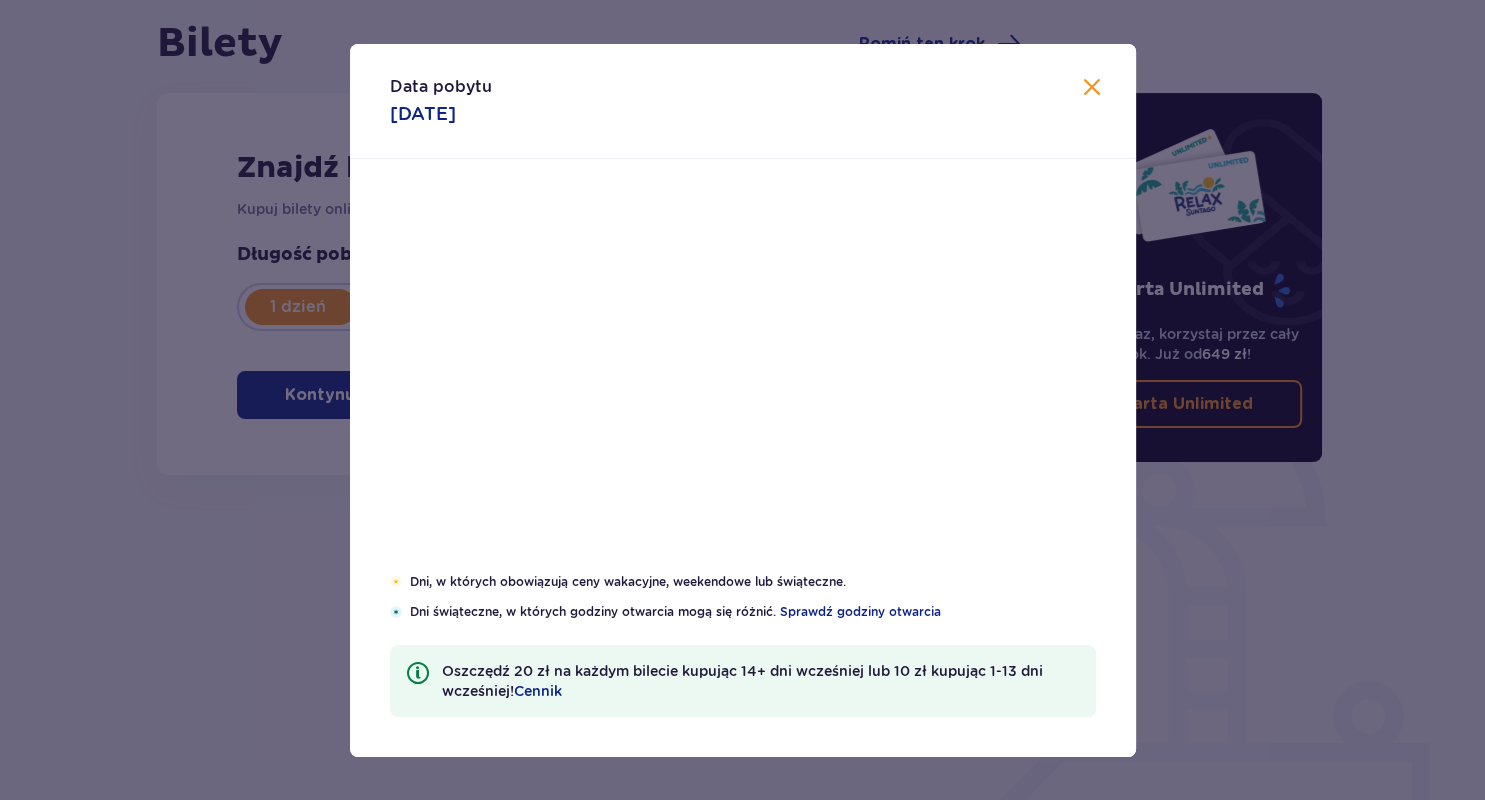 type on "11.07.25" 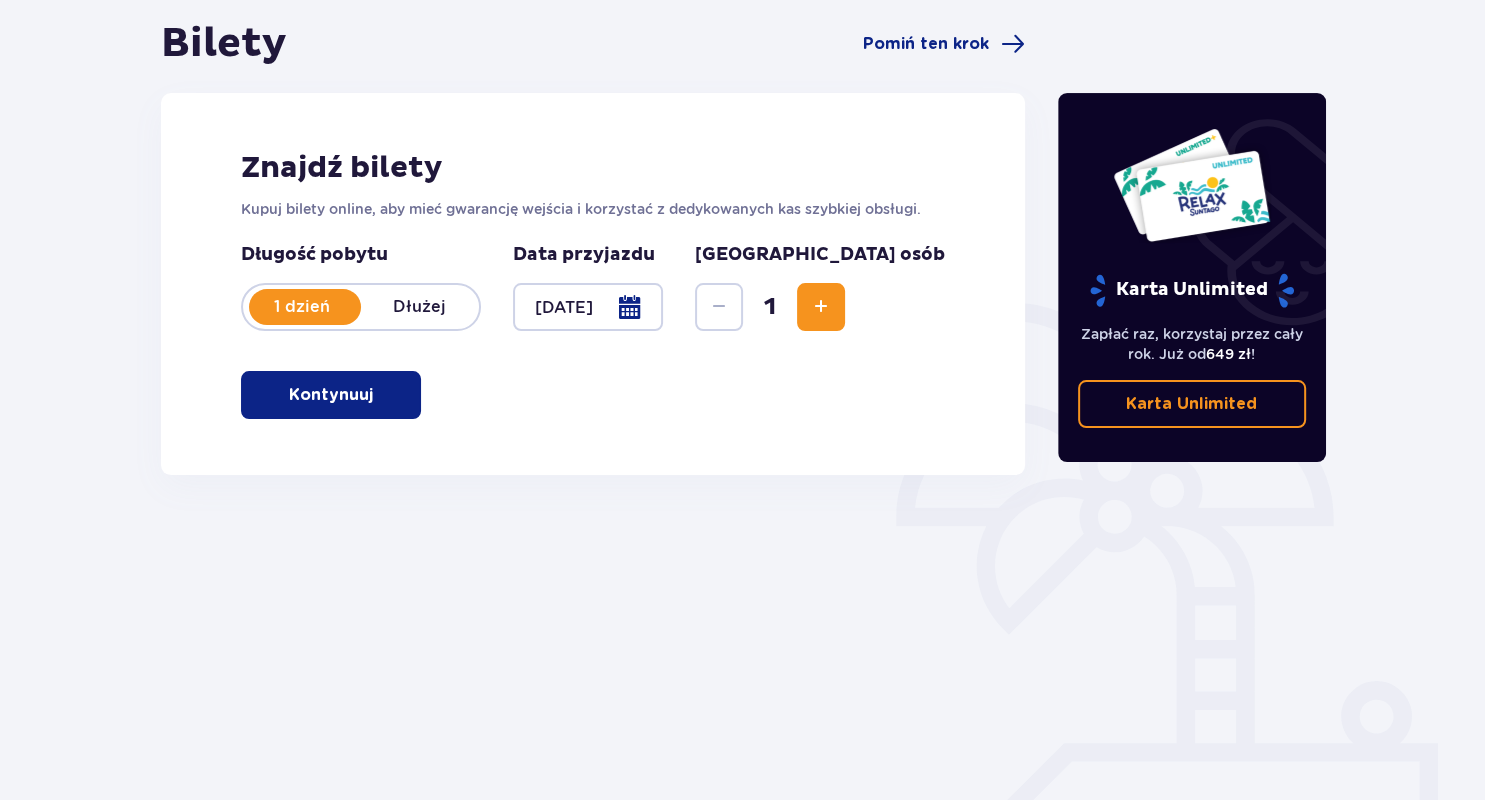 click on "Dłużej" at bounding box center (420, 307) 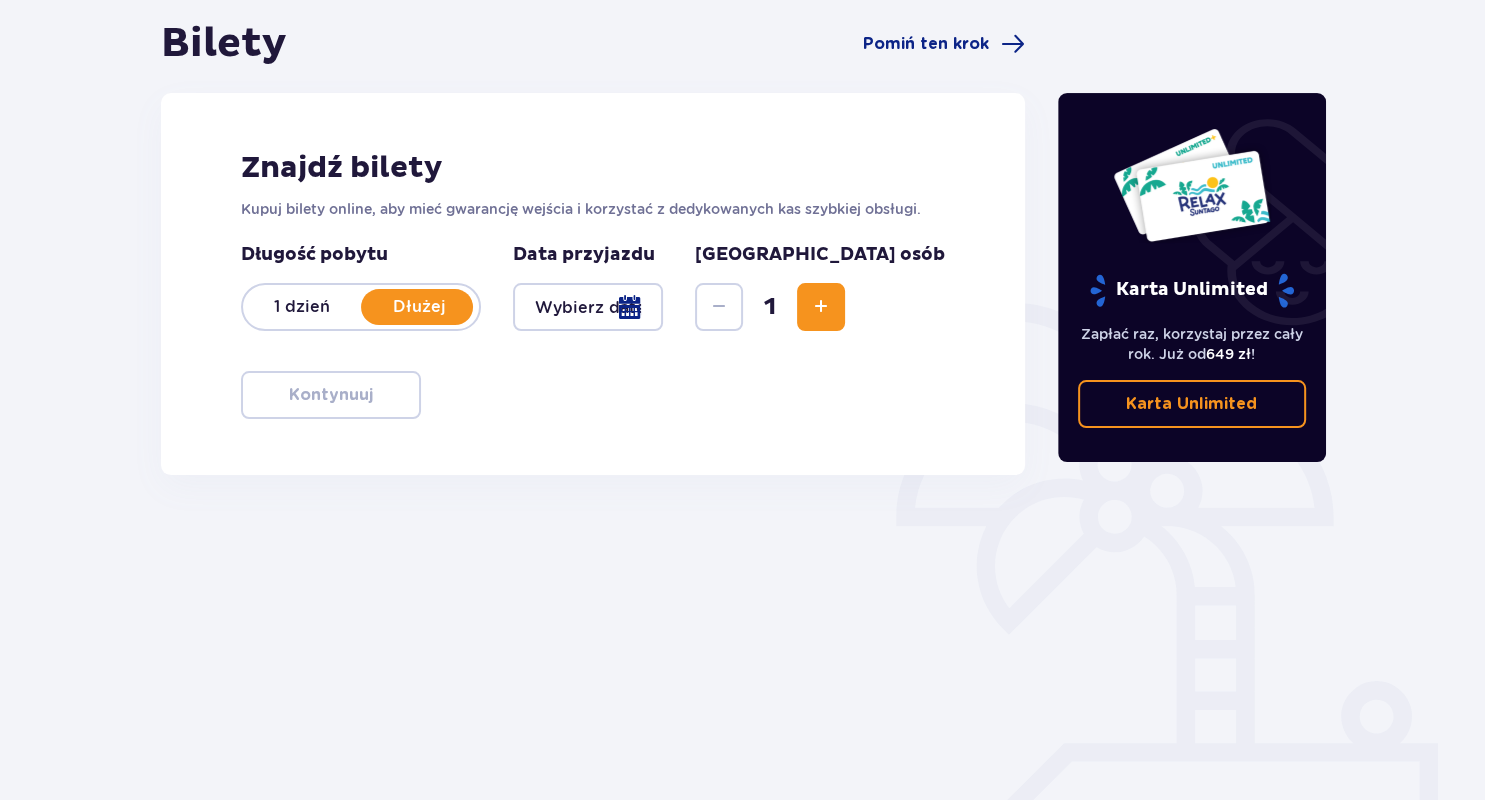 click at bounding box center (588, 307) 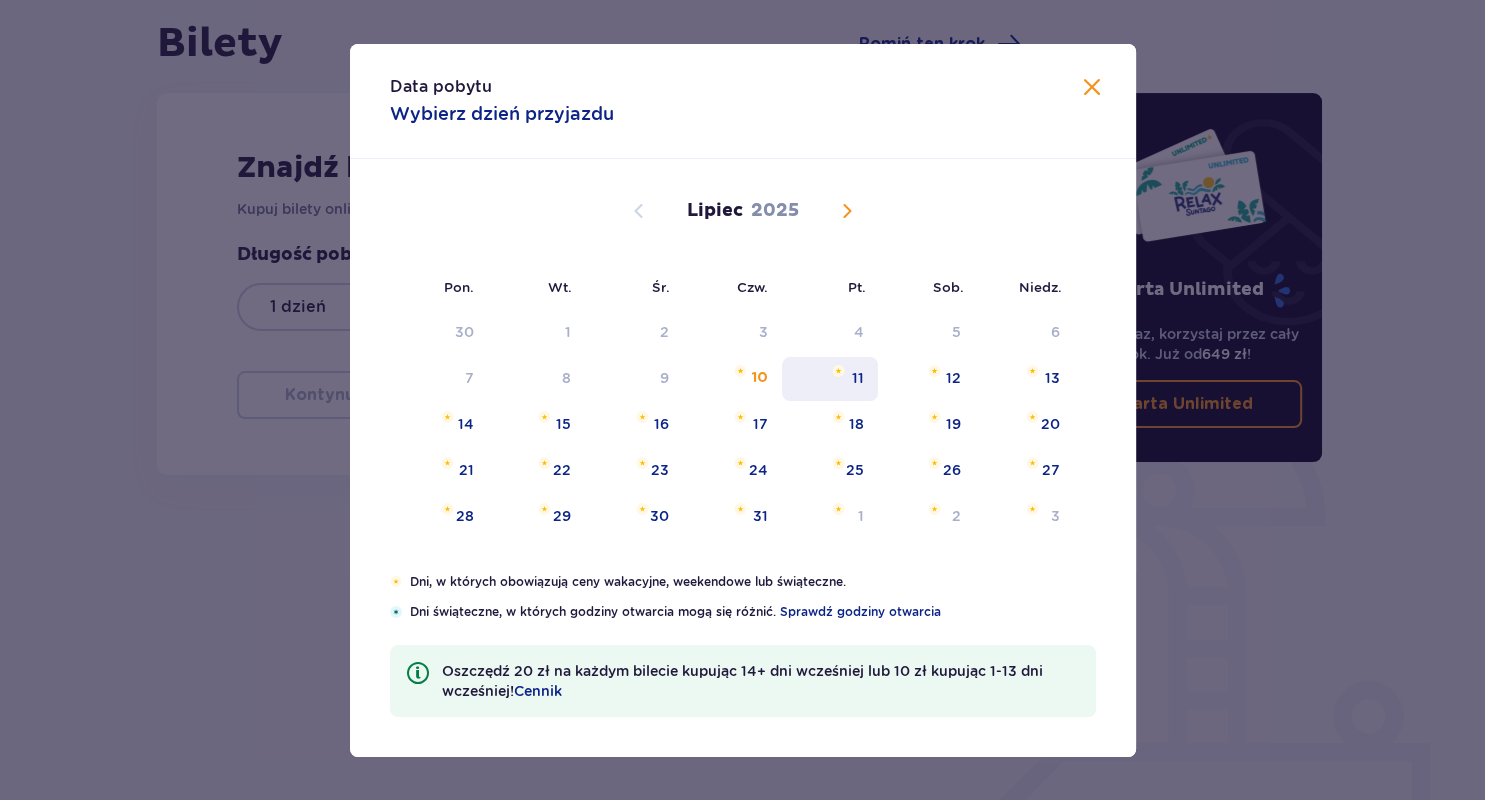 click on "11" at bounding box center [830, 379] 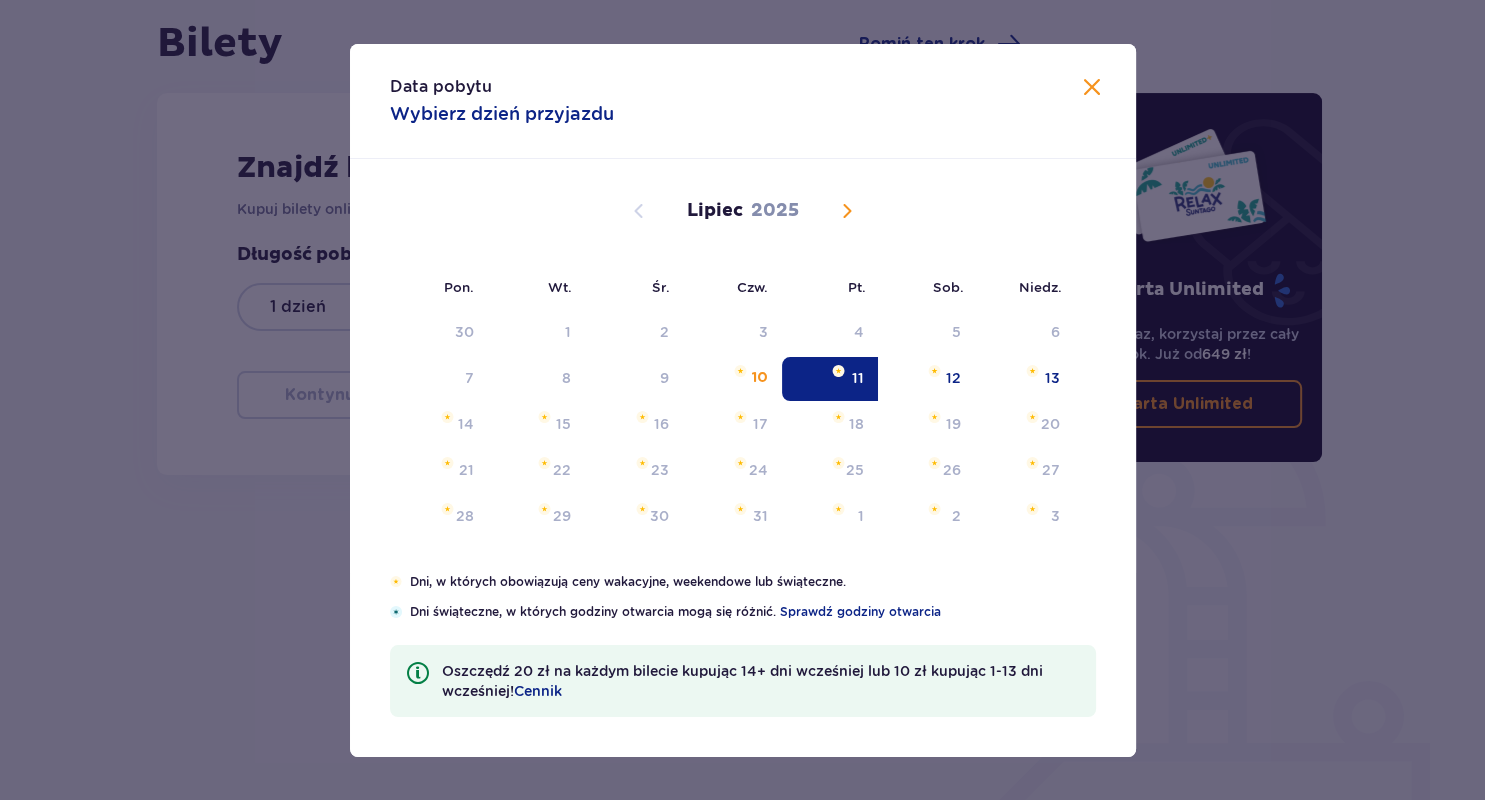click at bounding box center [1092, 88] 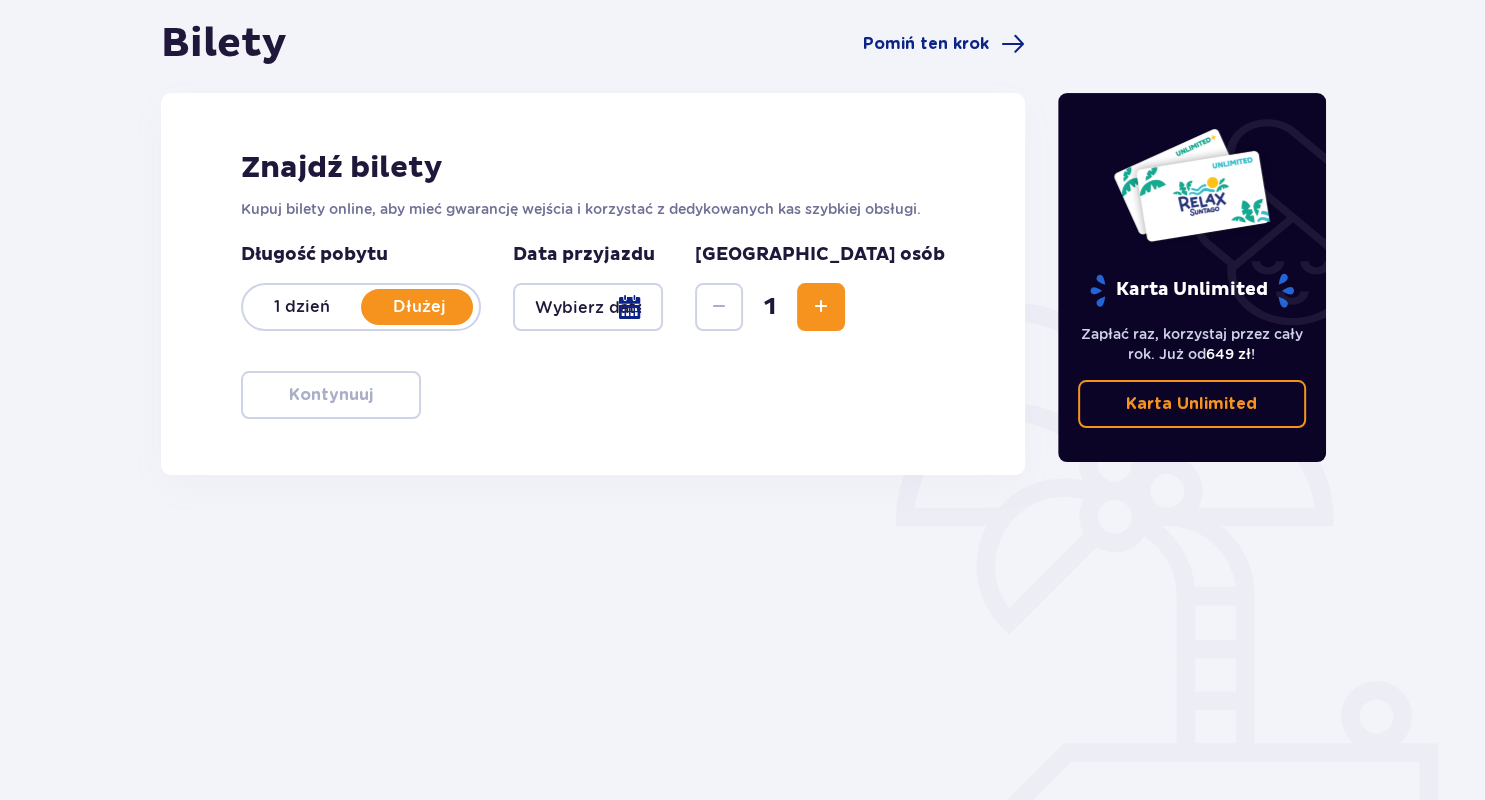 click at bounding box center (588, 307) 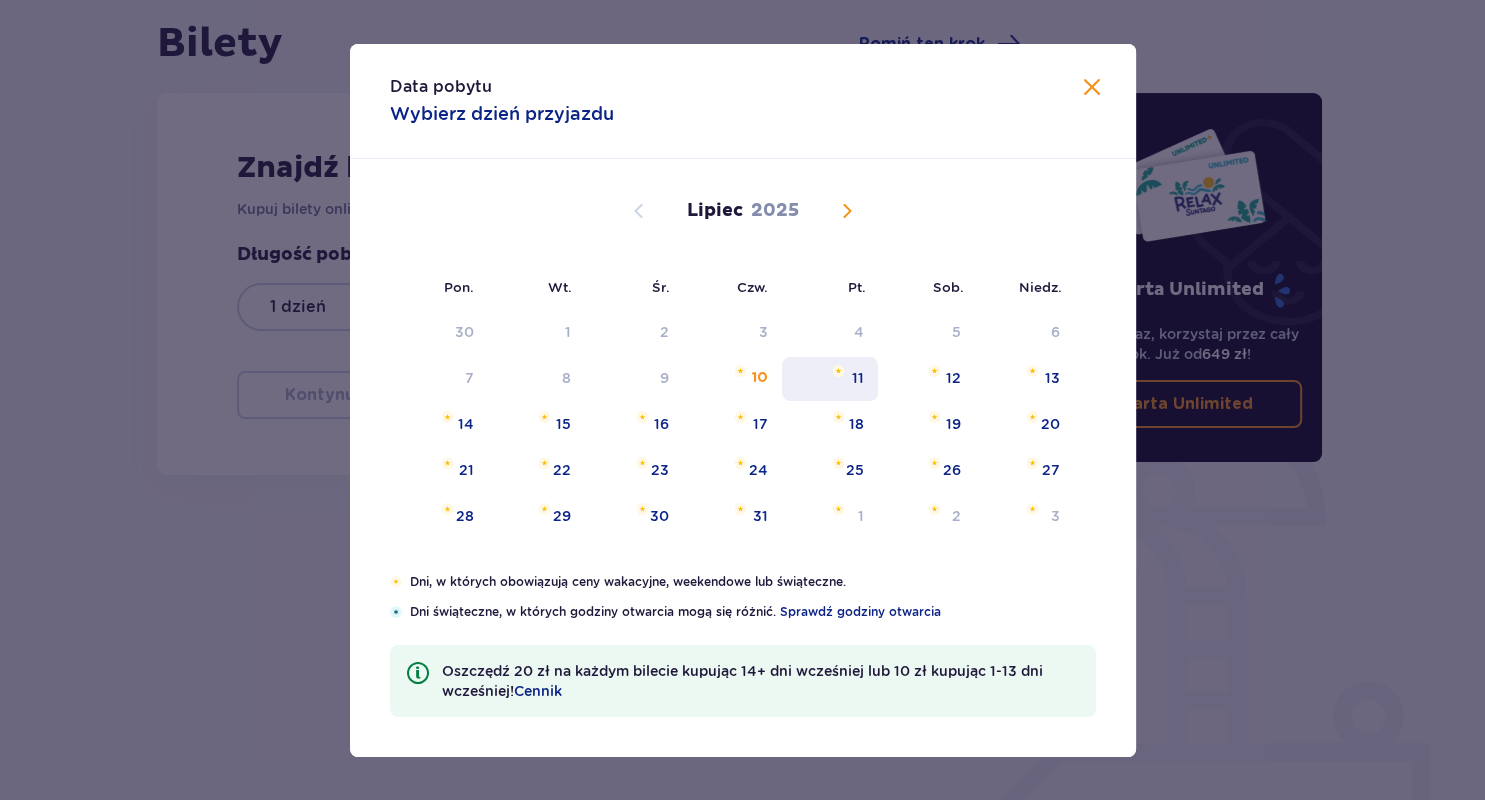 click on "11" at bounding box center (830, 379) 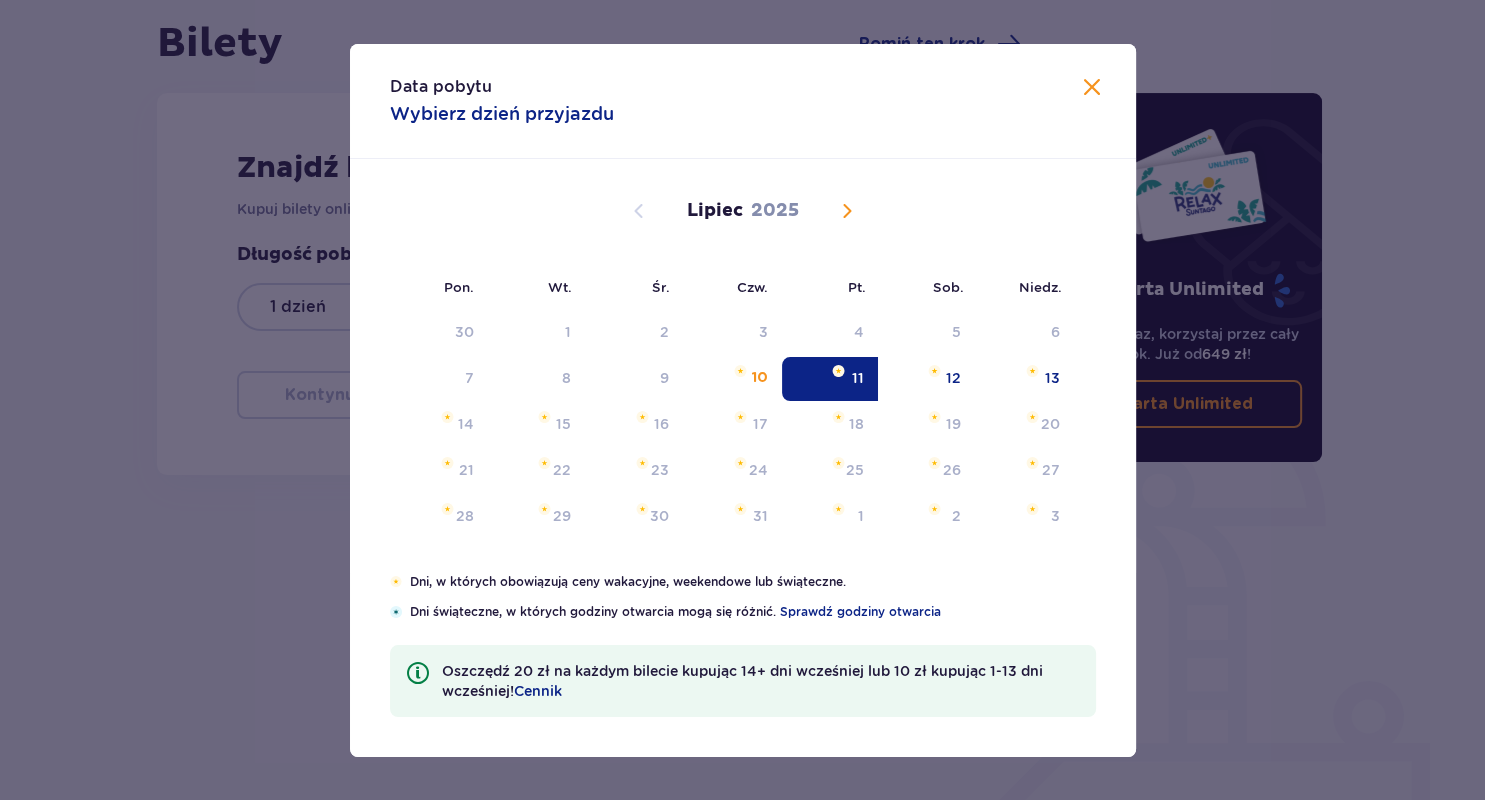 click on "11" at bounding box center (830, 379) 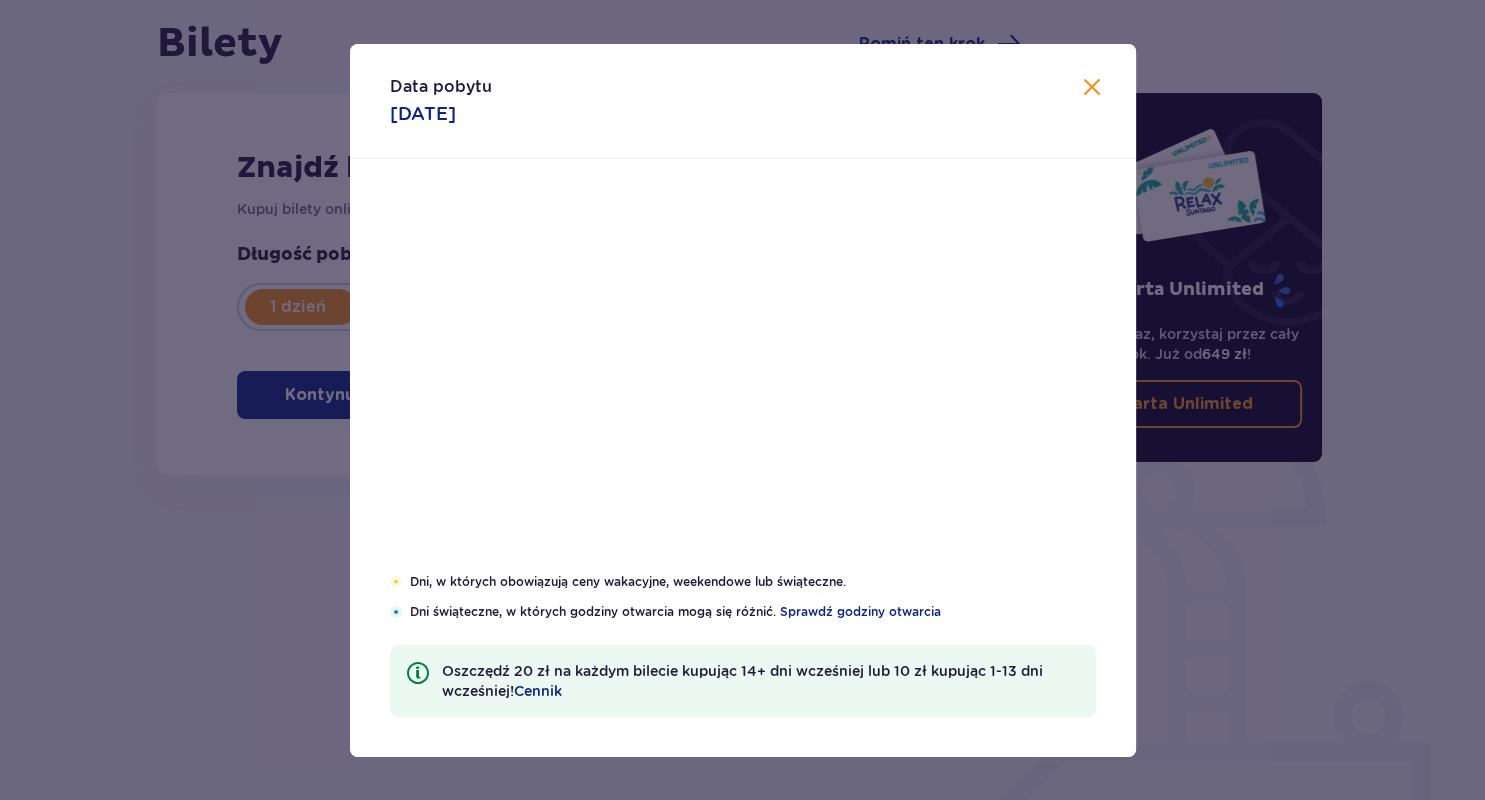 type on "11.07.25" 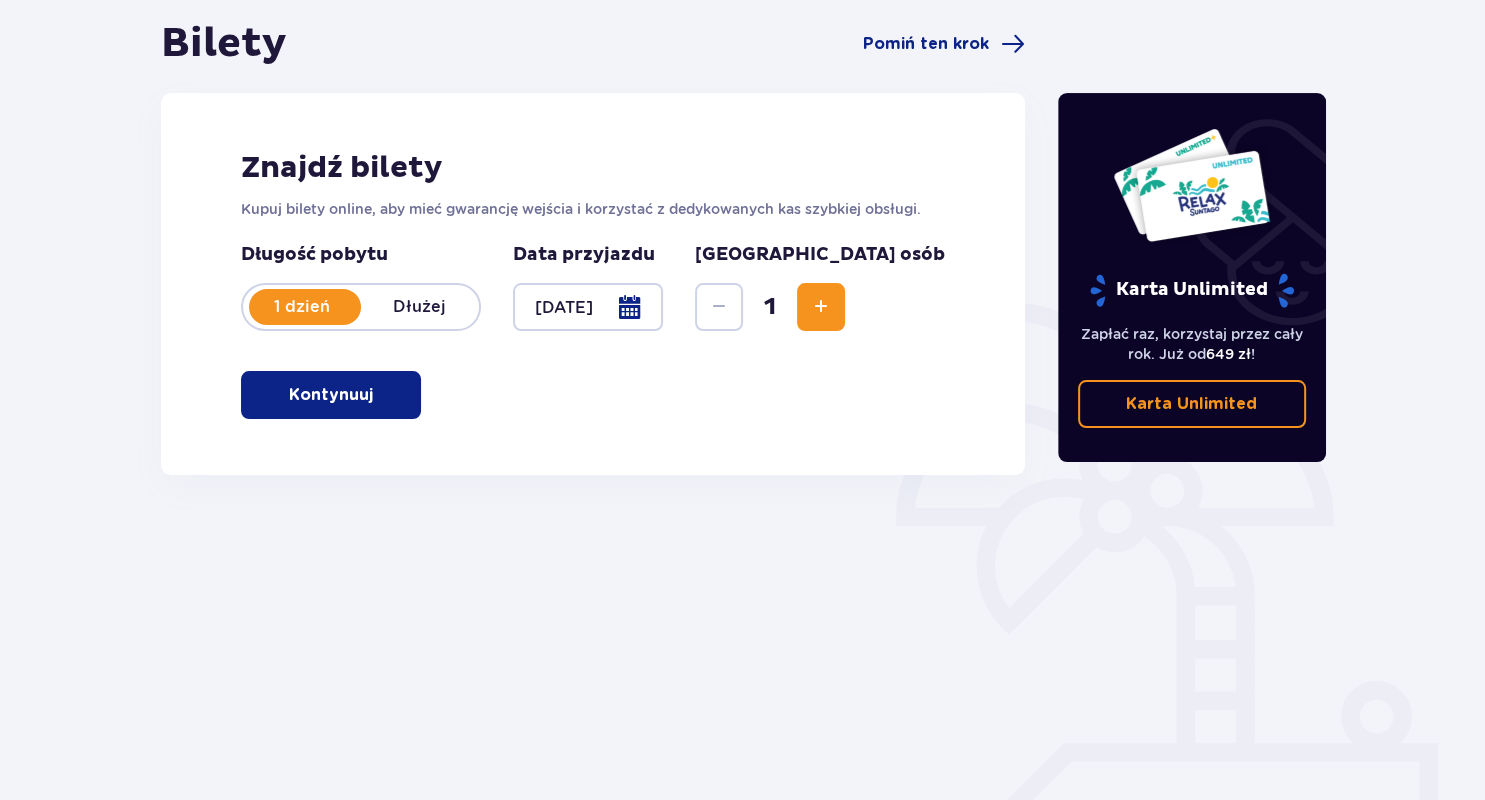 click on "Dłużej" at bounding box center [420, 307] 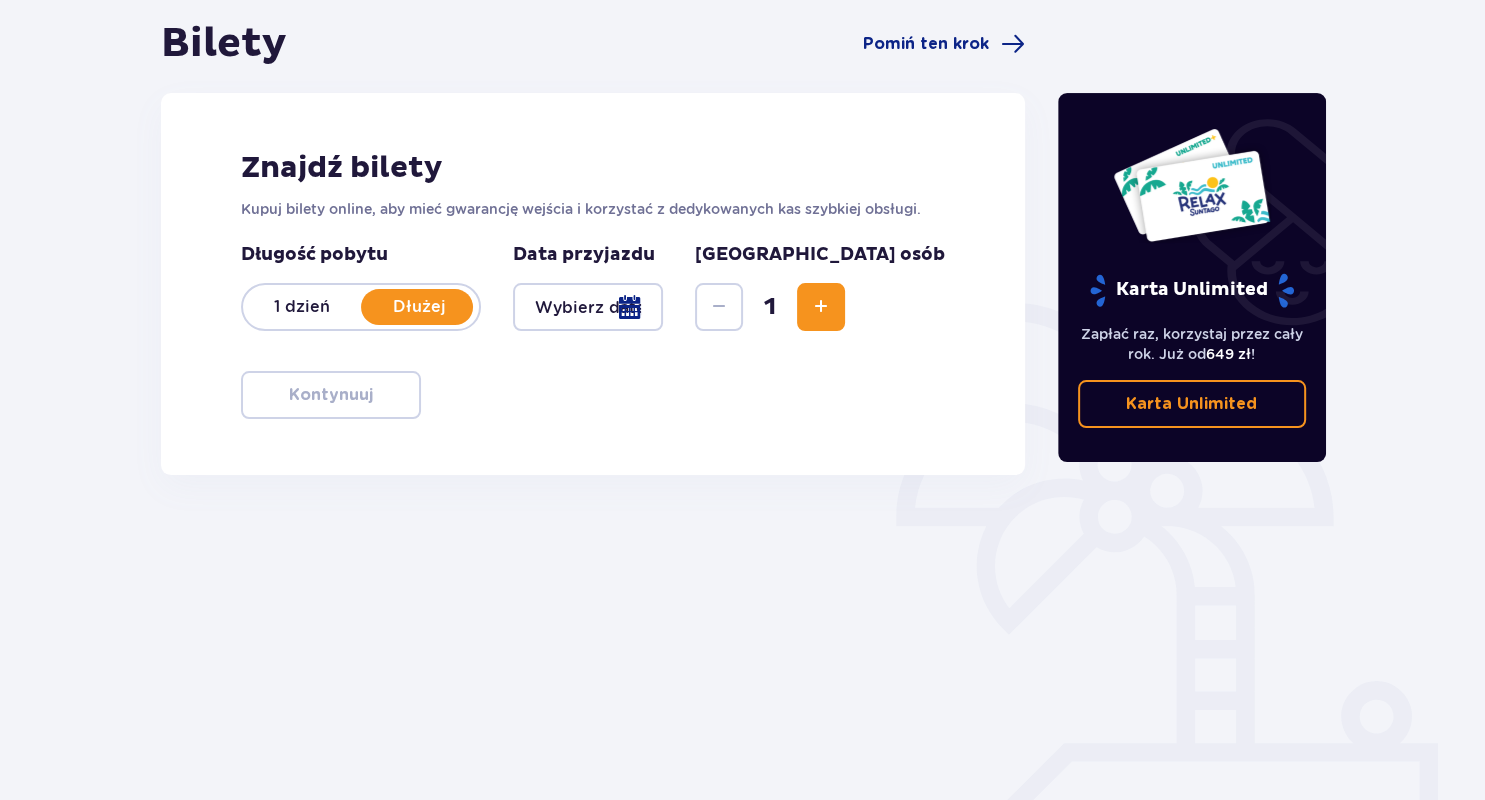 click at bounding box center [588, 307] 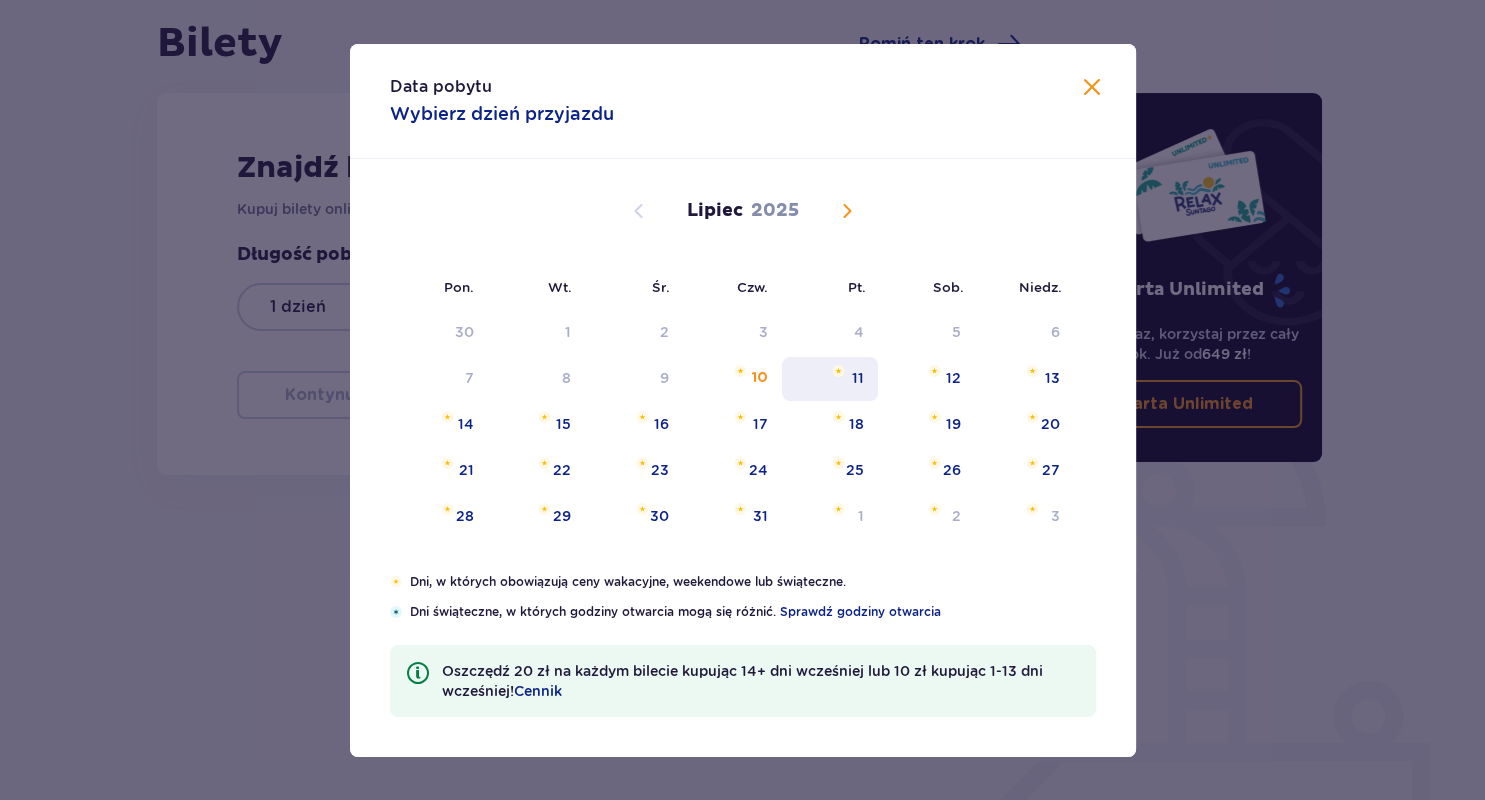 click on "11" at bounding box center [858, 378] 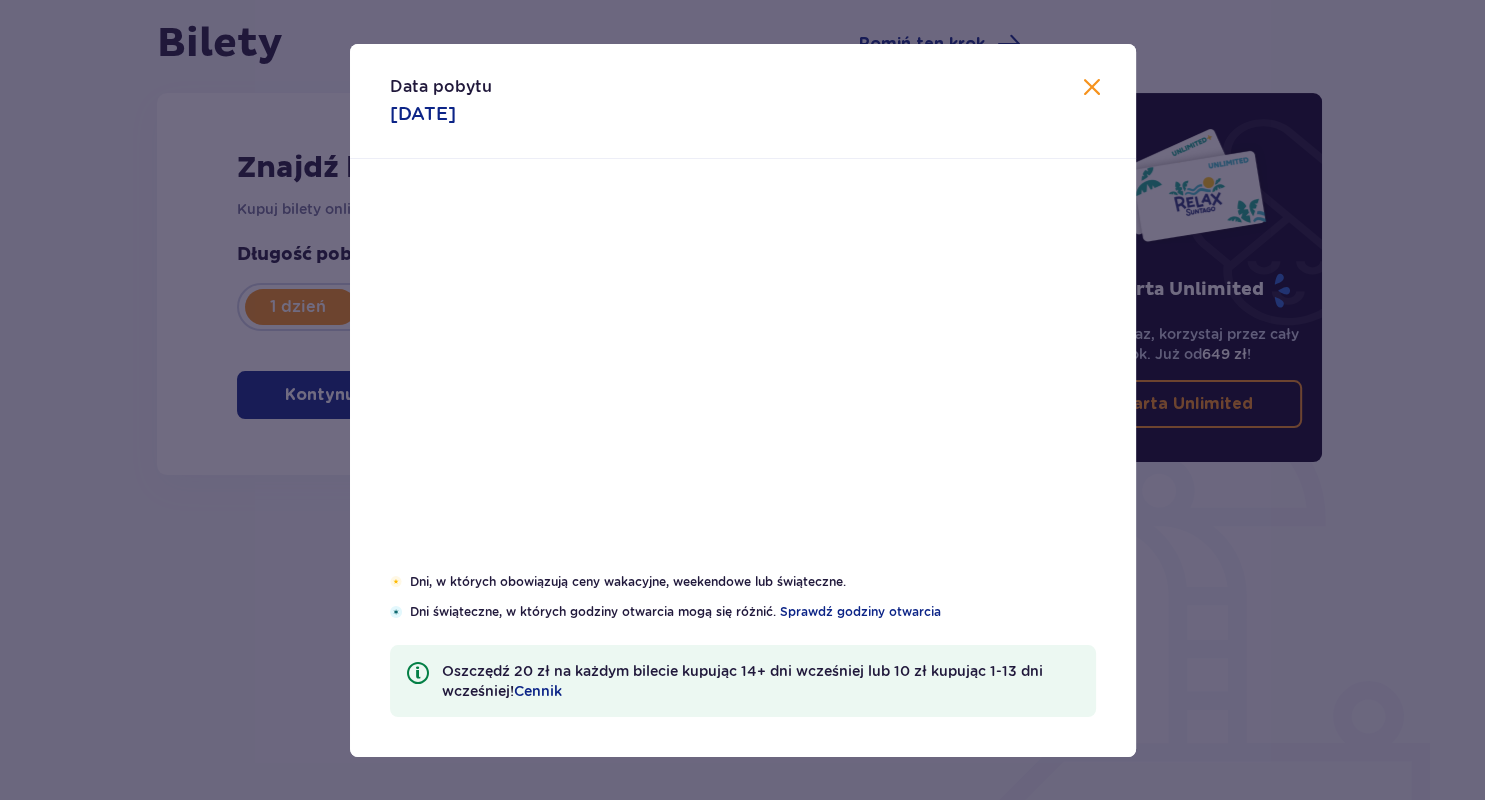type on "11.07.25" 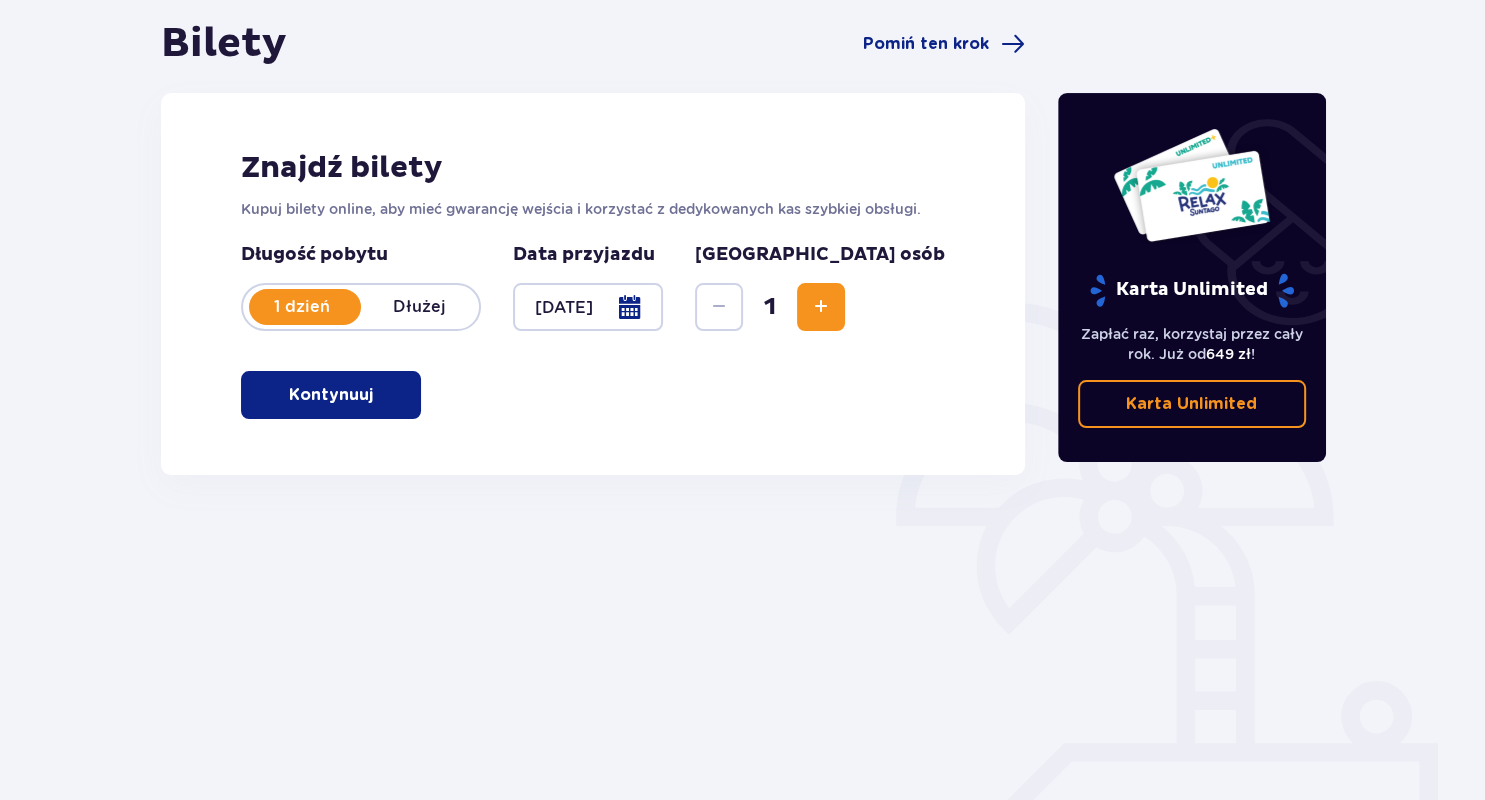 click on "1 dzień Dłużej" at bounding box center (361, 307) 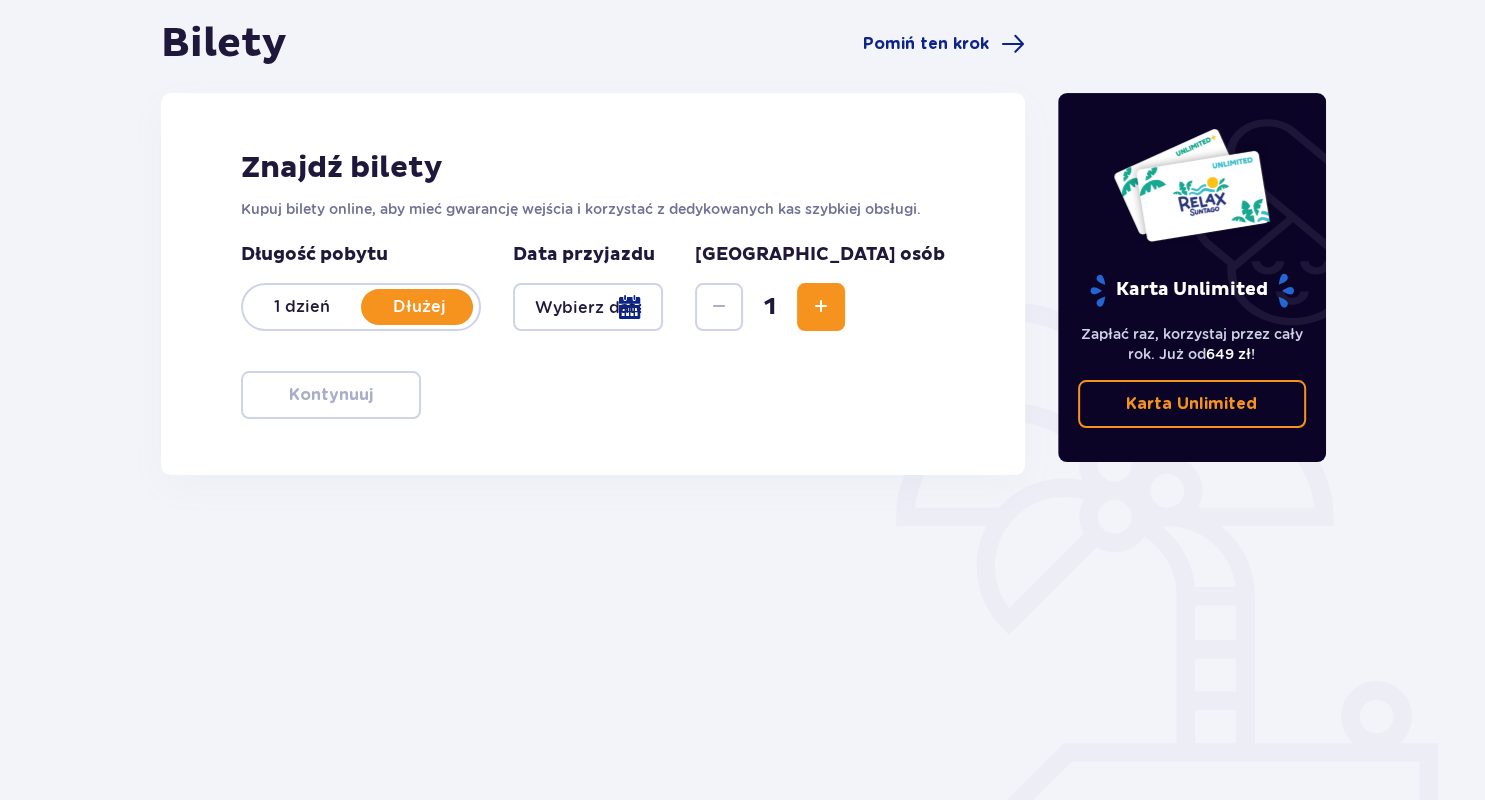 click at bounding box center (588, 307) 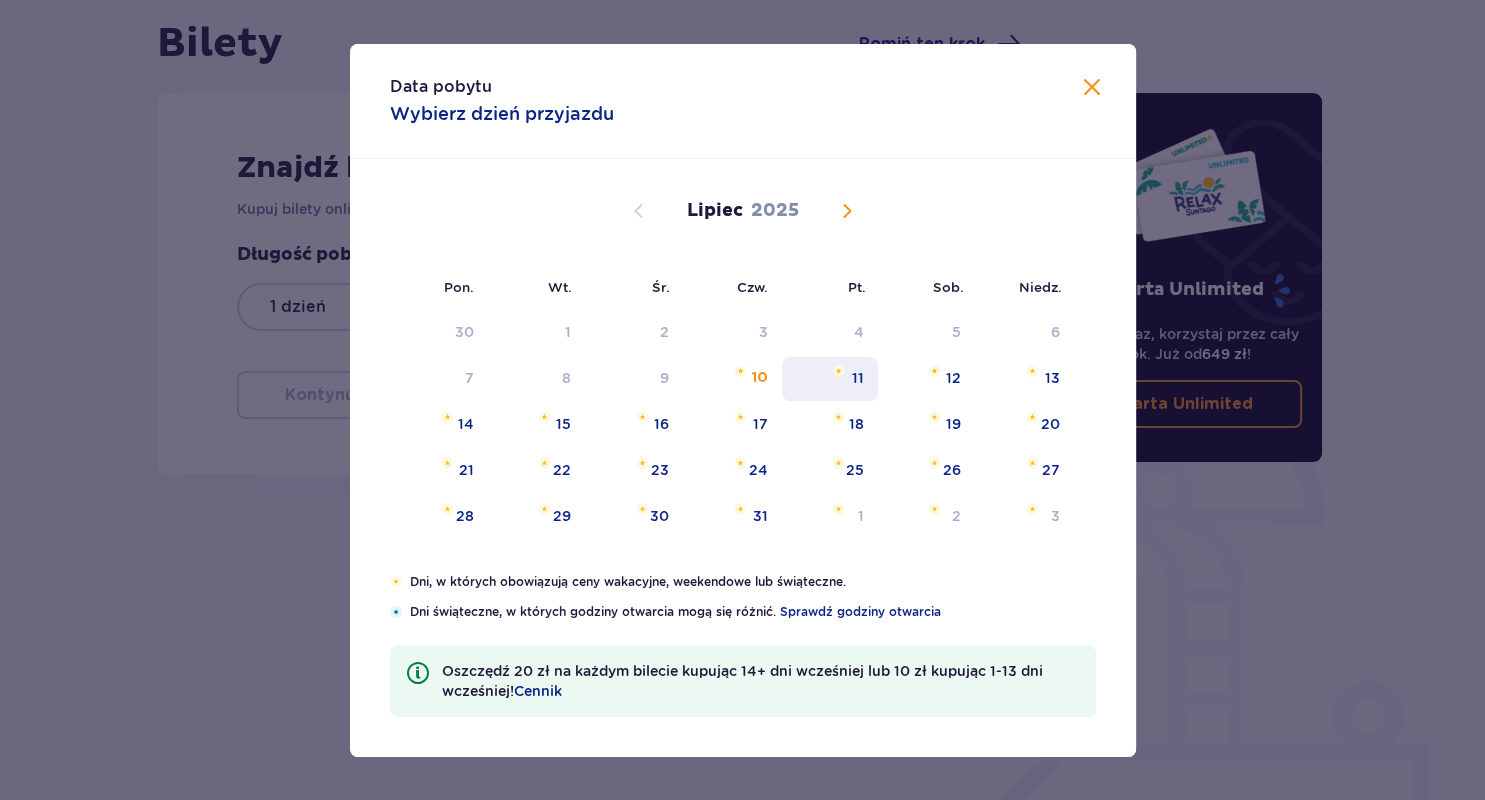 click on "11" at bounding box center [830, 379] 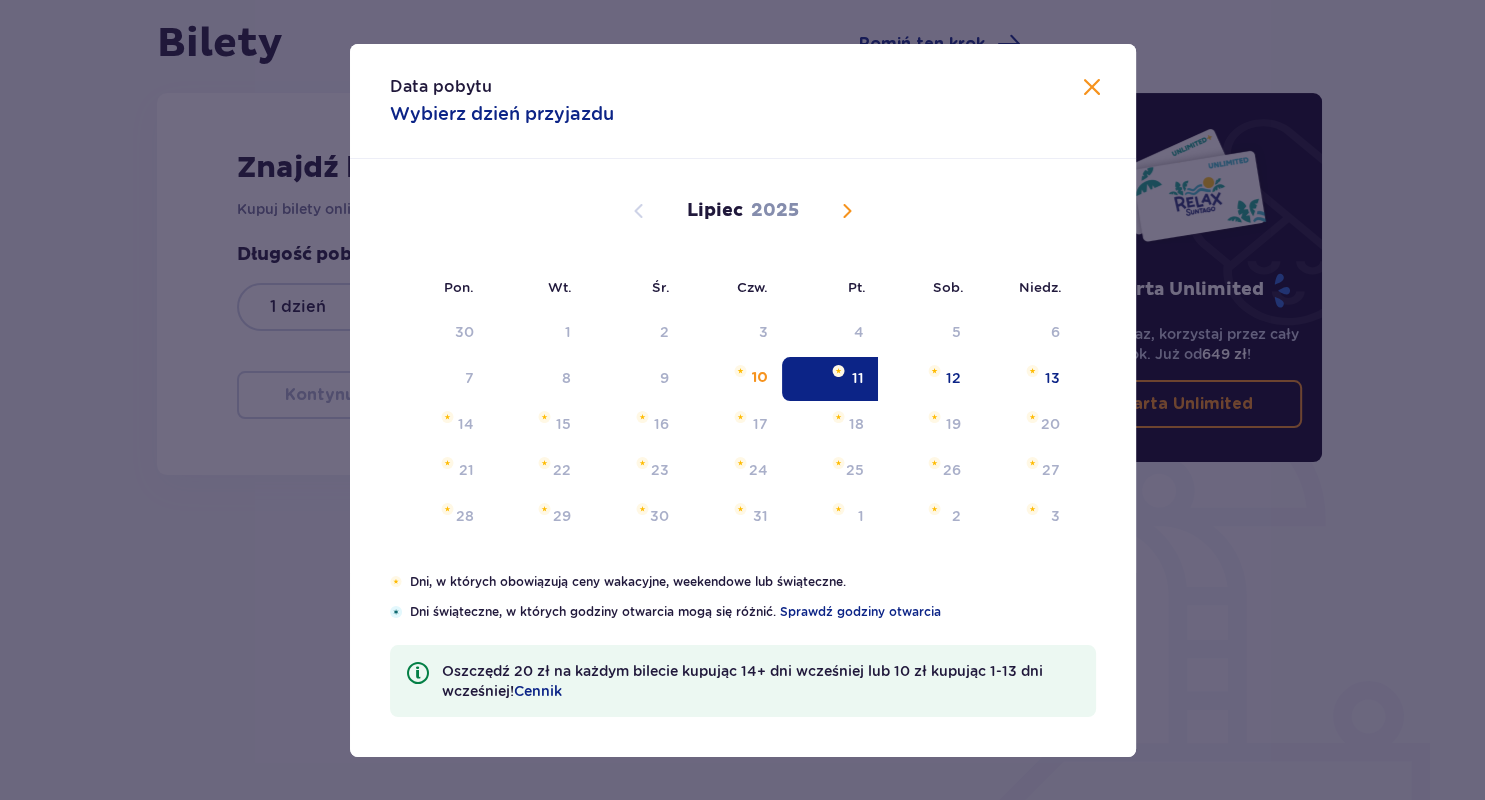 click at bounding box center [1092, 88] 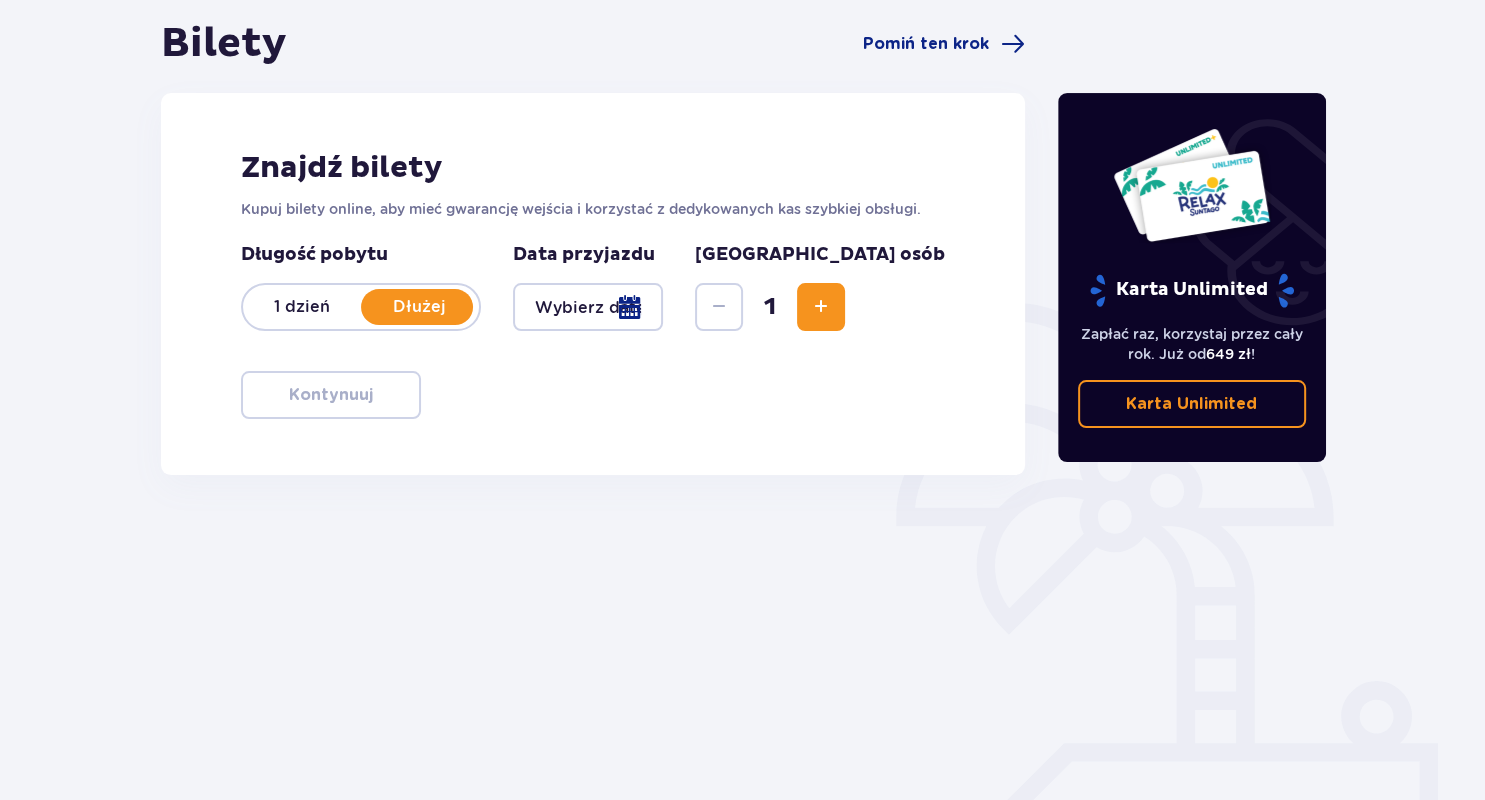 click at bounding box center (588, 307) 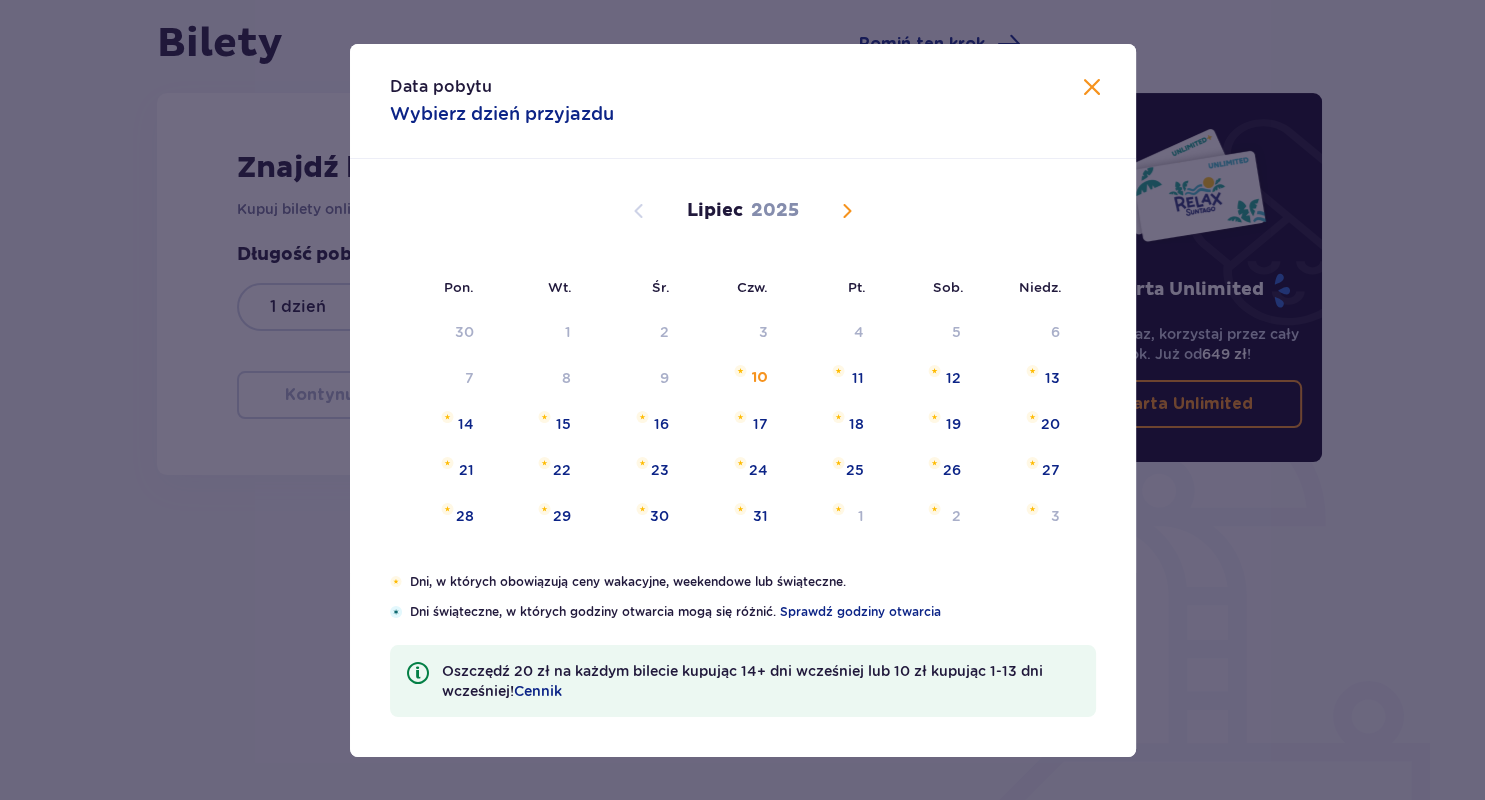 click on "Czw." at bounding box center [733, 286] 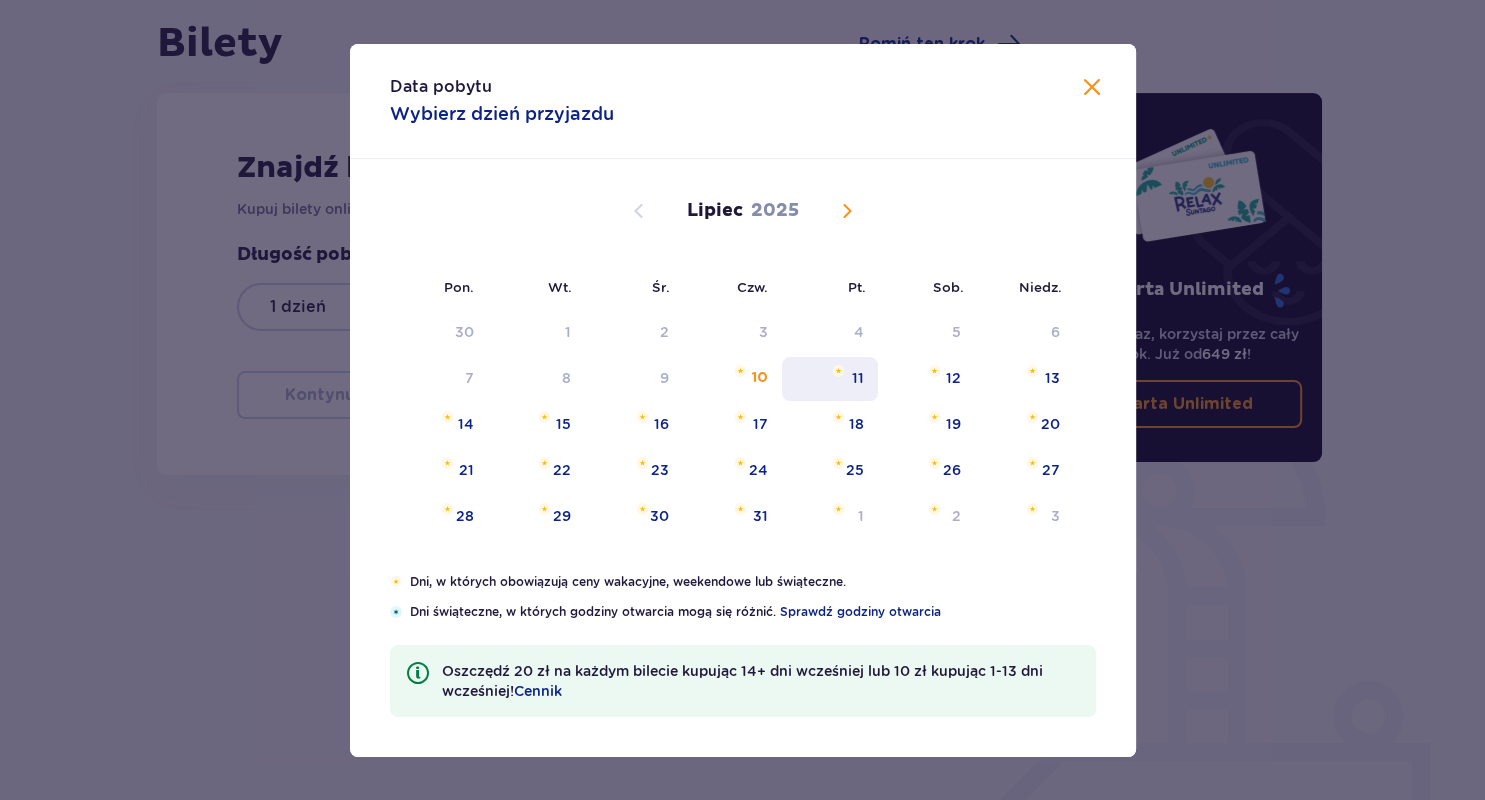 click on "11" at bounding box center (858, 378) 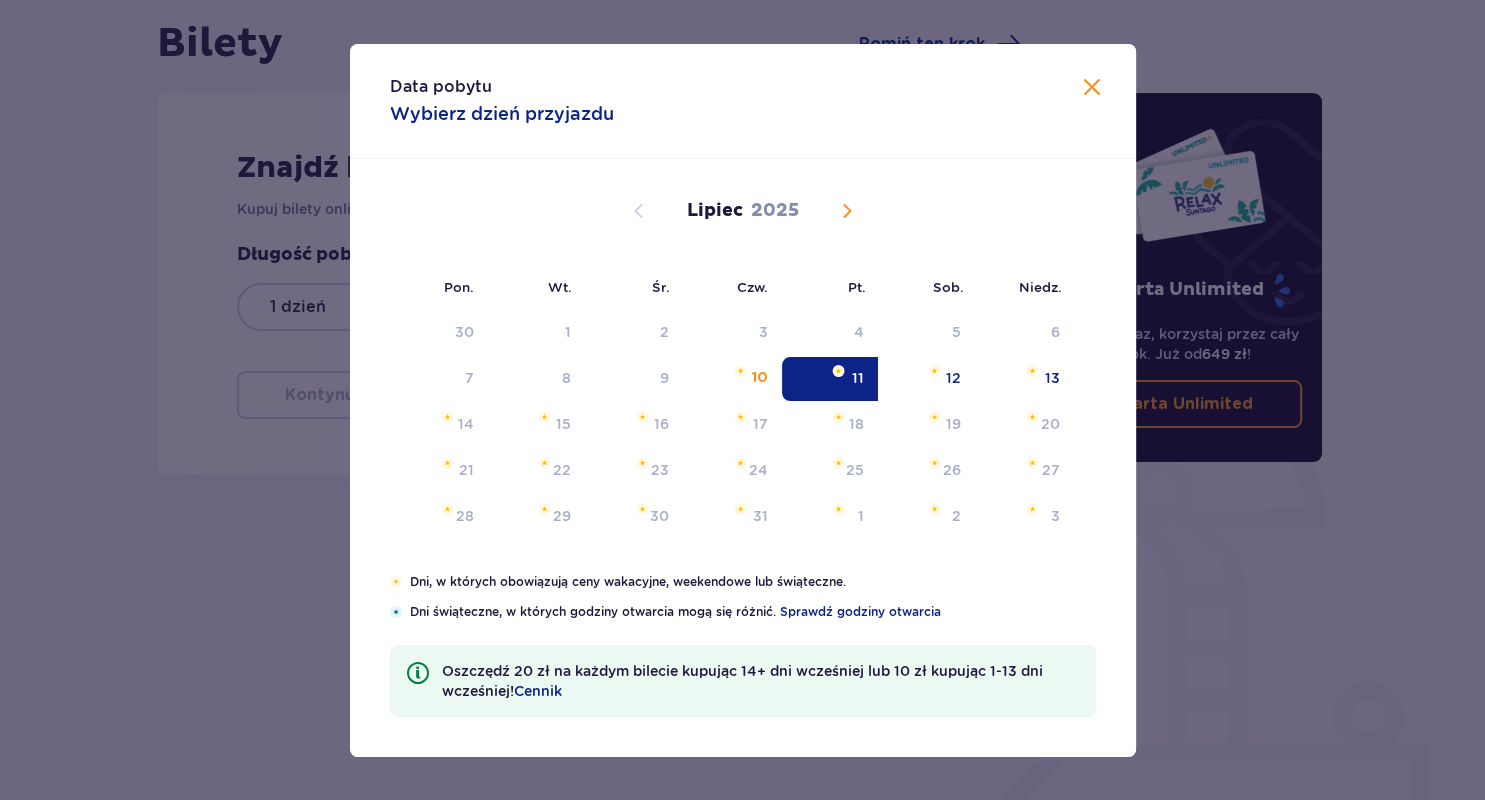 click at bounding box center (1092, 88) 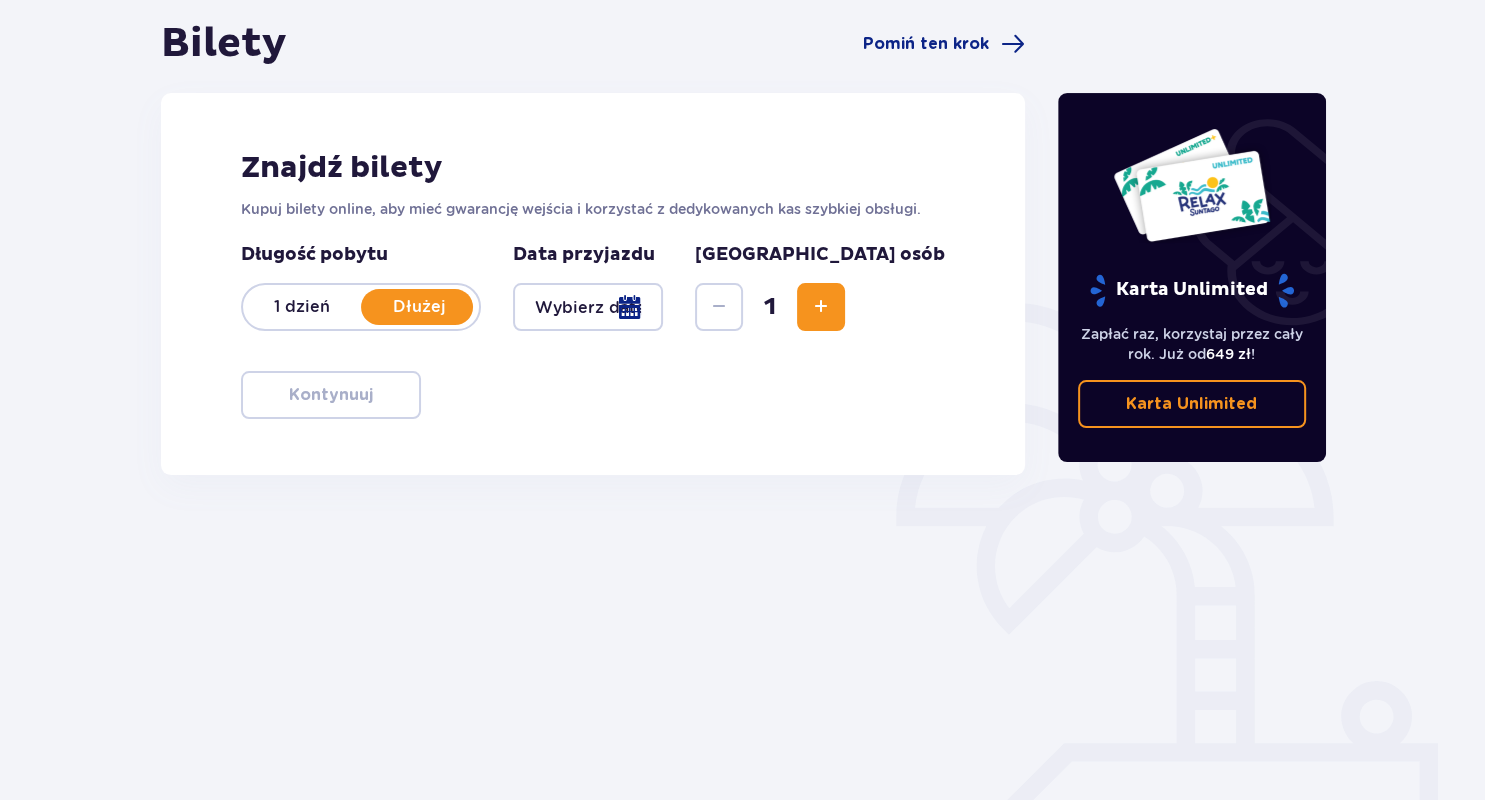 click at bounding box center (588, 307) 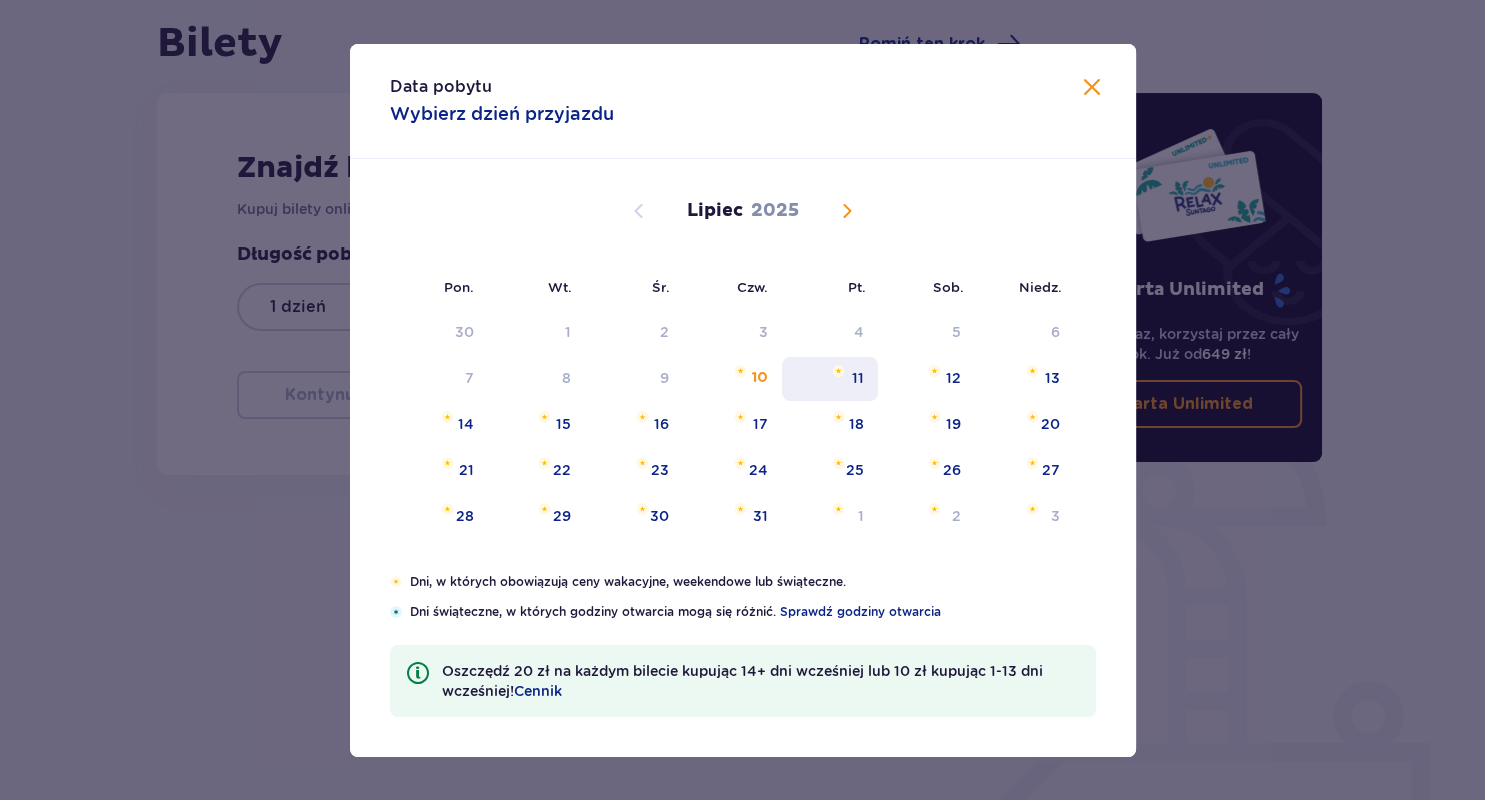 click on "11" at bounding box center (830, 379) 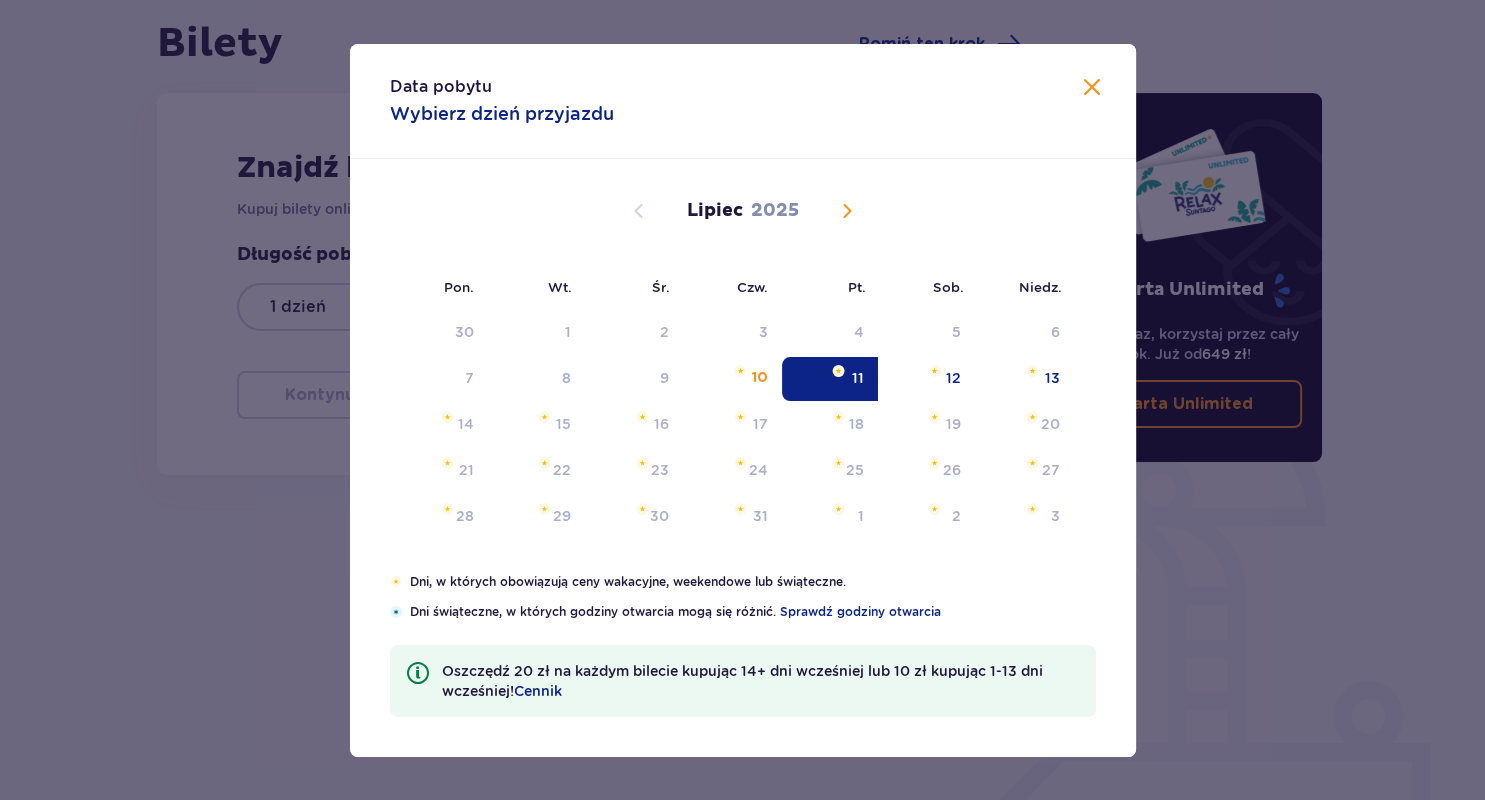 click on "11" at bounding box center [830, 379] 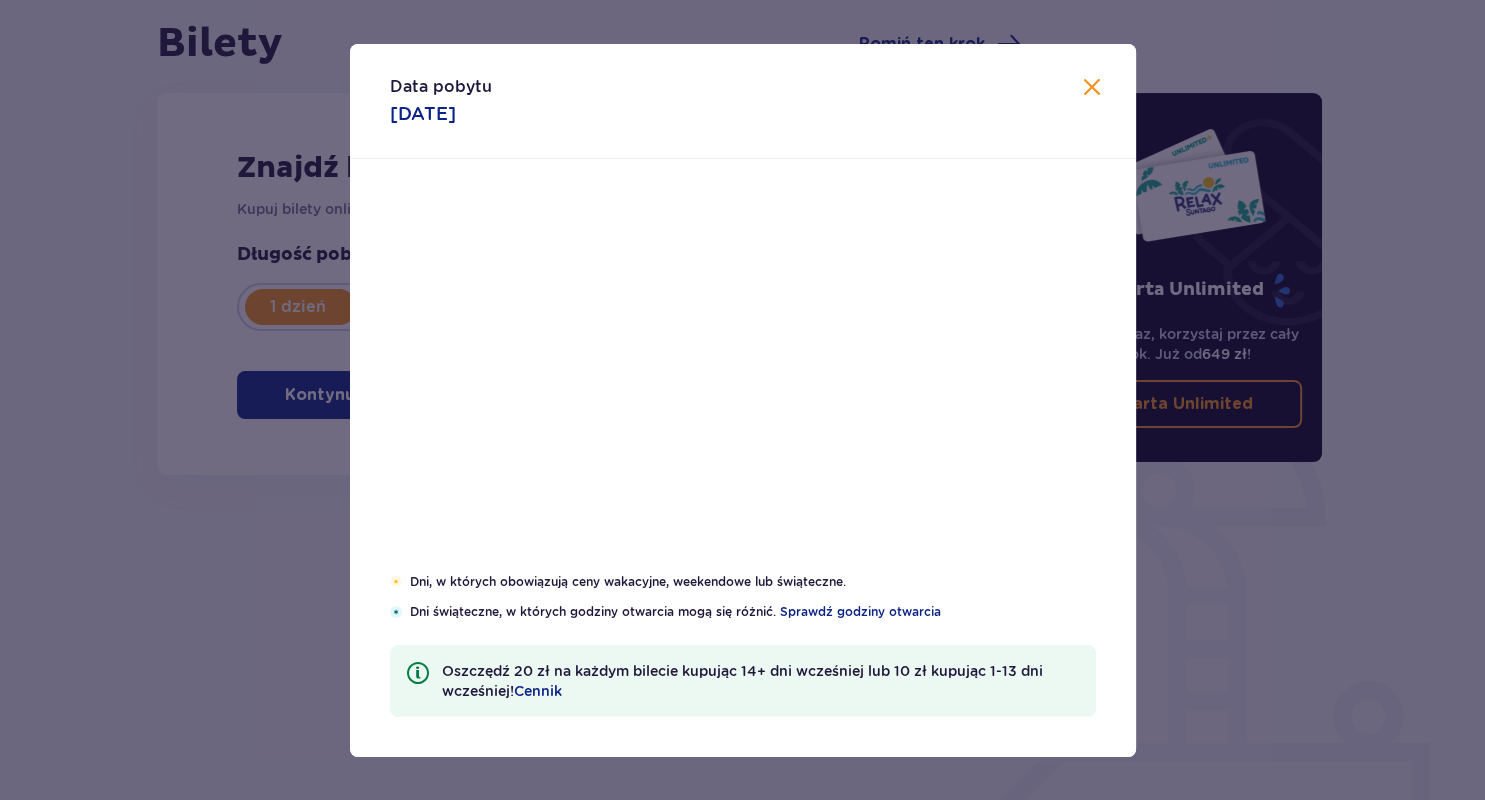 type on "11.07.25" 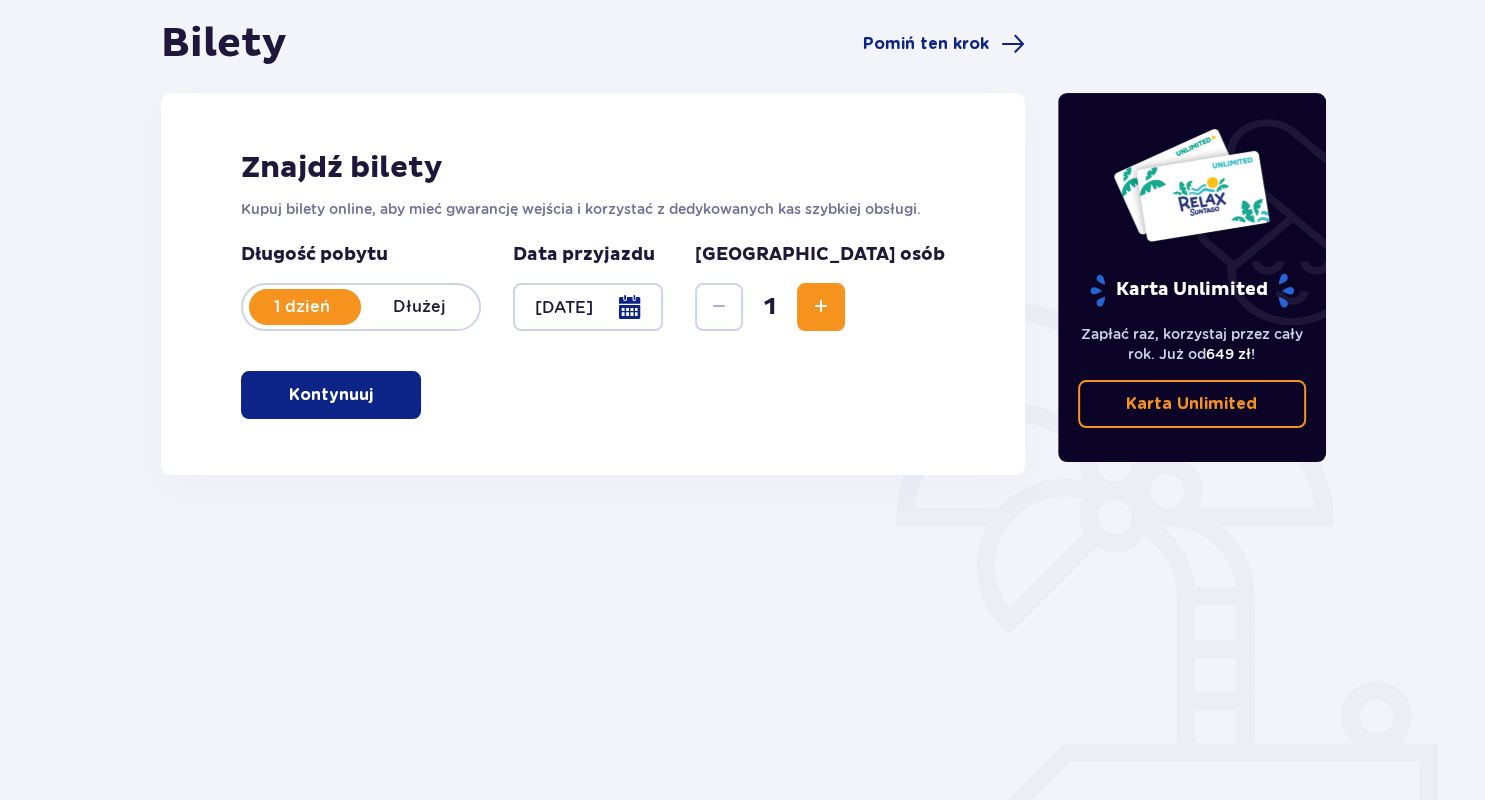 click on "Dłużej" at bounding box center [420, 307] 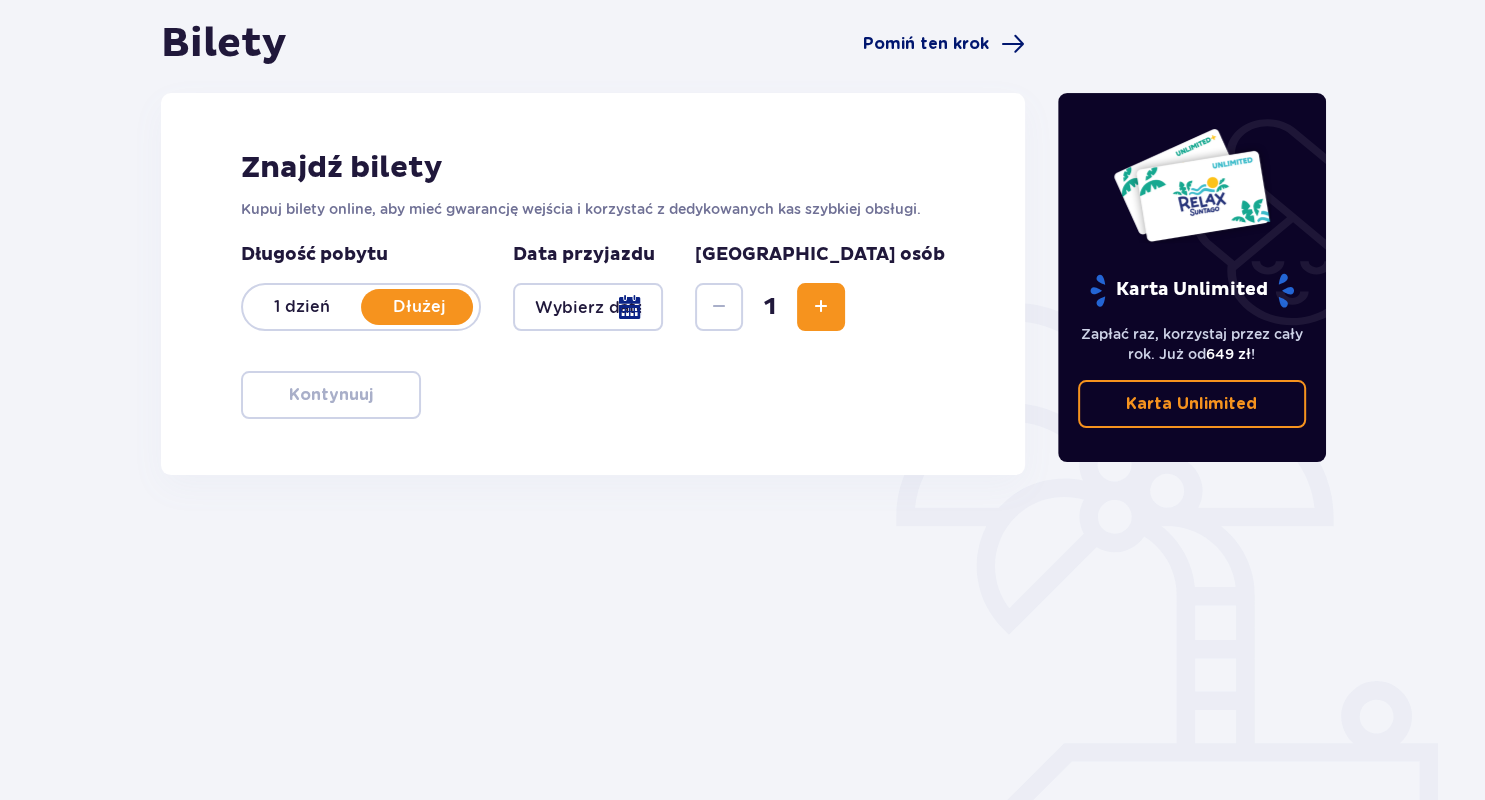 click on "Pomiń ten krok" at bounding box center (926, 44) 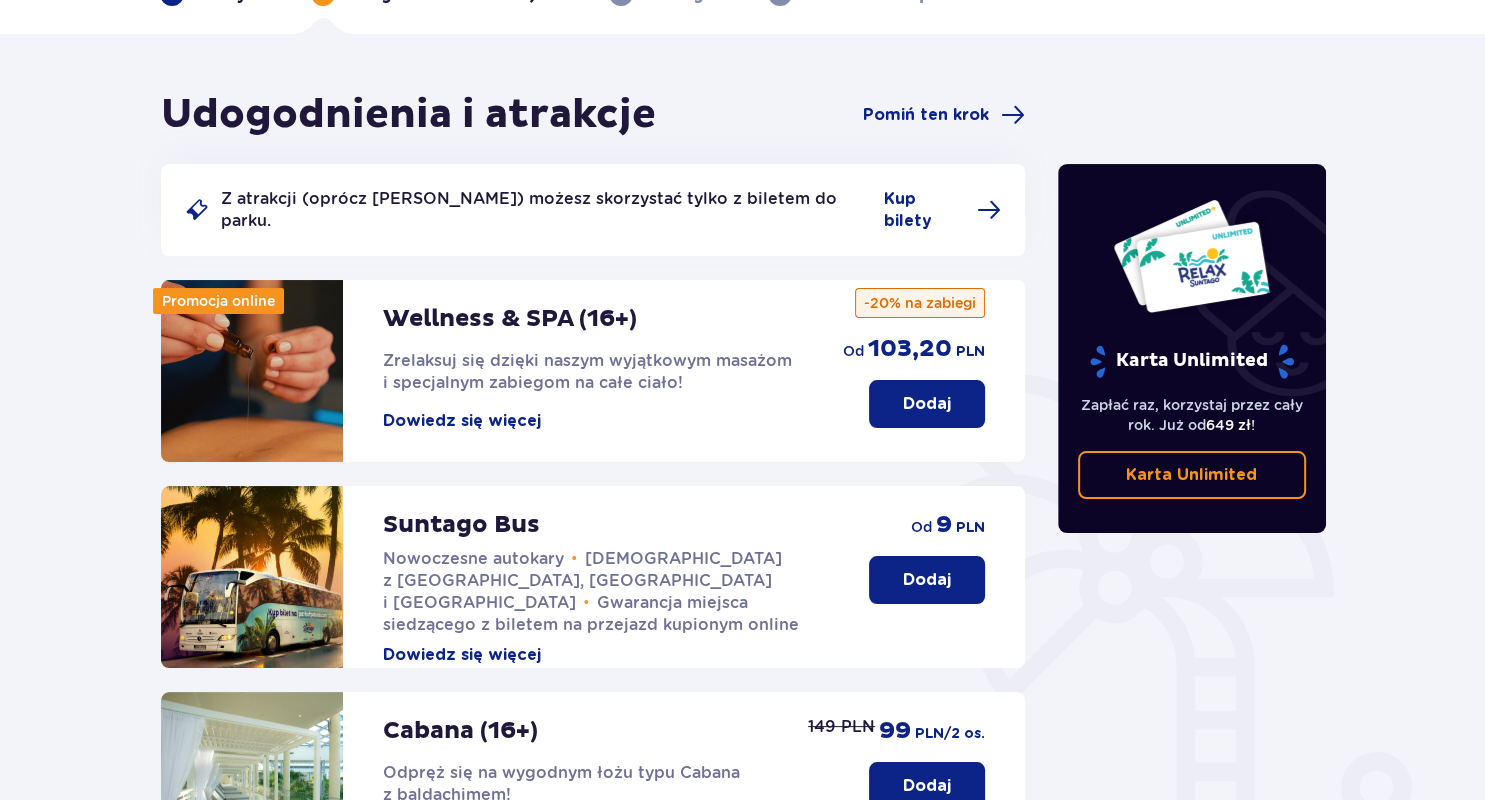 scroll, scrollTop: 127, scrollLeft: 0, axis: vertical 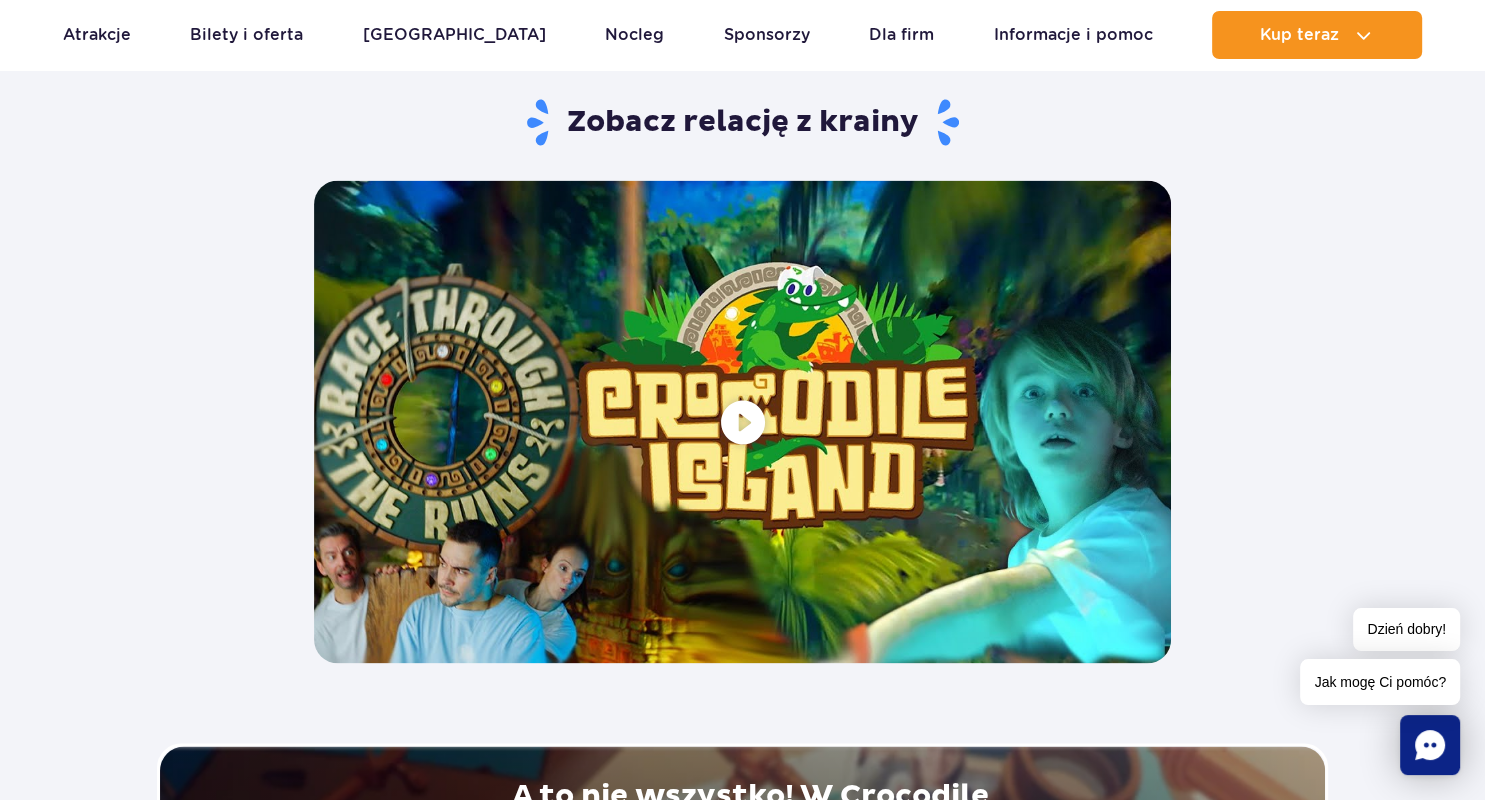 click on "Dłużej" at bounding box center (363, 1436) 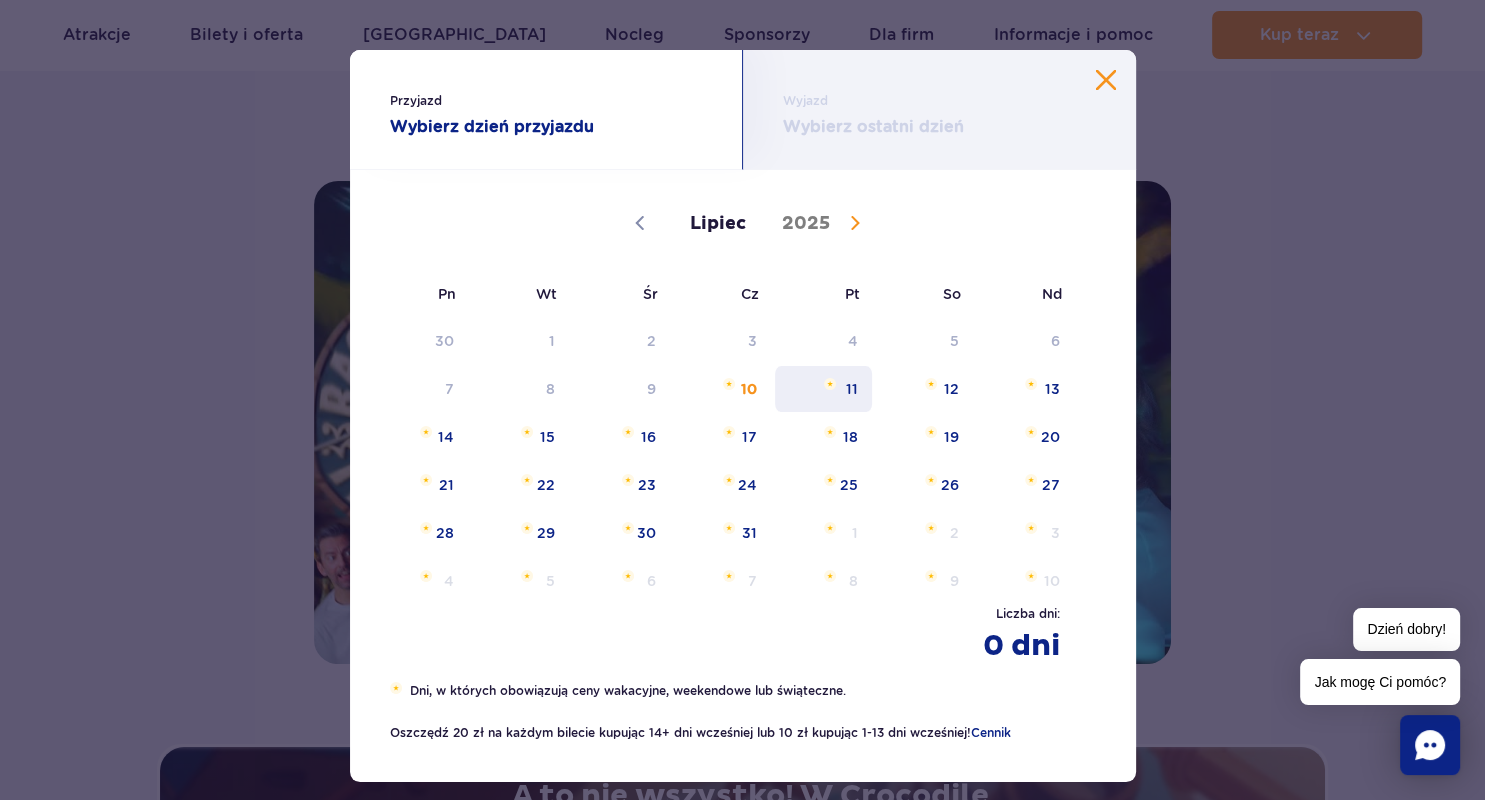 click on "11" at bounding box center [823, 389] 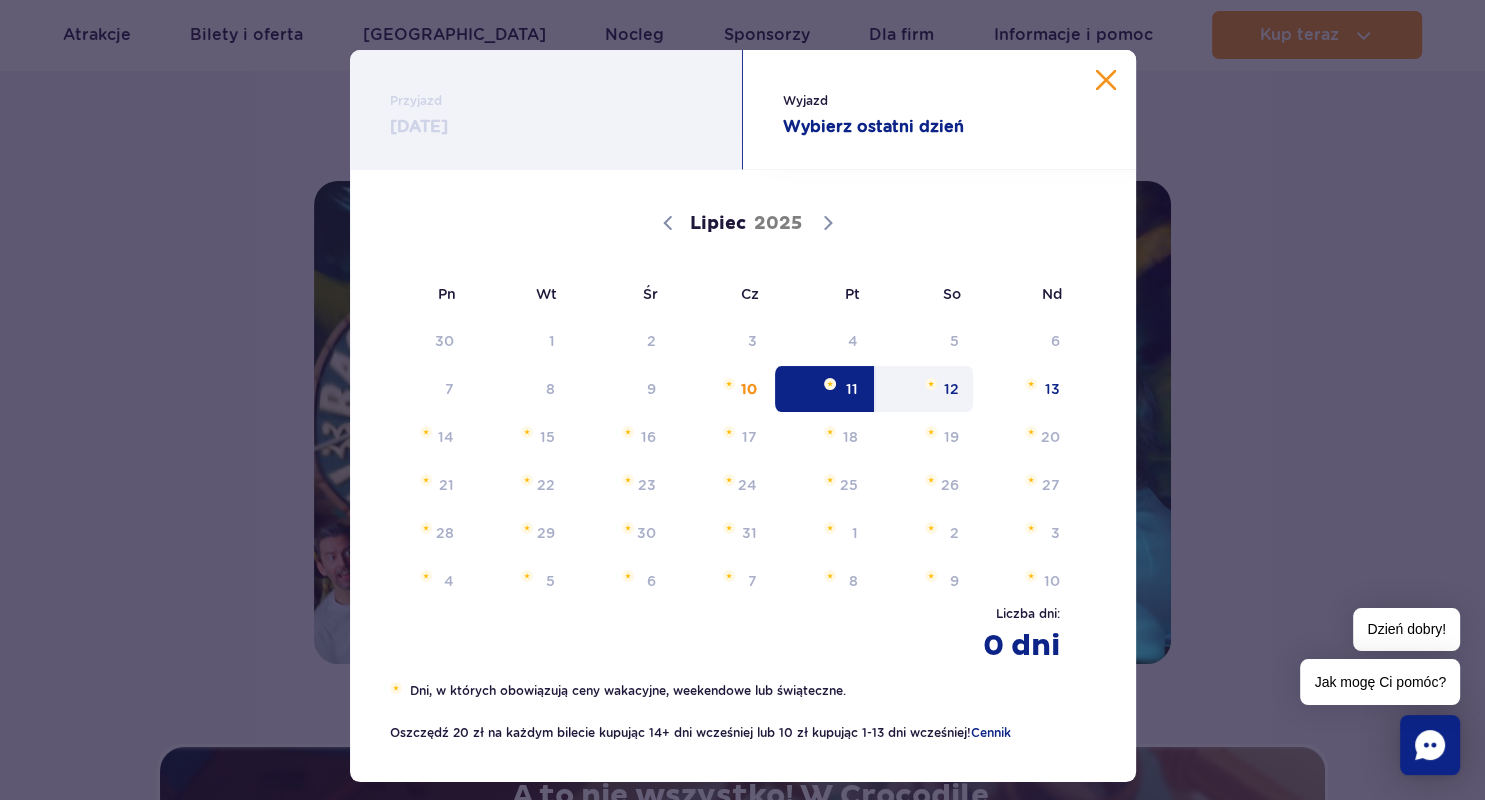 click on "Wyjazd Wybierz ostatni dzień" at bounding box center [939, 110] 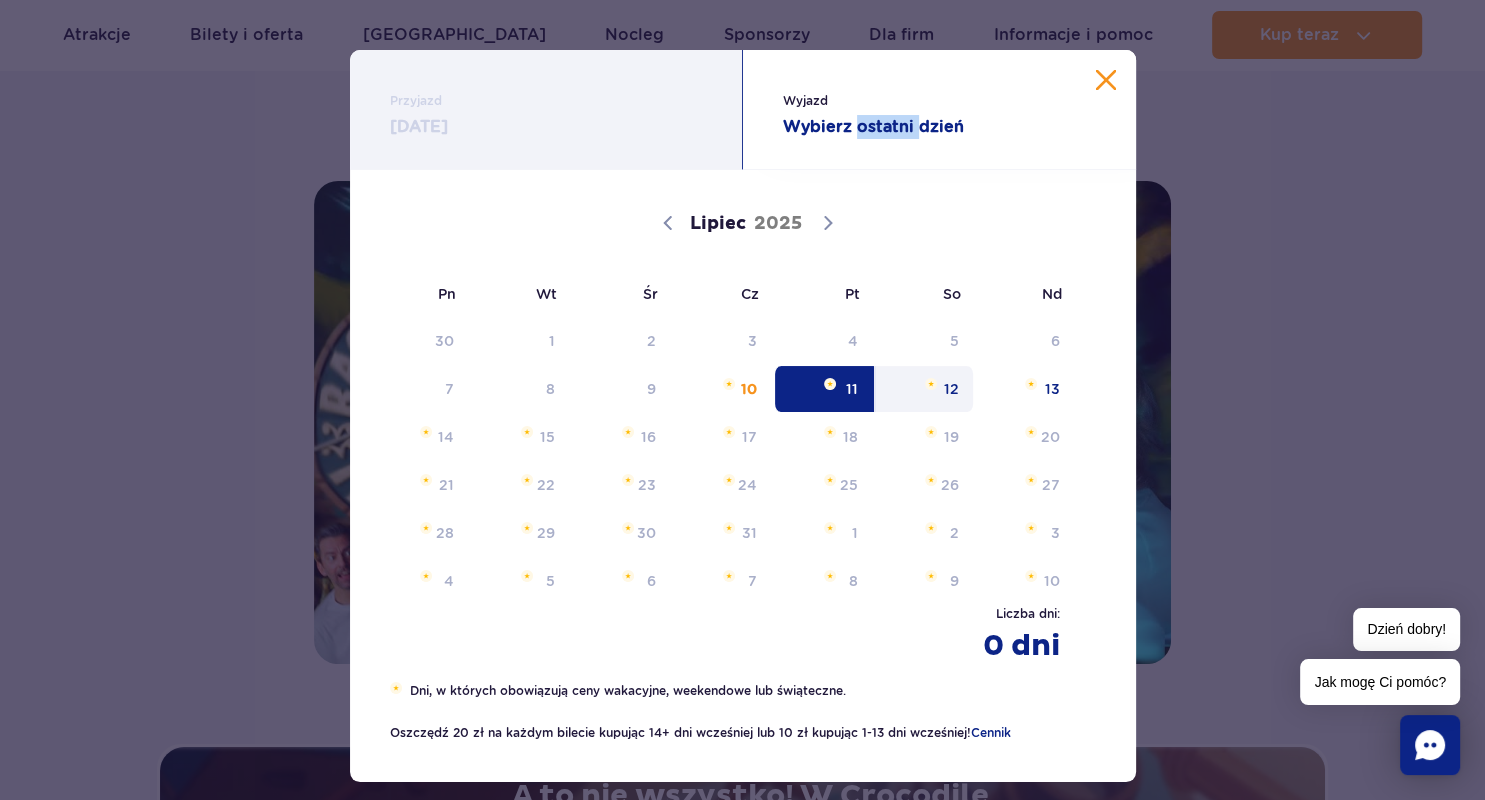 click on "Wybierz ostatni dzień" at bounding box center [939, 127] 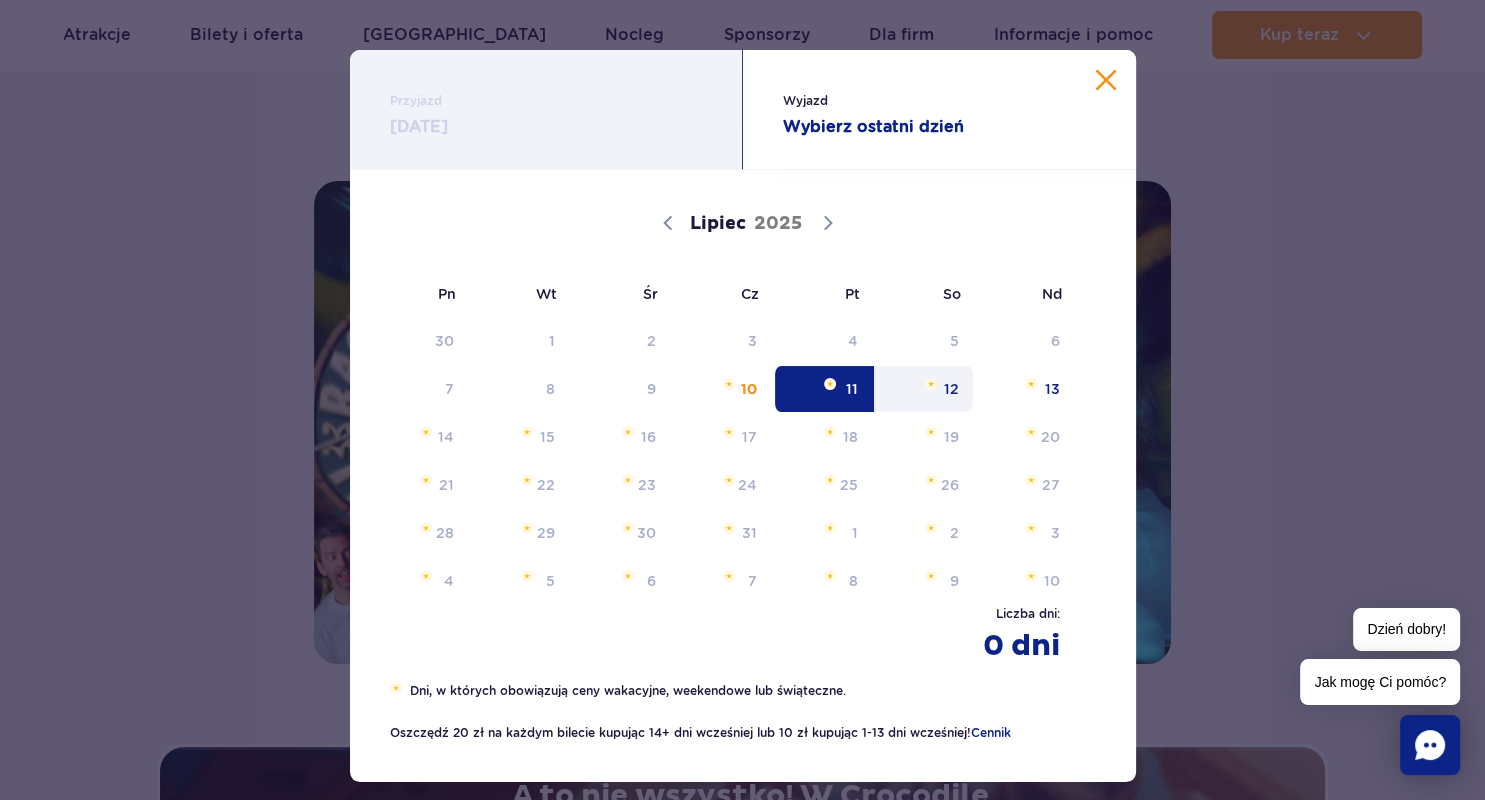 click on "12" at bounding box center [924, 389] 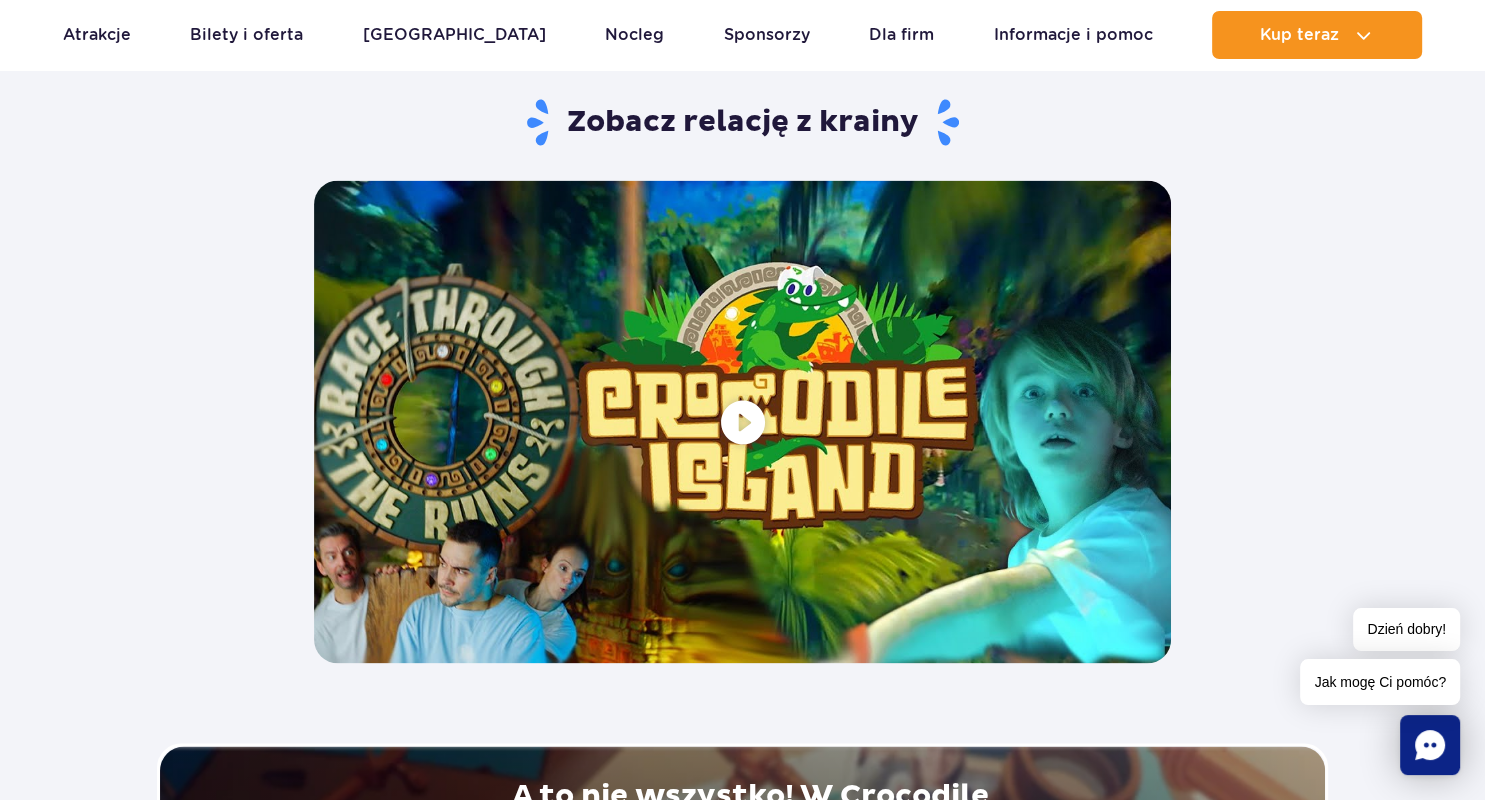 click at bounding box center (876, 1436) 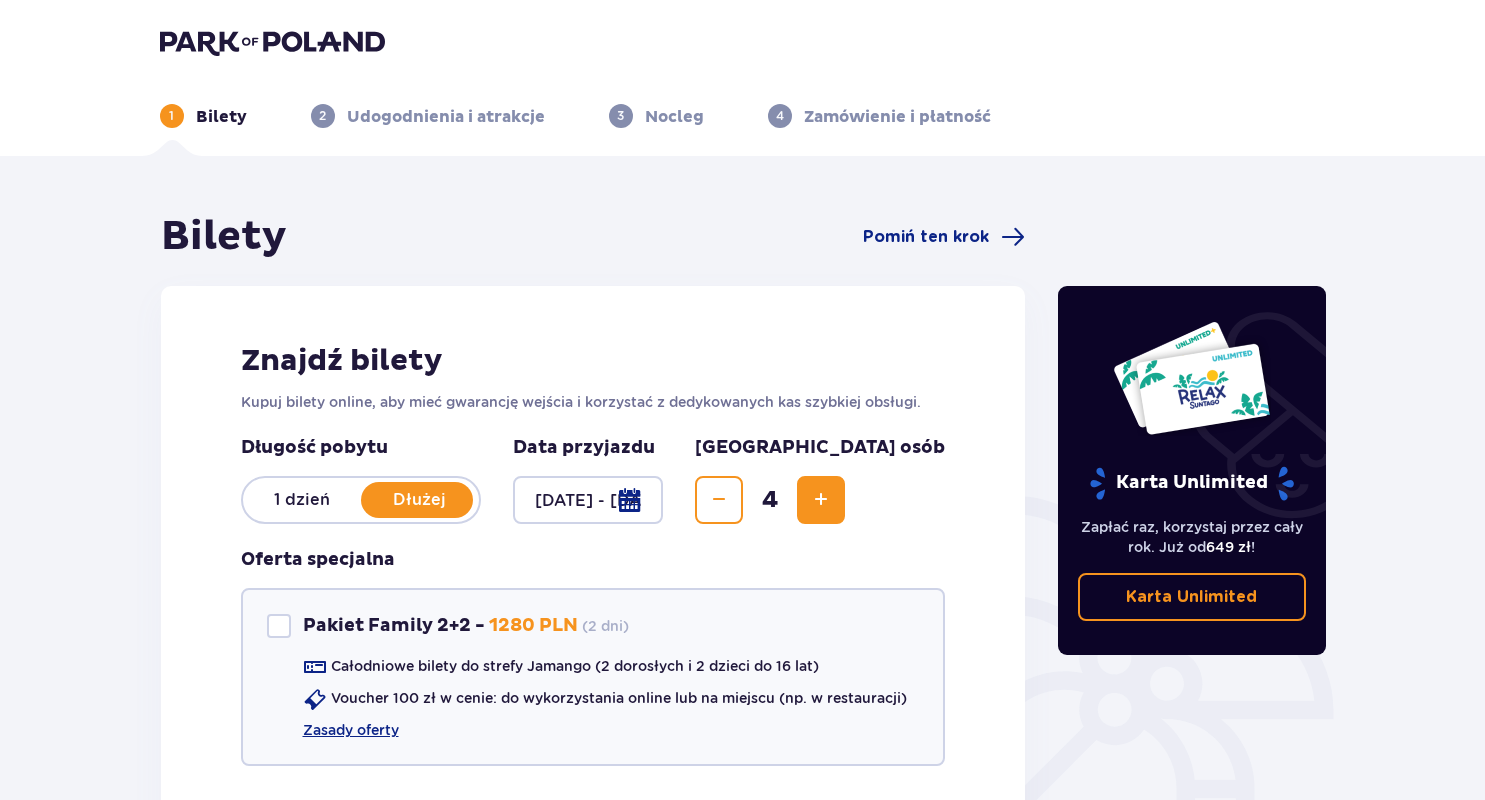 scroll, scrollTop: 0, scrollLeft: 0, axis: both 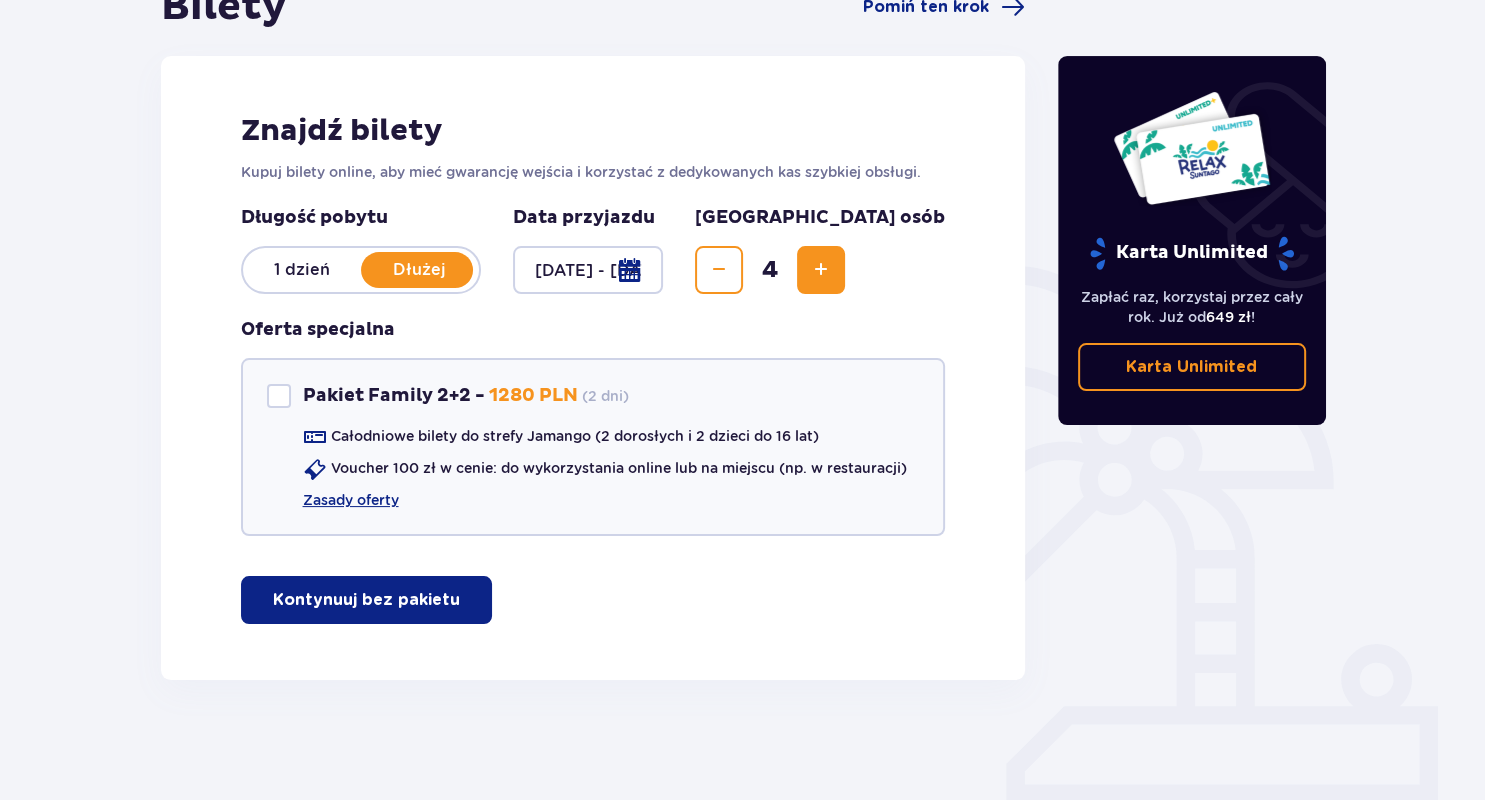 click on "Kontynuuj bez pakietu" at bounding box center [366, 600] 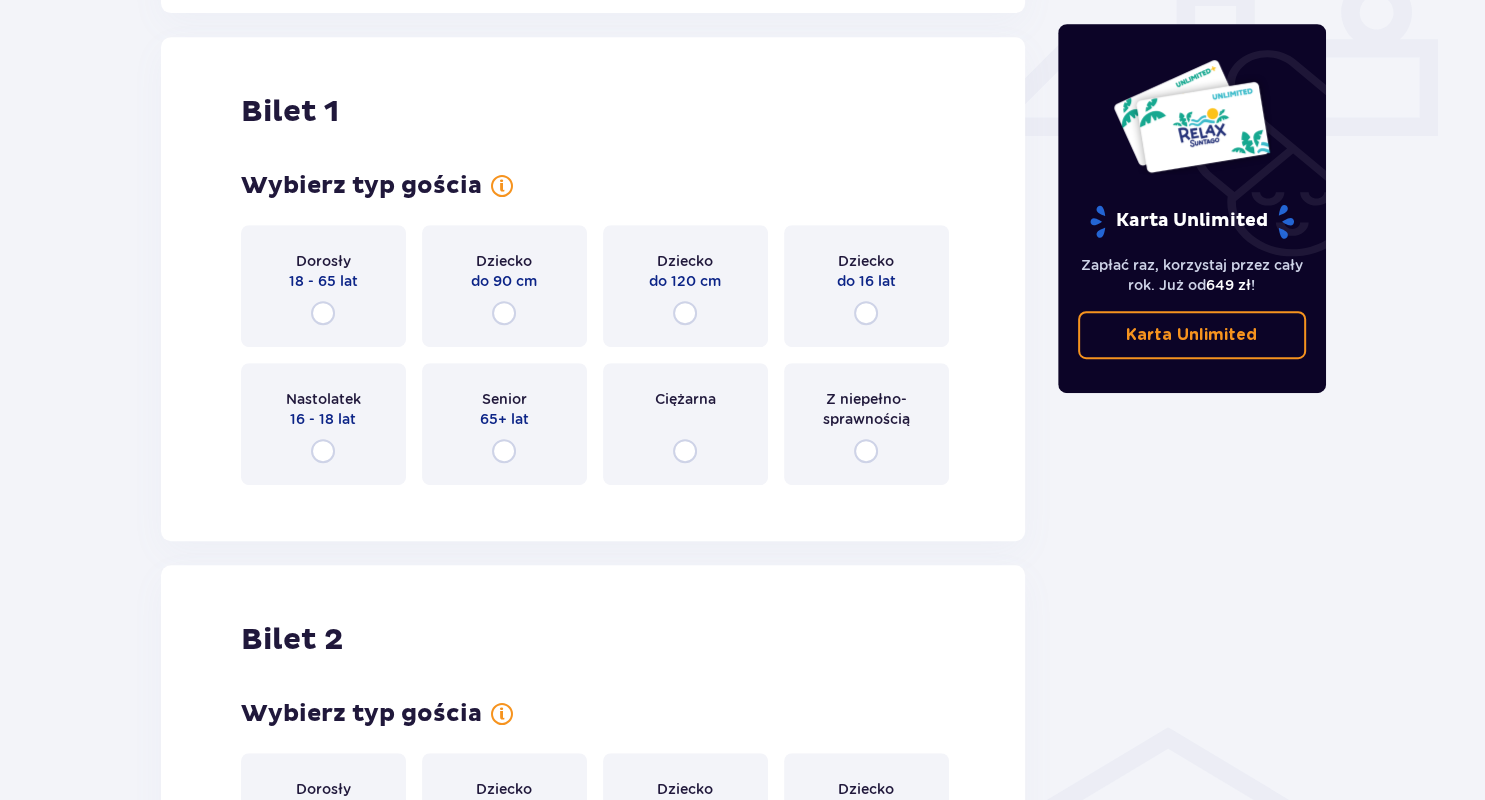 scroll, scrollTop: 910, scrollLeft: 0, axis: vertical 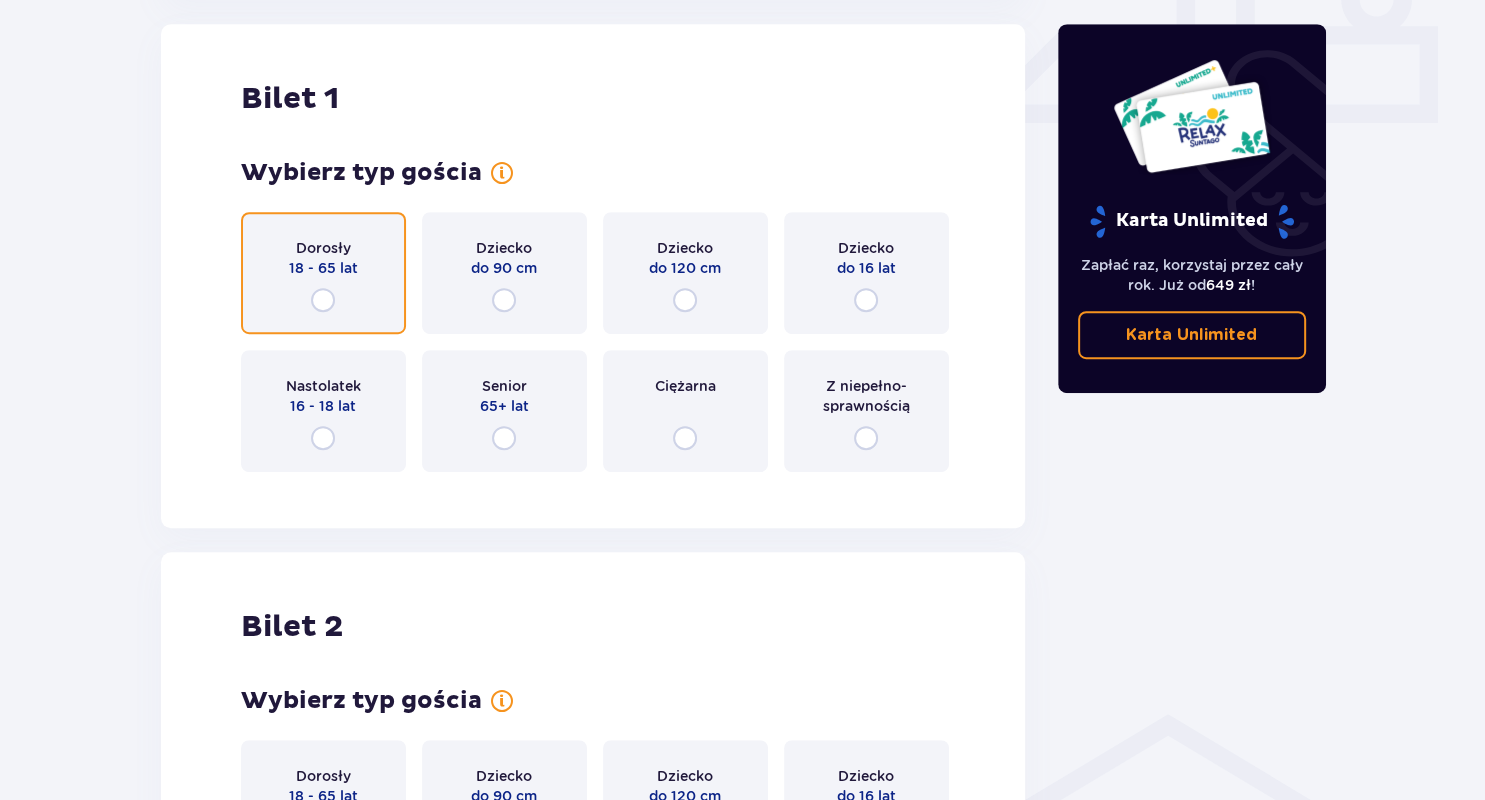 click at bounding box center [323, 300] 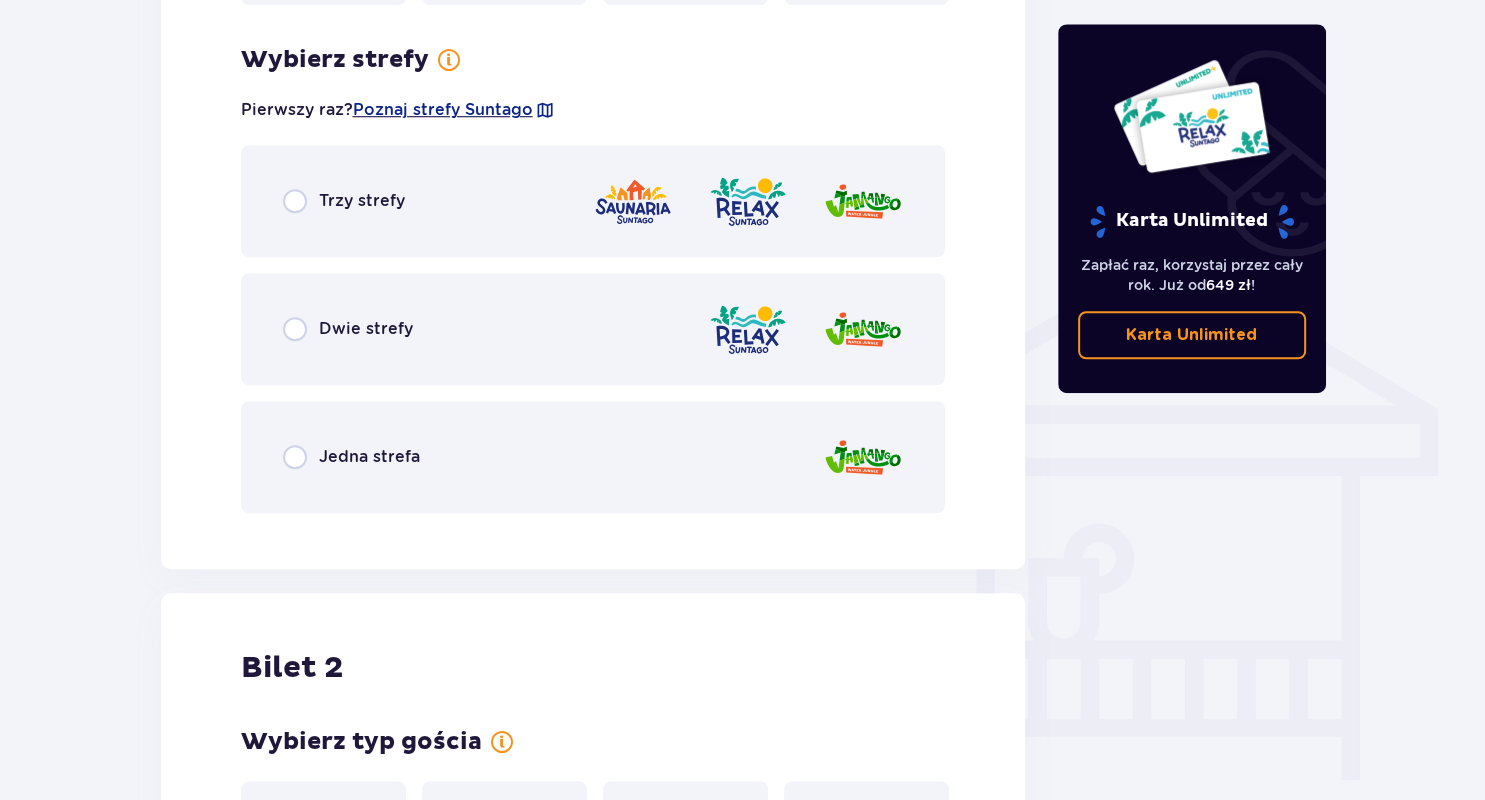scroll, scrollTop: 634, scrollLeft: 0, axis: vertical 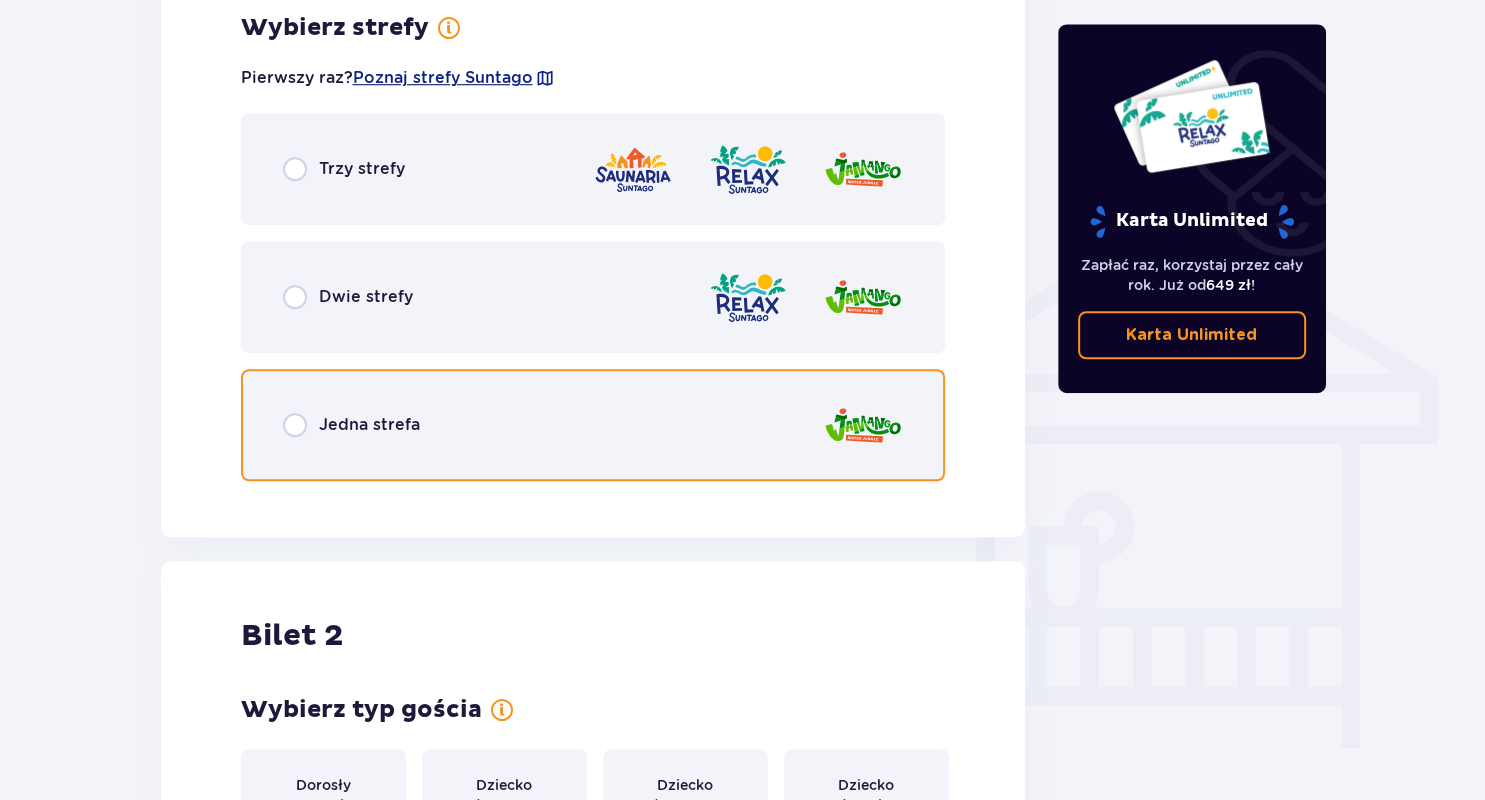 click at bounding box center (295, 425) 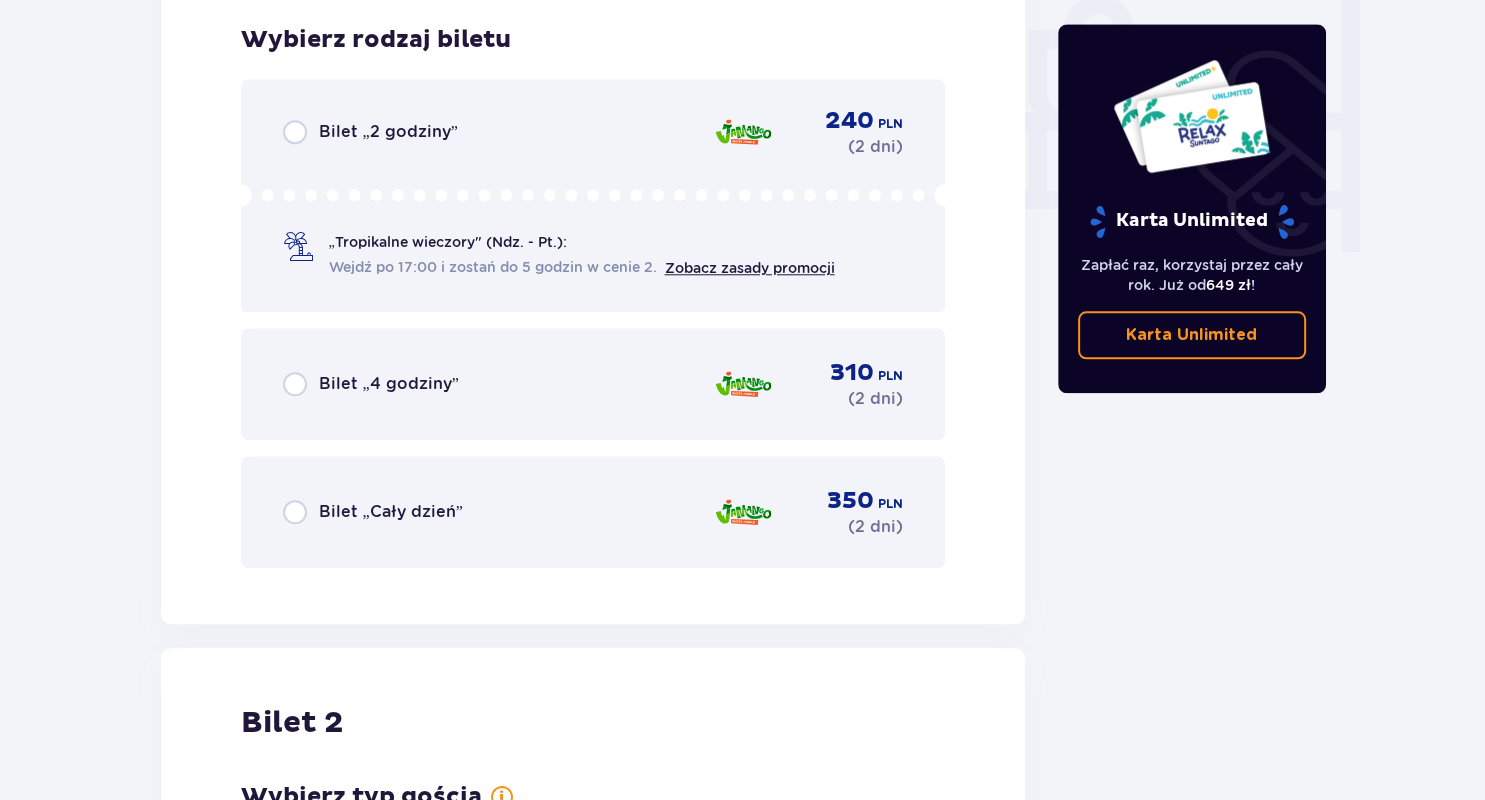 scroll, scrollTop: 1906, scrollLeft: 0, axis: vertical 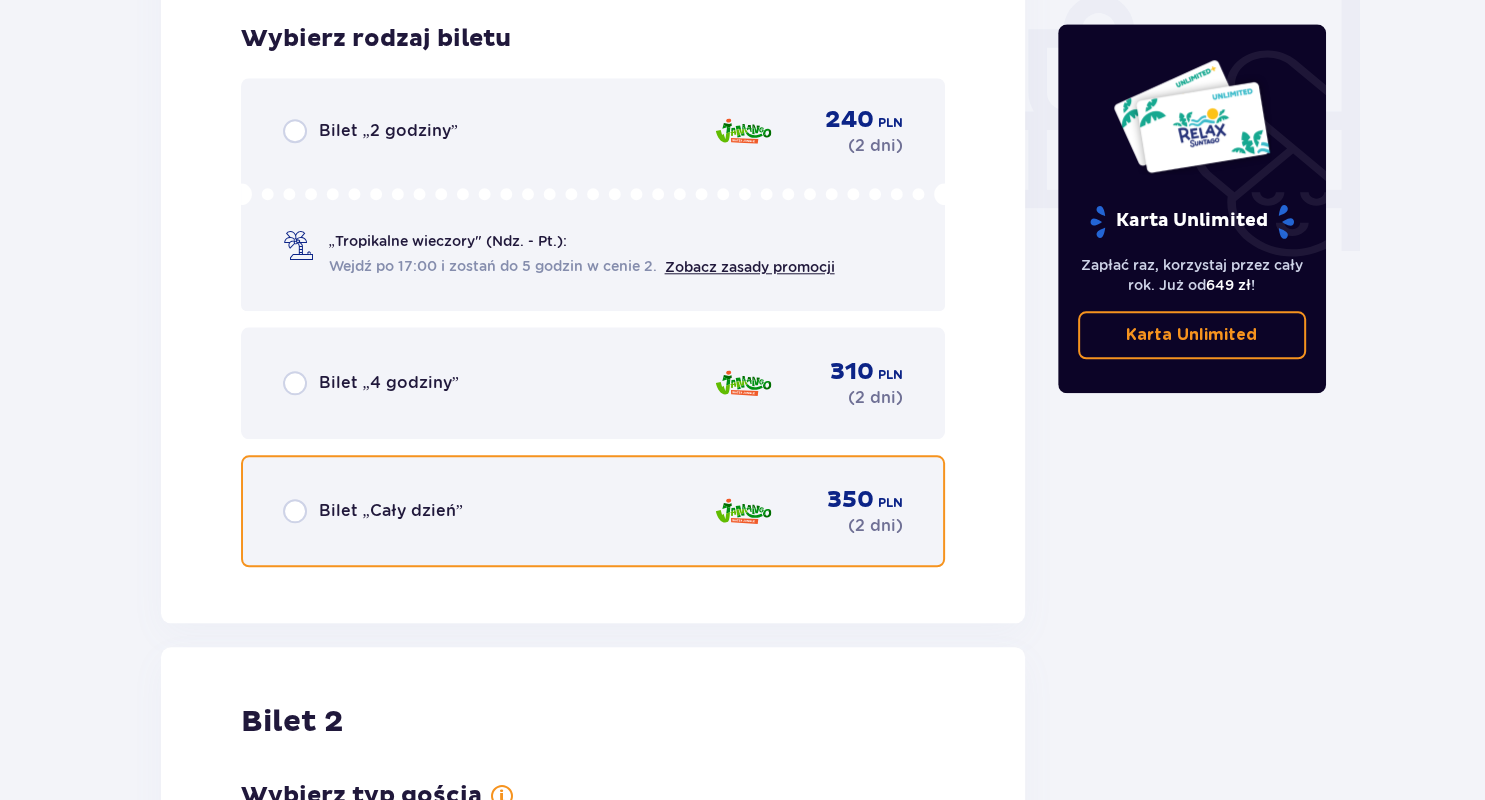 click at bounding box center (295, 511) 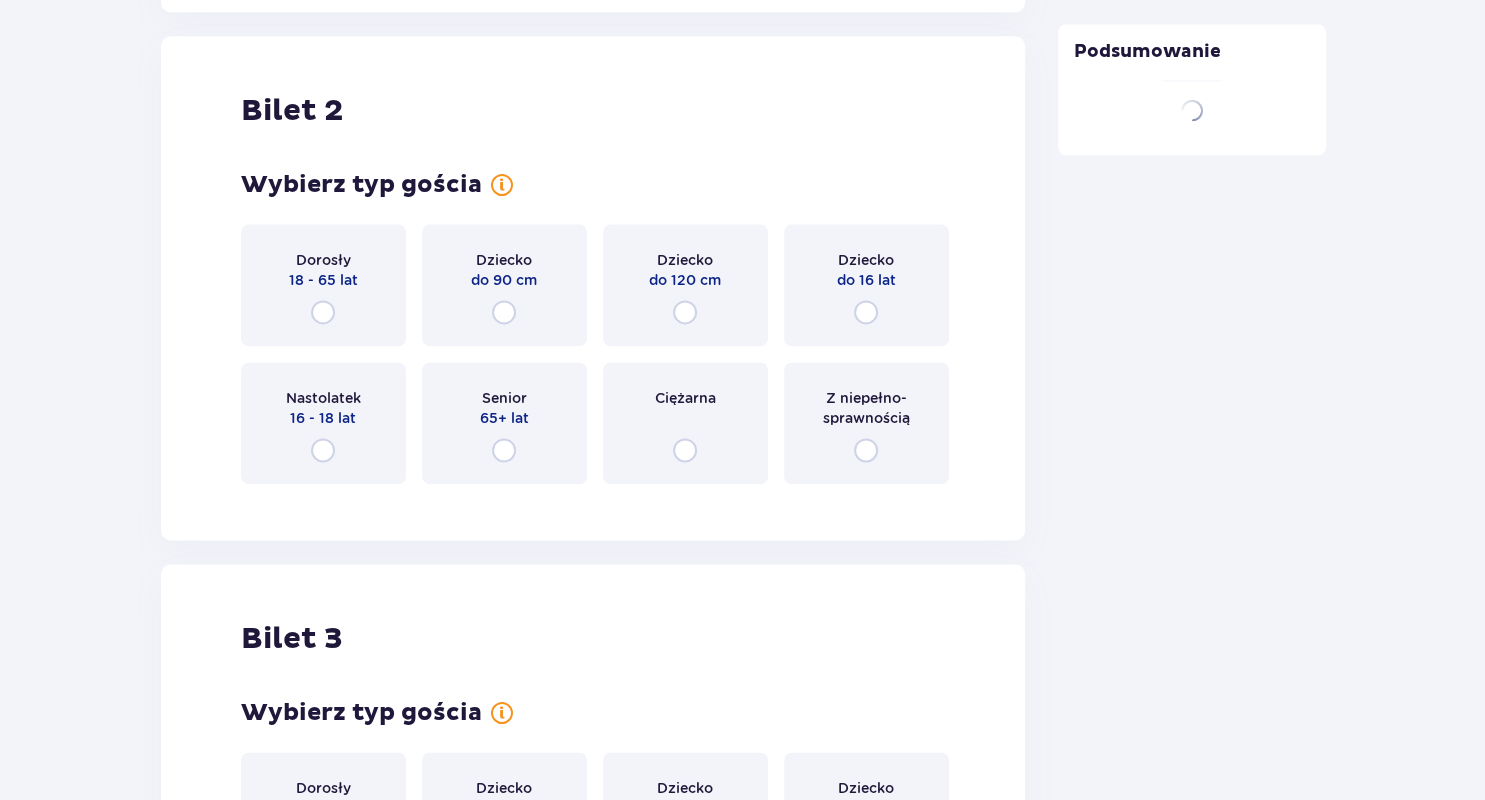 scroll, scrollTop: 2529, scrollLeft: 0, axis: vertical 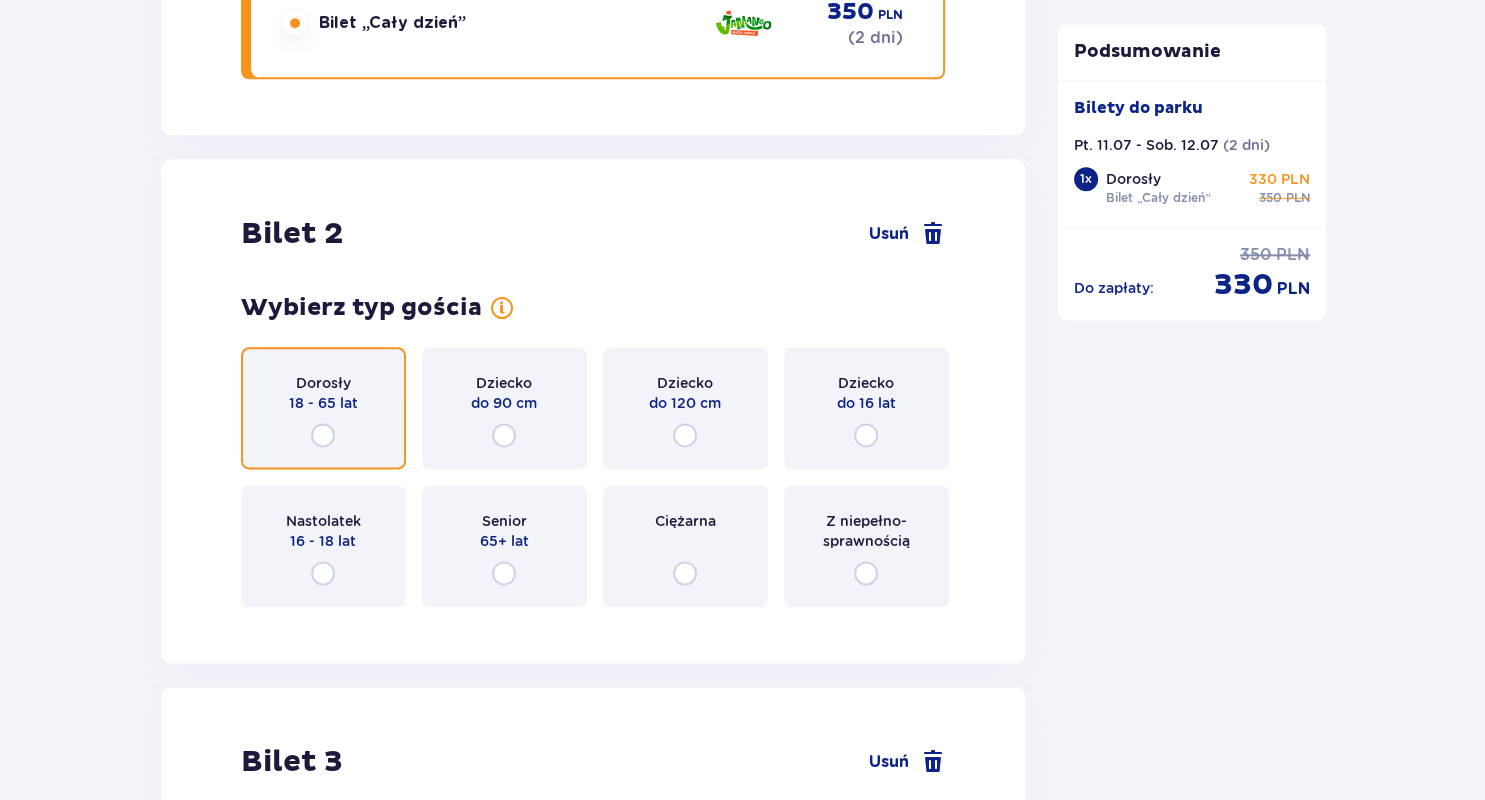 click at bounding box center (323, 435) 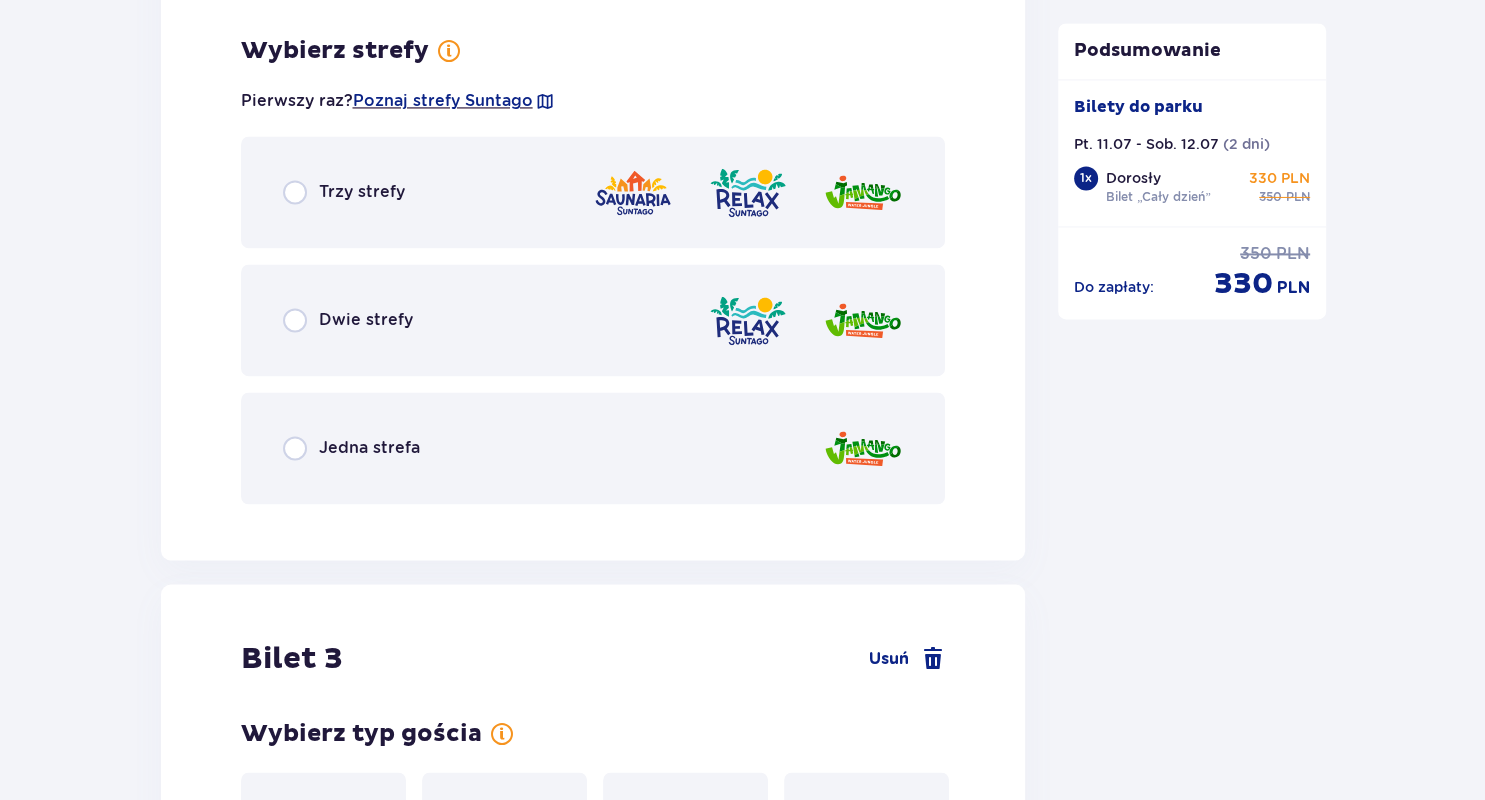 scroll, scrollTop: 3017, scrollLeft: 0, axis: vertical 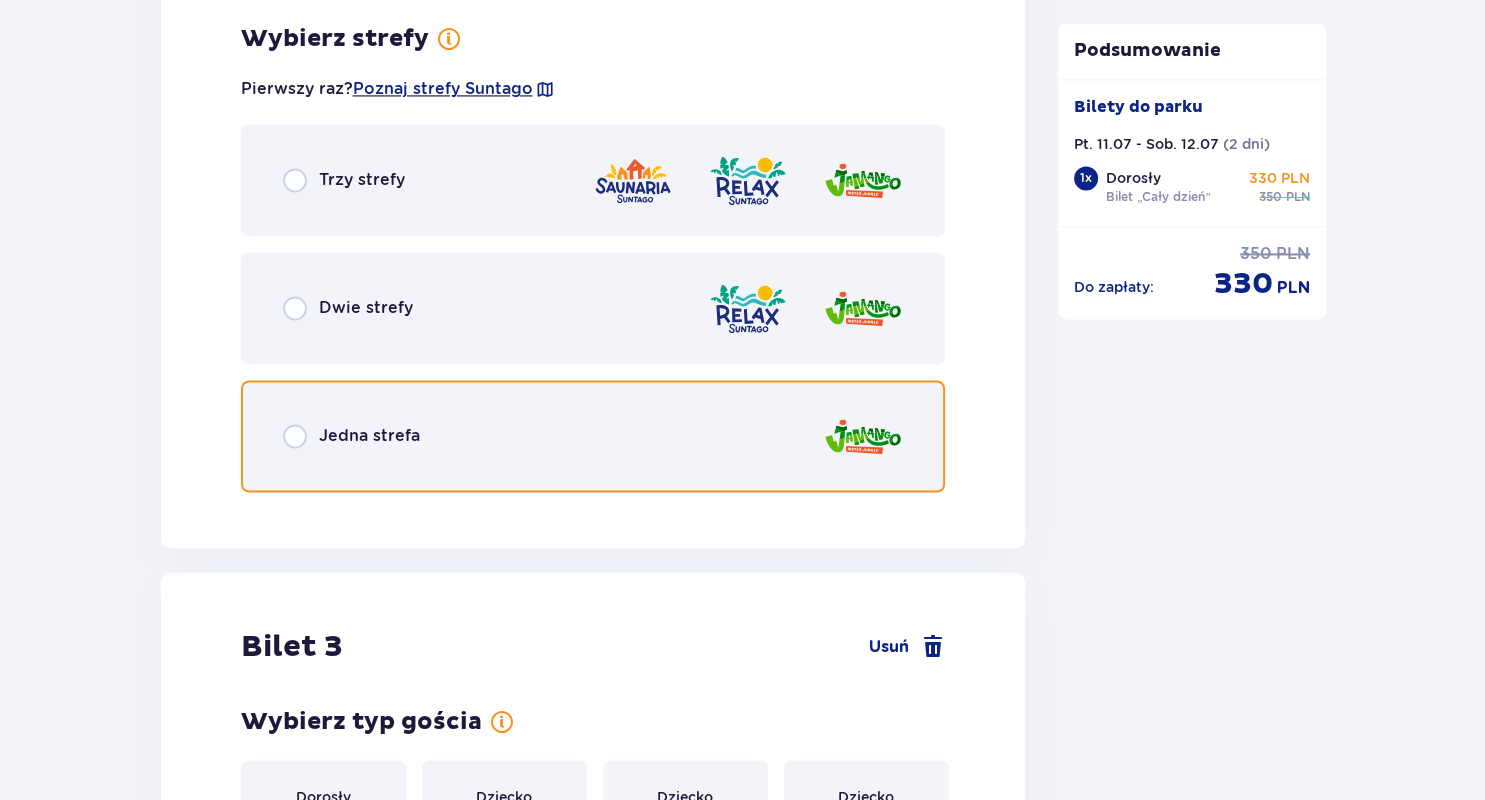 click at bounding box center (295, 436) 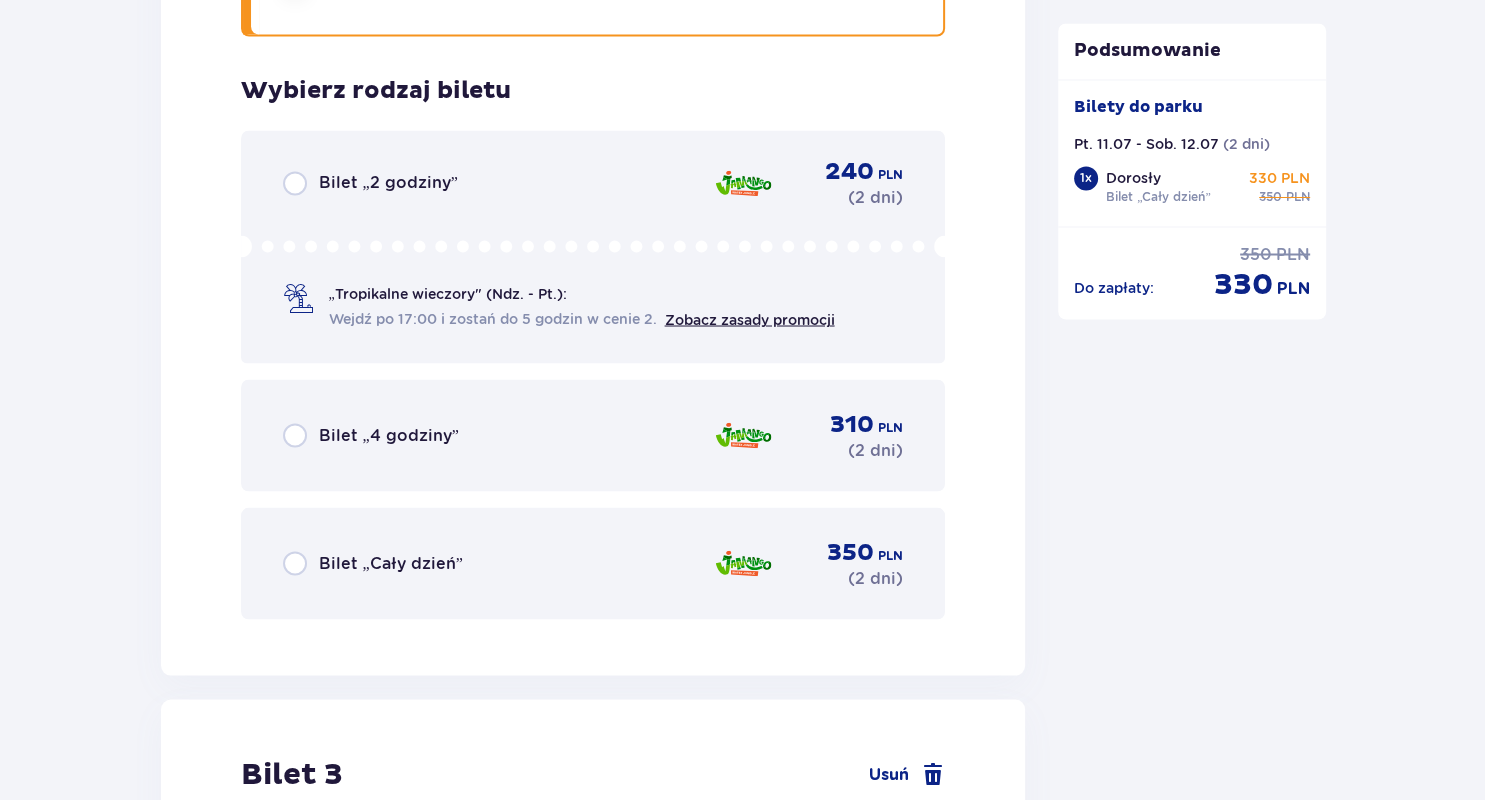 scroll, scrollTop: 3525, scrollLeft: 0, axis: vertical 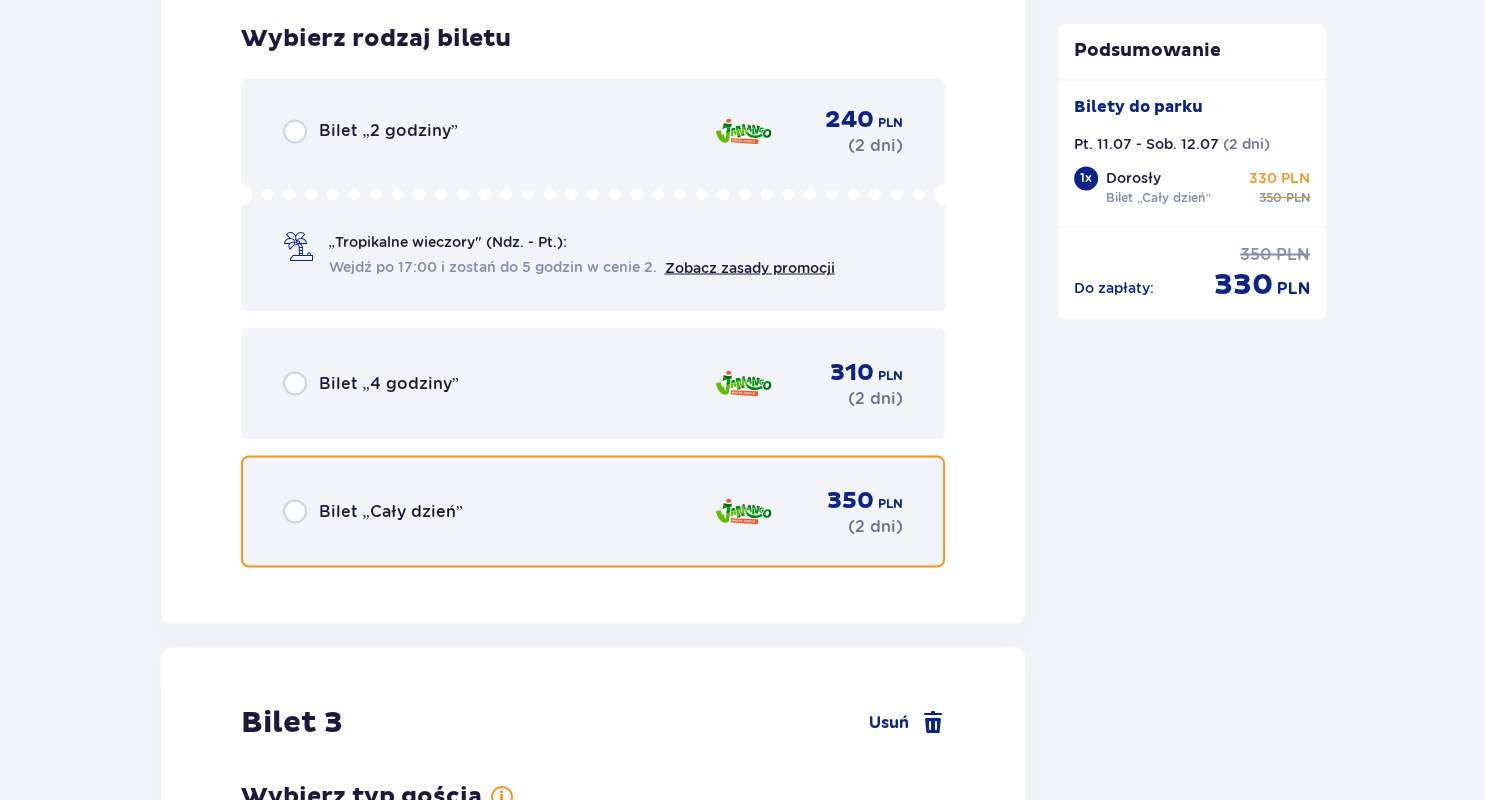 click at bounding box center [295, 511] 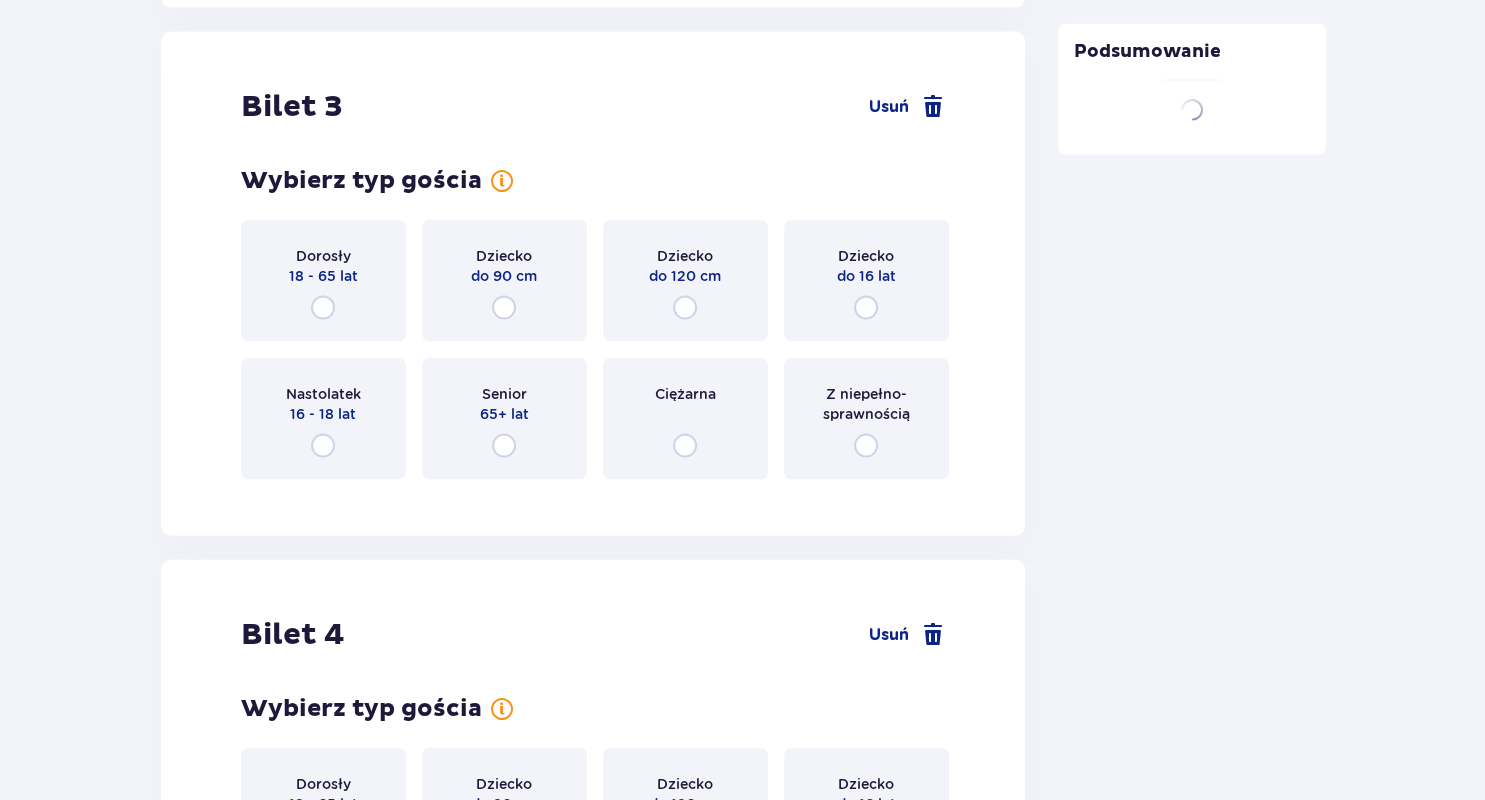 scroll, scrollTop: 4148, scrollLeft: 0, axis: vertical 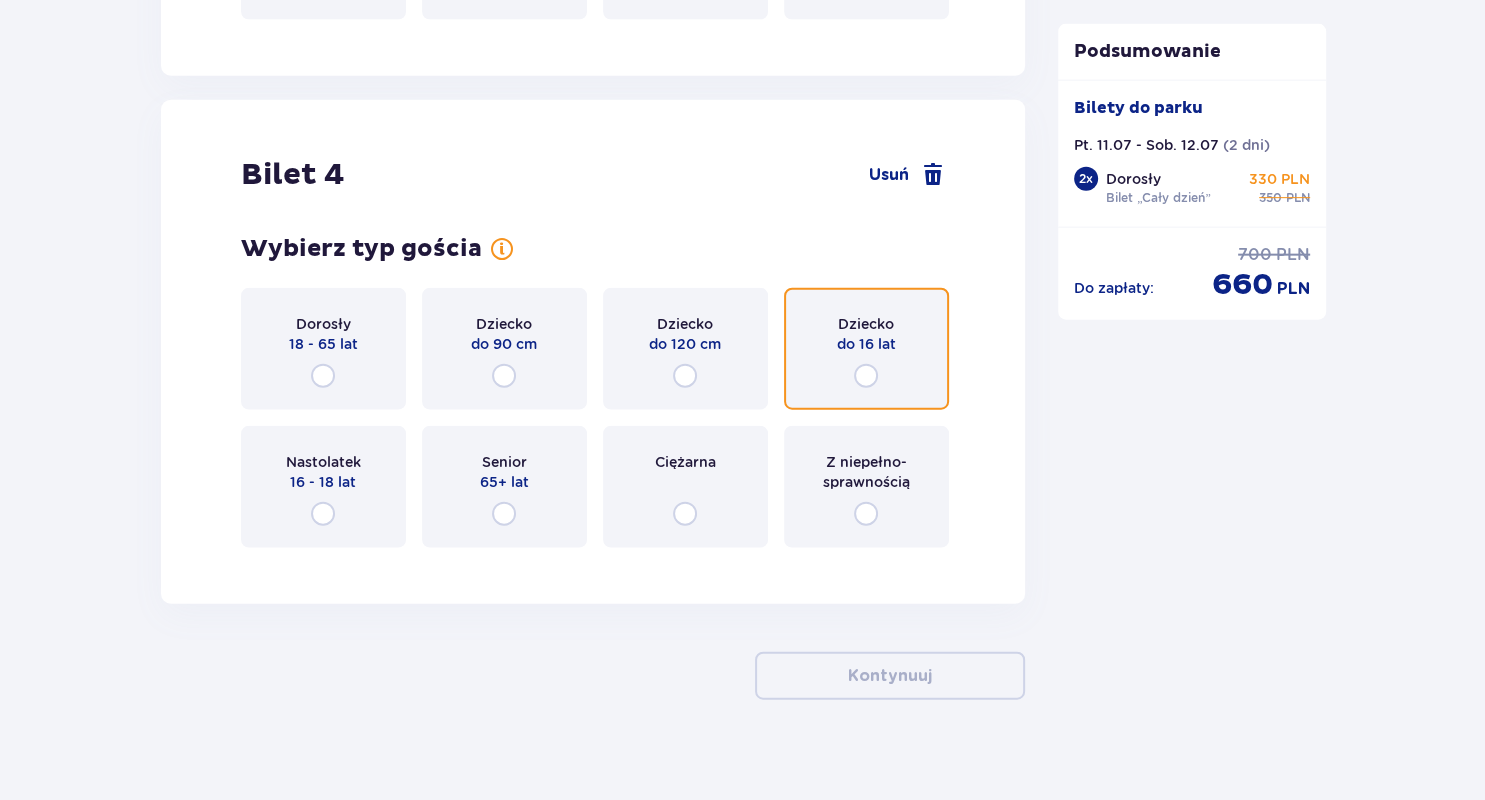 click at bounding box center (866, 375) 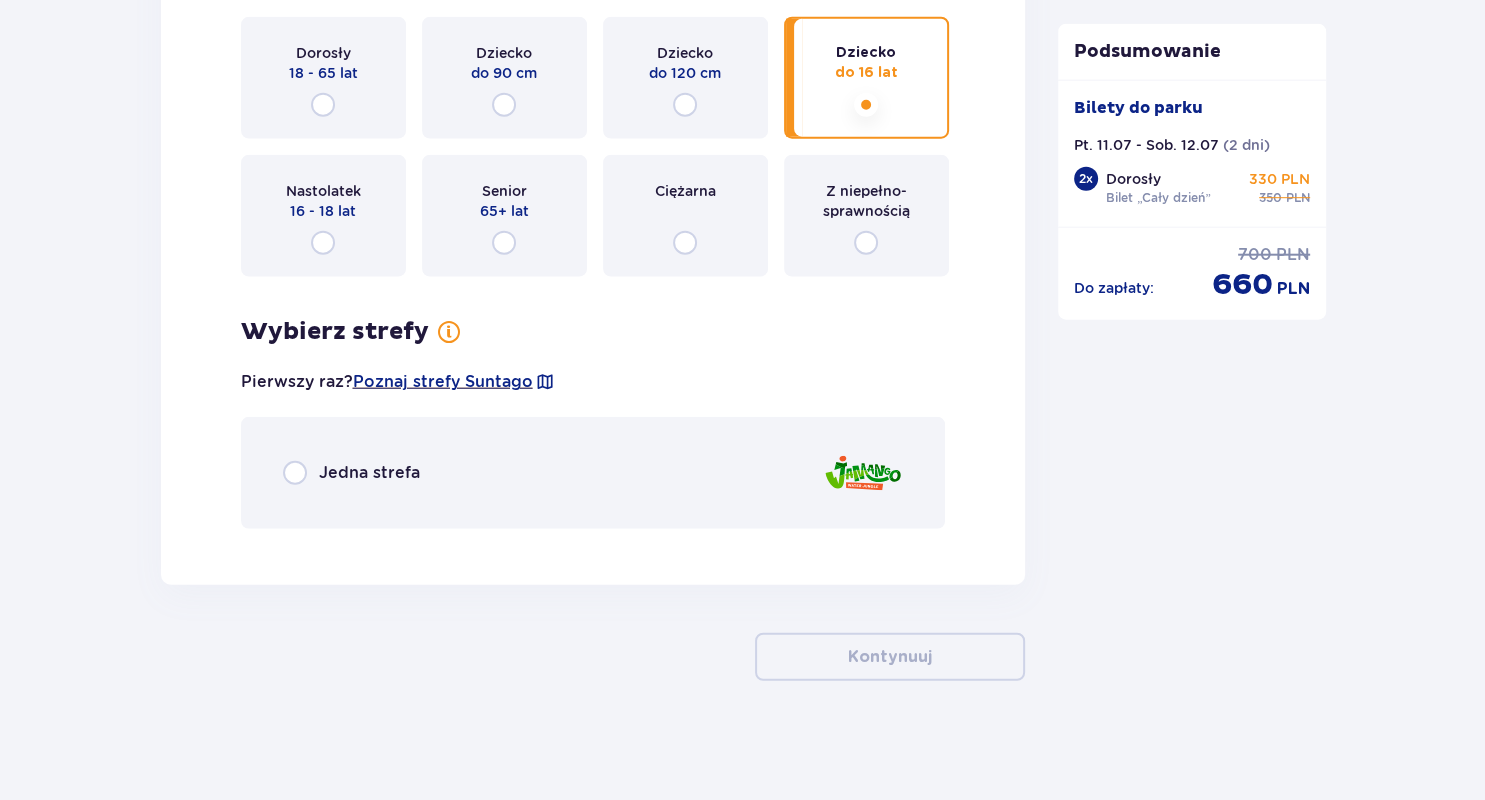 scroll, scrollTop: 4872, scrollLeft: 0, axis: vertical 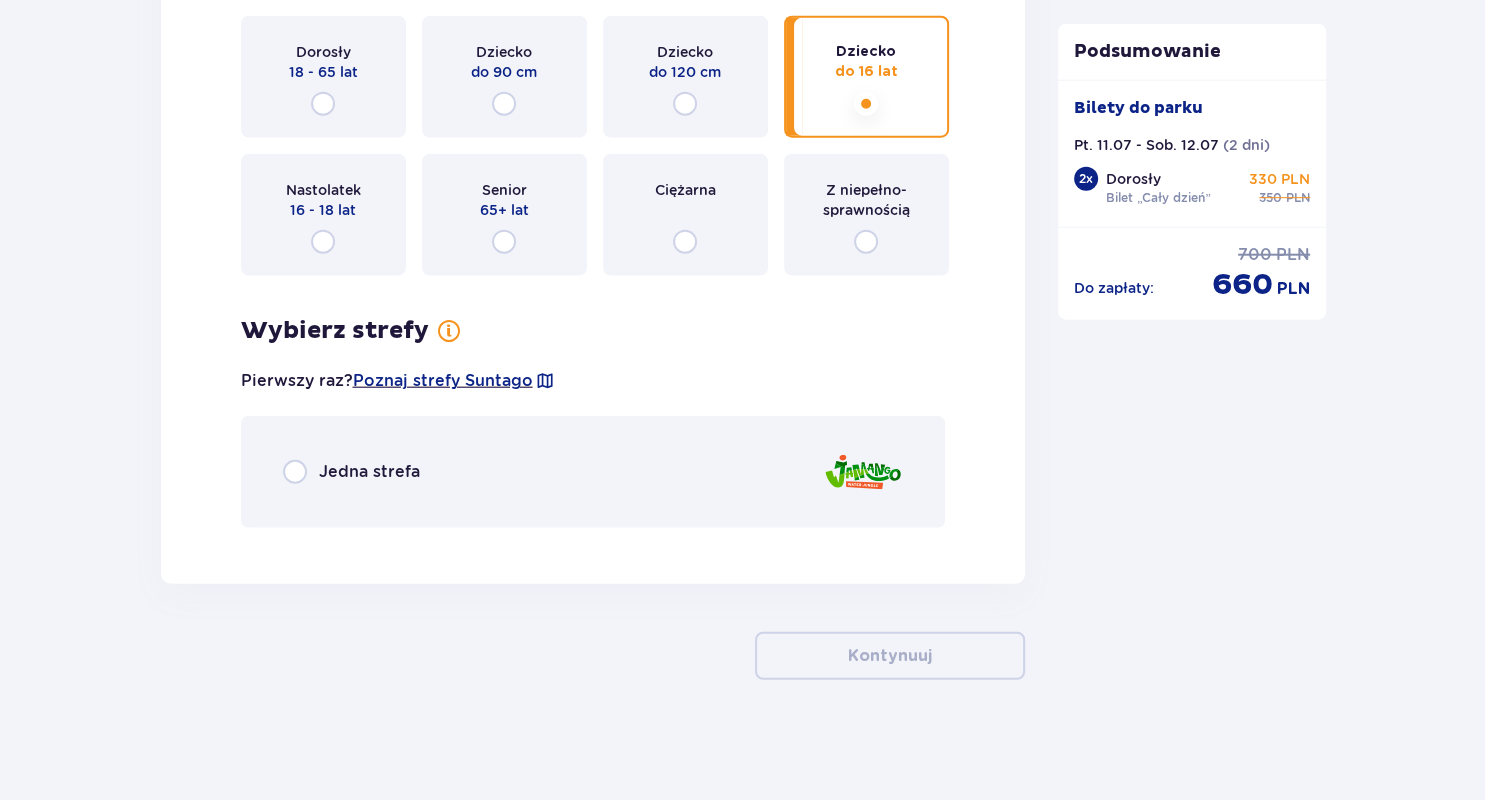 drag, startPoint x: 1483, startPoint y: 600, endPoint x: 1482, endPoint y: 498, distance: 102.0049 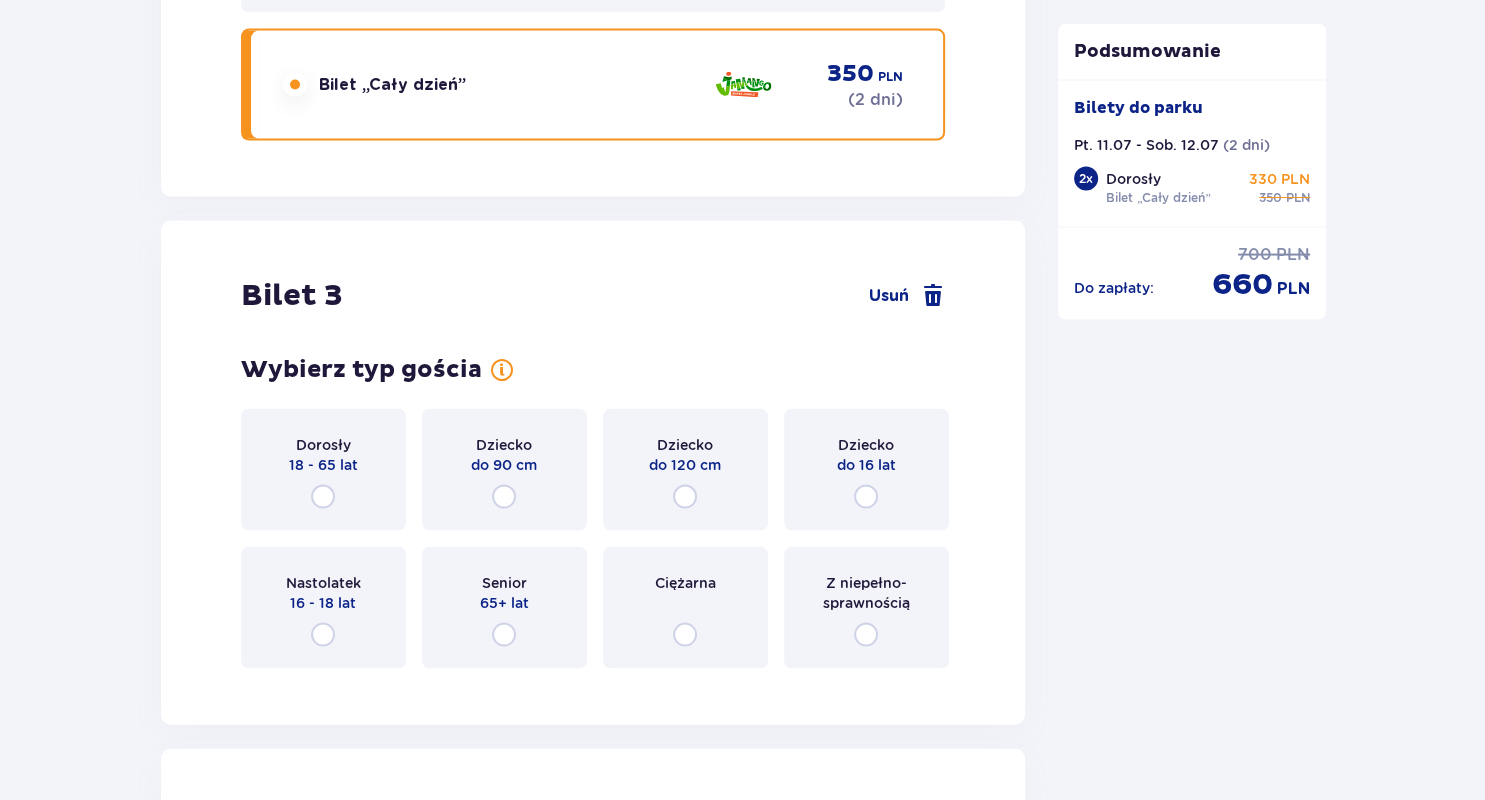 scroll, scrollTop: 3945, scrollLeft: 0, axis: vertical 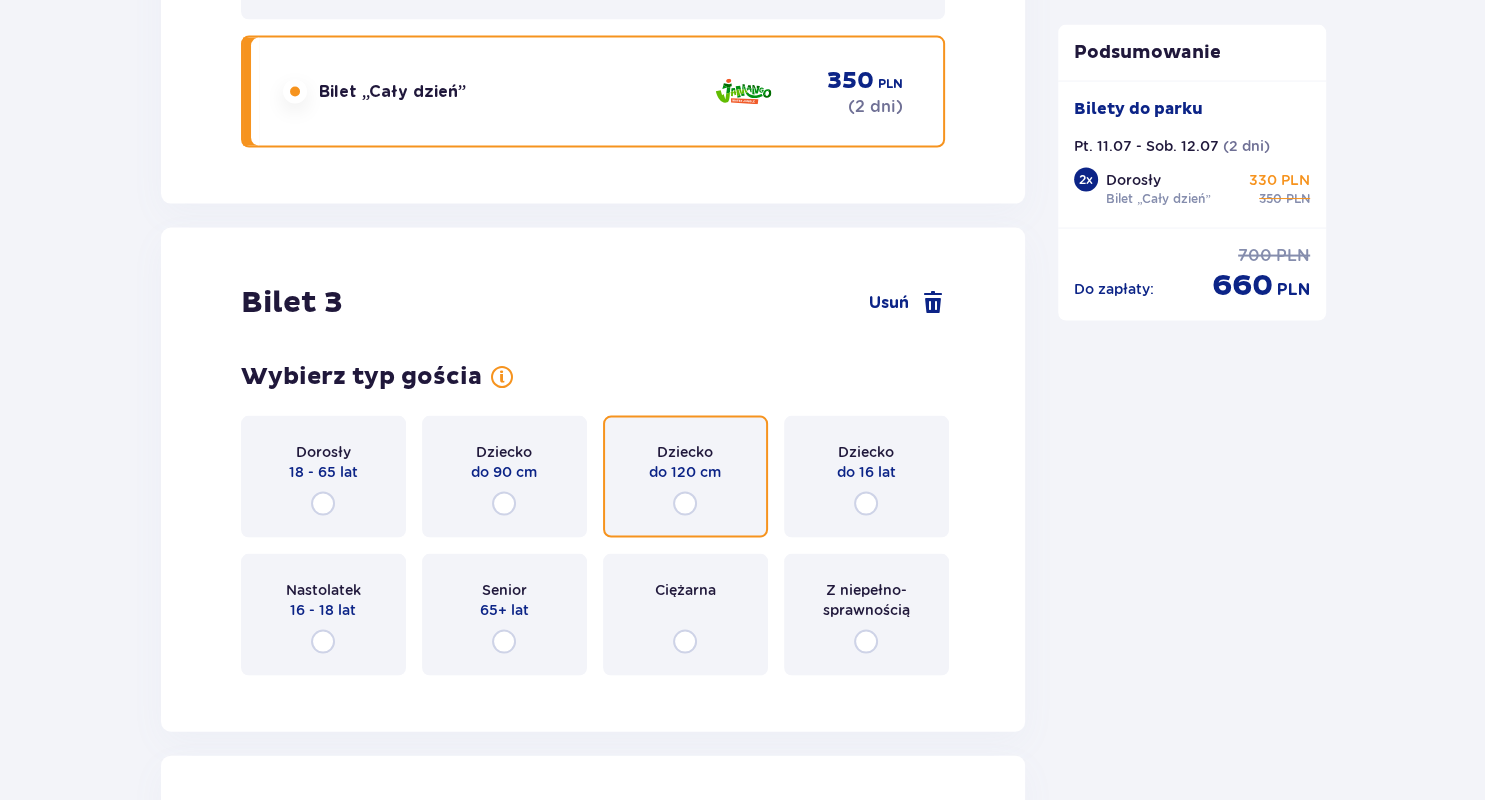 click at bounding box center (685, 503) 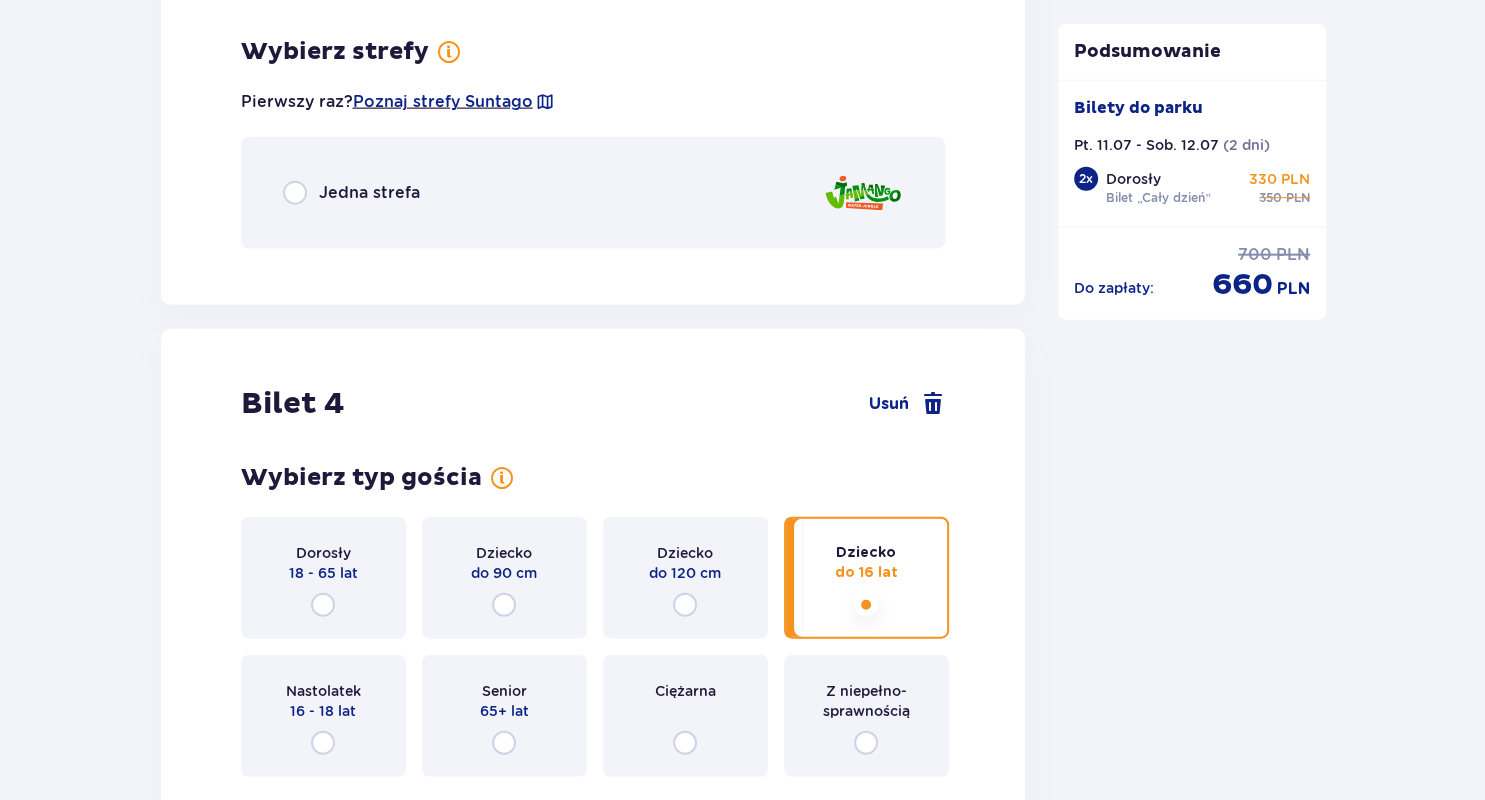scroll, scrollTop: 4636, scrollLeft: 0, axis: vertical 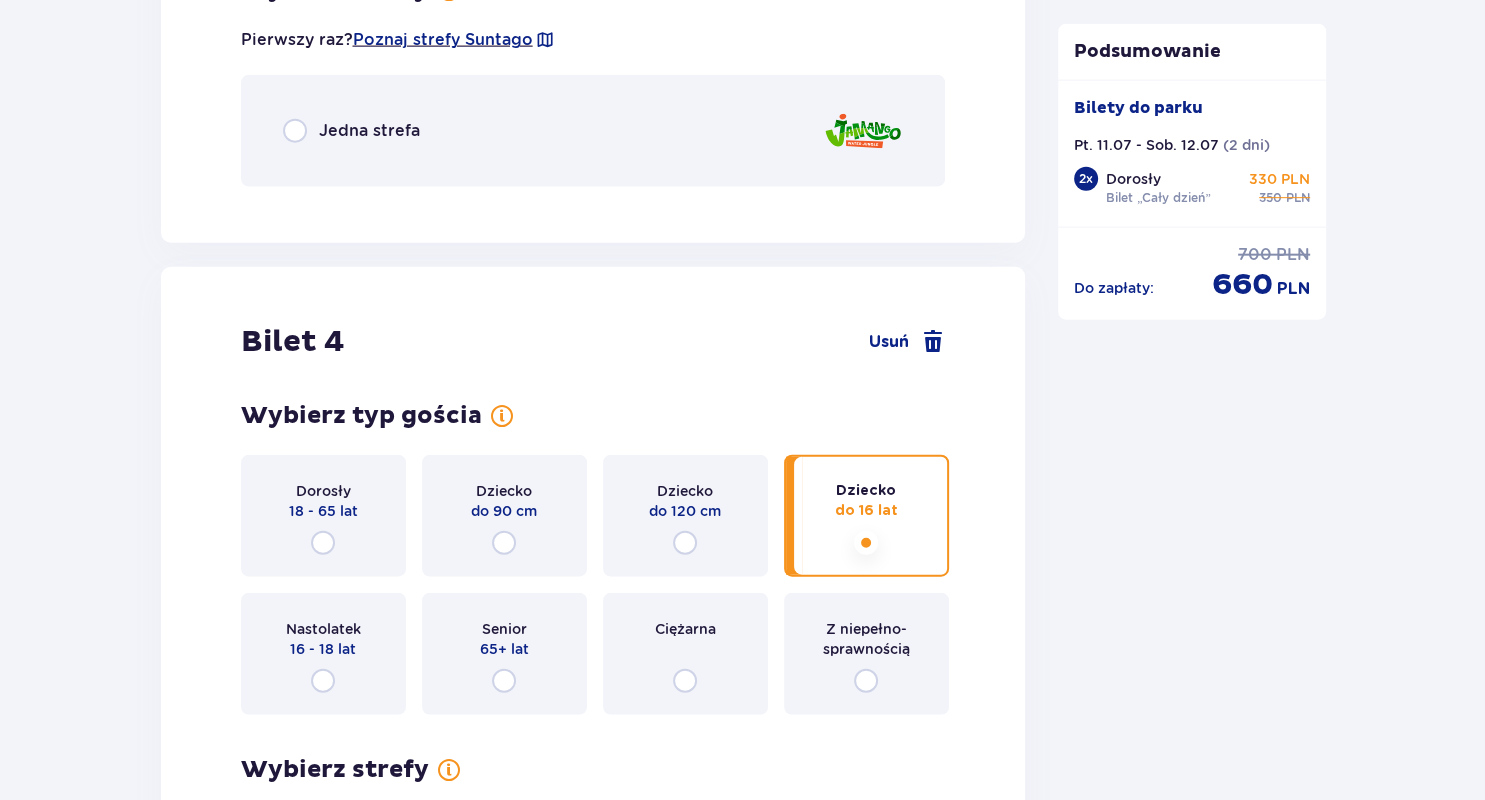 drag, startPoint x: 1478, startPoint y: 650, endPoint x: 1478, endPoint y: 611, distance: 39 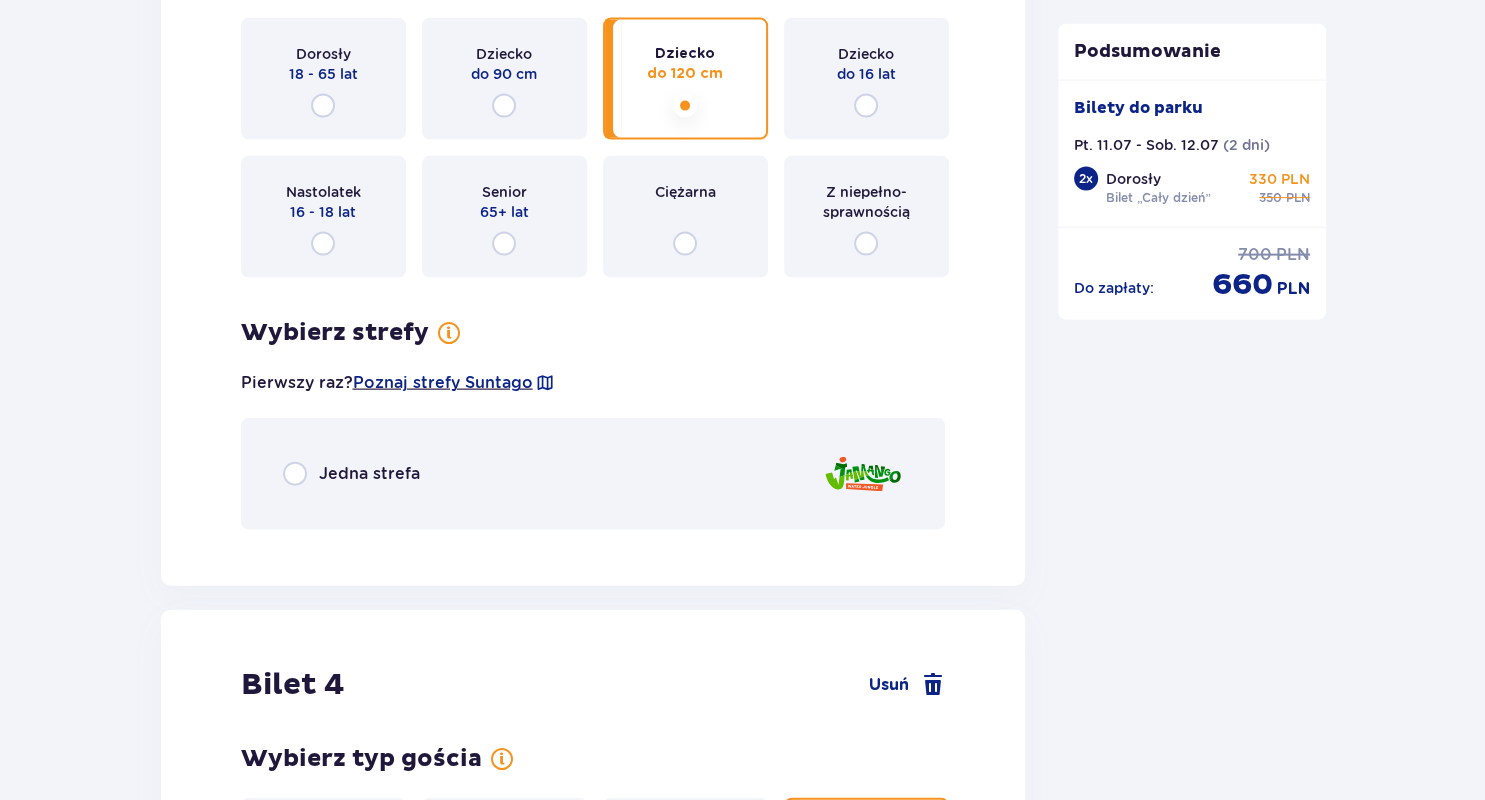 scroll, scrollTop: 3922, scrollLeft: 0, axis: vertical 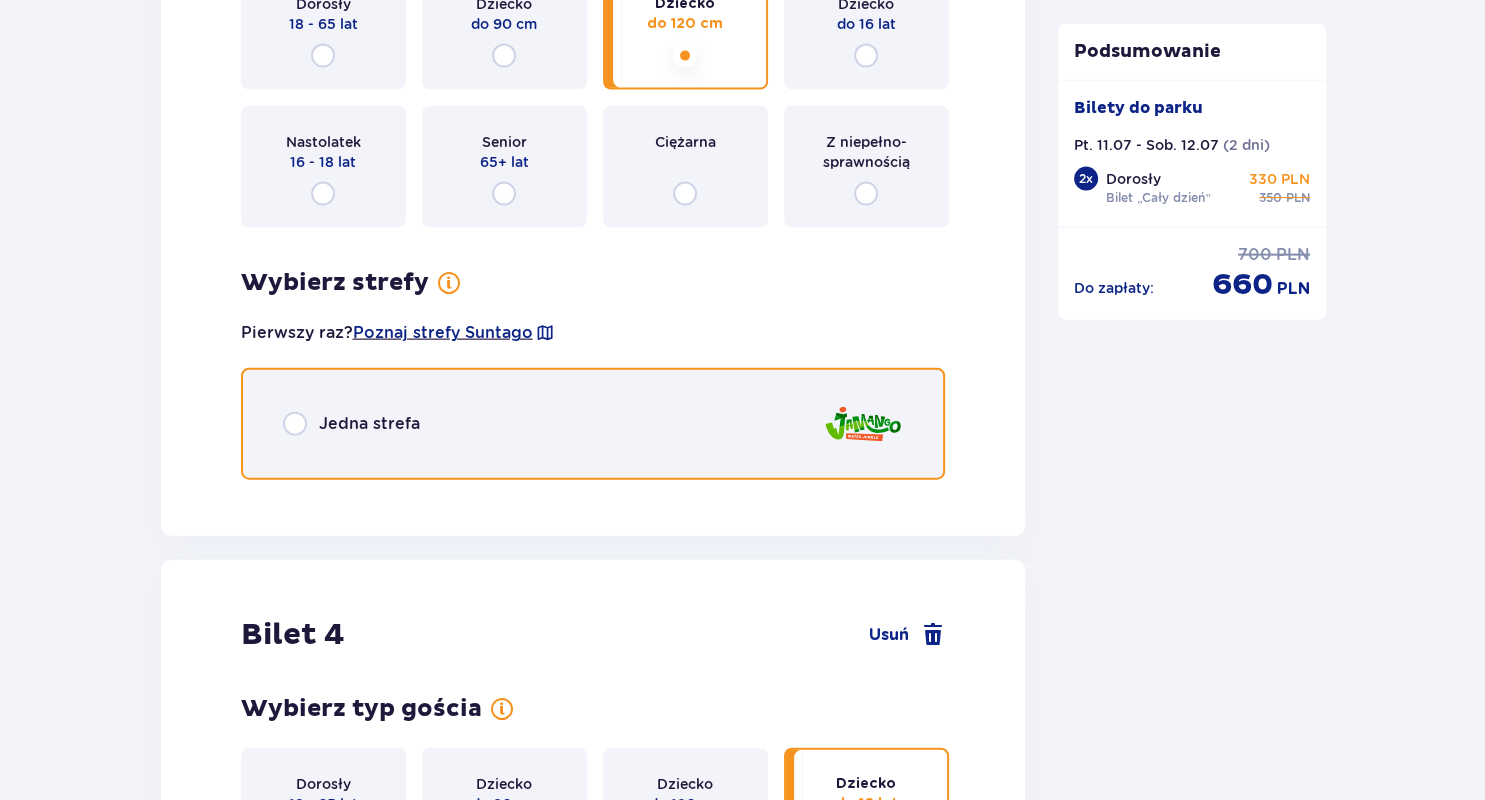 click at bounding box center (295, 424) 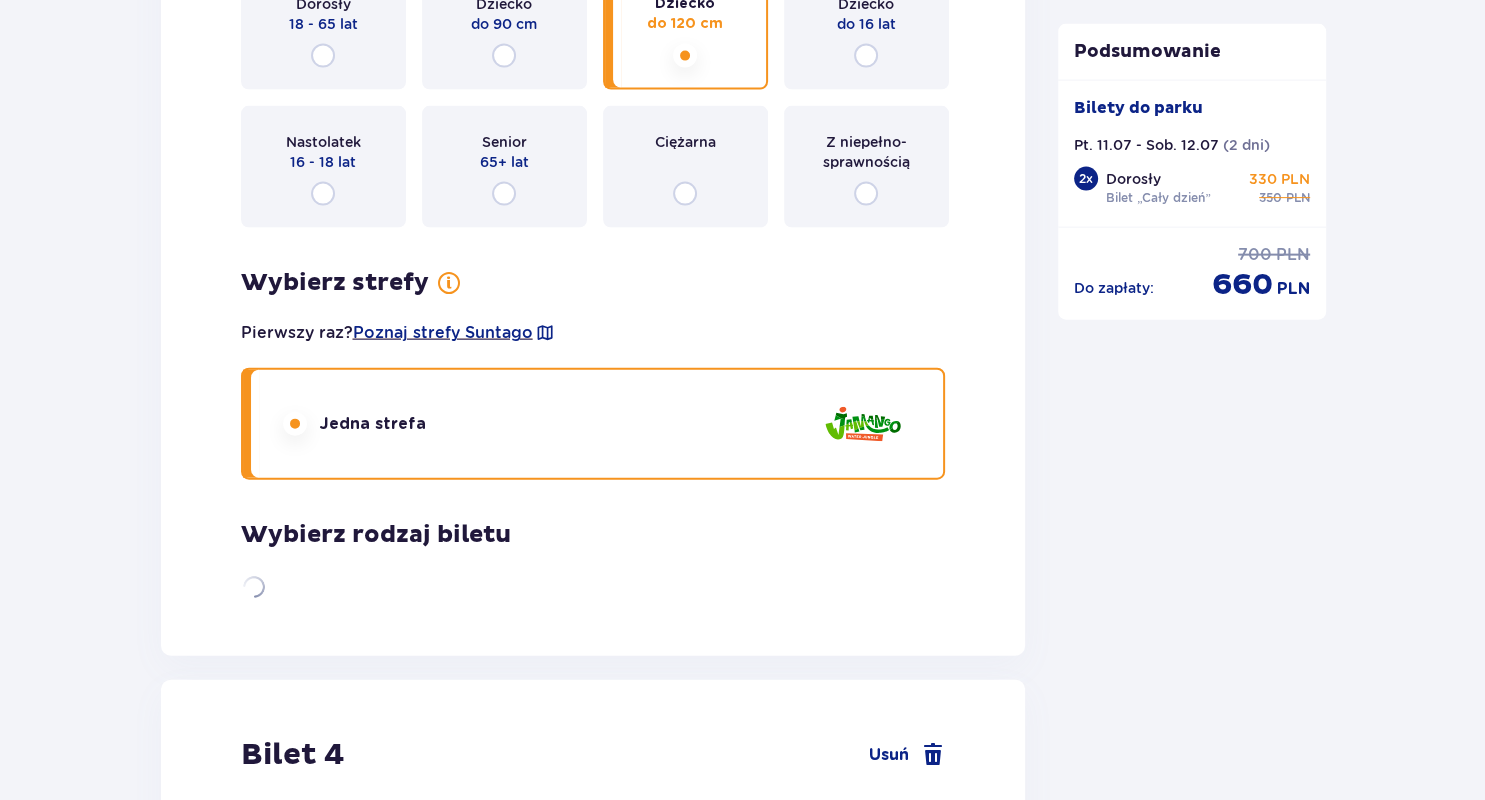 click at bounding box center (295, 424) 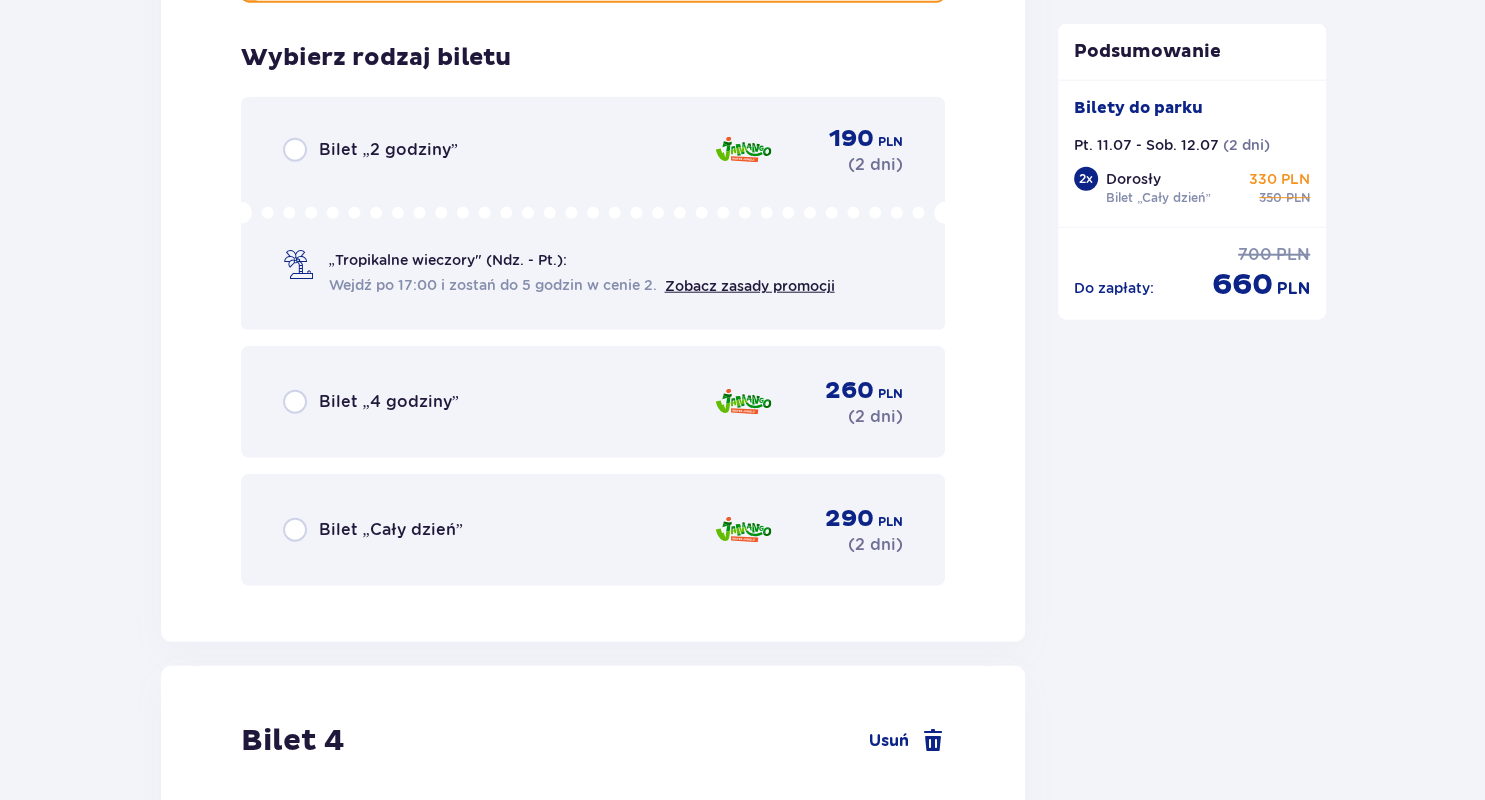 scroll, scrollTop: 4888, scrollLeft: 0, axis: vertical 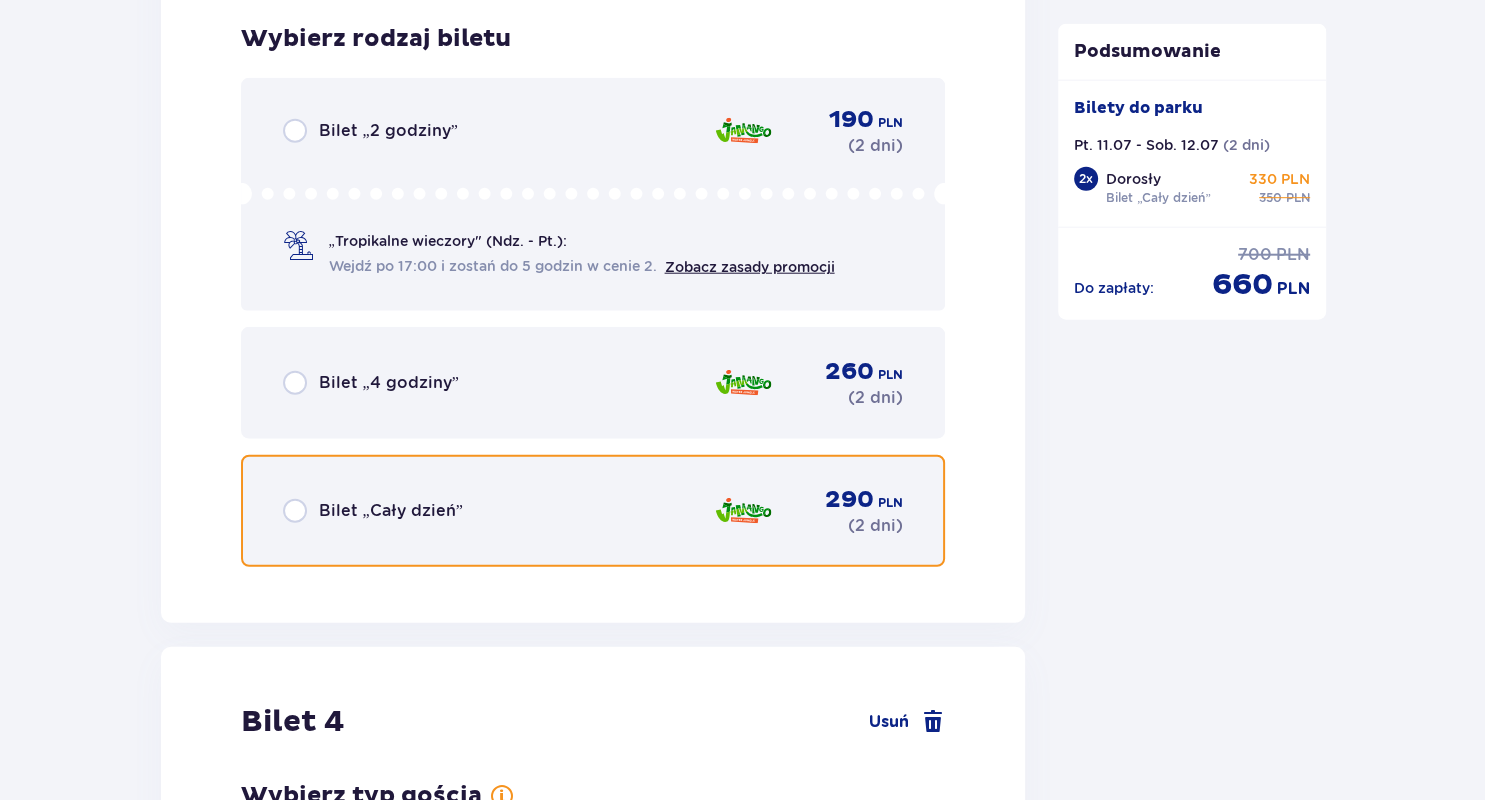 click at bounding box center (295, 511) 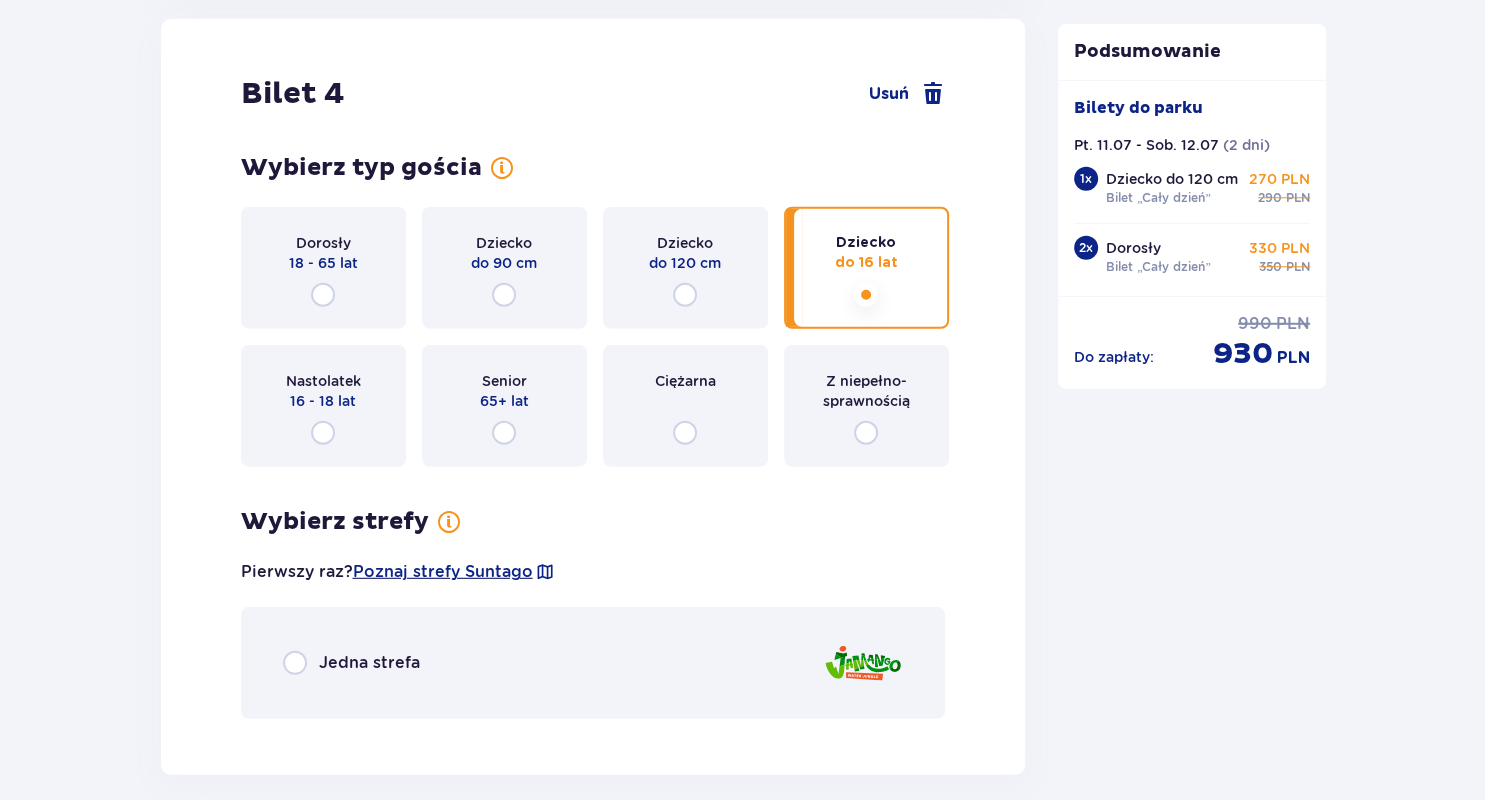 scroll, scrollTop: 5510, scrollLeft: 0, axis: vertical 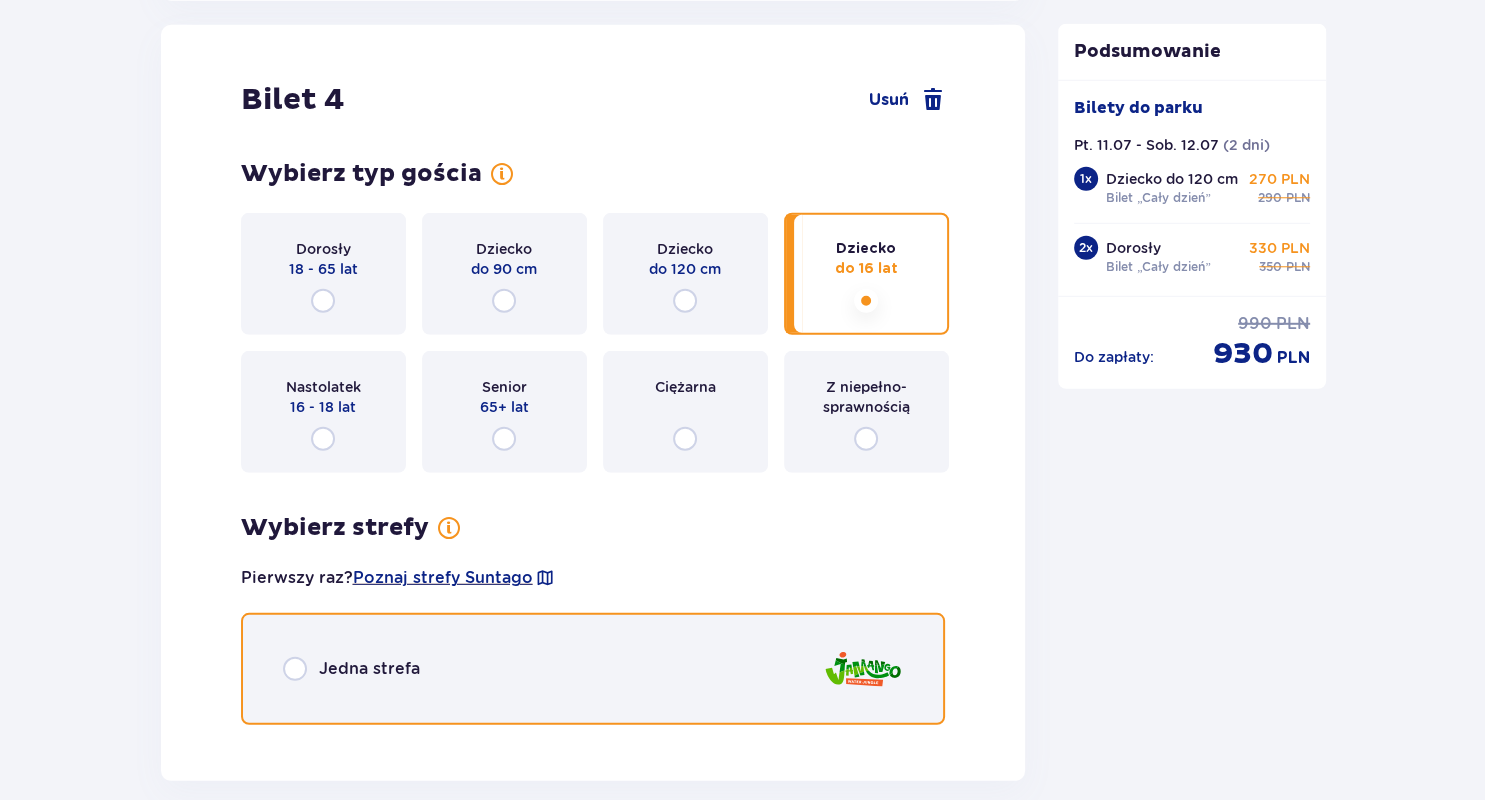 click at bounding box center (295, 669) 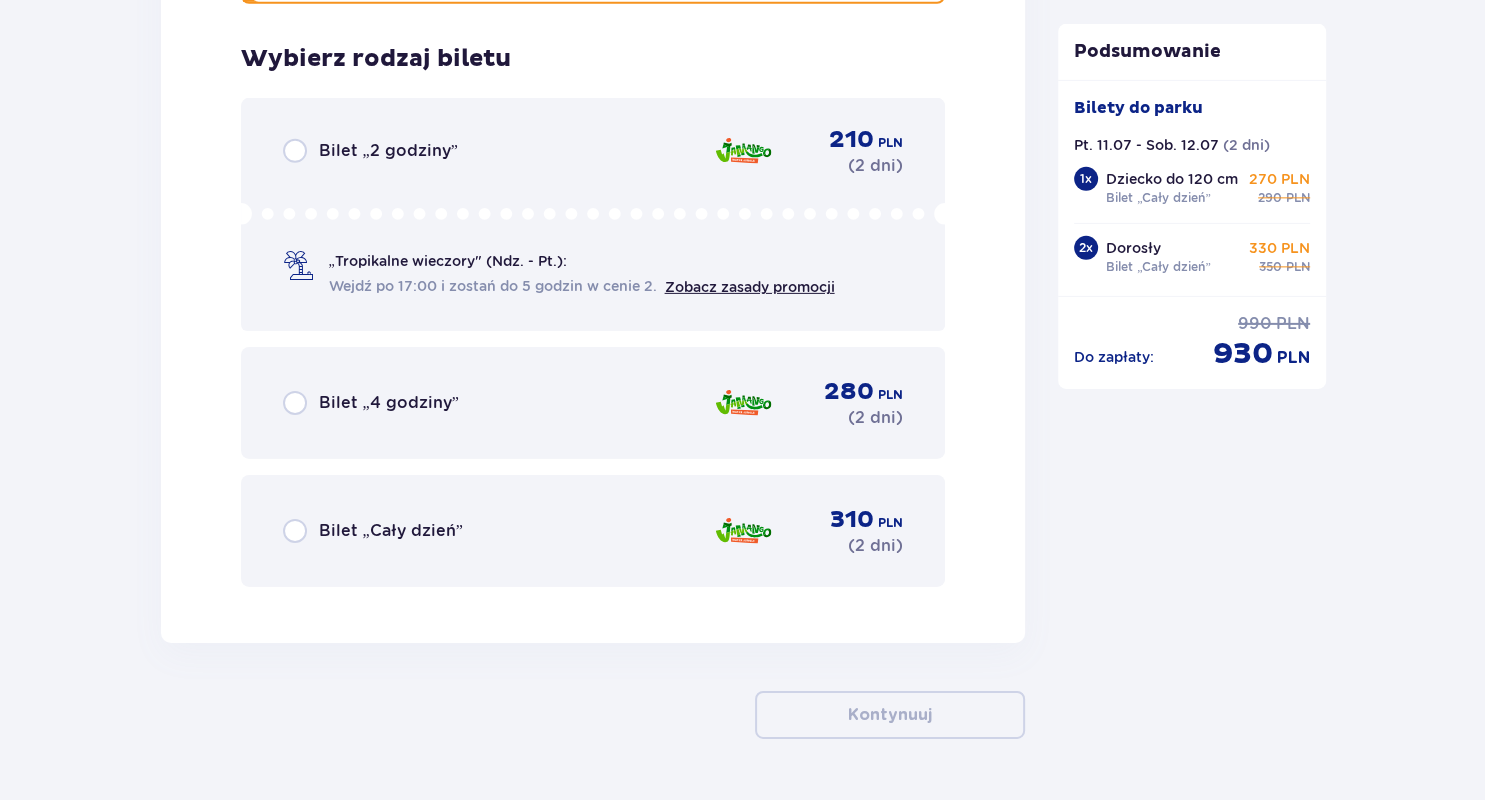 scroll, scrollTop: 6251, scrollLeft: 0, axis: vertical 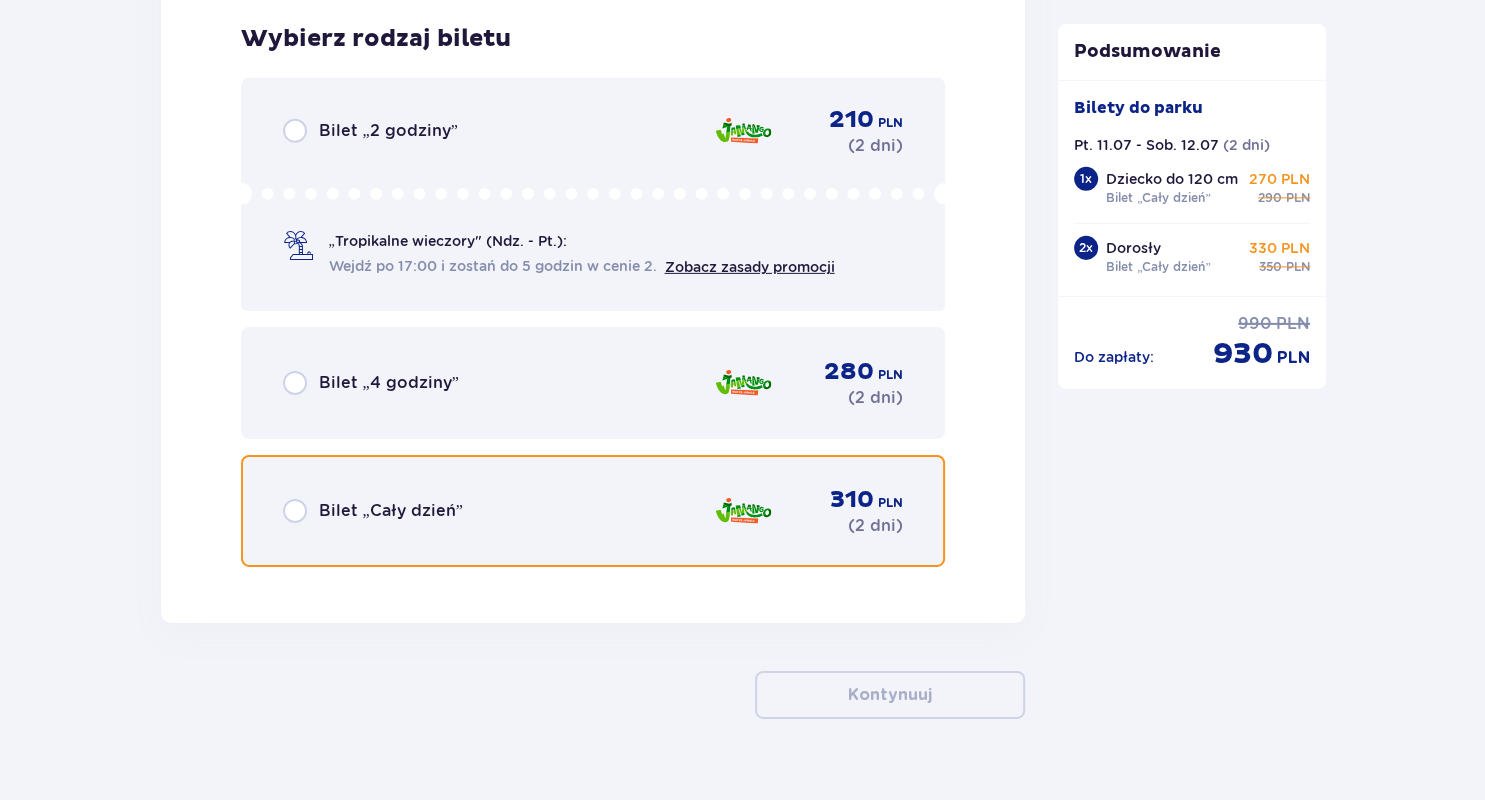 click at bounding box center [295, 511] 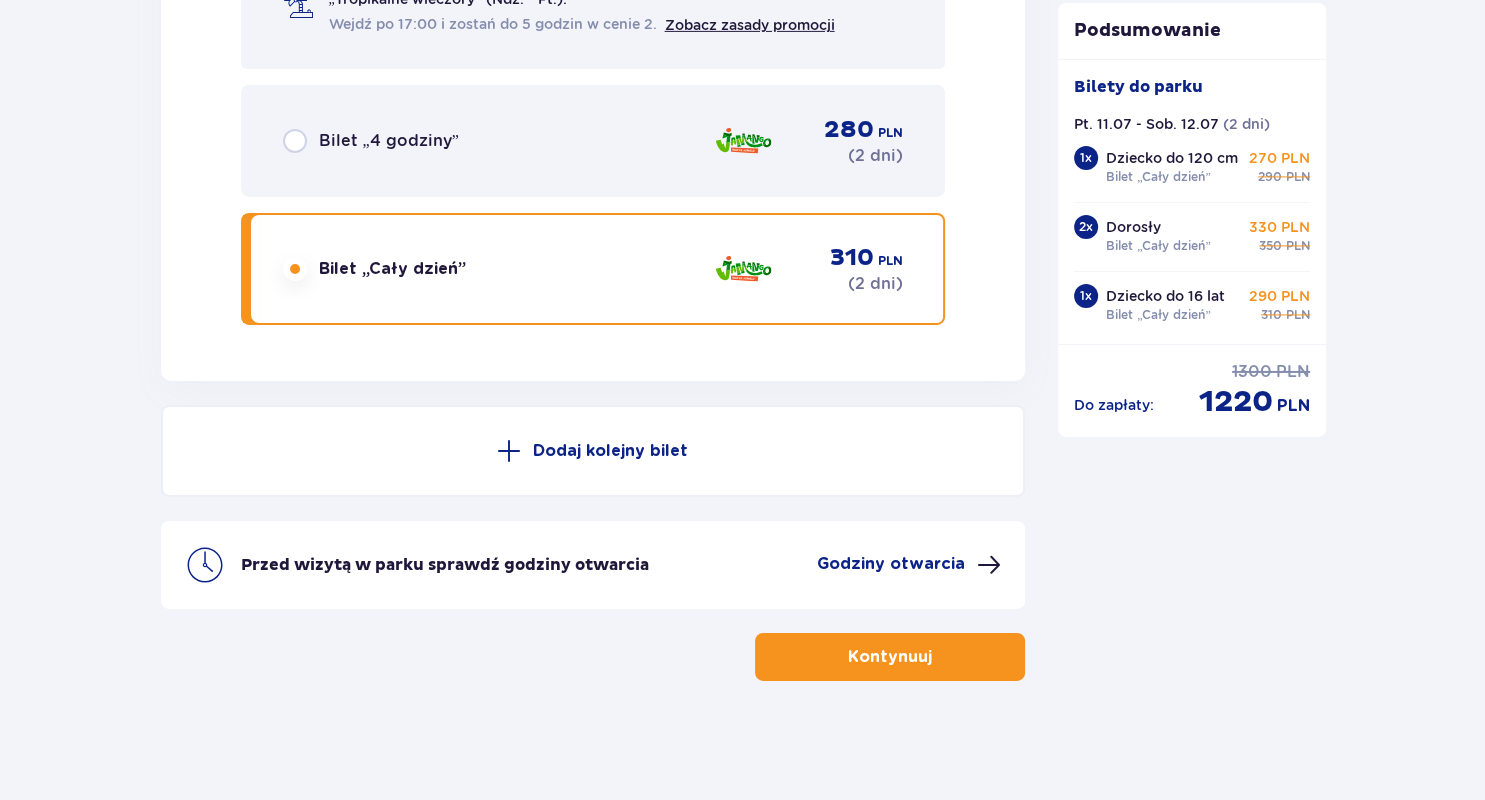 scroll, scrollTop: 6494, scrollLeft: 0, axis: vertical 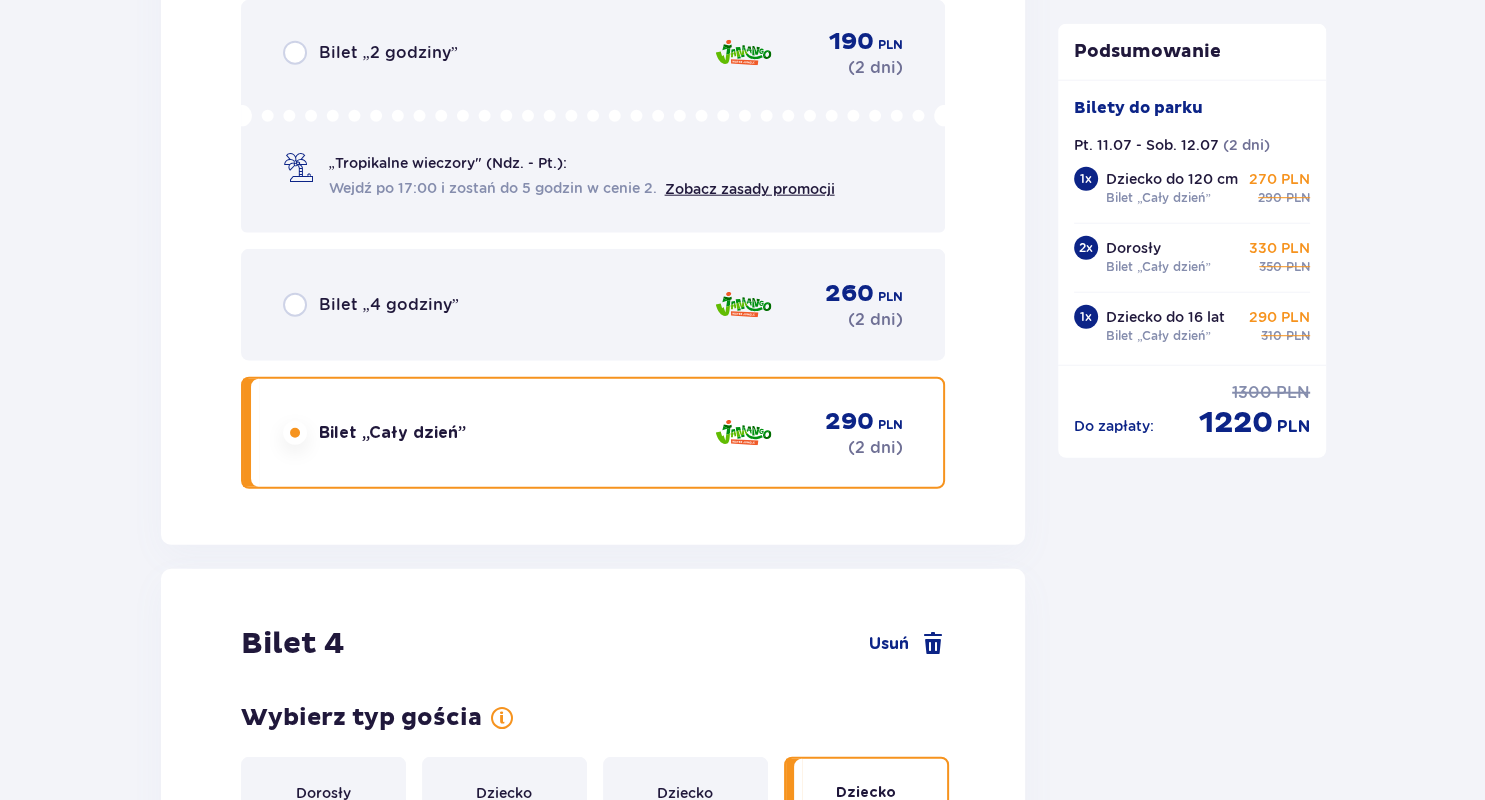 drag, startPoint x: 1484, startPoint y: 559, endPoint x: 1479, endPoint y: 421, distance: 138.09055 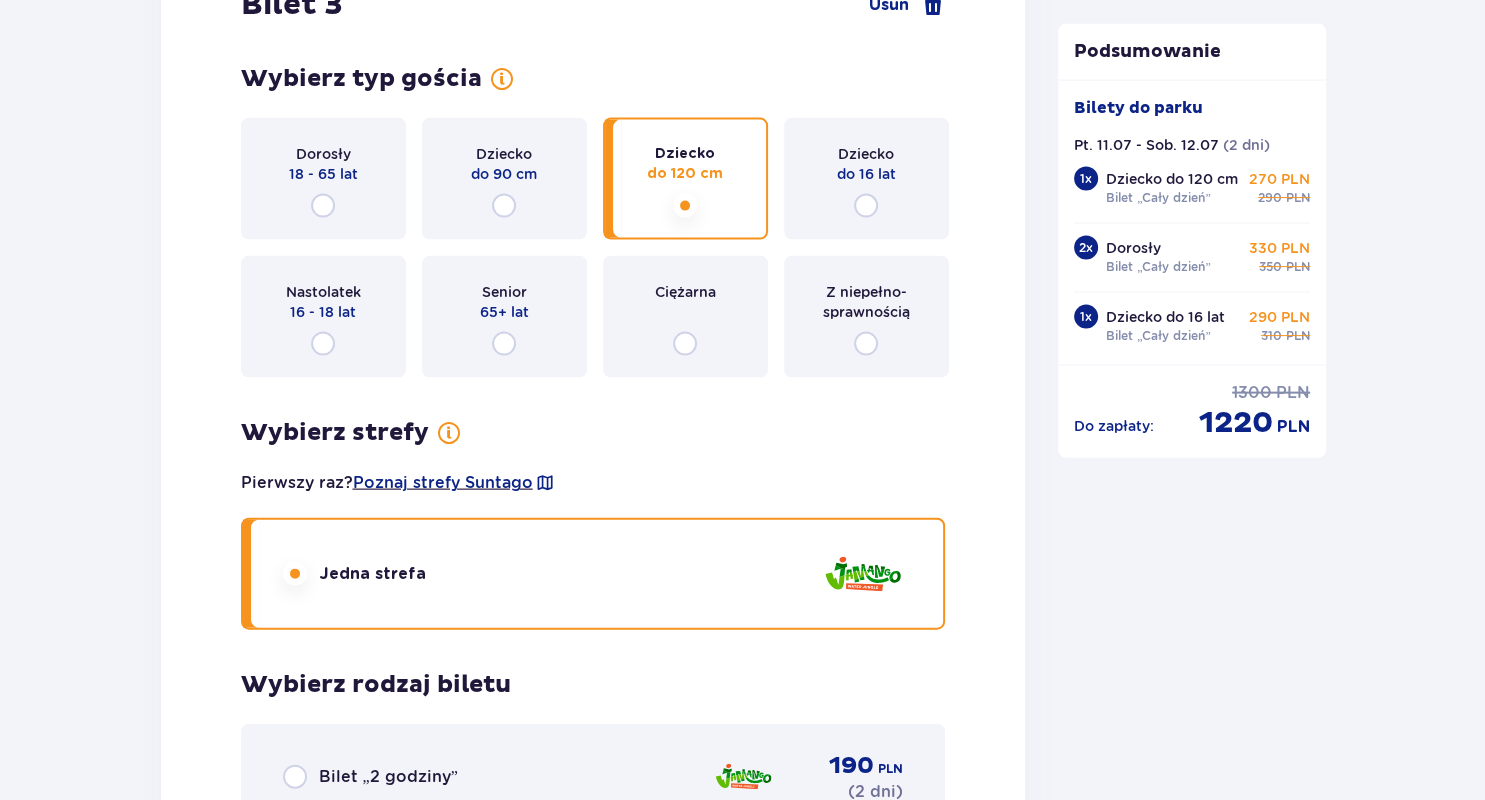 scroll, scrollTop: 4134, scrollLeft: 0, axis: vertical 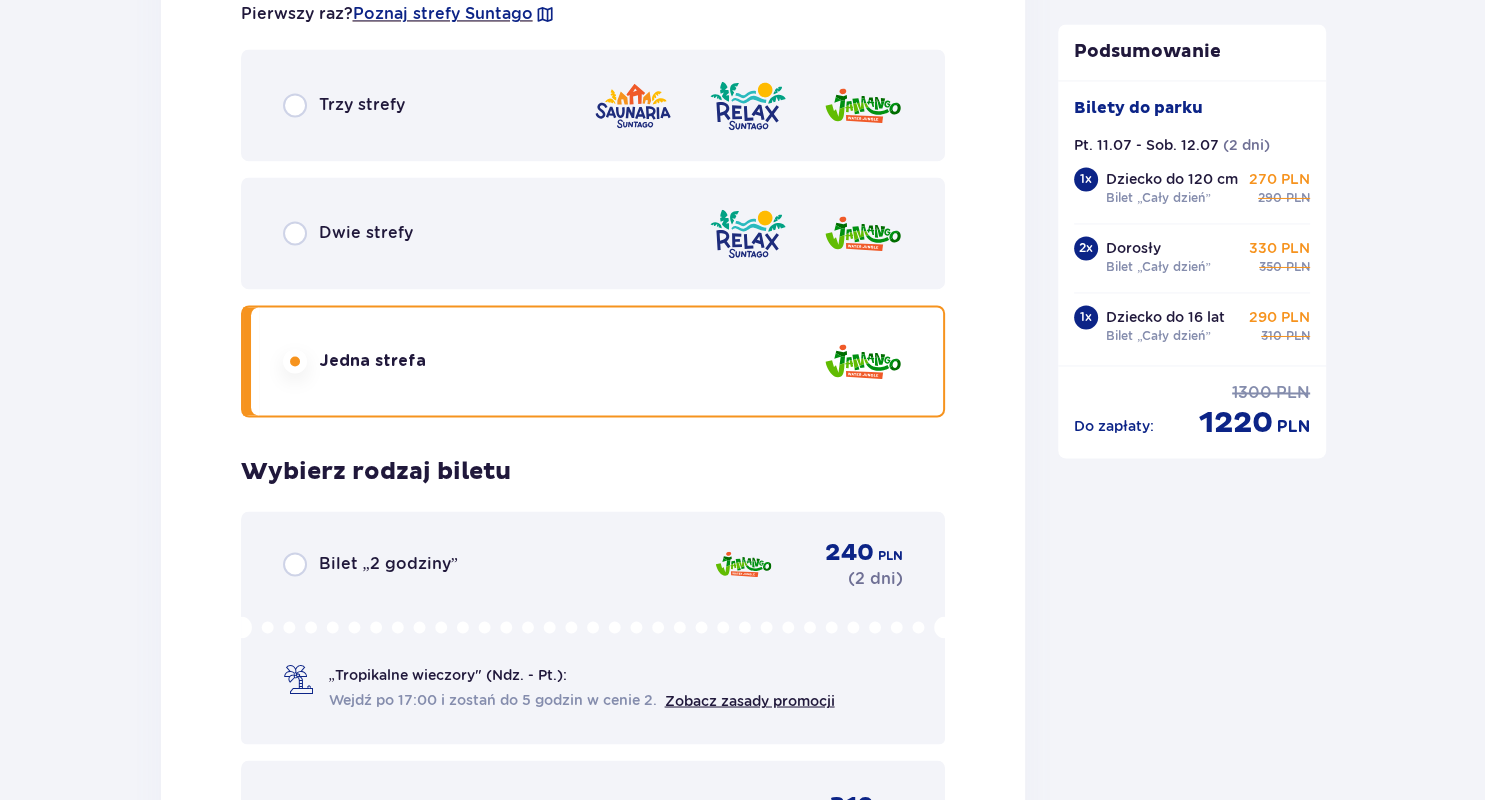 drag, startPoint x: 1484, startPoint y: 418, endPoint x: 1468, endPoint y: 311, distance: 108.18965 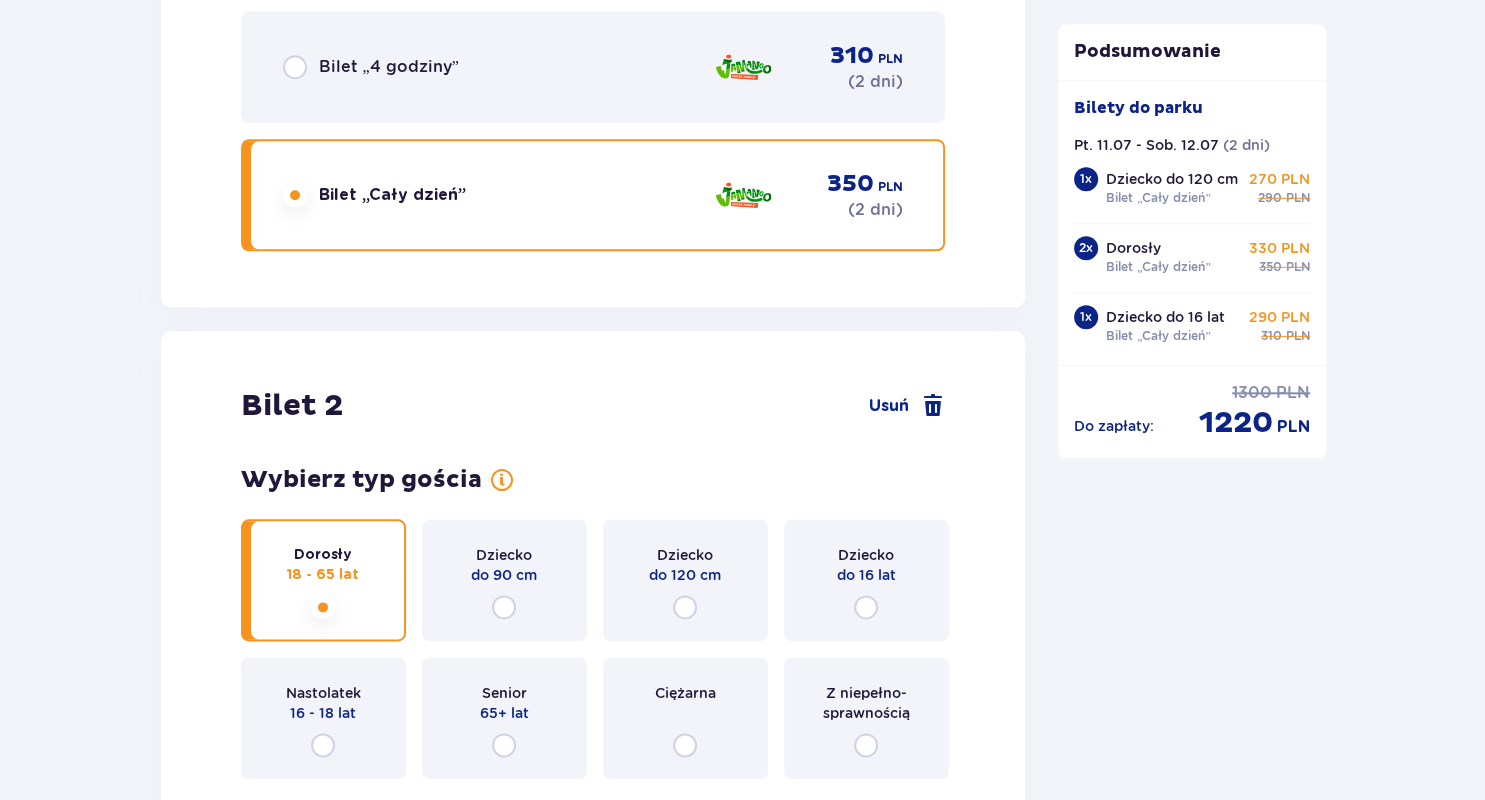 scroll, scrollTop: 2192, scrollLeft: 0, axis: vertical 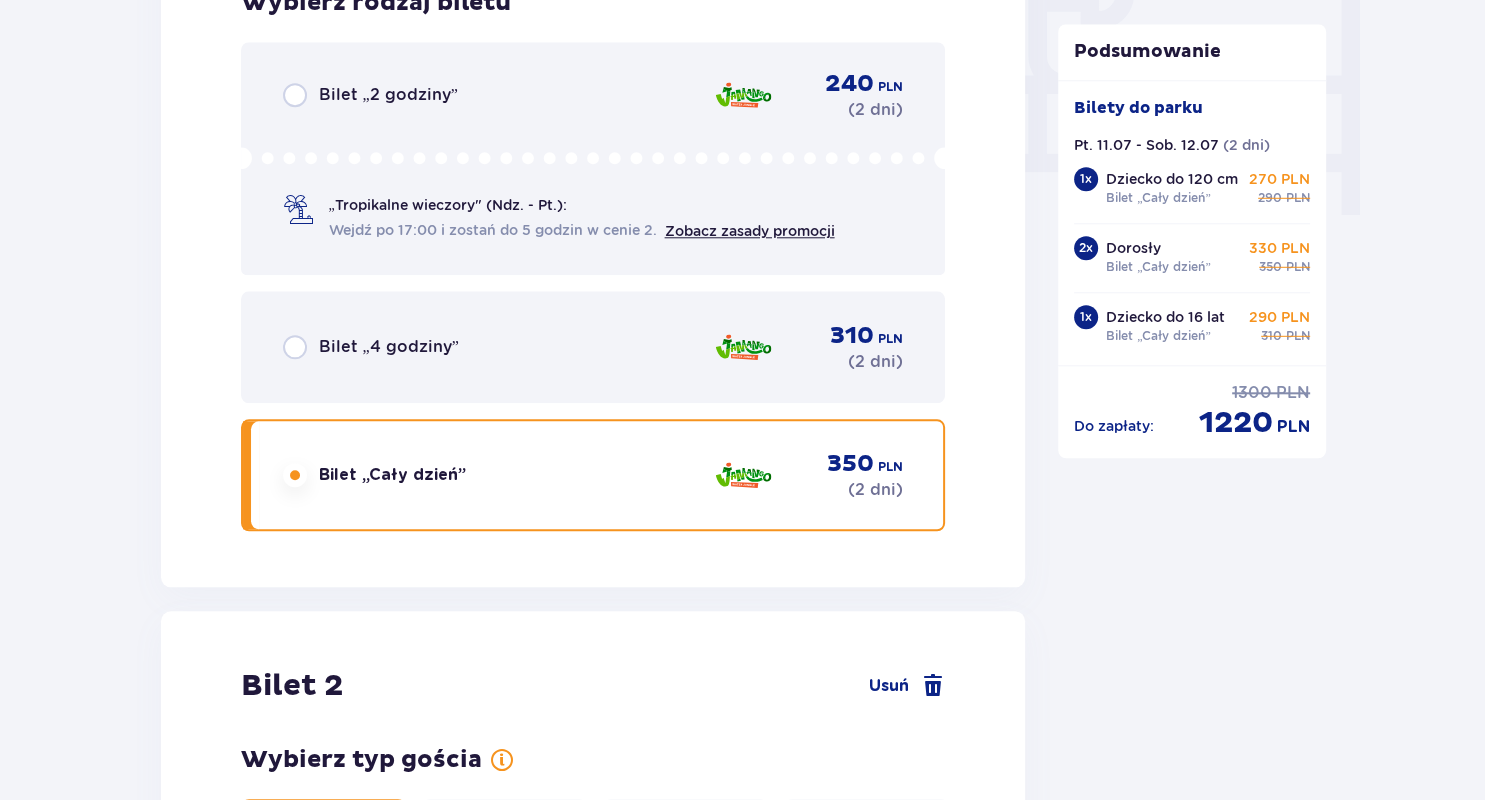 drag, startPoint x: 1484, startPoint y: 275, endPoint x: 1484, endPoint y: 204, distance: 71 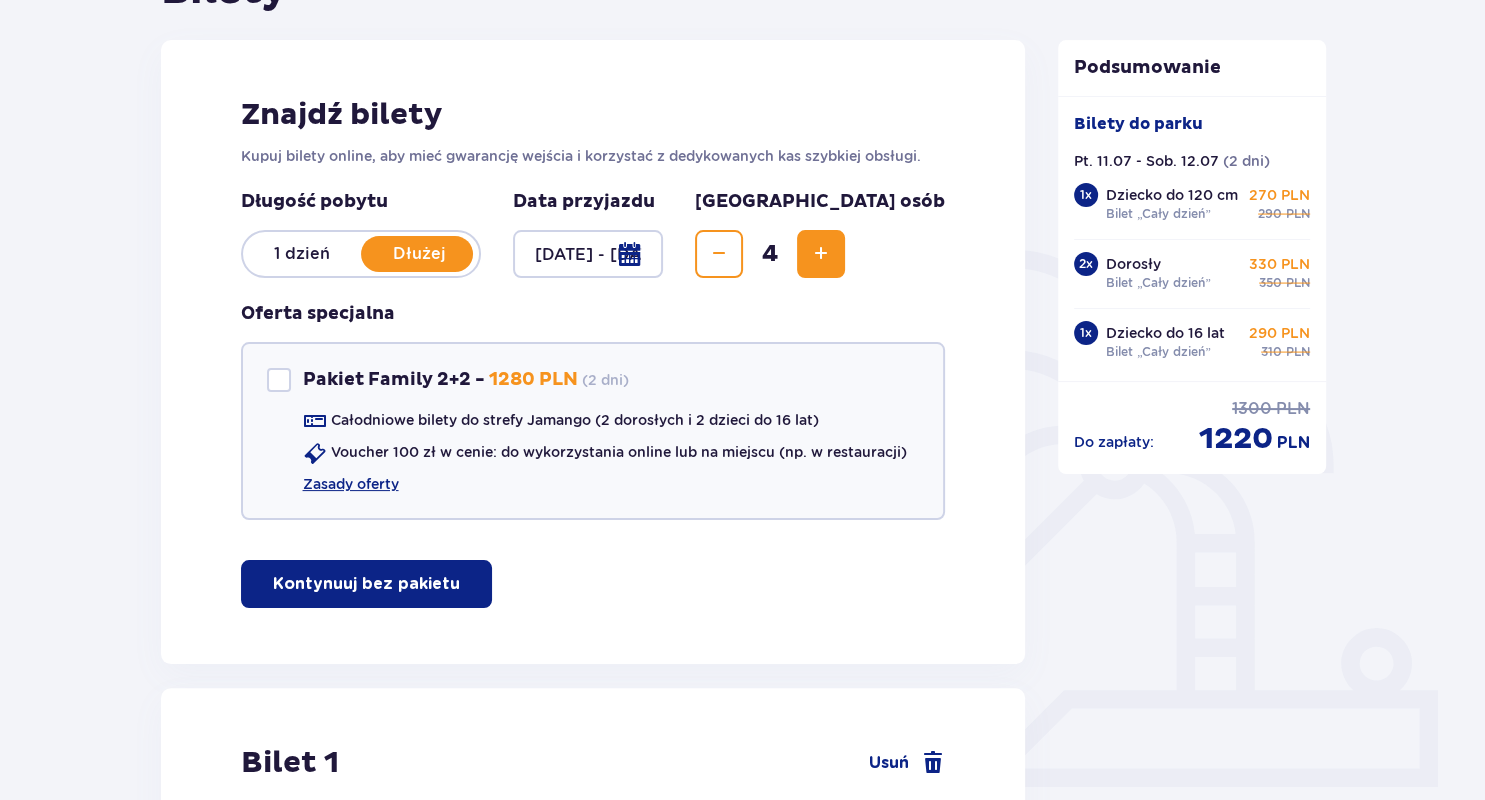 scroll, scrollTop: 254, scrollLeft: 0, axis: vertical 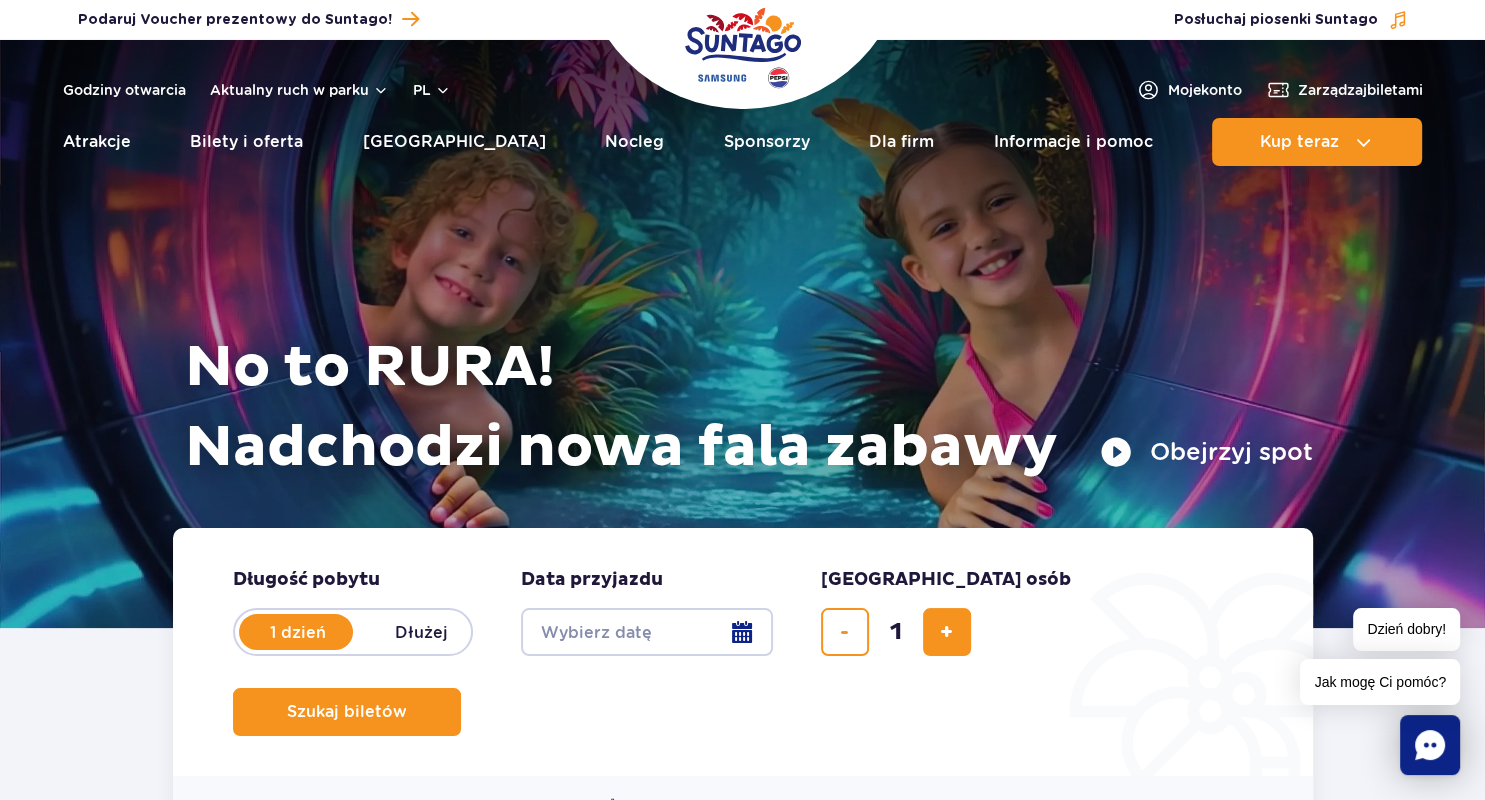 click on "Dłużej" at bounding box center [422, 632] 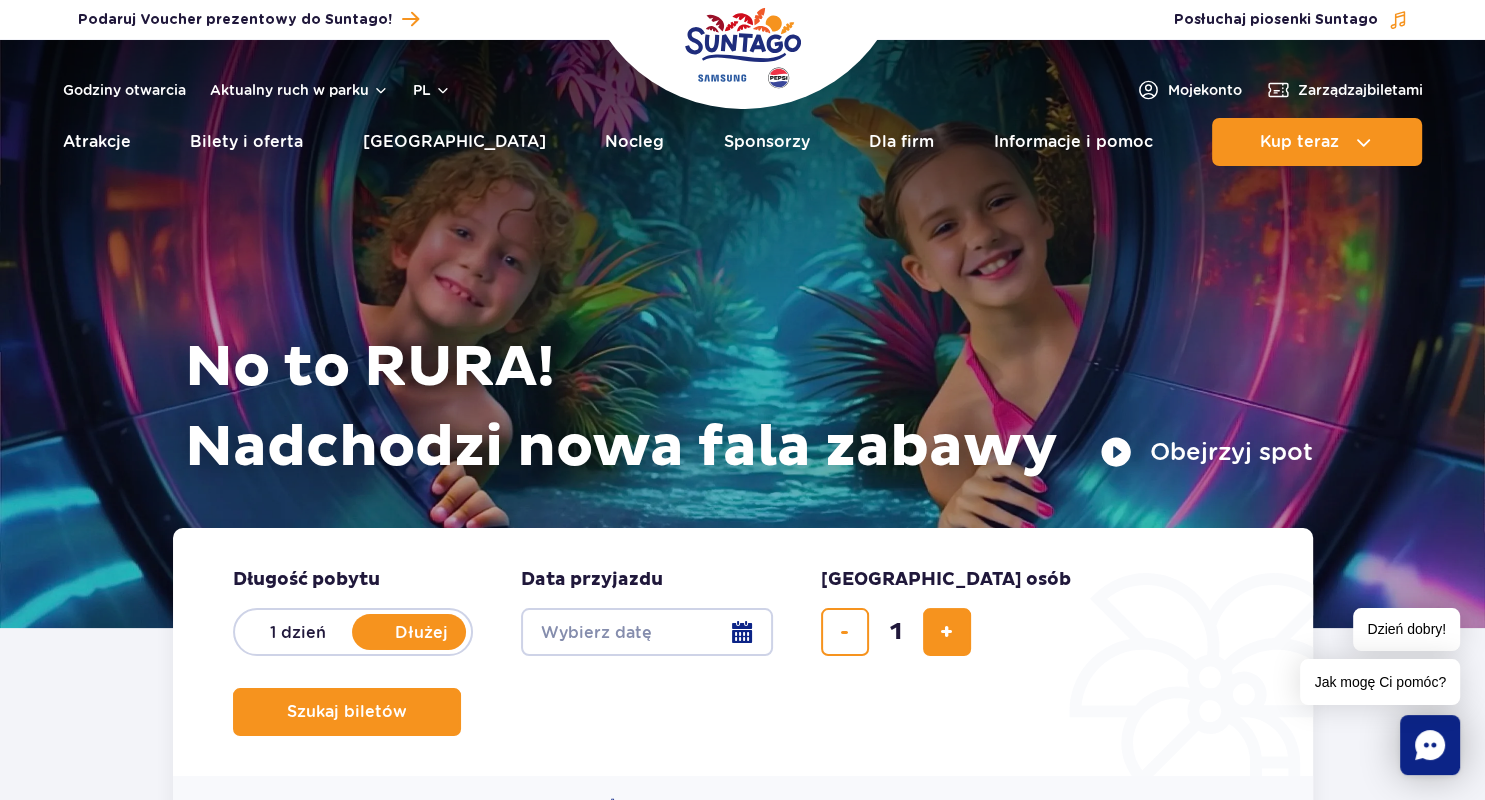 click on "Date from" at bounding box center [647, 632] 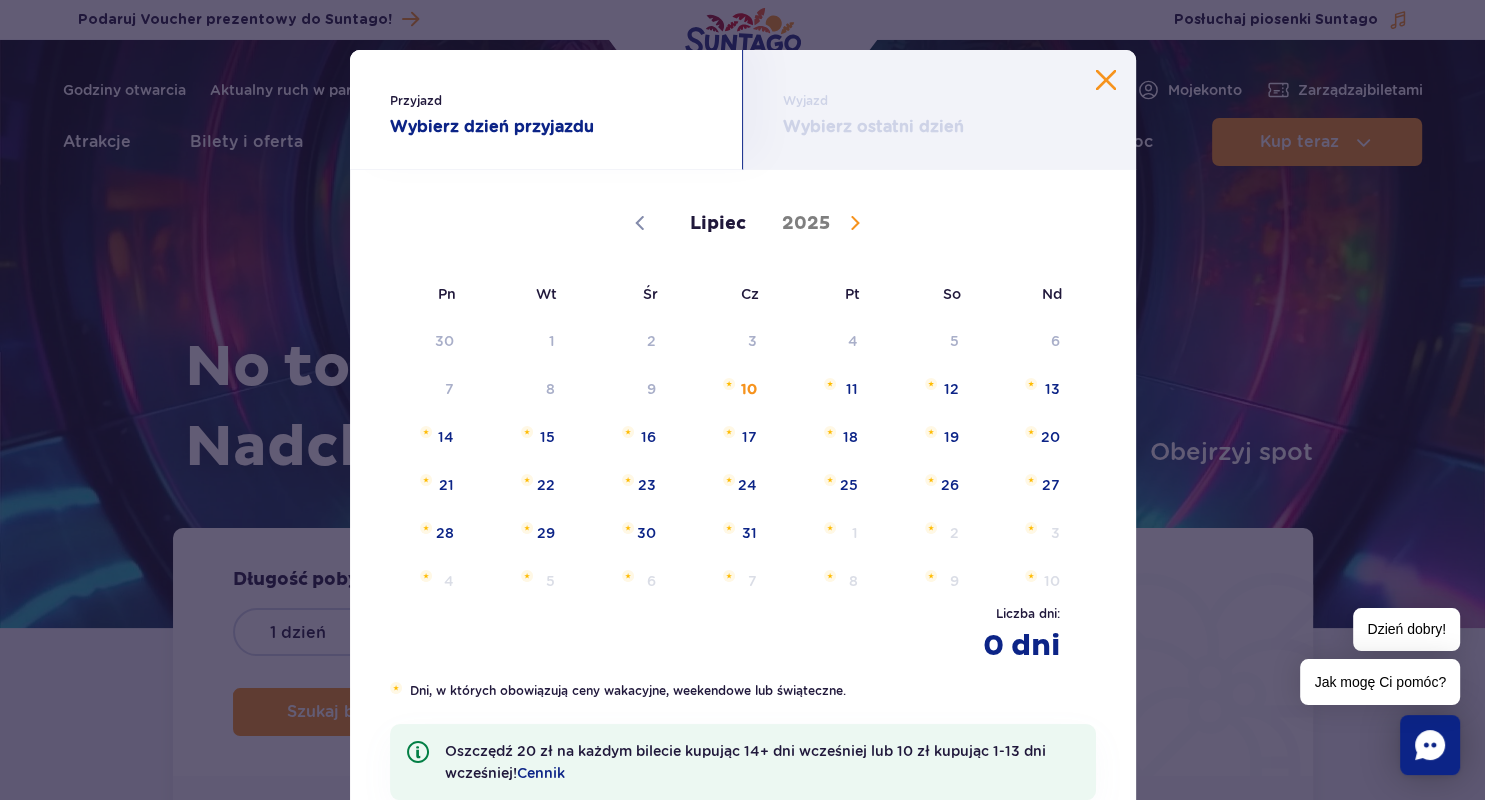 click on "Wybierz dzień przyjazdu" at bounding box center (546, 127) 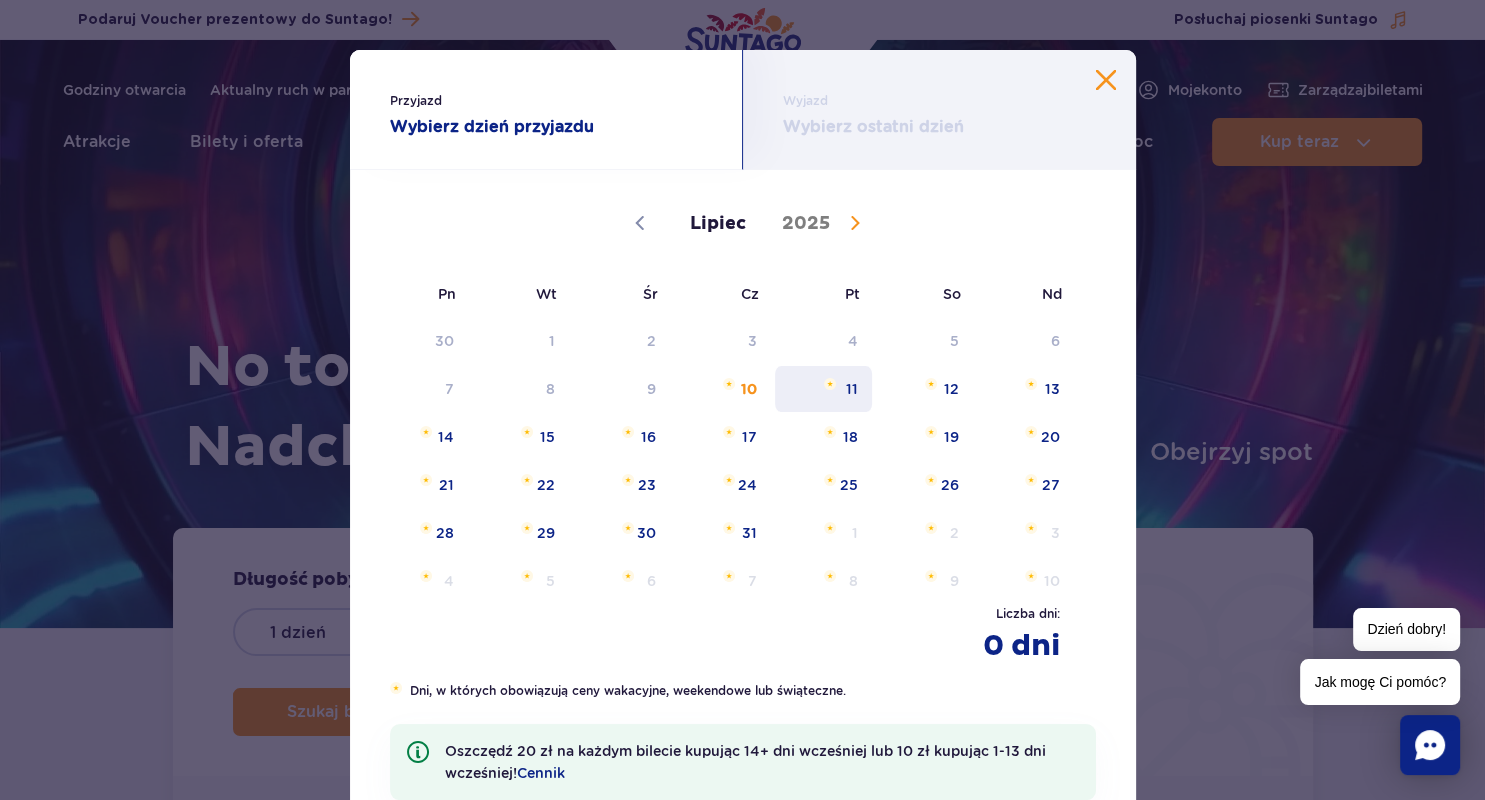 click on "11" at bounding box center (823, 389) 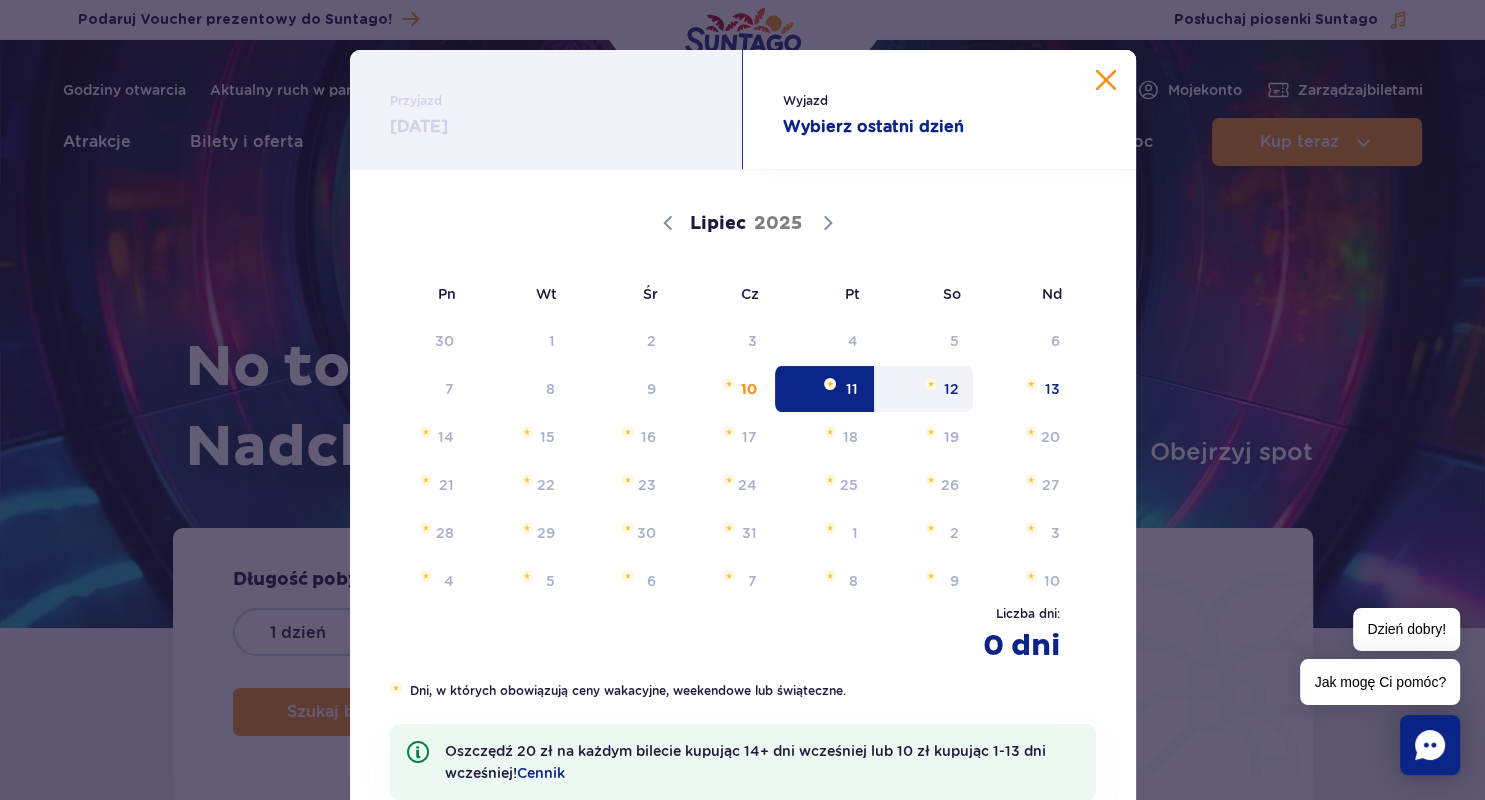 click on "12" at bounding box center (924, 389) 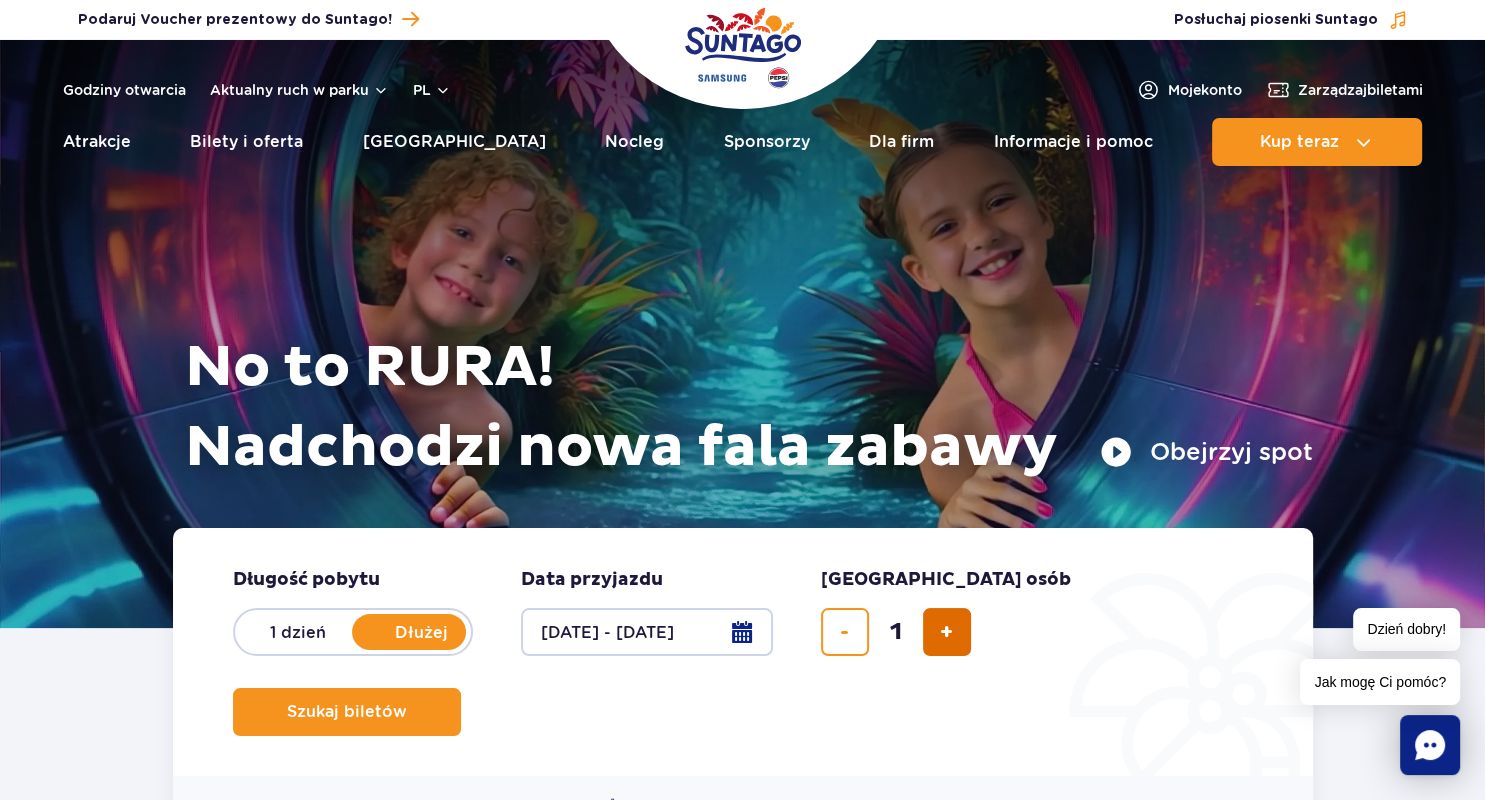 click at bounding box center (946, 632) 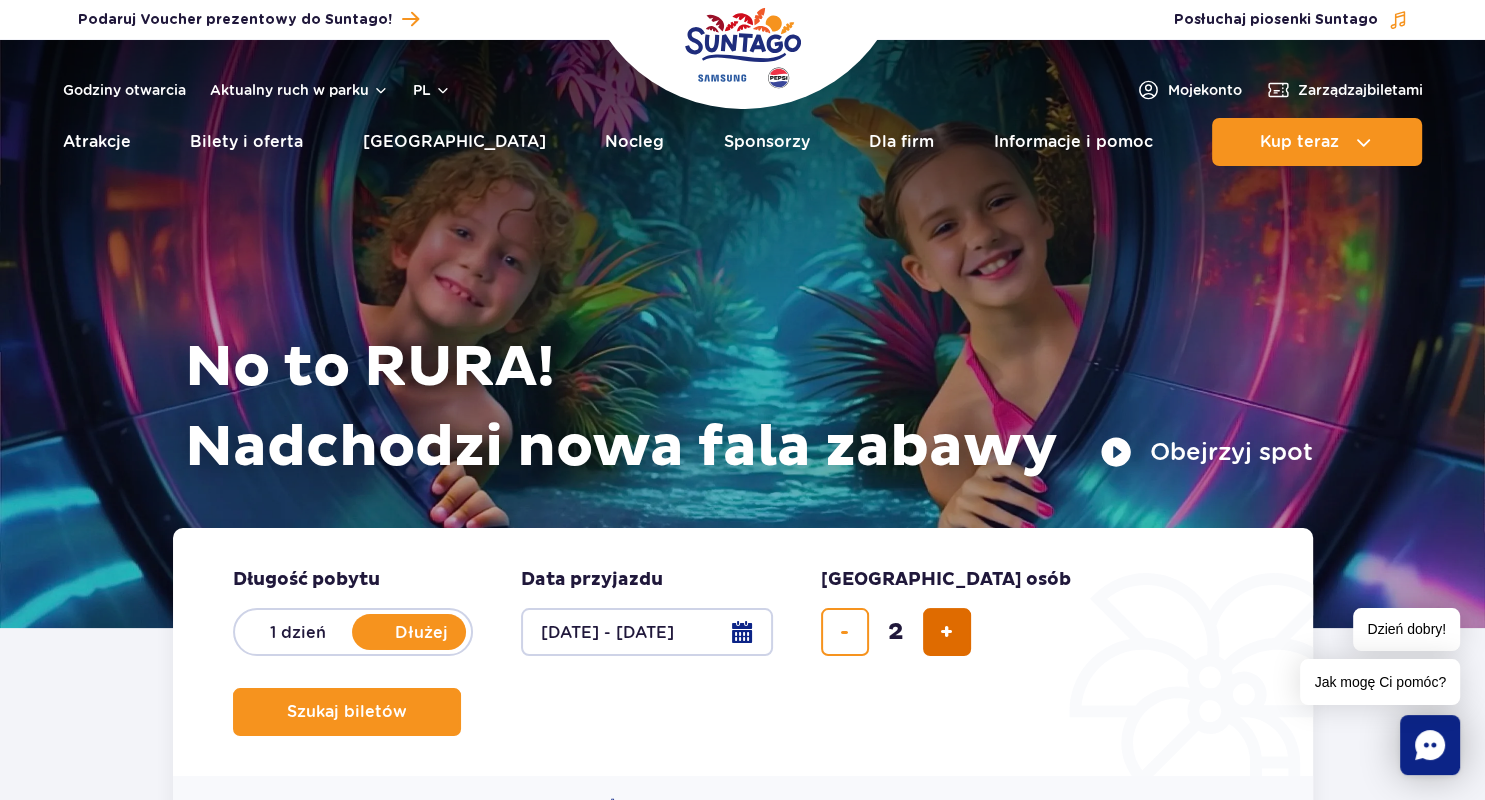 click at bounding box center [946, 632] 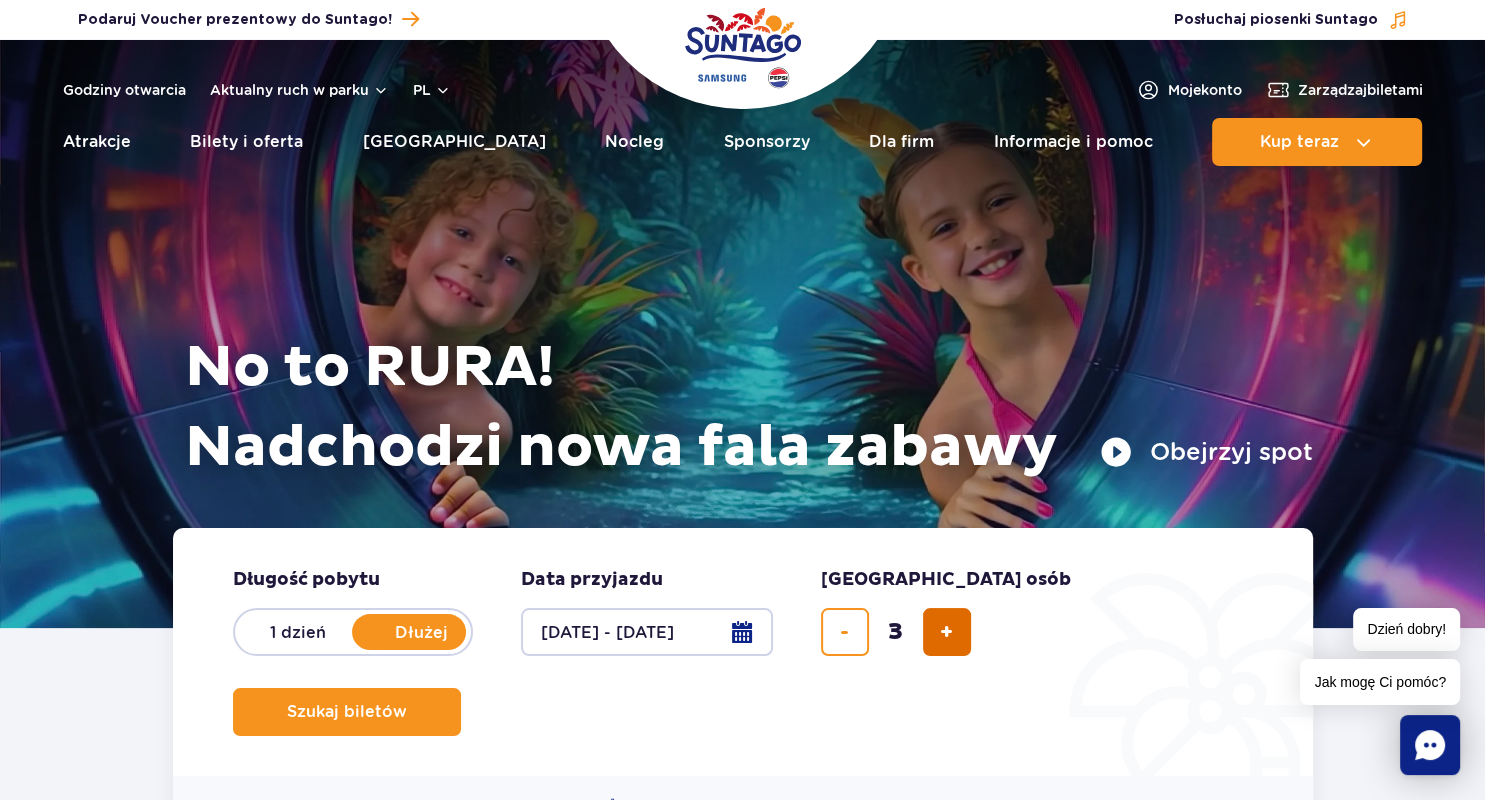 click at bounding box center (946, 632) 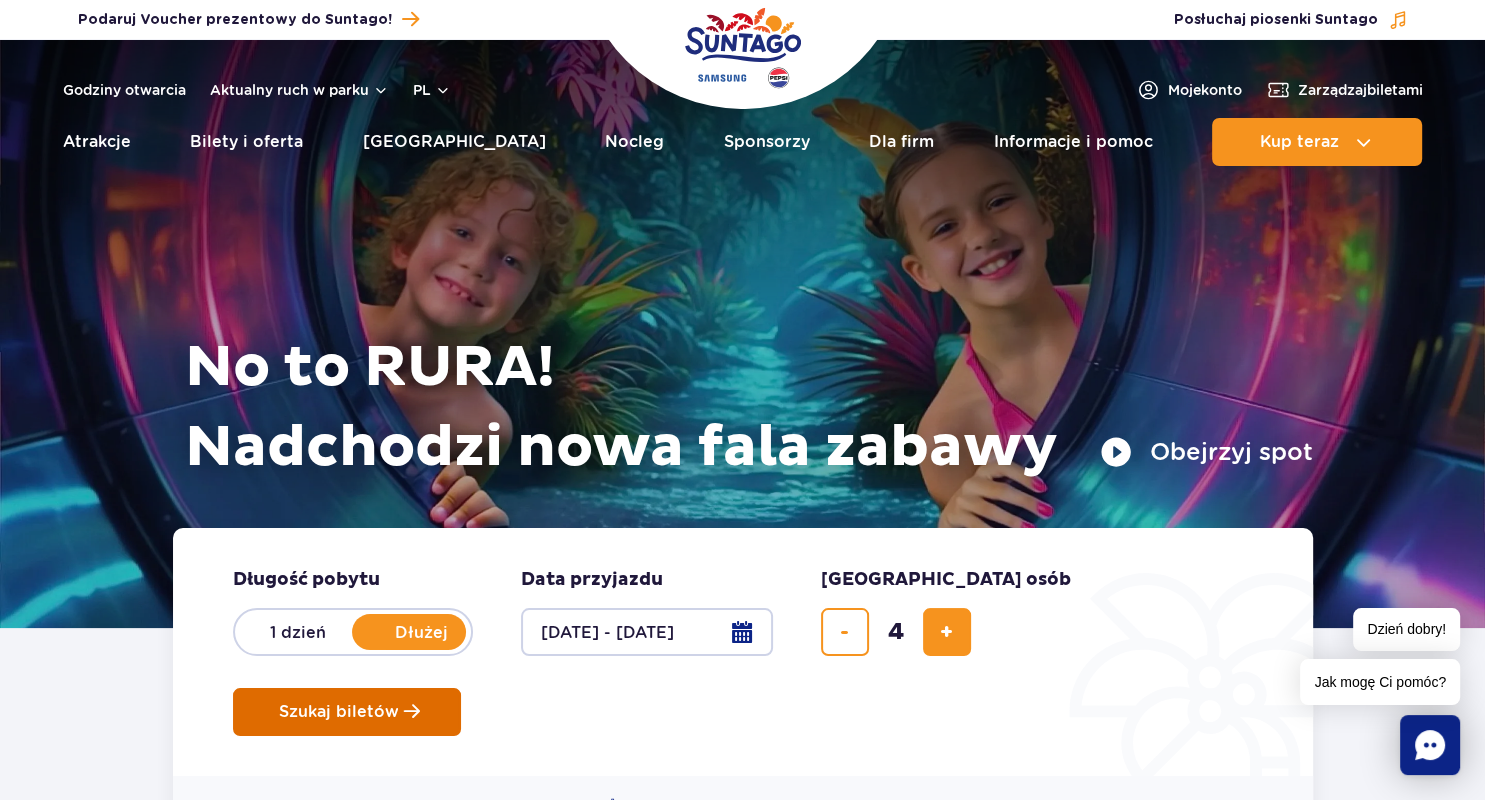 click on "Szukaj biletów" at bounding box center [339, 712] 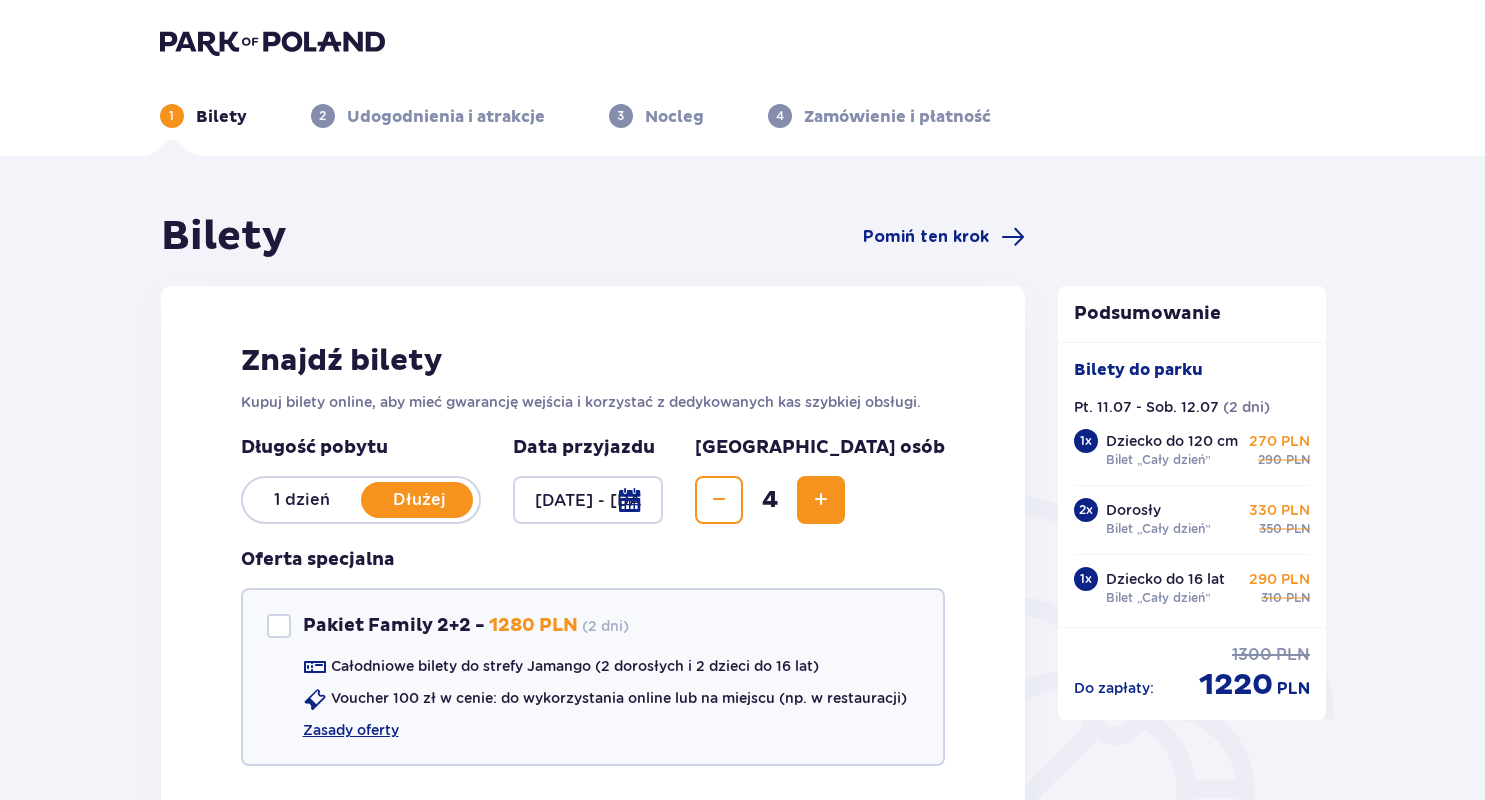 scroll, scrollTop: 0, scrollLeft: 0, axis: both 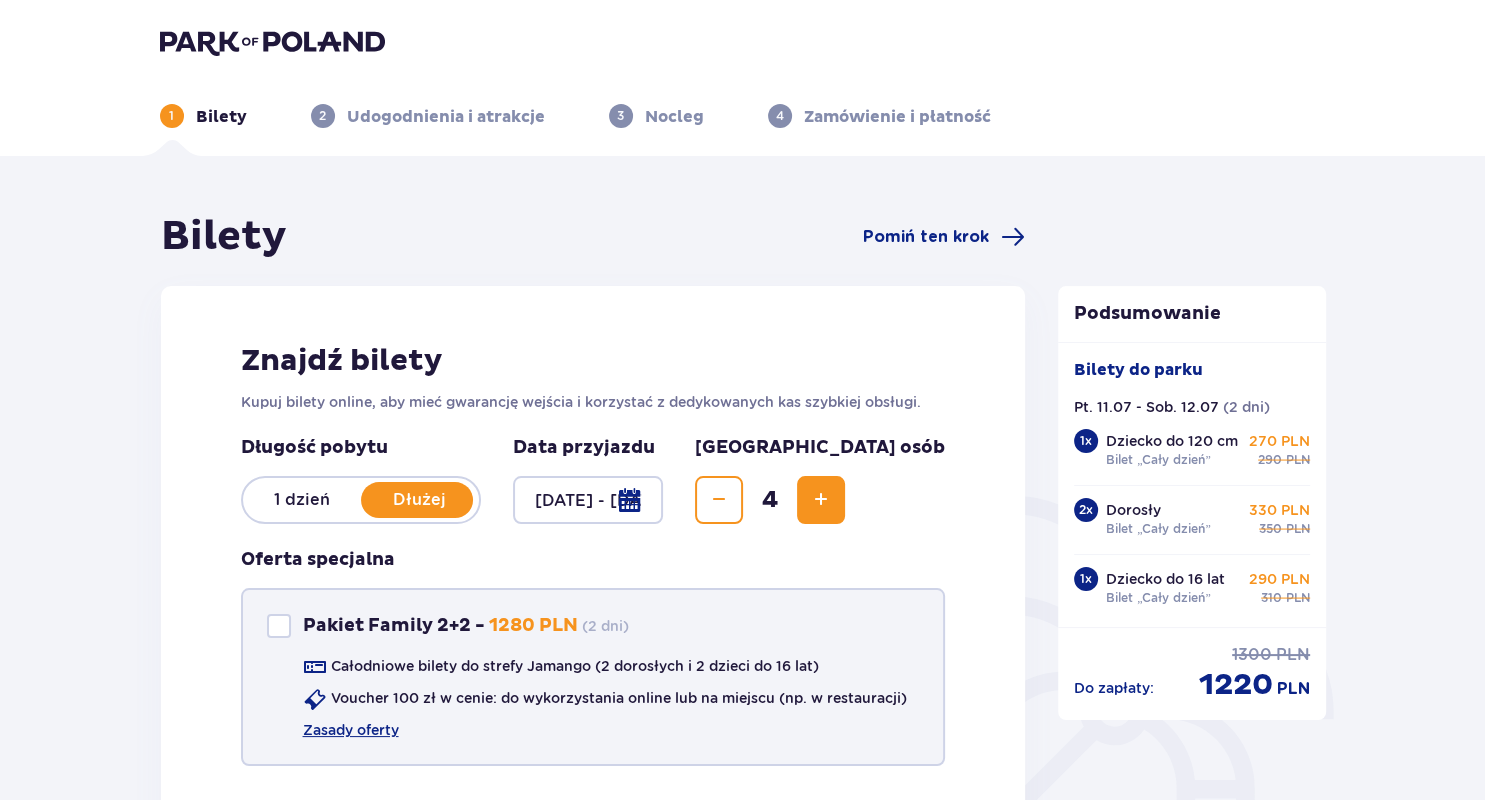 click at bounding box center (279, 626) 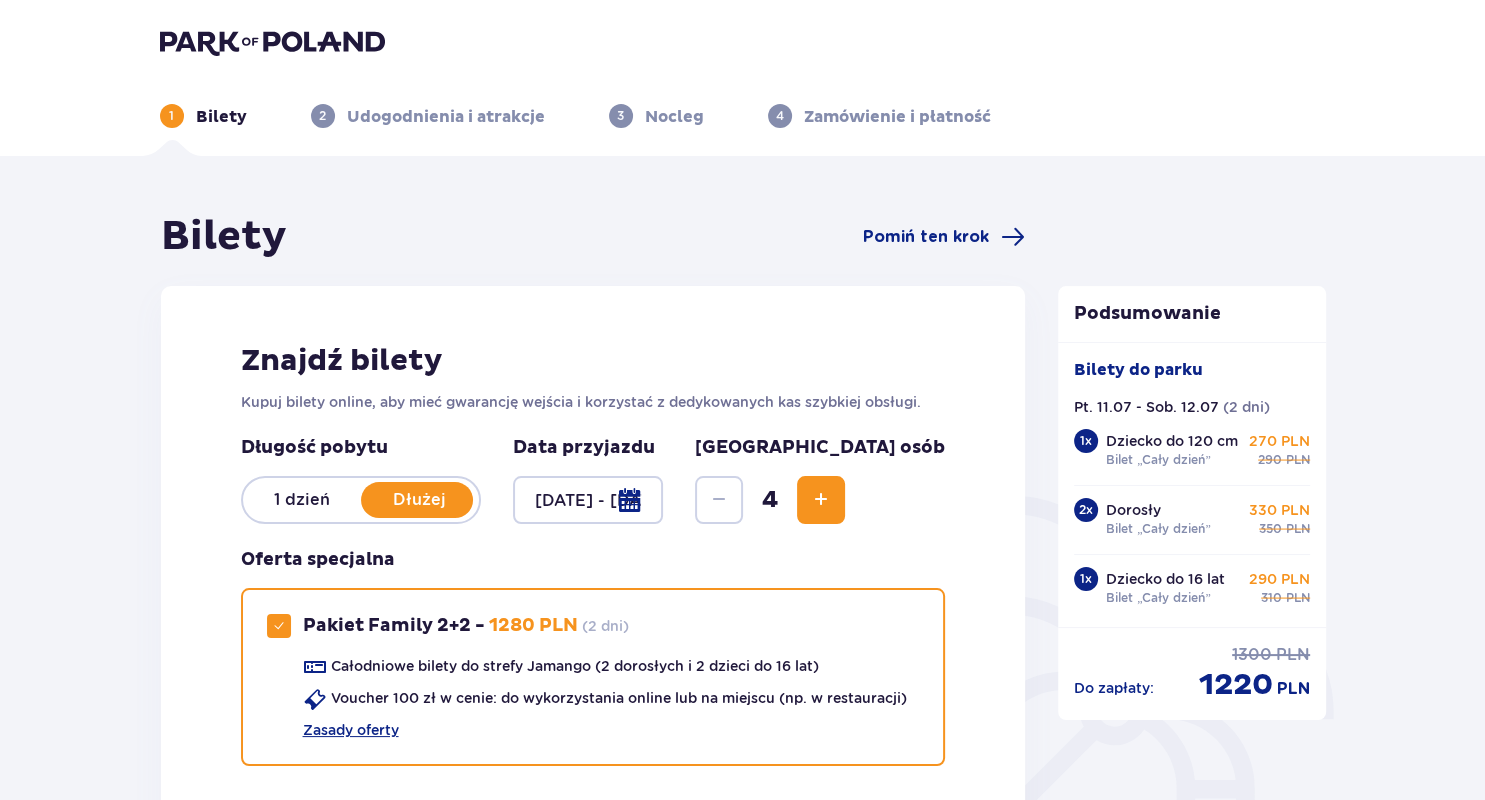 drag, startPoint x: 1483, startPoint y: 80, endPoint x: 1484, endPoint y: 180, distance: 100.005 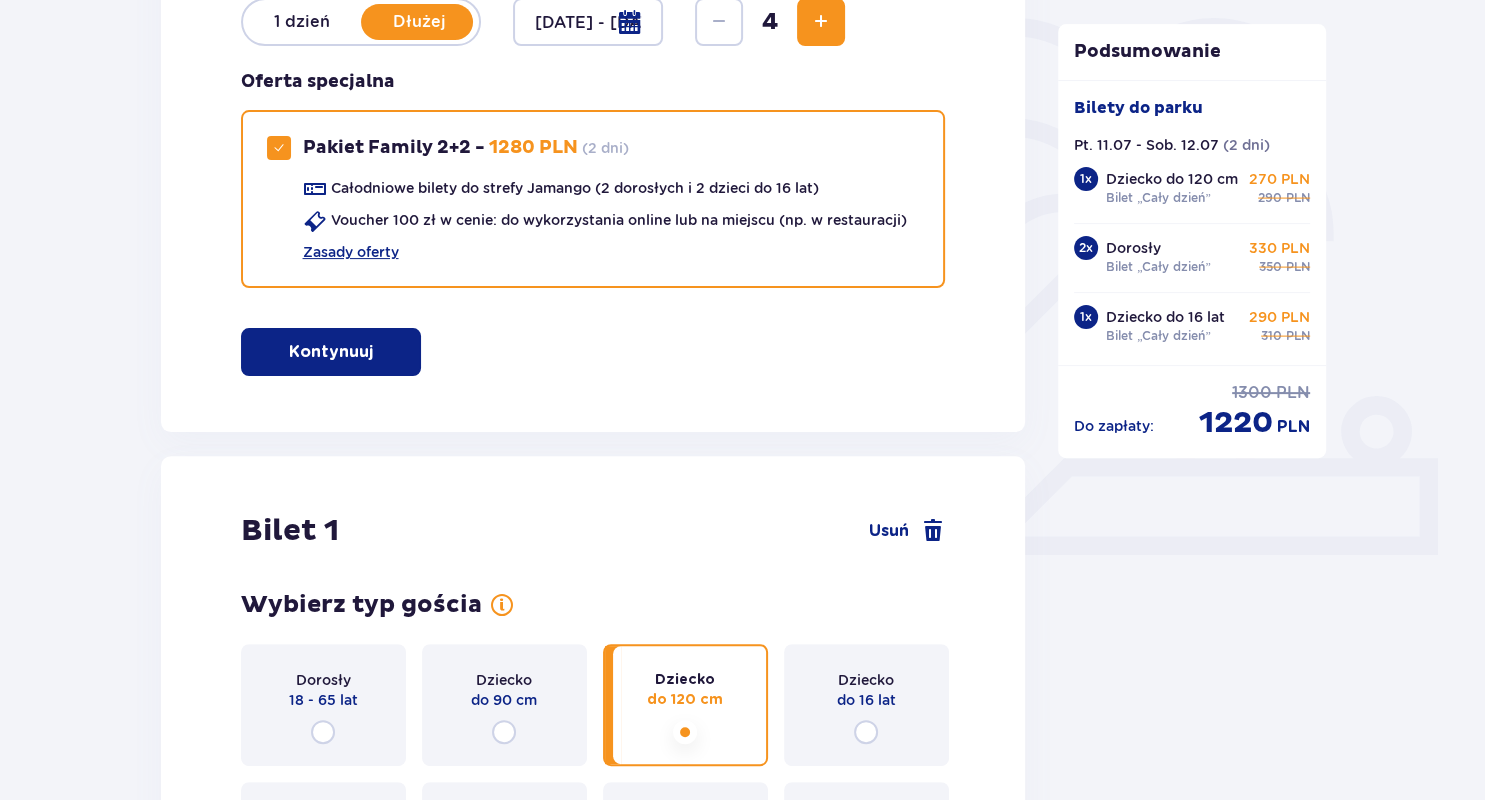 scroll, scrollTop: 481, scrollLeft: 0, axis: vertical 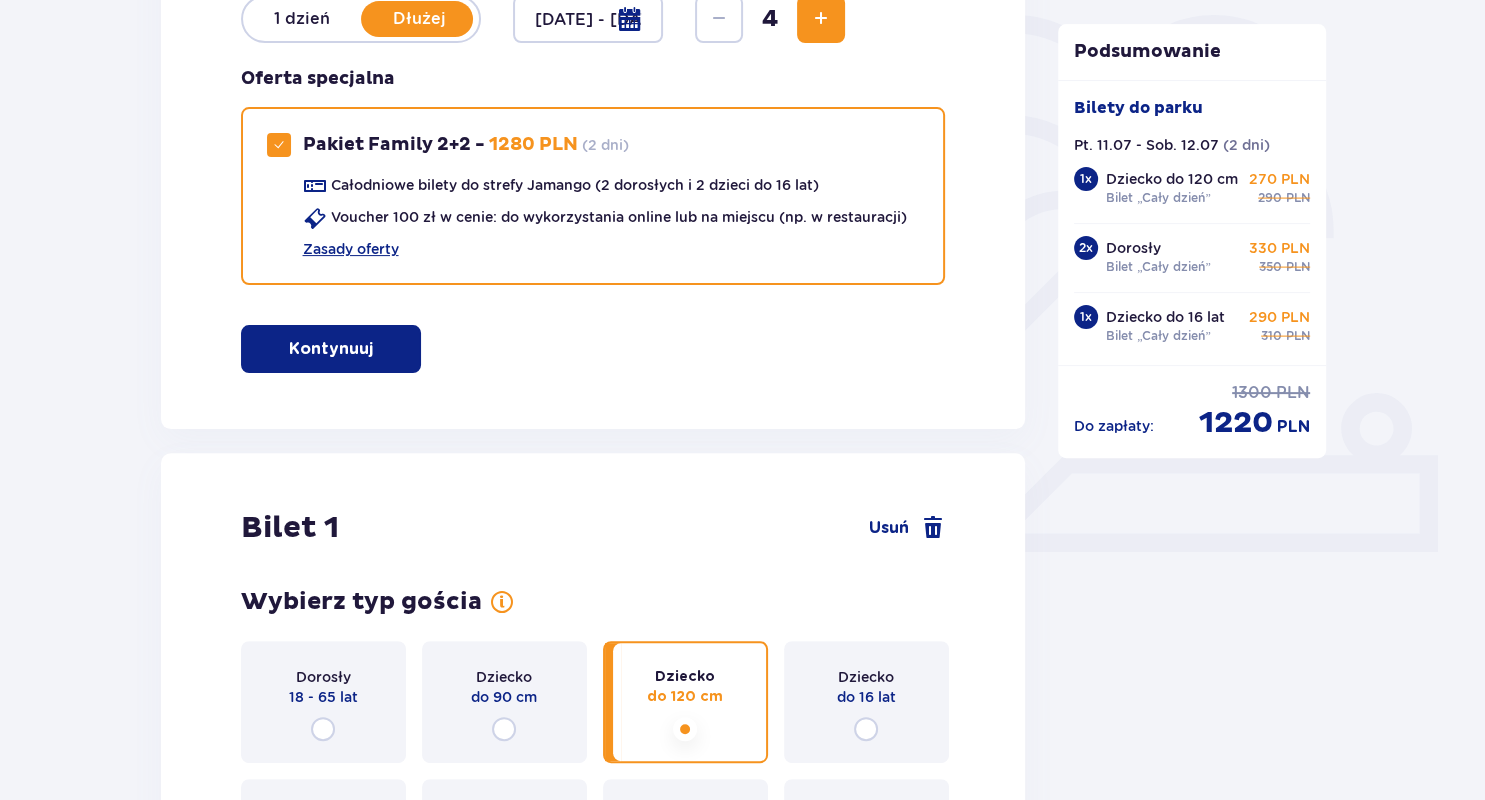click on "Kontynuuj" at bounding box center (331, 349) 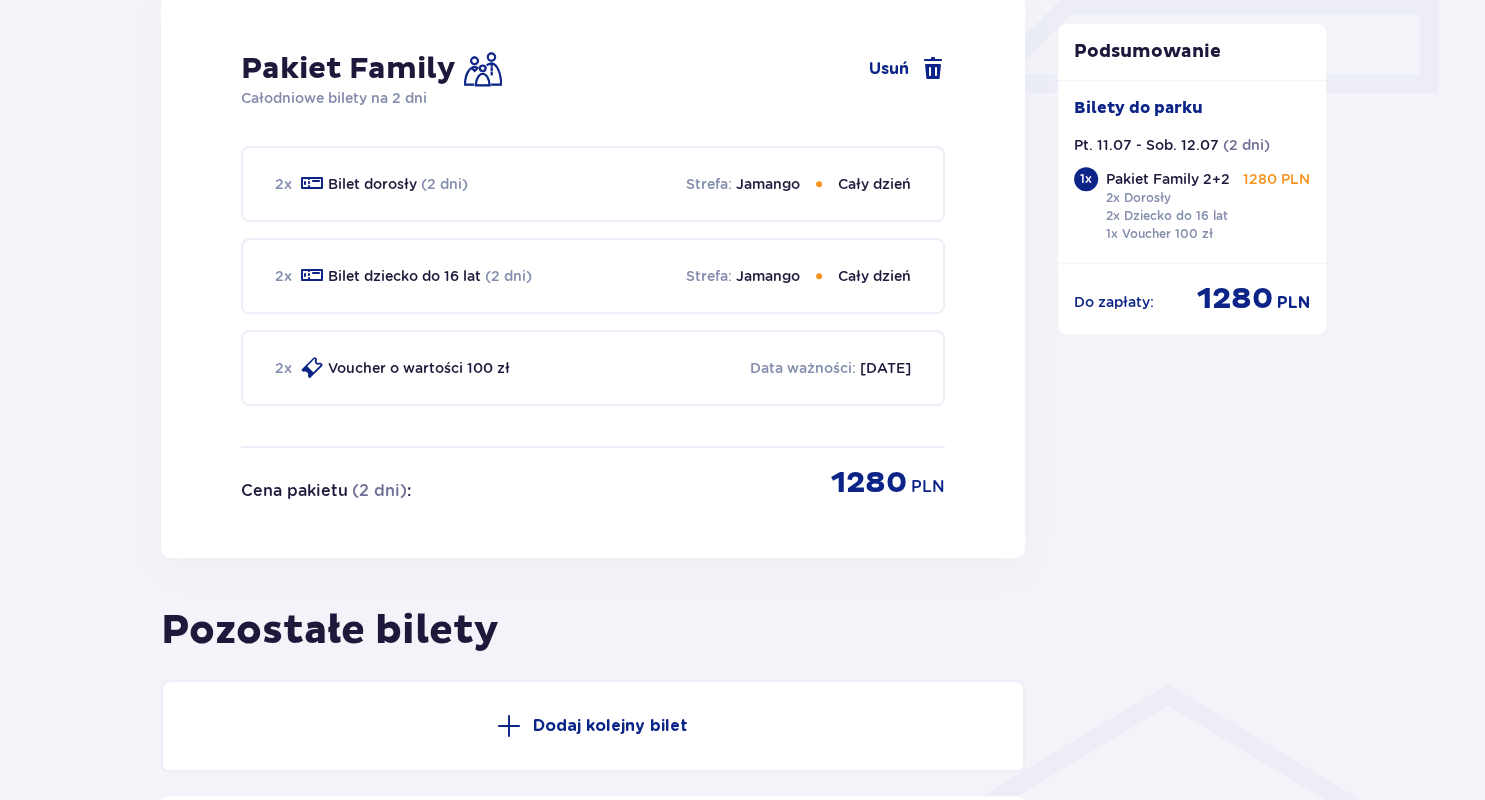 scroll, scrollTop: 937, scrollLeft: 0, axis: vertical 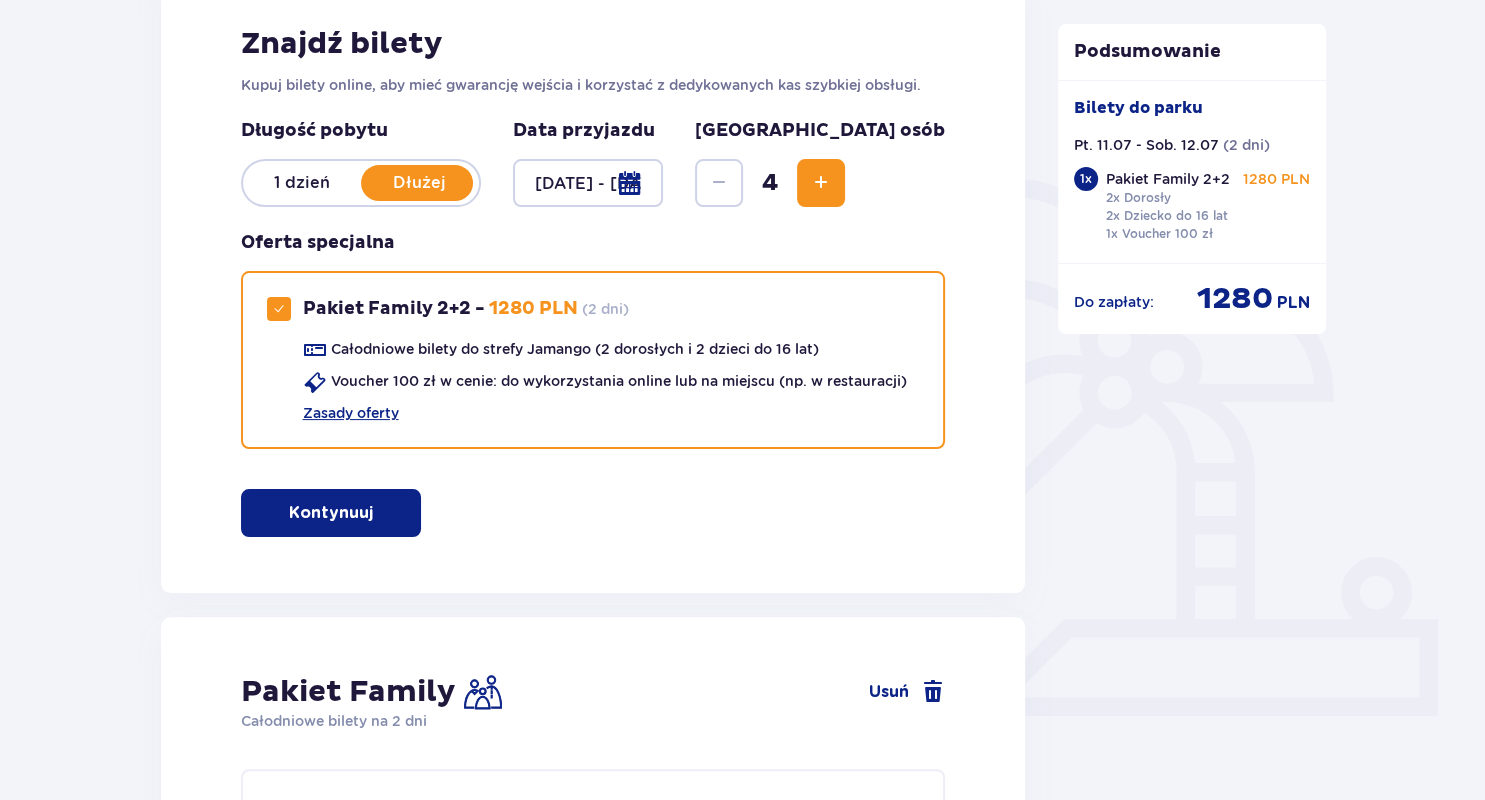 drag, startPoint x: 1482, startPoint y: 503, endPoint x: 1454, endPoint y: 247, distance: 257.5267 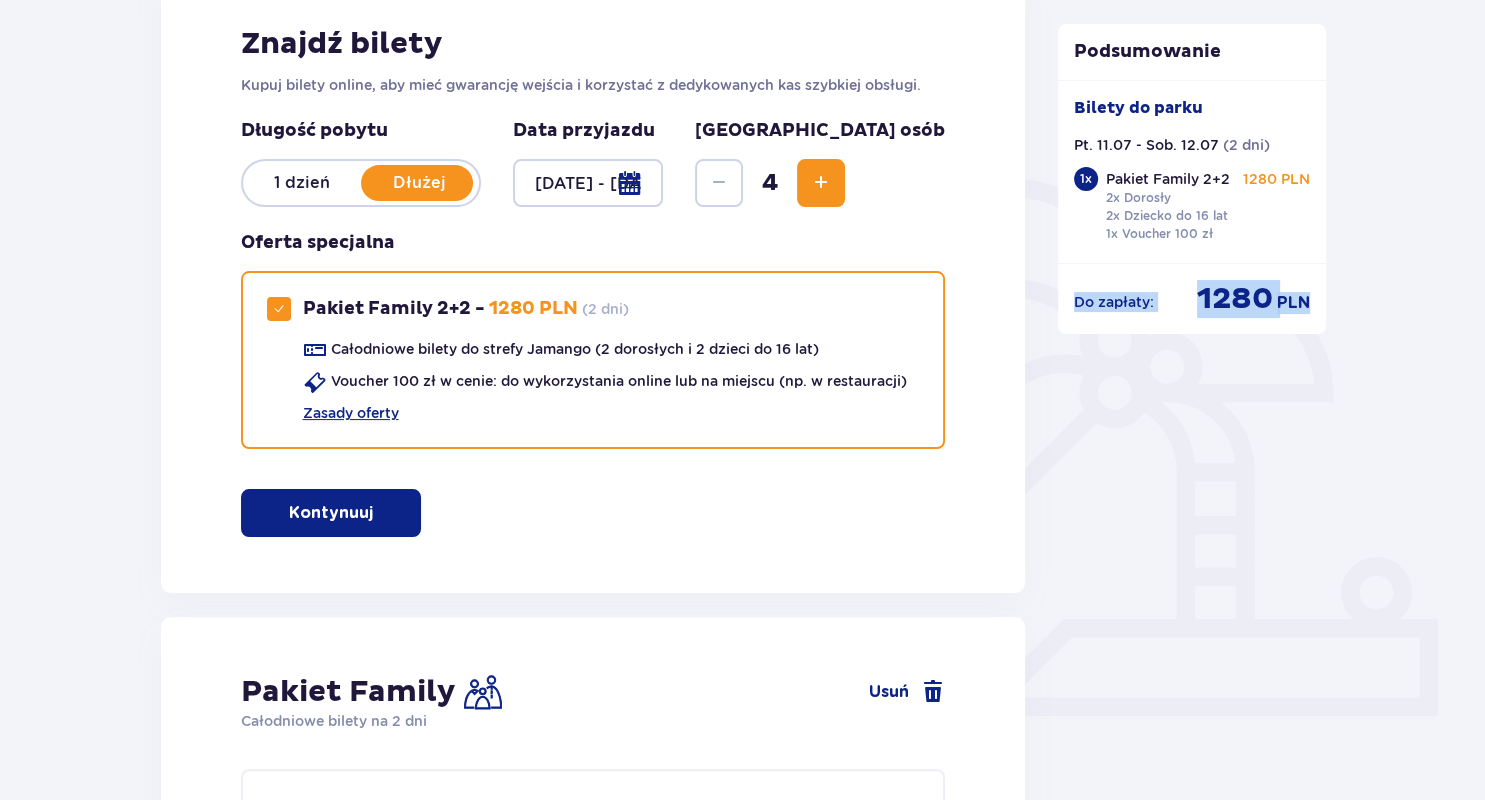 drag, startPoint x: 1454, startPoint y: 247, endPoint x: 1484, endPoint y: 329, distance: 87.31552 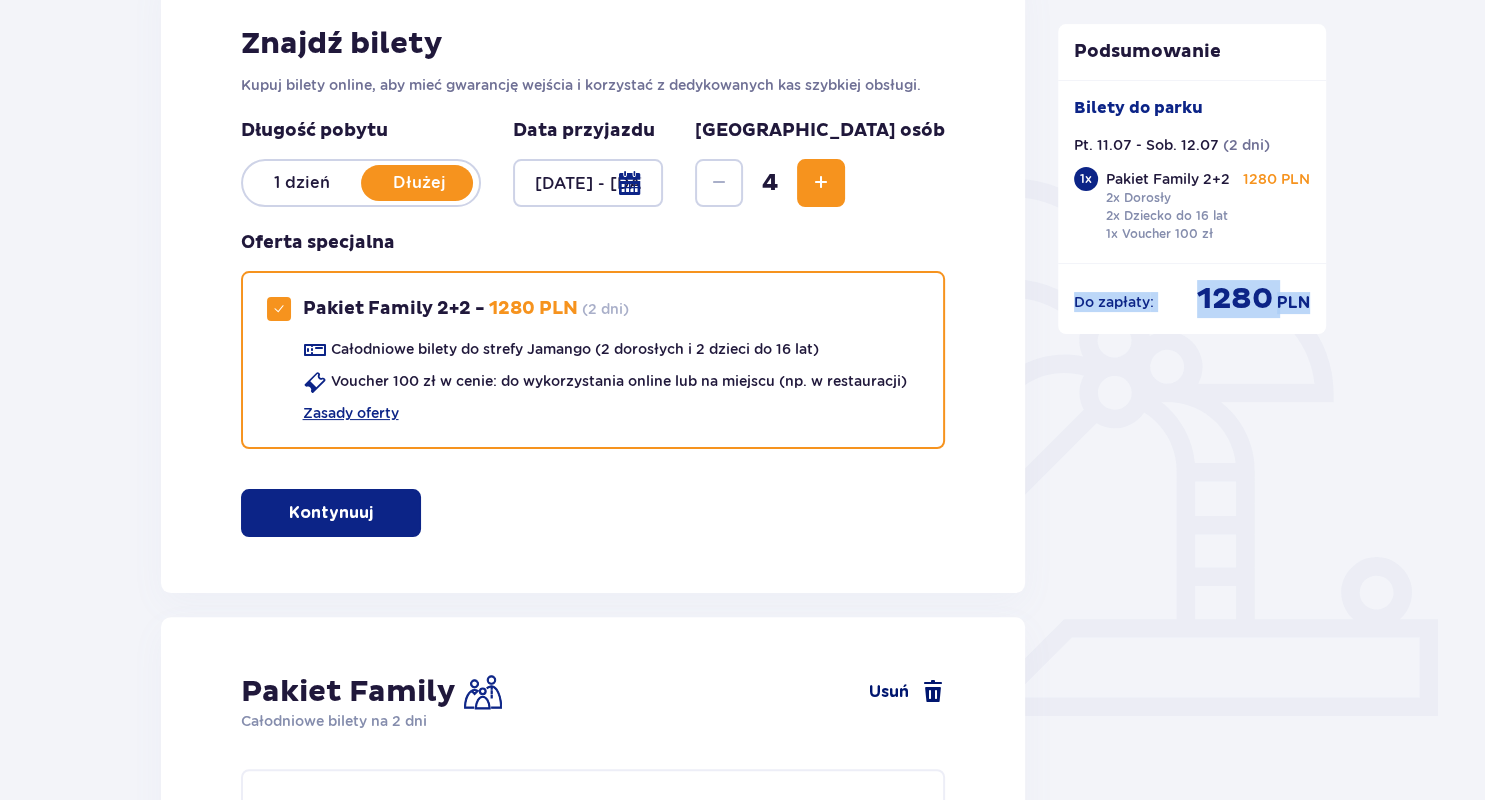 click at bounding box center (933, 692) 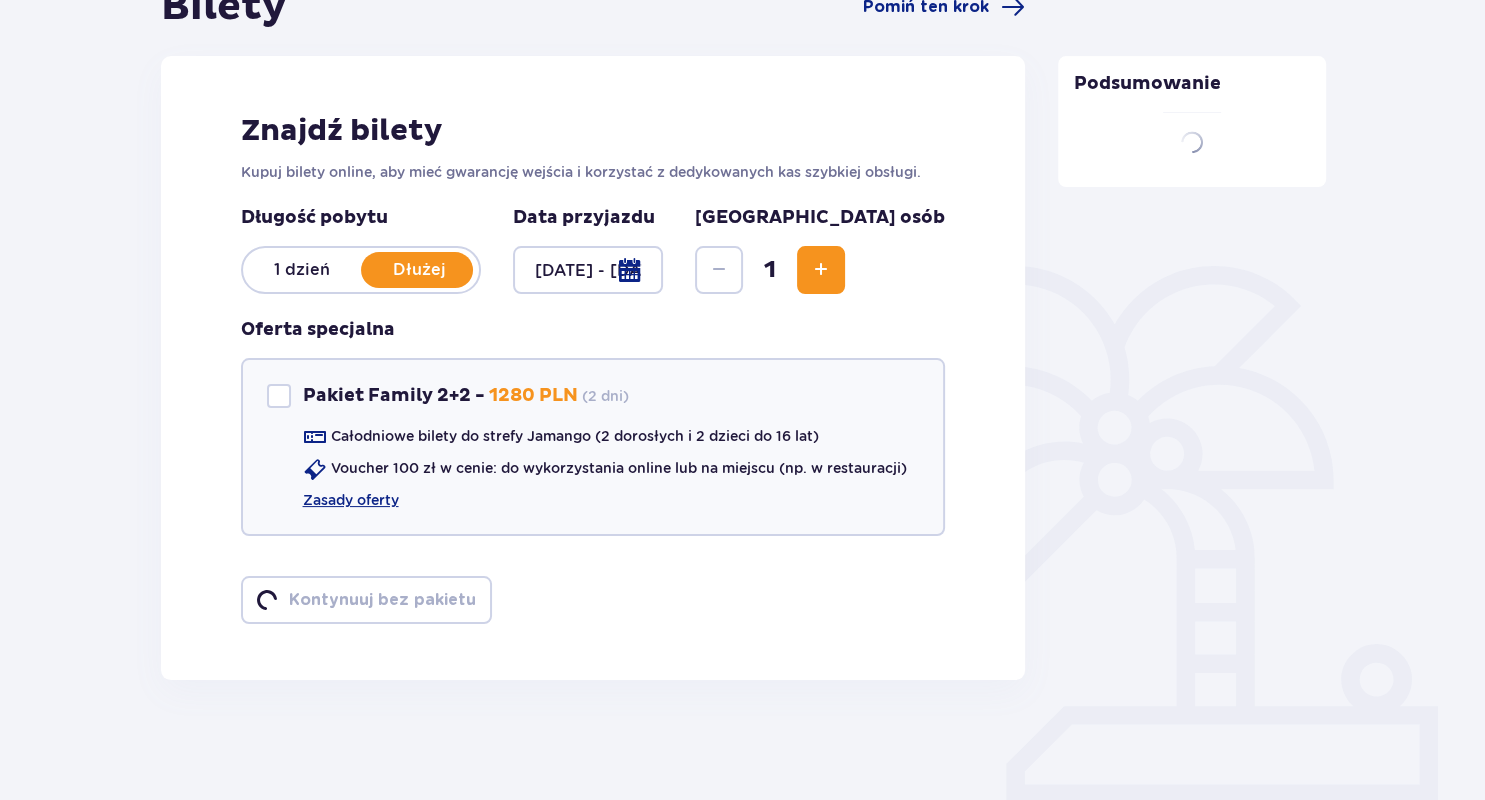 checkbox on "false" 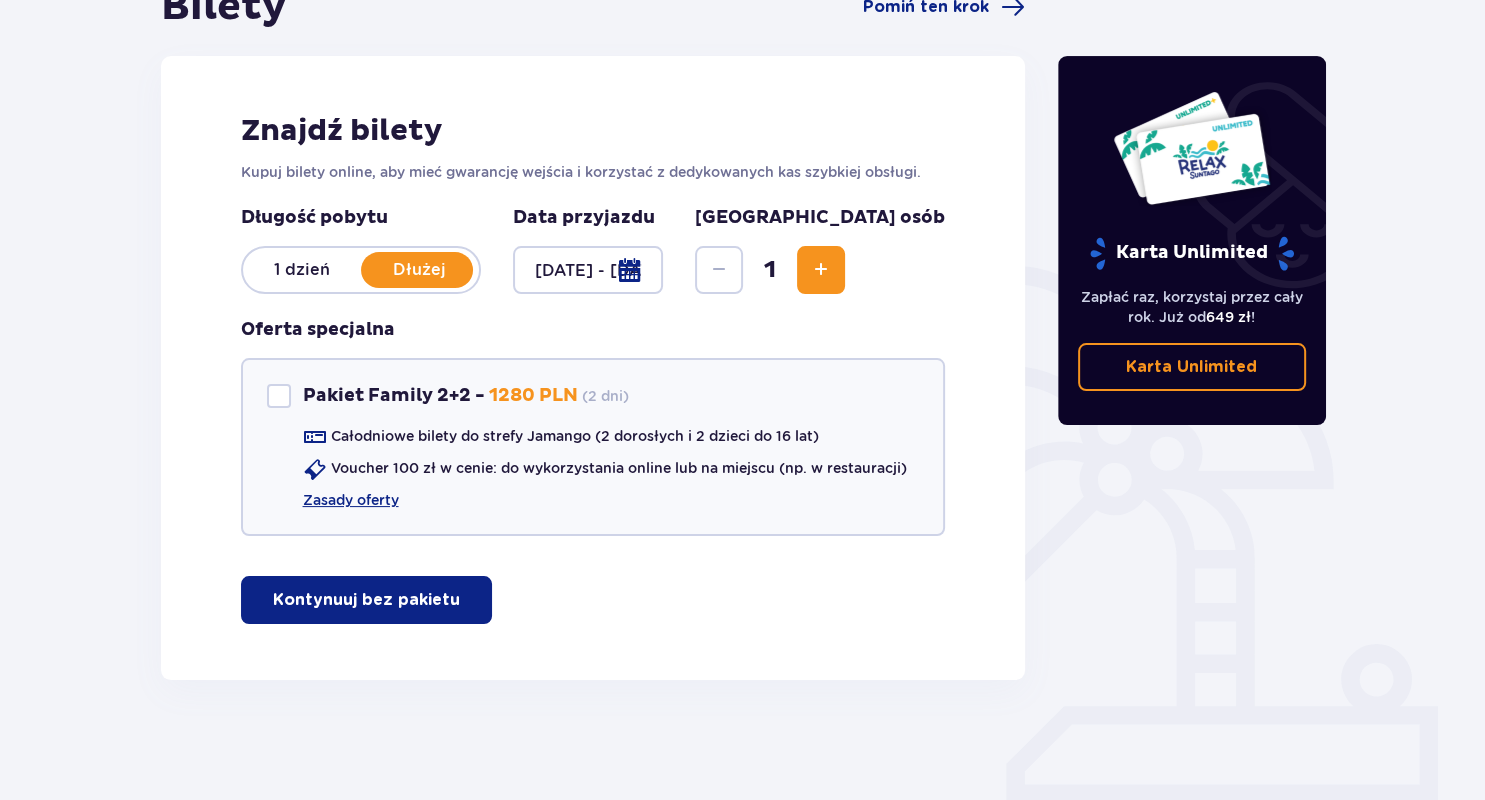 scroll, scrollTop: 219, scrollLeft: 0, axis: vertical 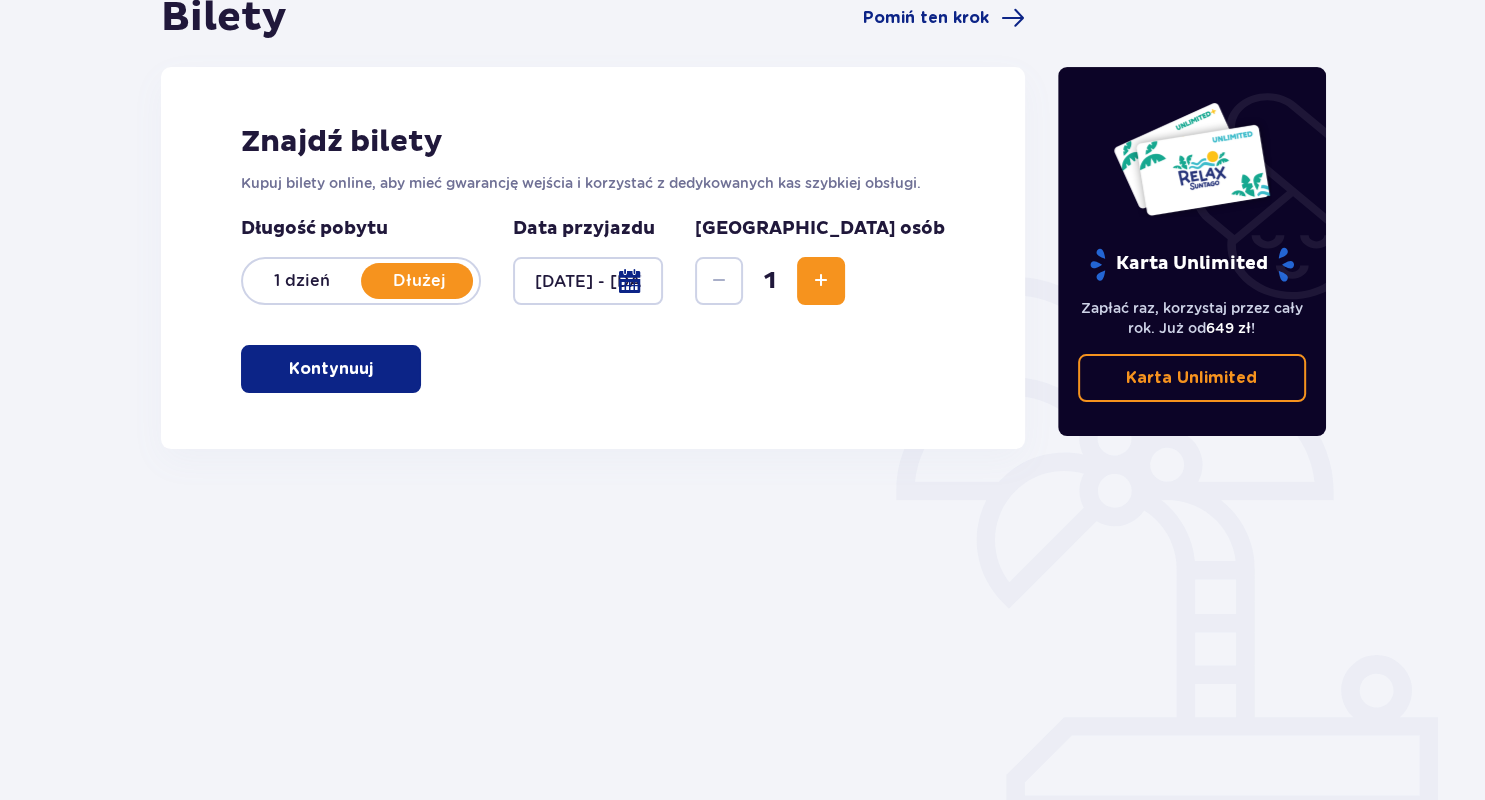 click at bounding box center [821, 281] 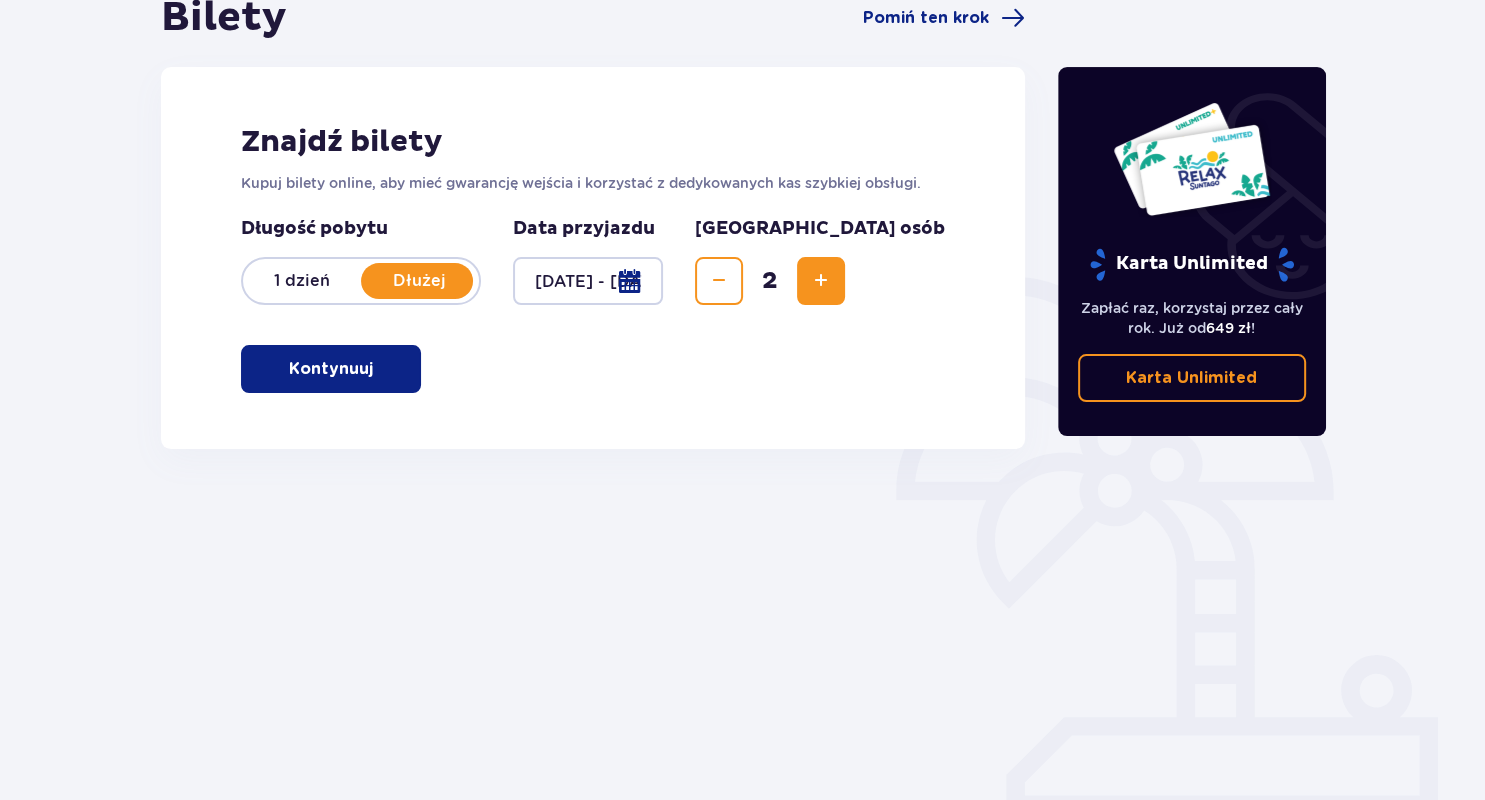 click at bounding box center [821, 281] 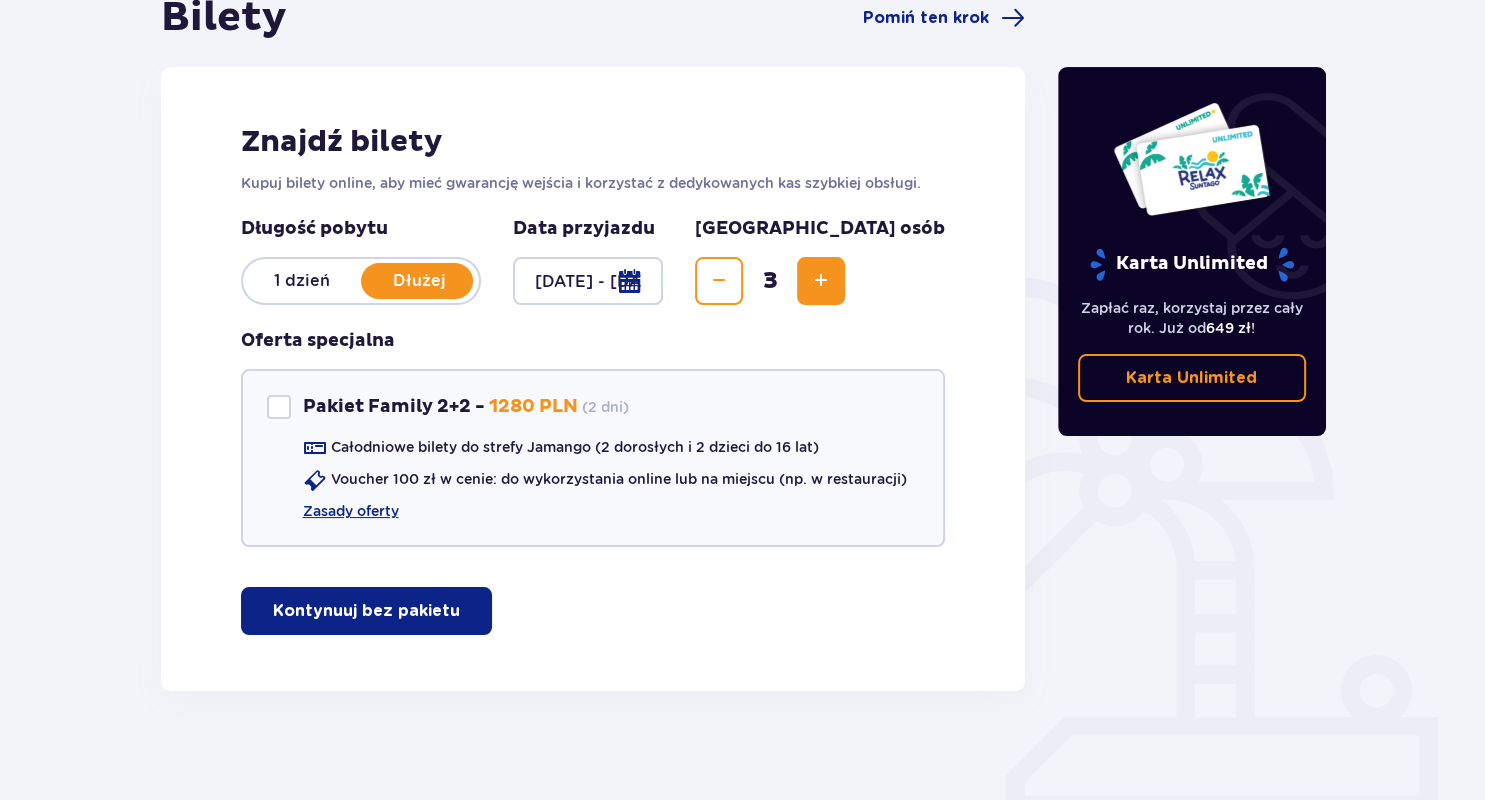 click at bounding box center [821, 281] 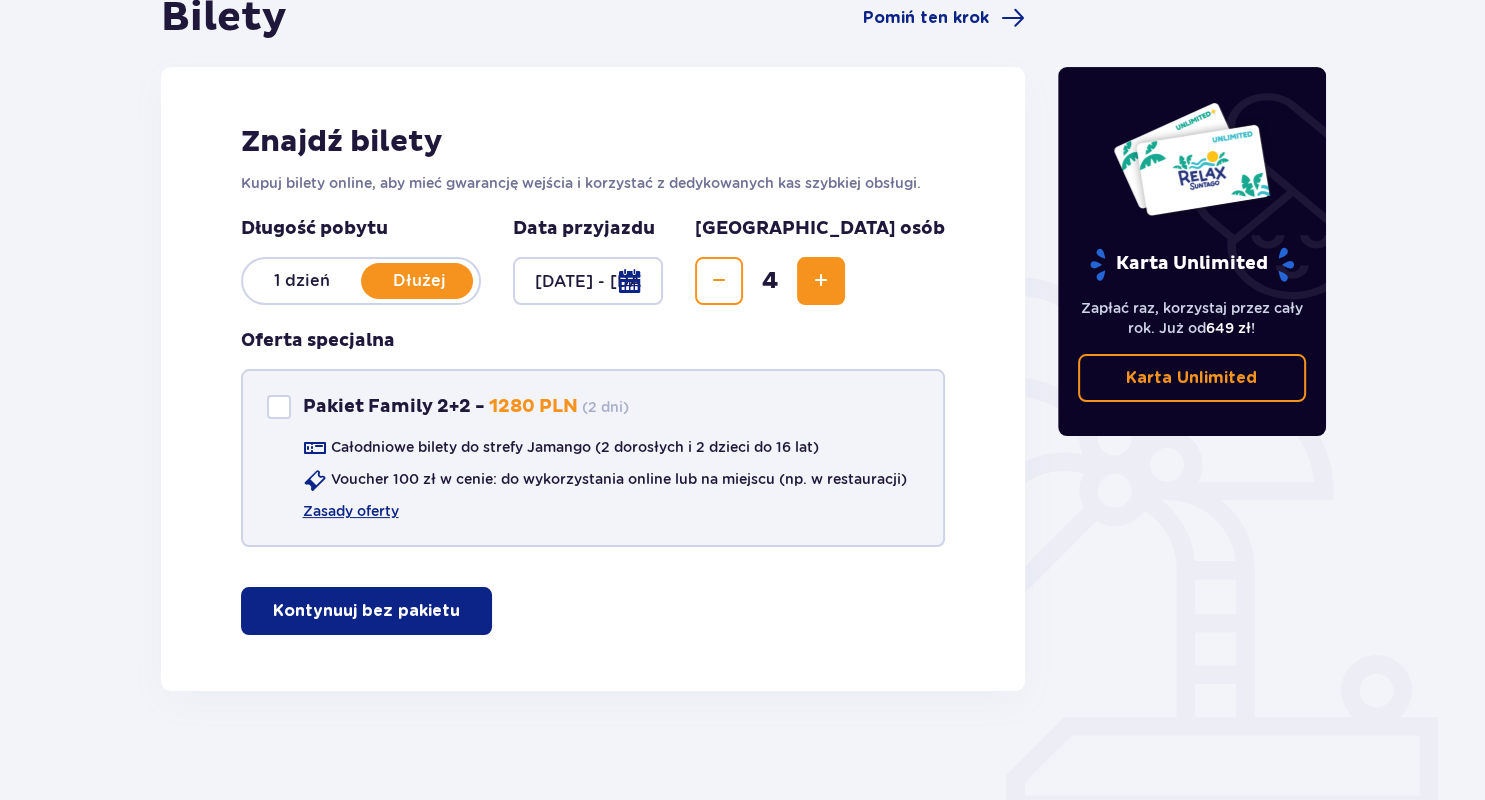 click at bounding box center [279, 407] 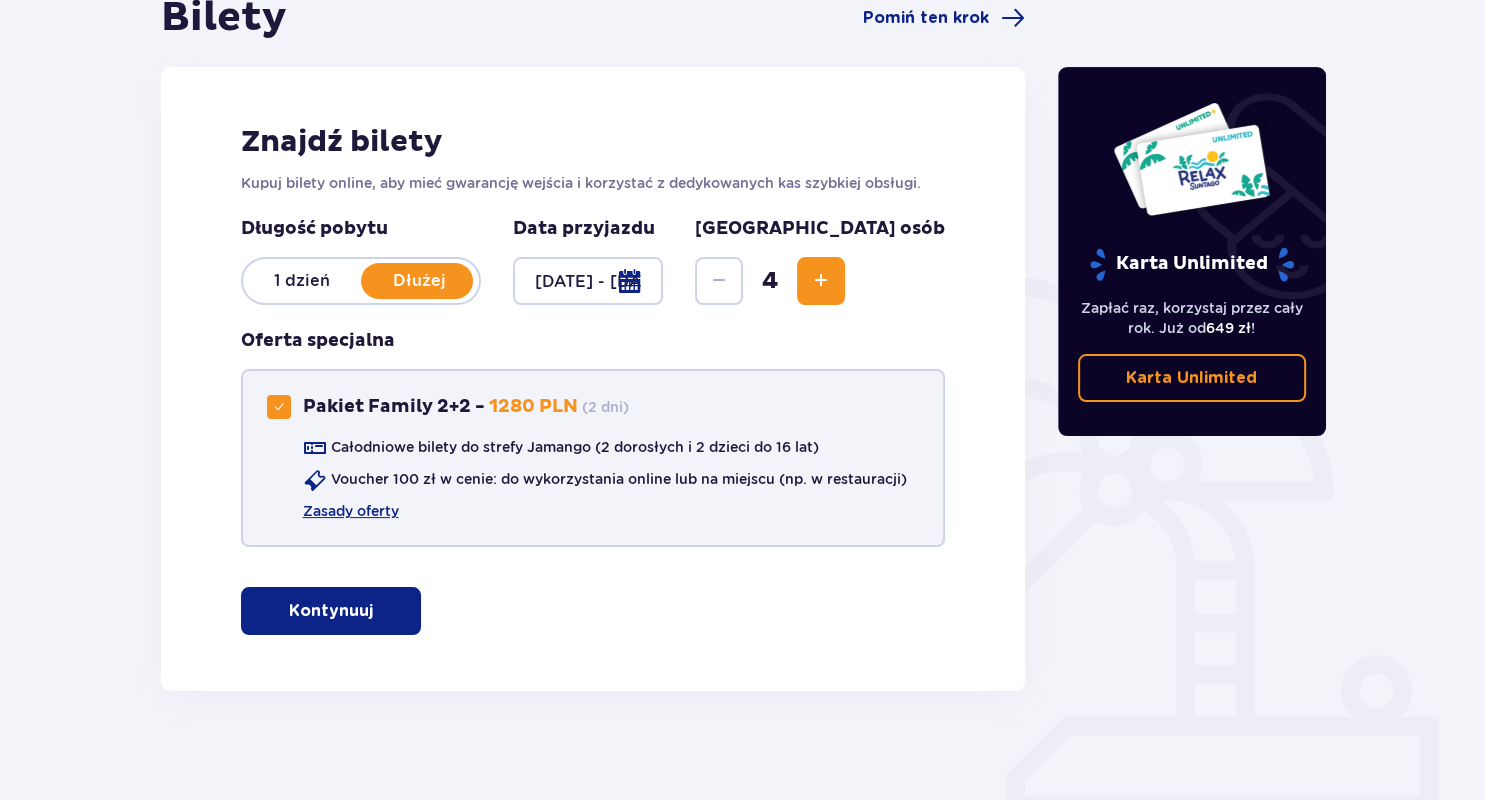 checkbox on "true" 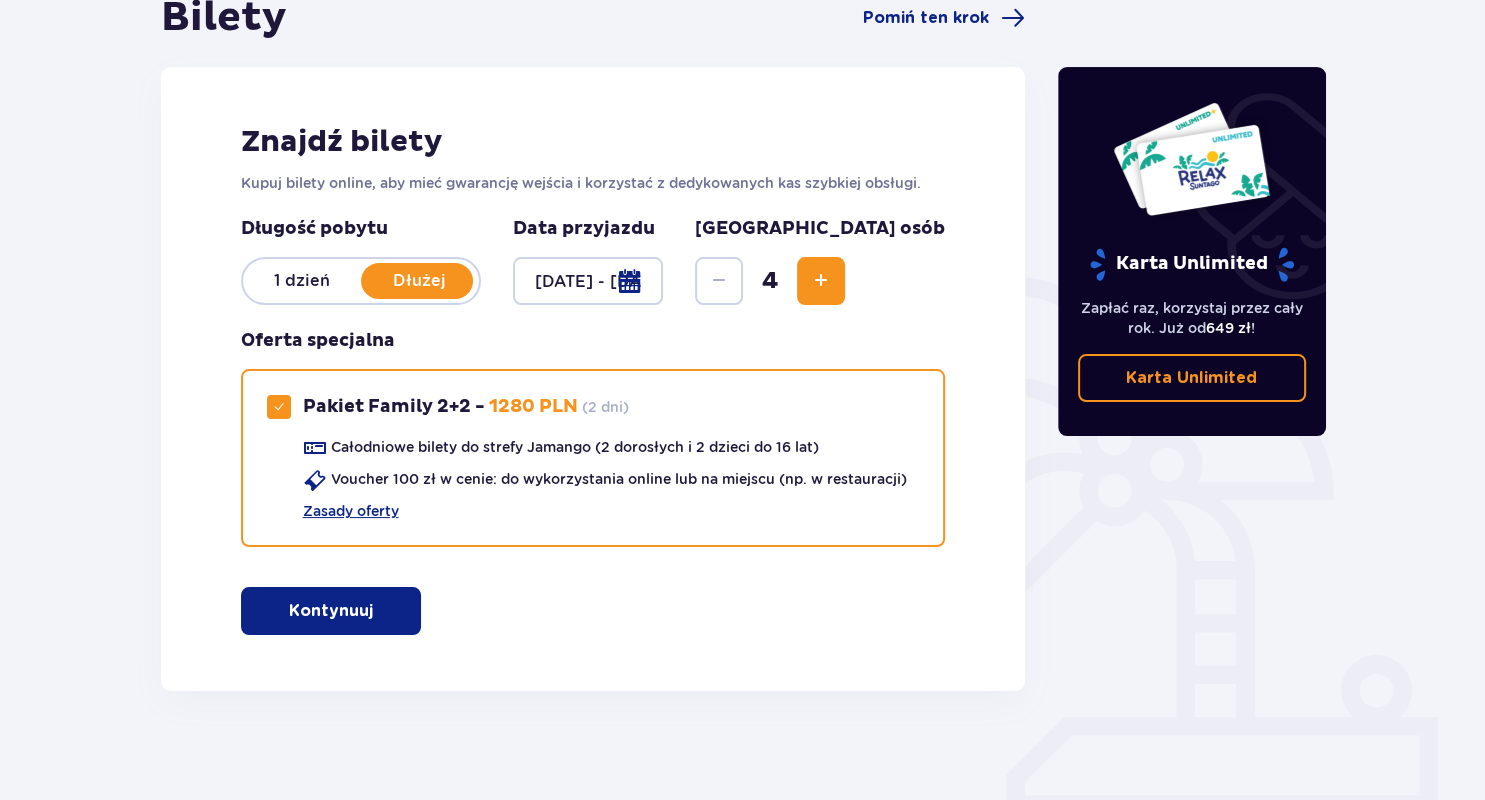 click on "Kontynuuj" at bounding box center (331, 611) 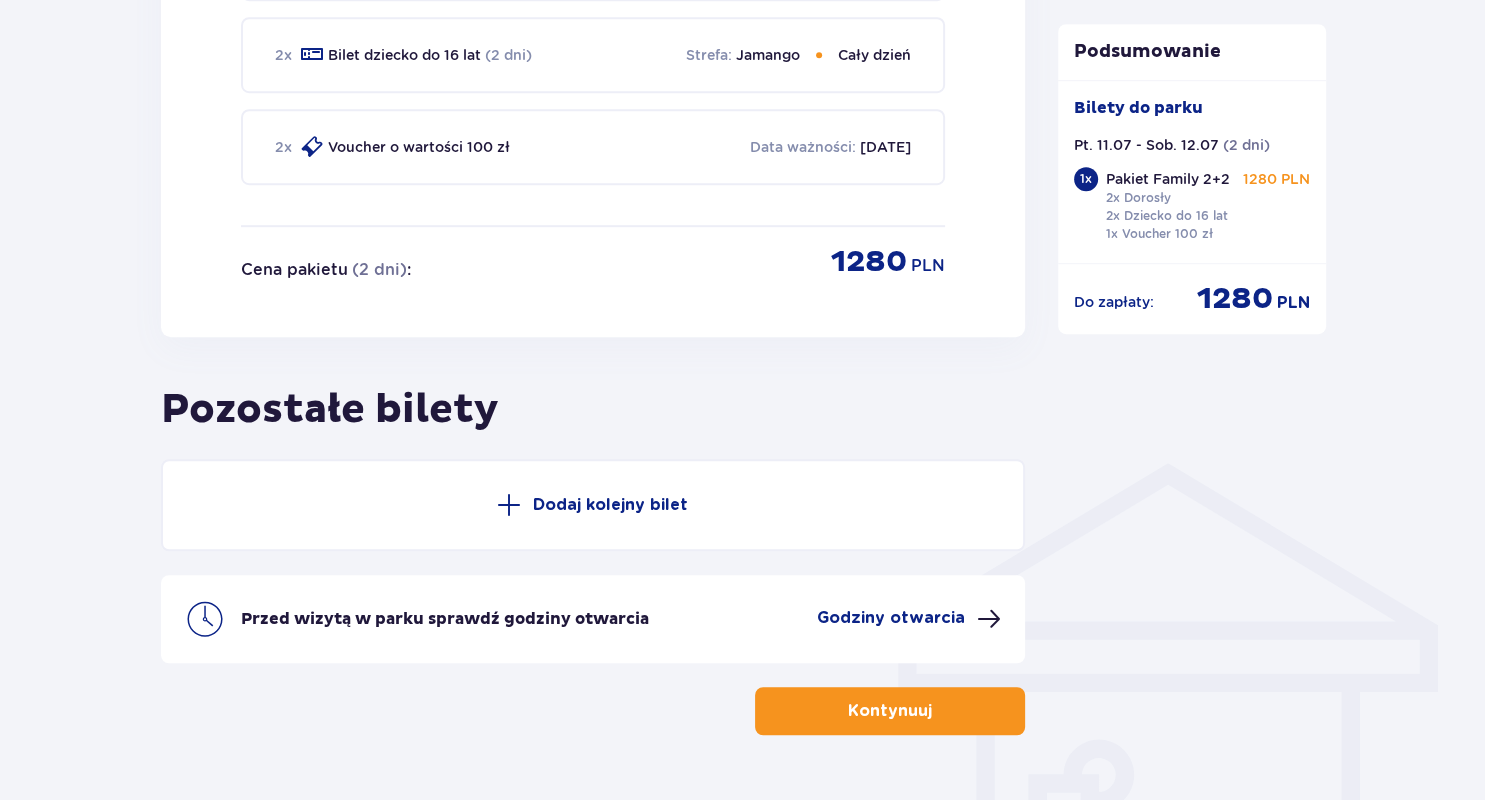 scroll, scrollTop: 1216, scrollLeft: 0, axis: vertical 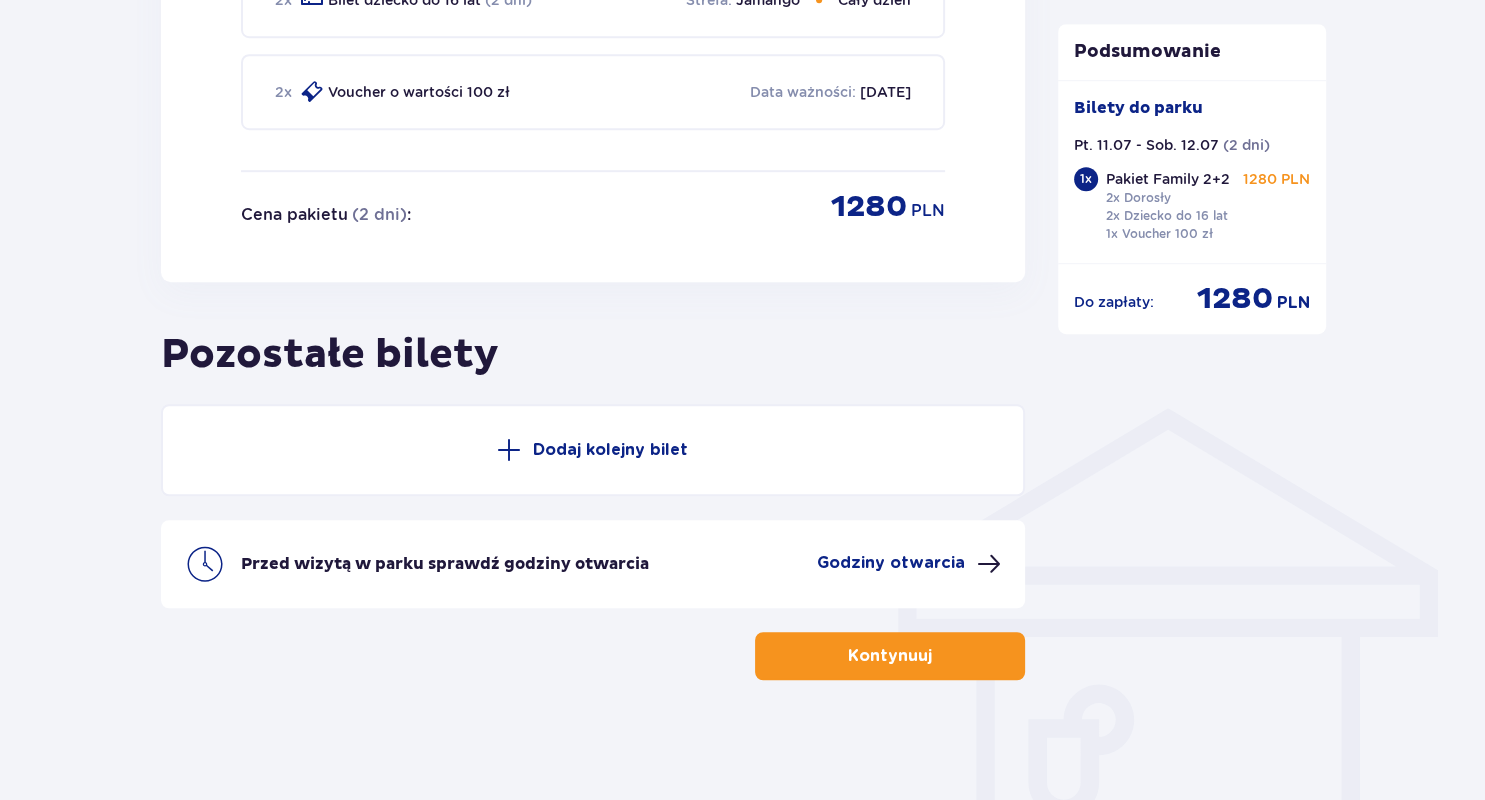 click on "Godziny otwarcia" at bounding box center [891, 563] 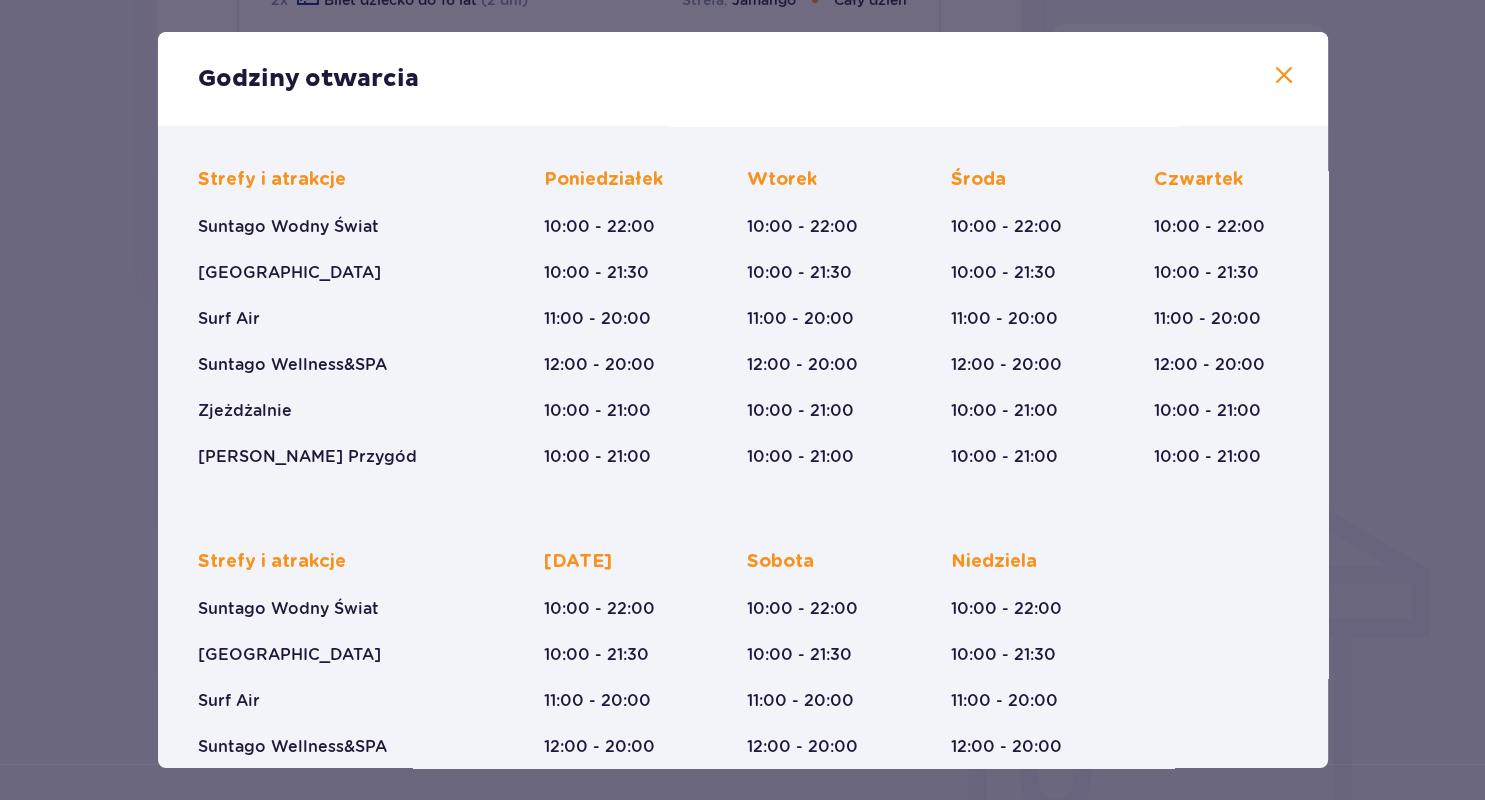 scroll, scrollTop: 126, scrollLeft: 0, axis: vertical 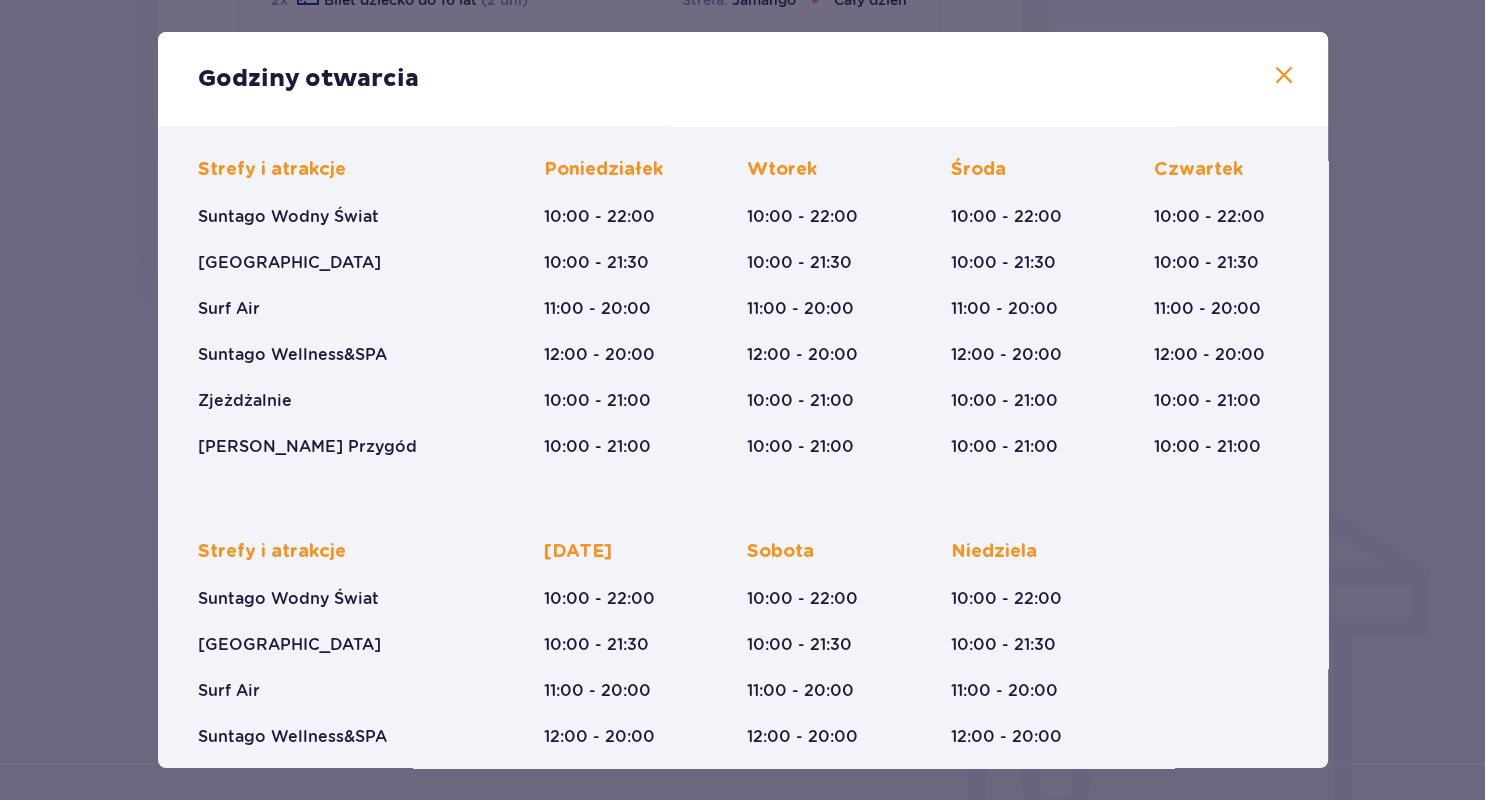 drag, startPoint x: 1323, startPoint y: 301, endPoint x: 1347, endPoint y: 432, distance: 133.18033 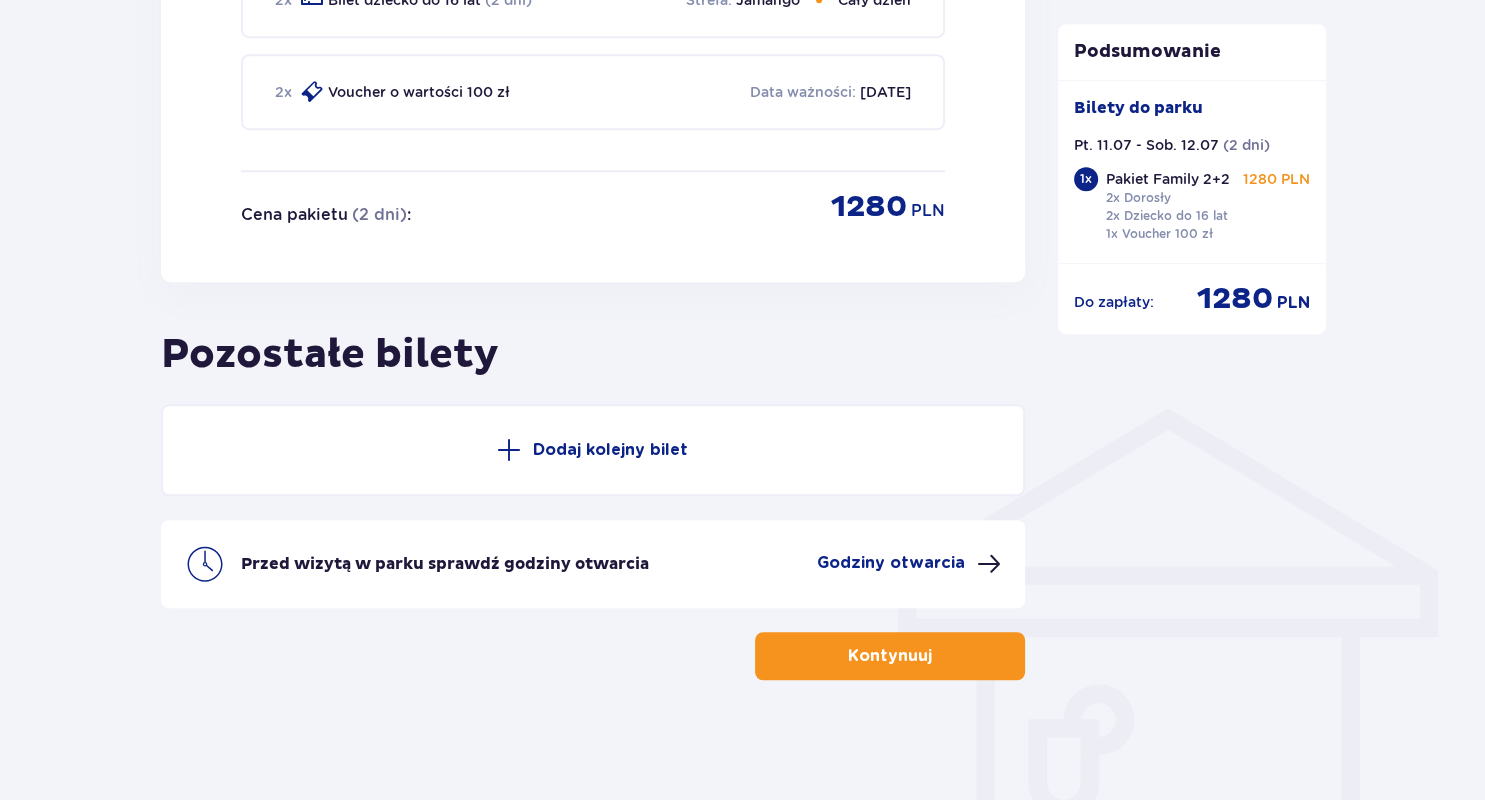 drag, startPoint x: 1347, startPoint y: 432, endPoint x: 1354, endPoint y: 396, distance: 36.67424 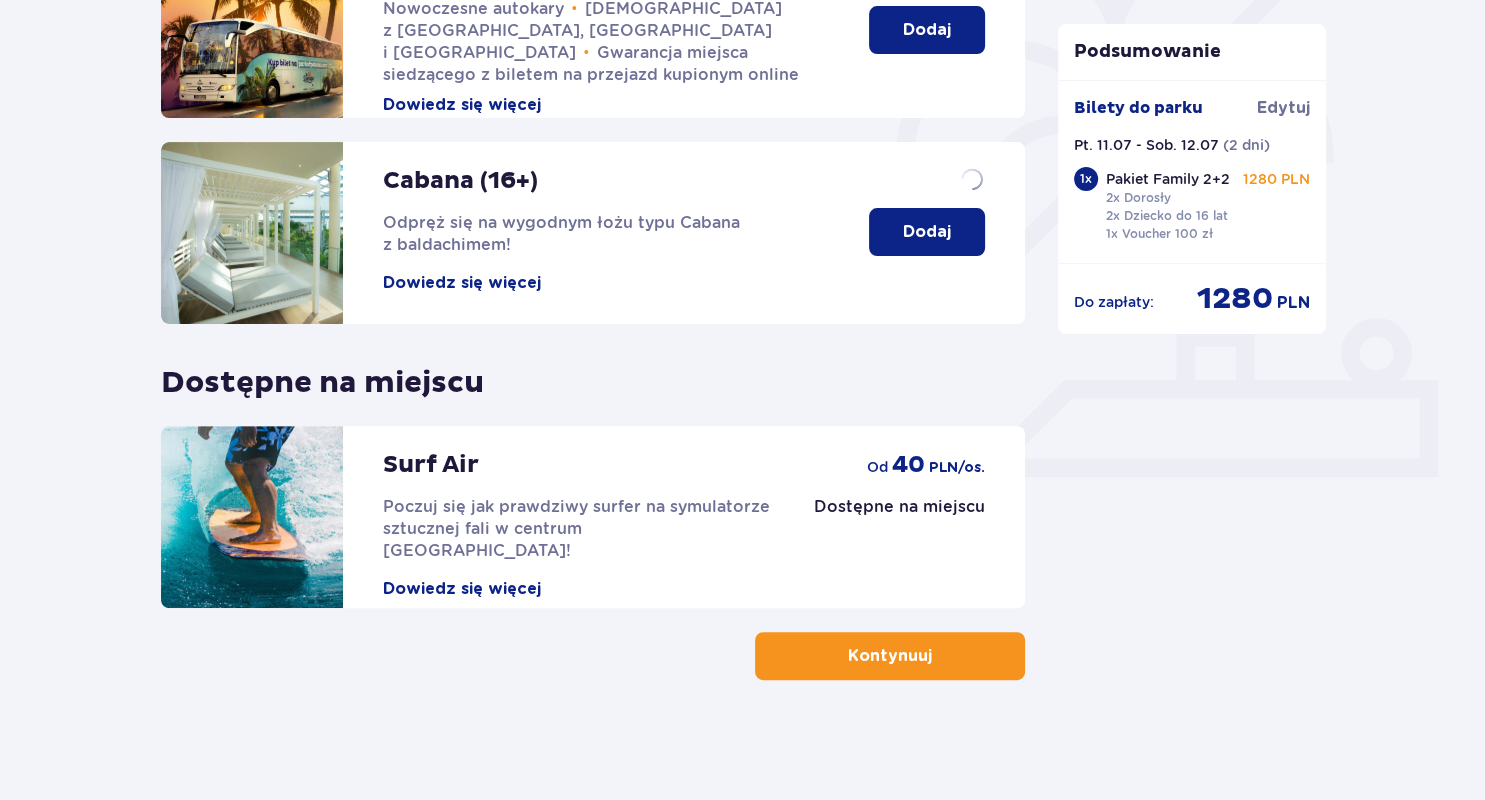 scroll, scrollTop: 0, scrollLeft: 0, axis: both 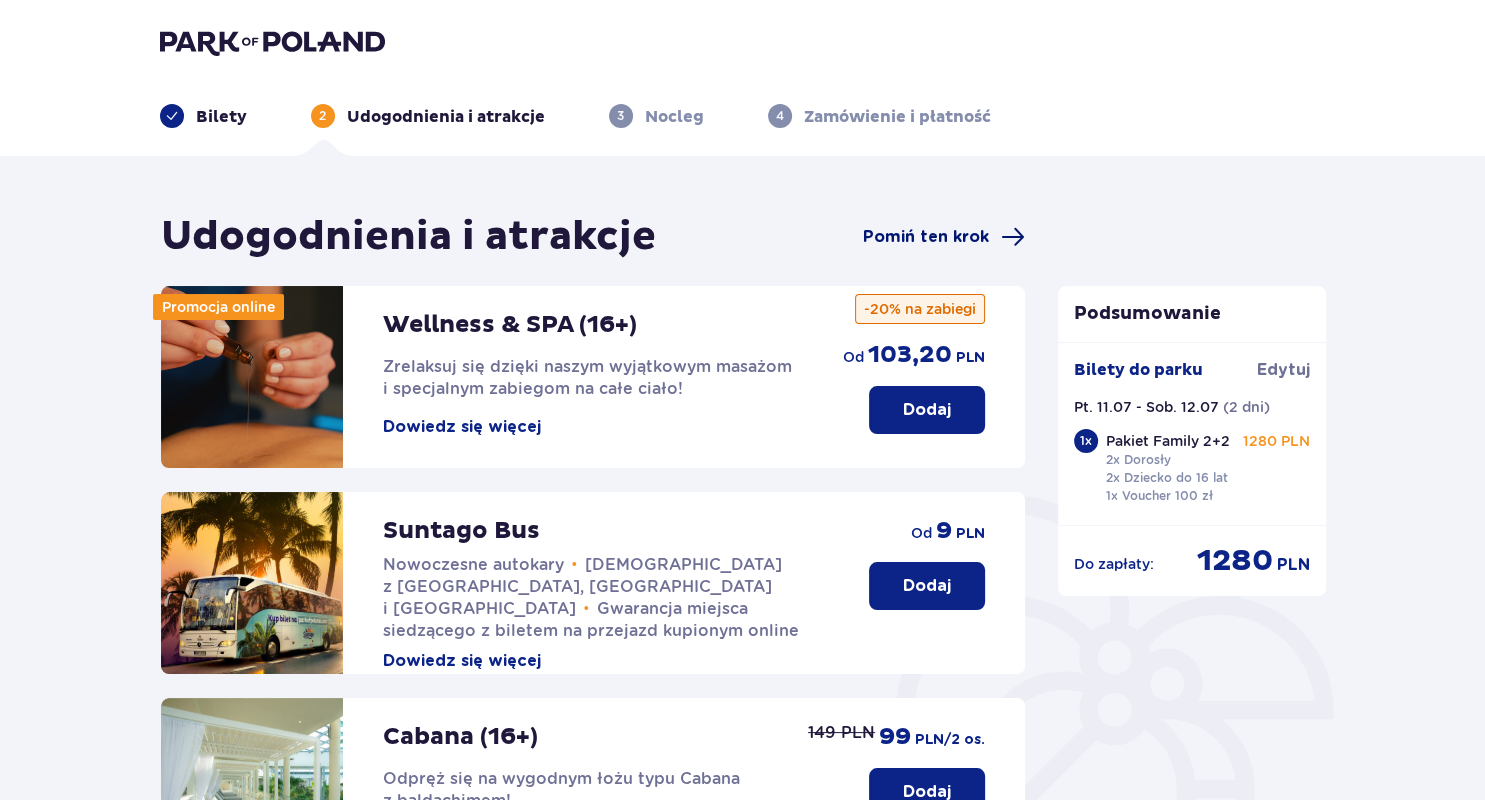 click on "Pomiń ten krok" at bounding box center (926, 237) 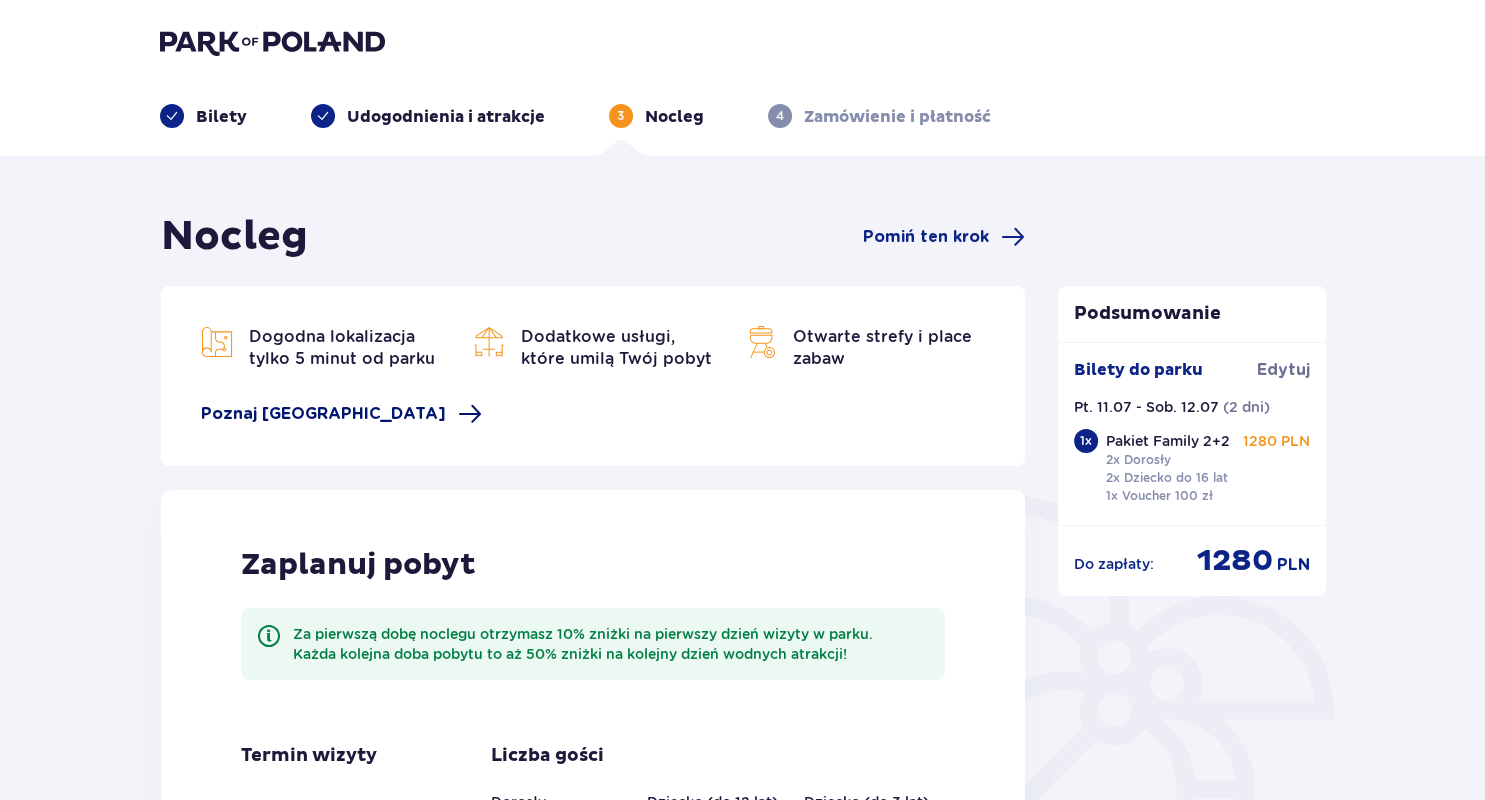 click on "Poznaj [GEOGRAPHIC_DATA]" at bounding box center [323, 414] 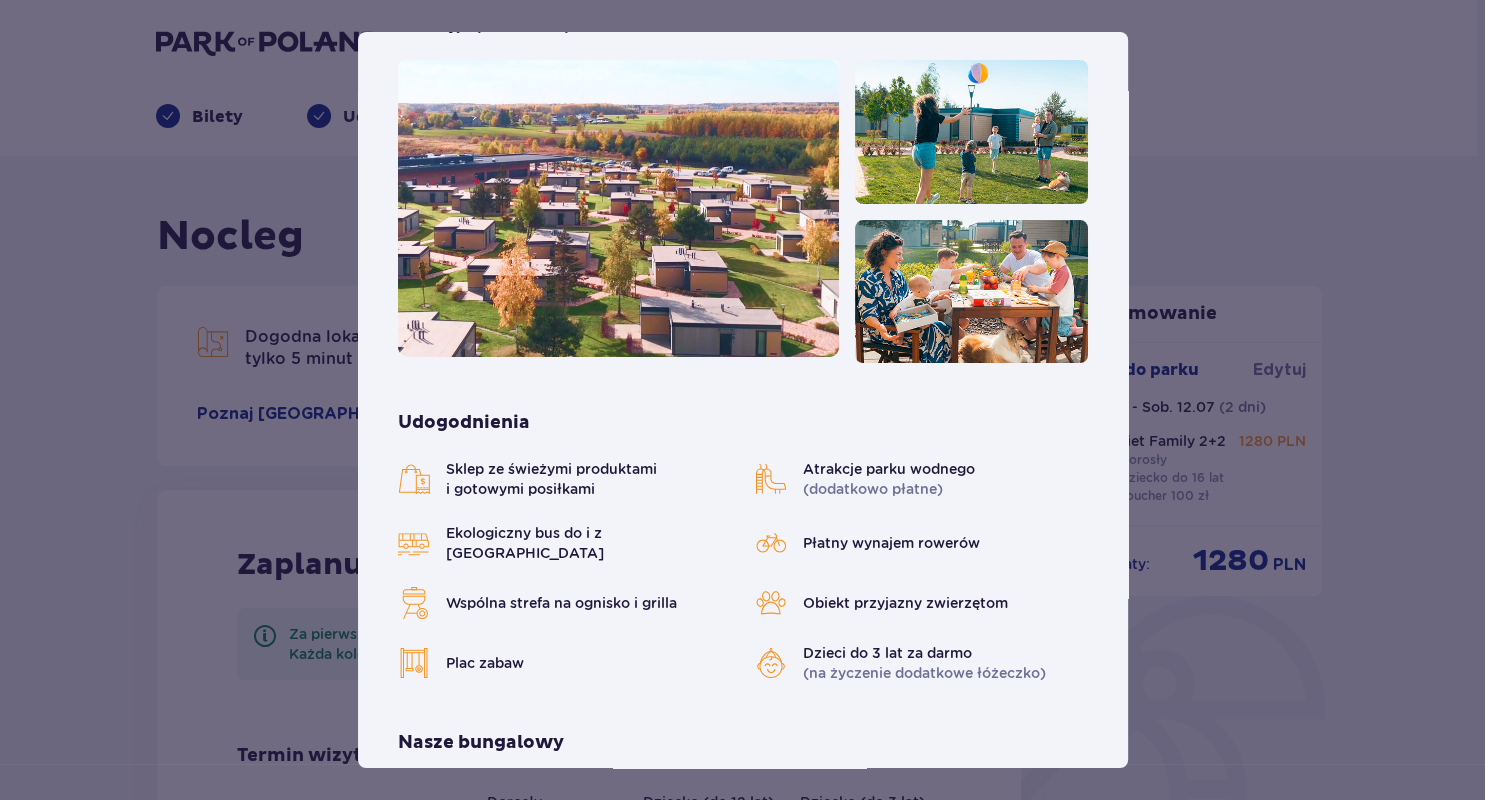 scroll, scrollTop: 264, scrollLeft: 0, axis: vertical 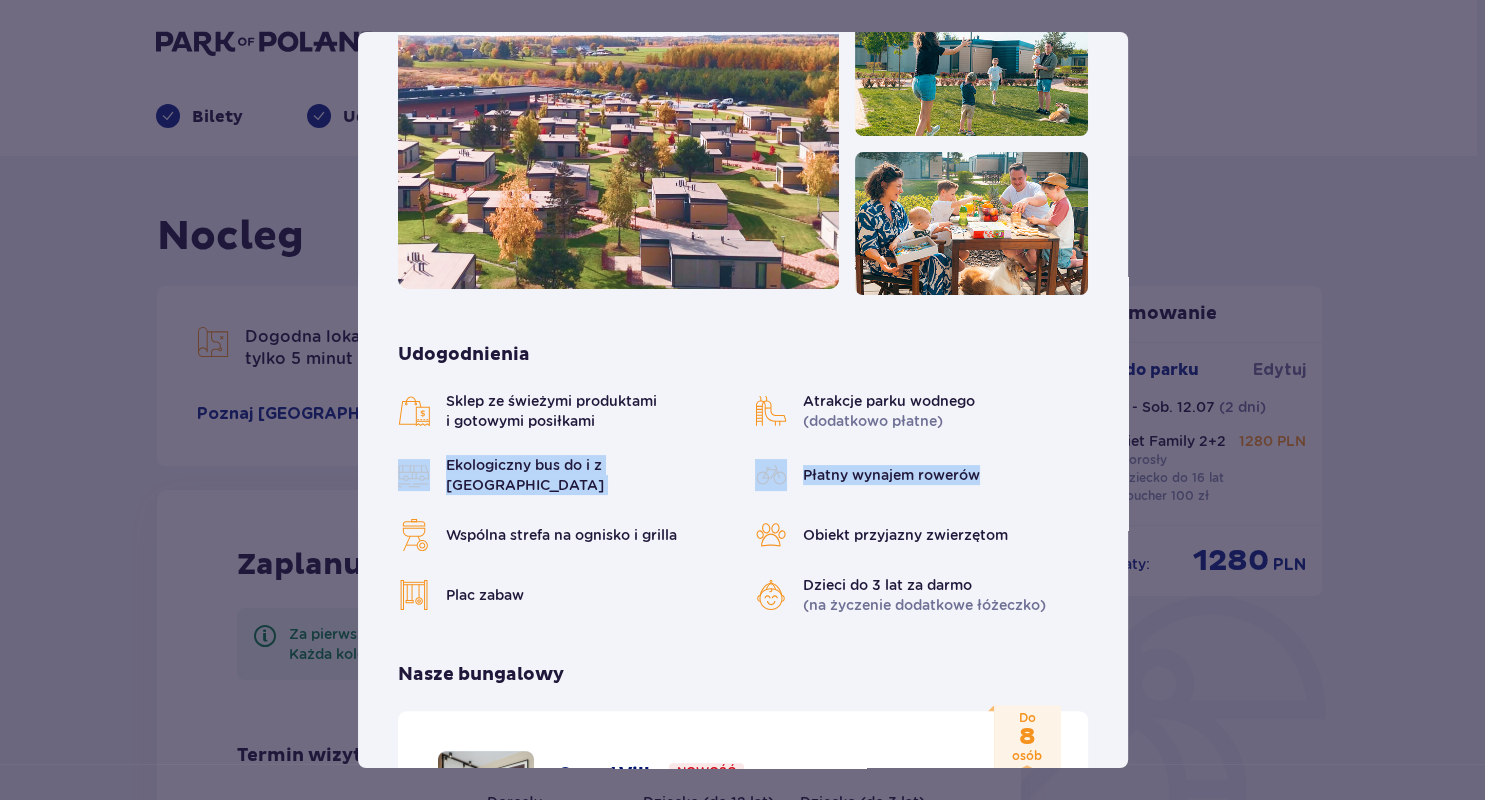 drag, startPoint x: 1122, startPoint y: 285, endPoint x: 1134, endPoint y: 455, distance: 170.423 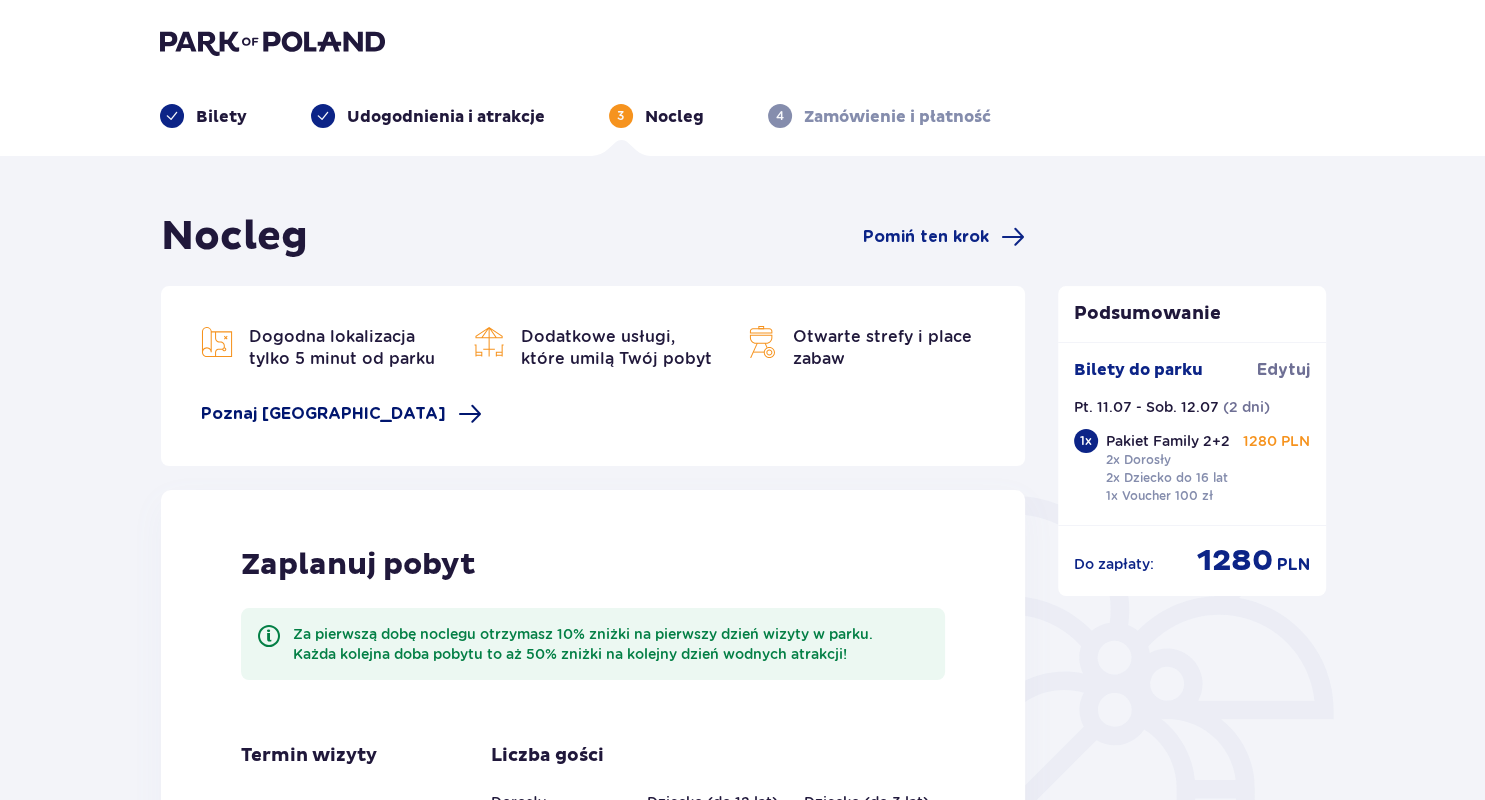 click on "Poznaj Suntago Village" at bounding box center (323, 414) 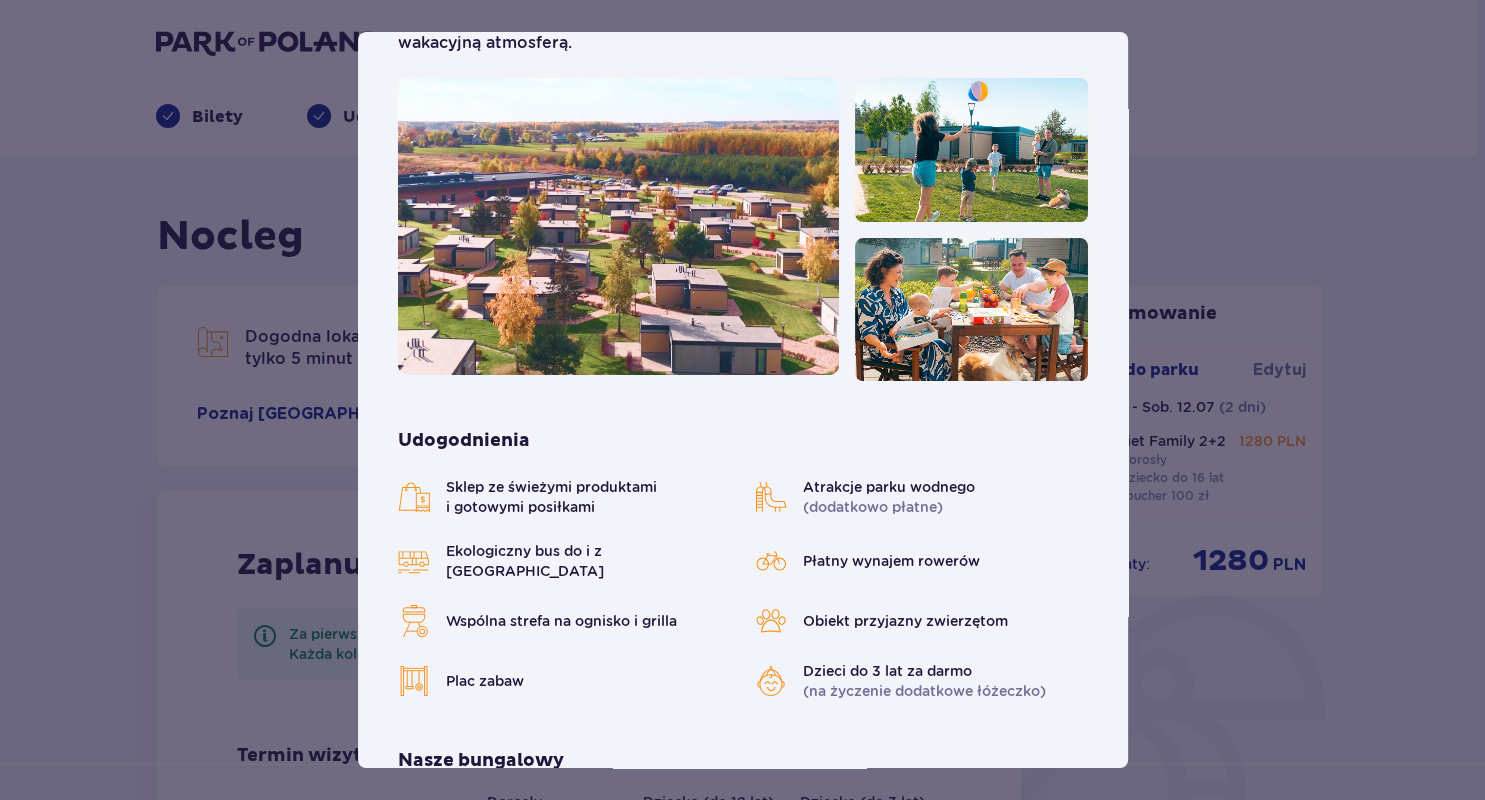 scroll, scrollTop: 271, scrollLeft: 0, axis: vertical 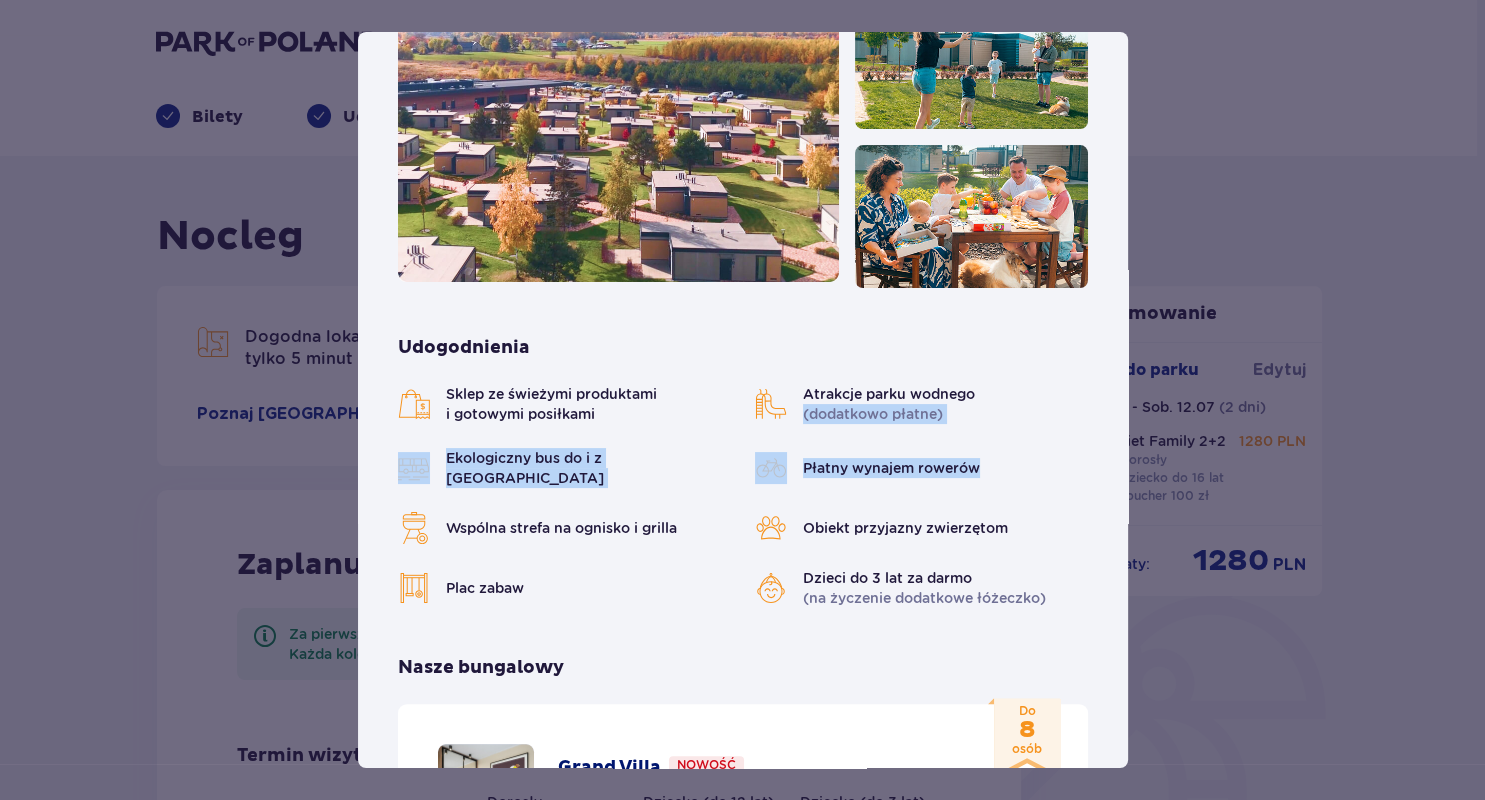 drag, startPoint x: 1121, startPoint y: 231, endPoint x: 1152, endPoint y: 426, distance: 197.44873 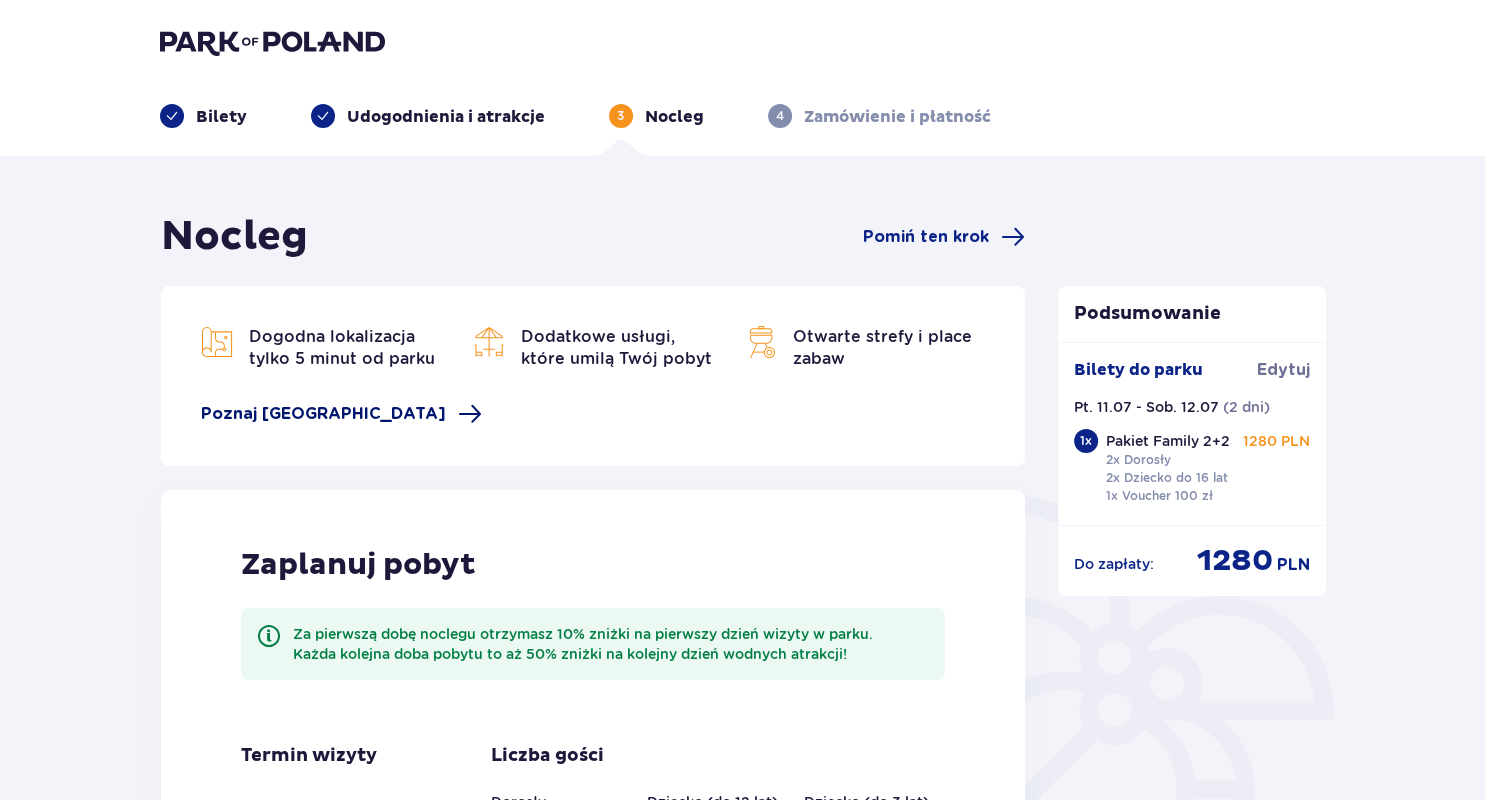 click on "Poznaj Suntago Village" at bounding box center [323, 414] 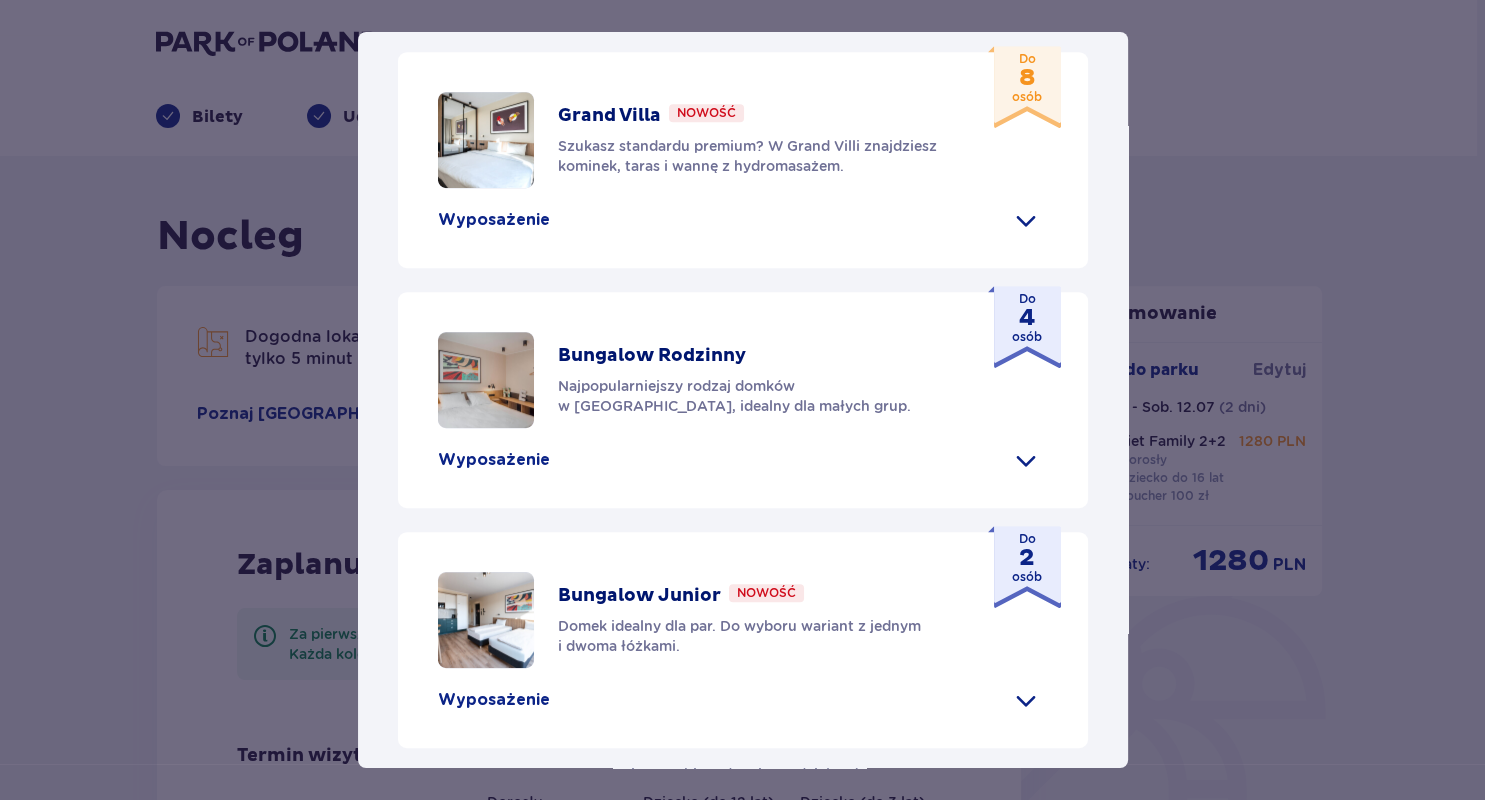 scroll, scrollTop: 949, scrollLeft: 0, axis: vertical 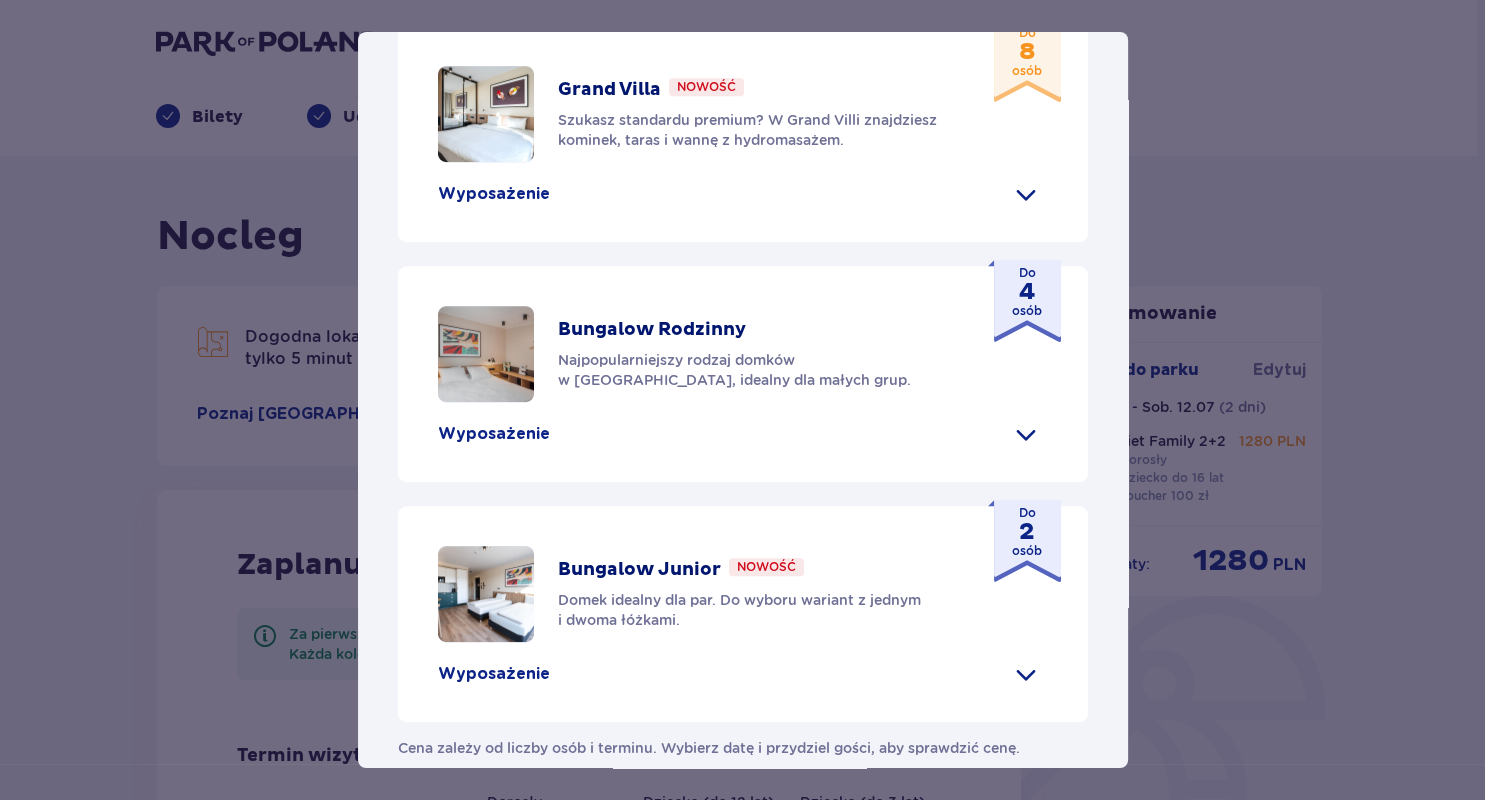 click on "Wyposażenie" at bounding box center (494, 434) 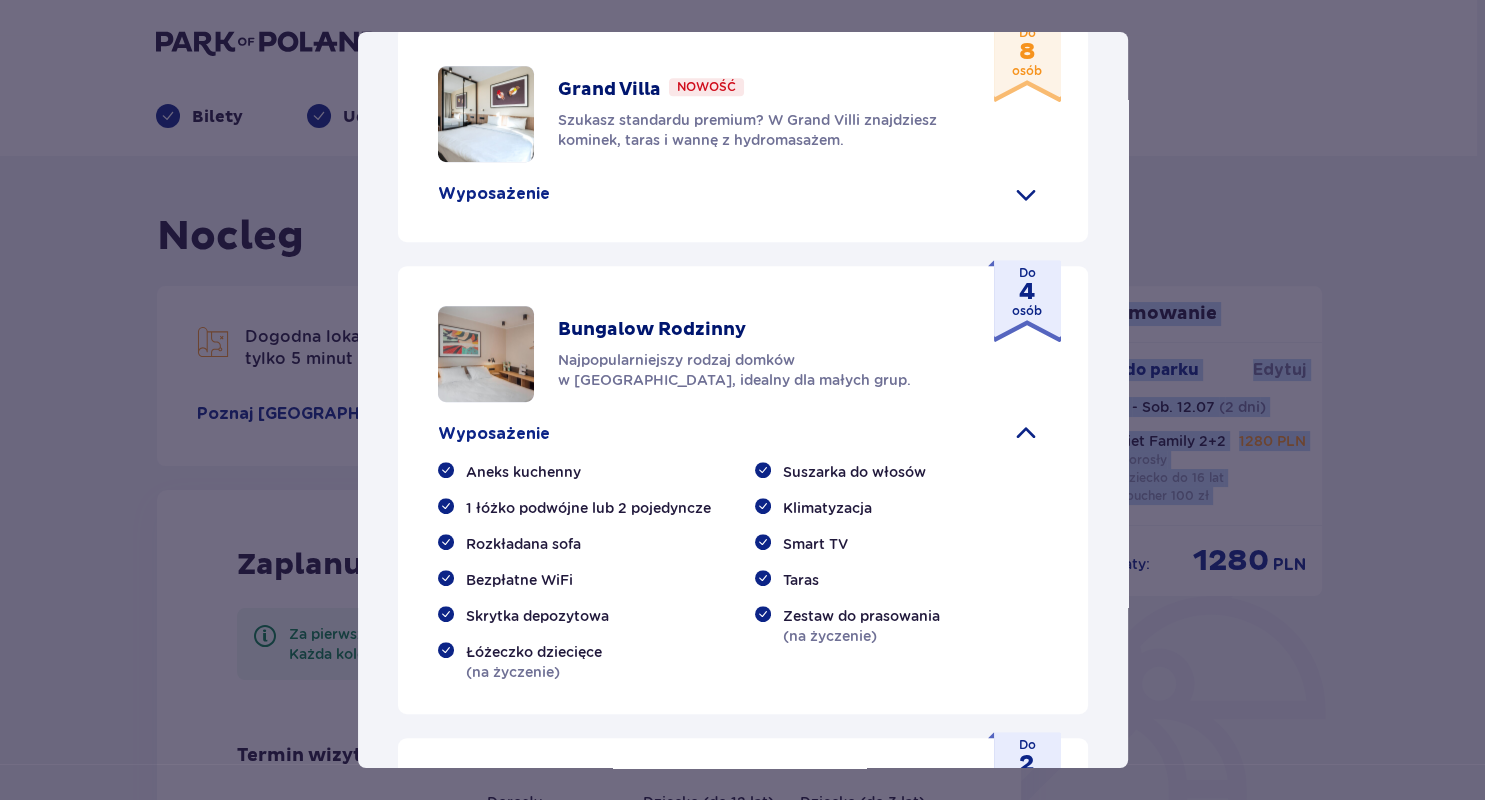 drag, startPoint x: 1128, startPoint y: 492, endPoint x: 1125, endPoint y: 537, distance: 45.099888 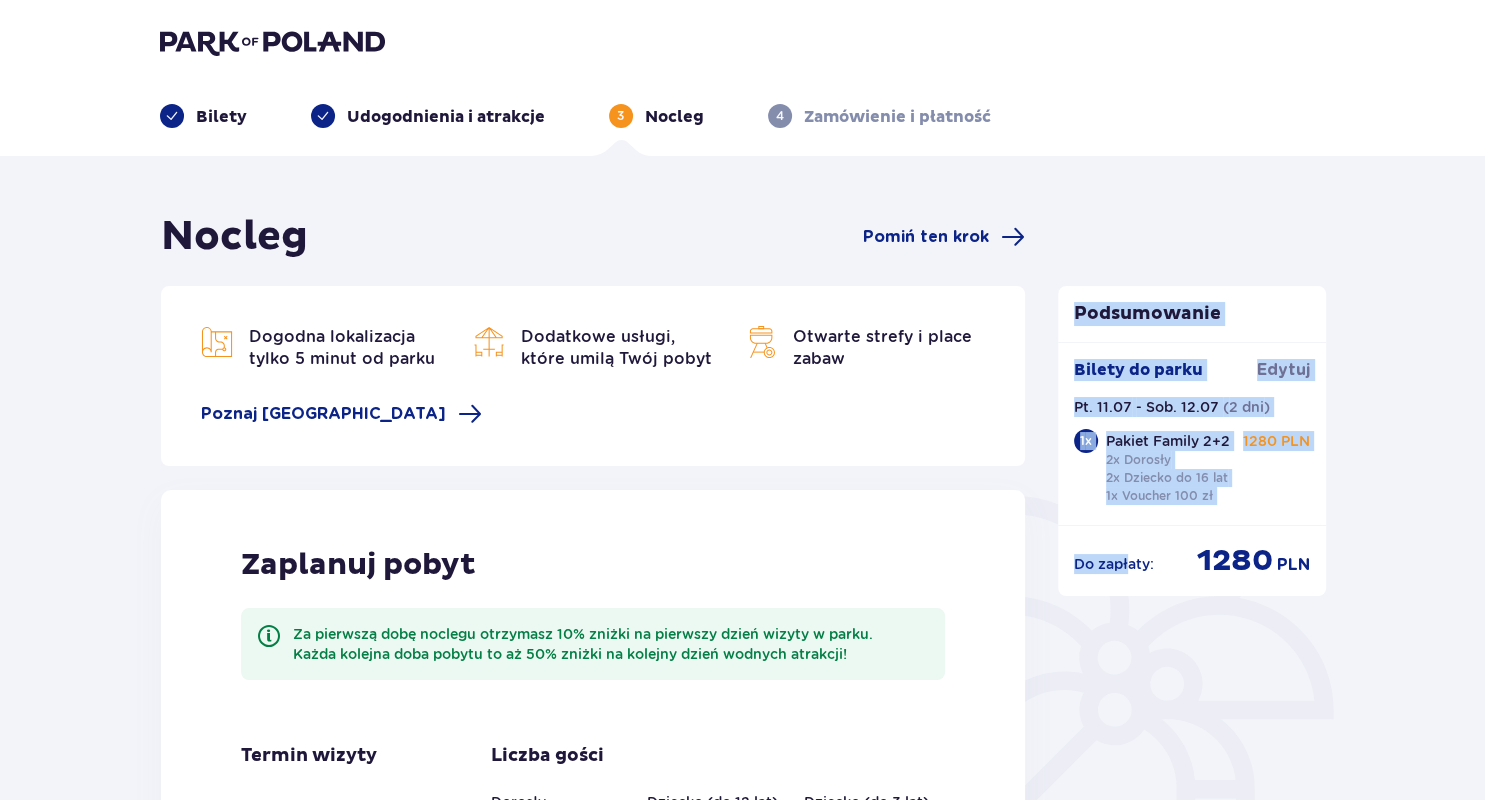 click on "Do zapłaty : 1280 PLN" at bounding box center [1192, 552] 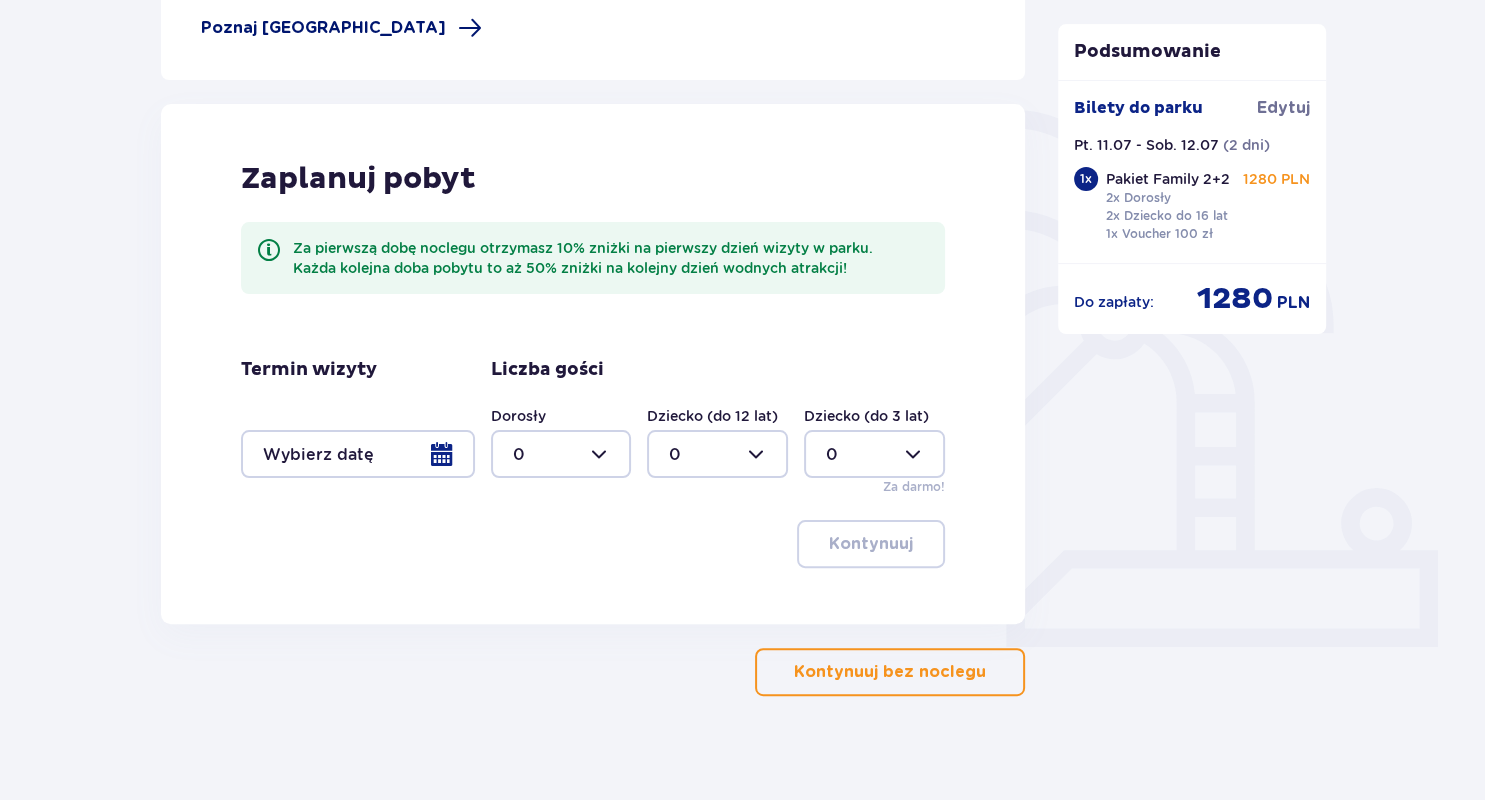 scroll, scrollTop: 402, scrollLeft: 0, axis: vertical 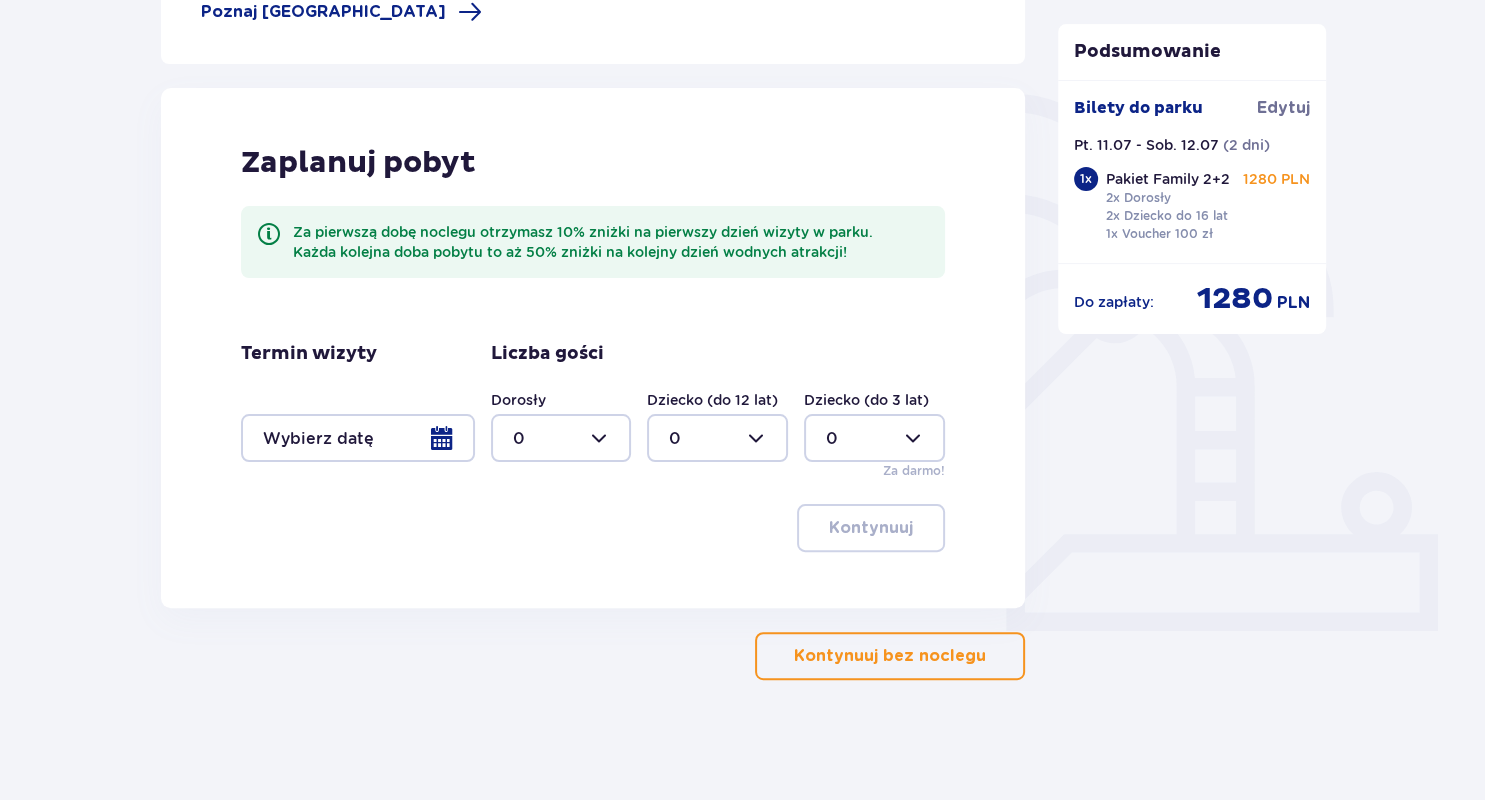 click at bounding box center [561, 438] 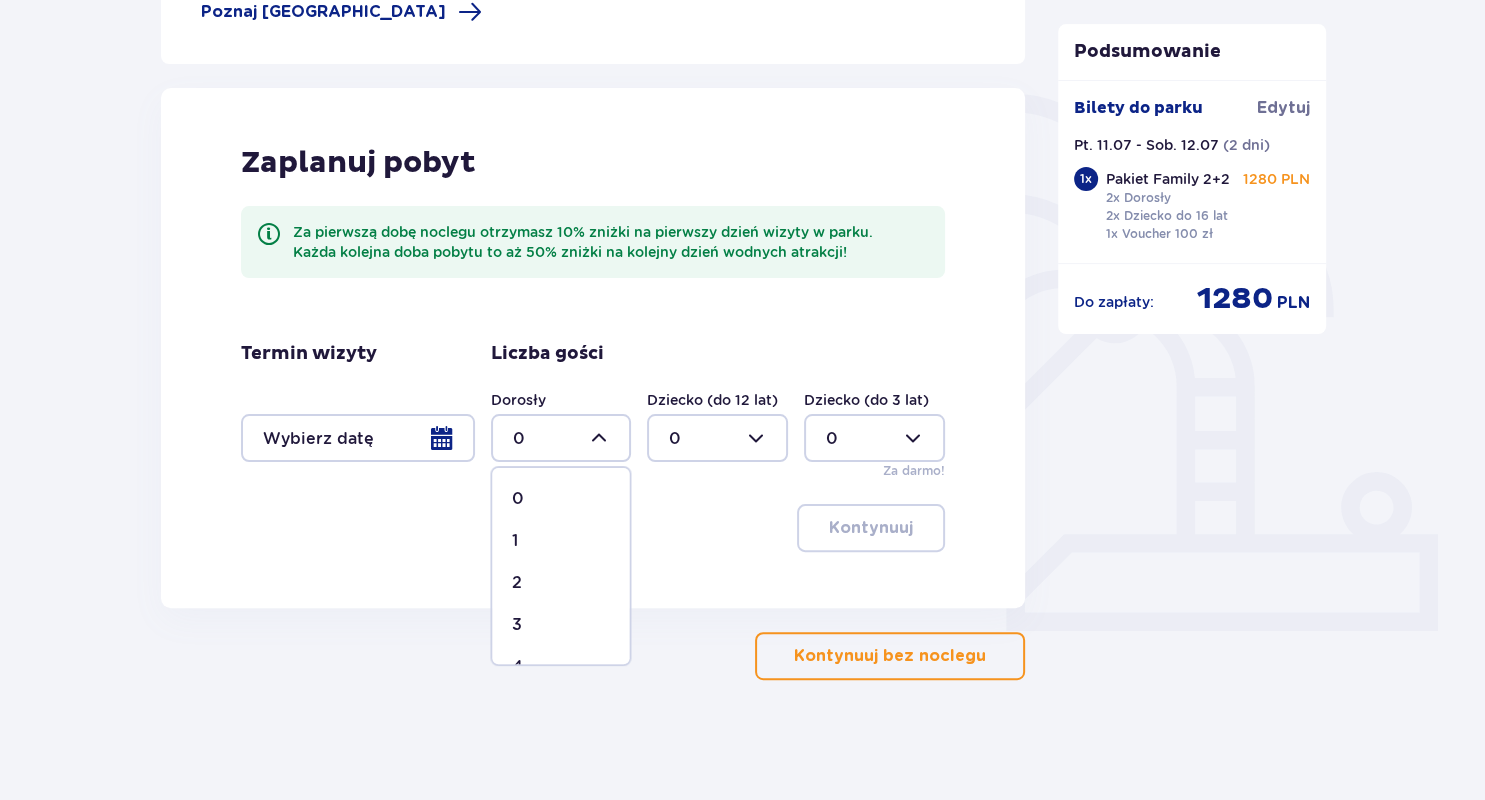click on "2" at bounding box center [560, 583] 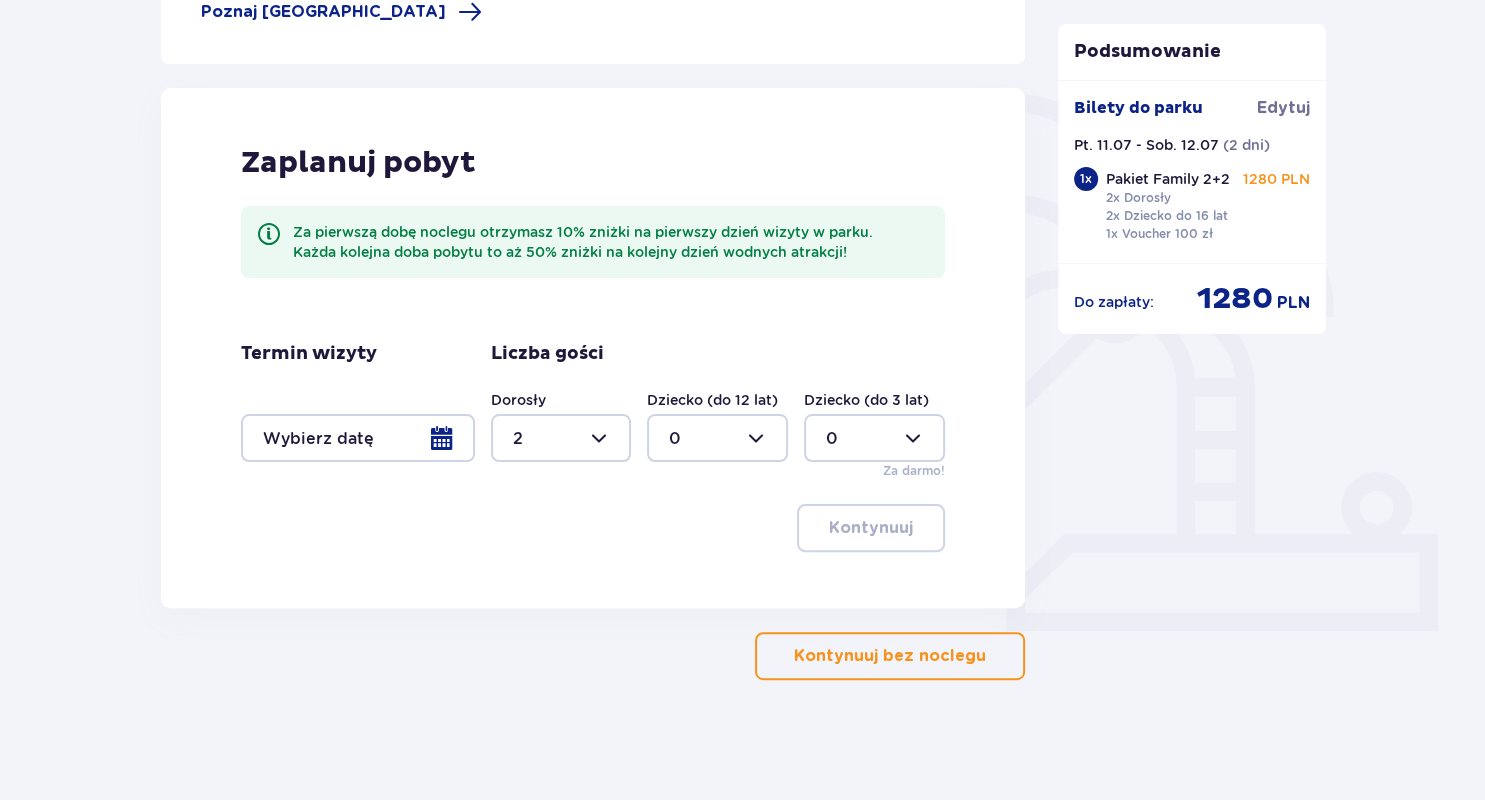 click at bounding box center [358, 438] 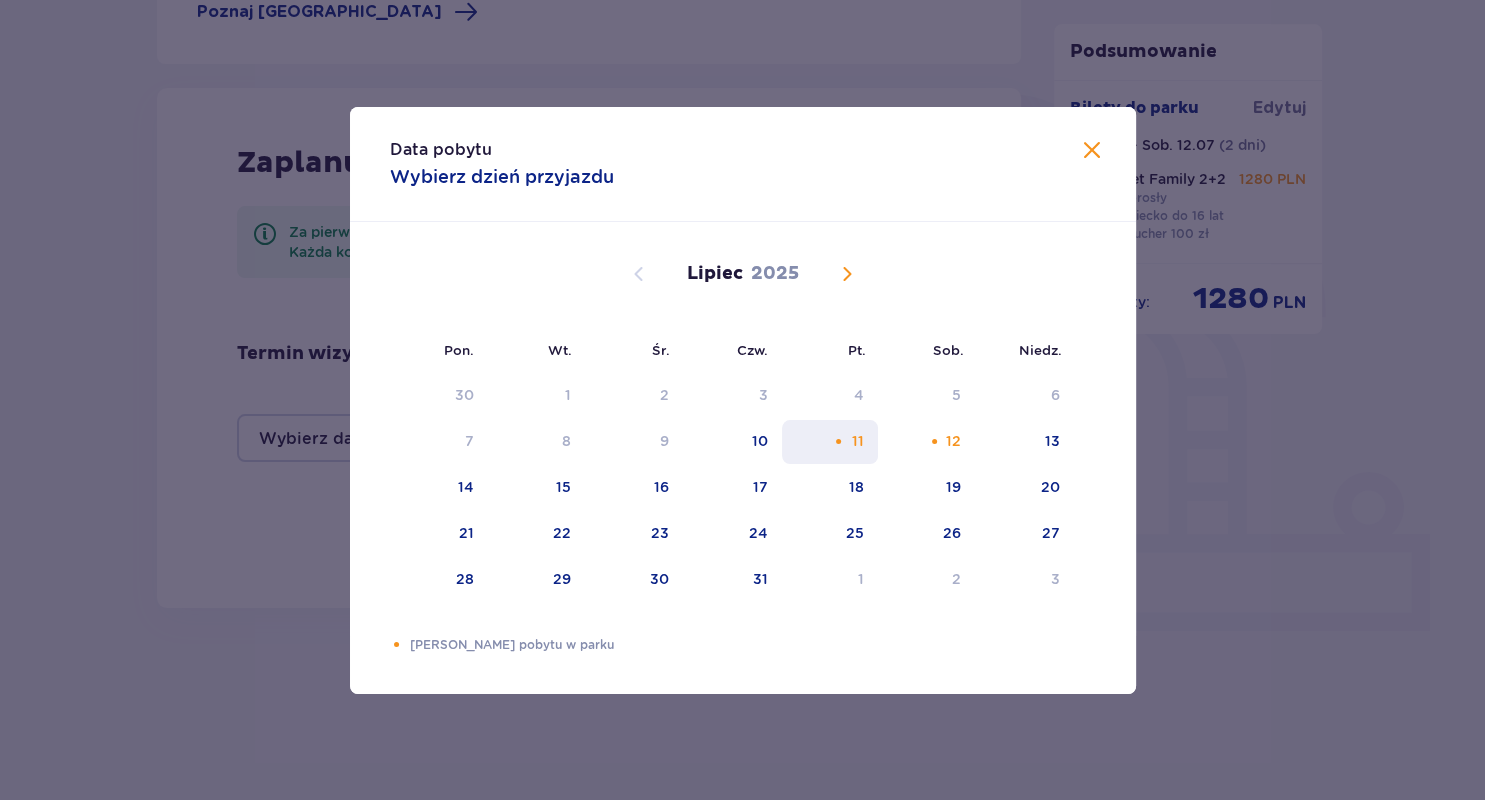 click at bounding box center [838, 441] 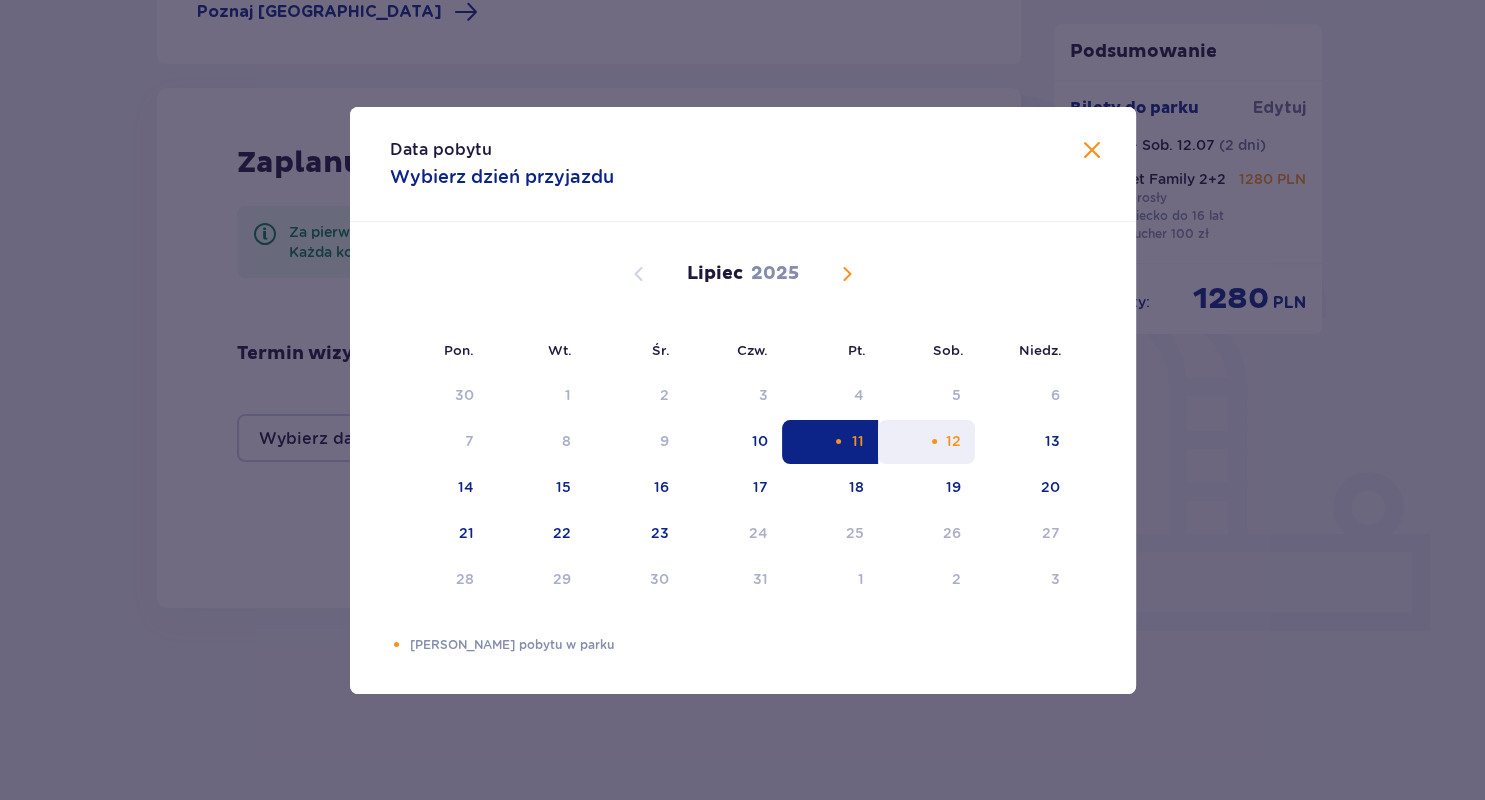 click at bounding box center [934, 441] 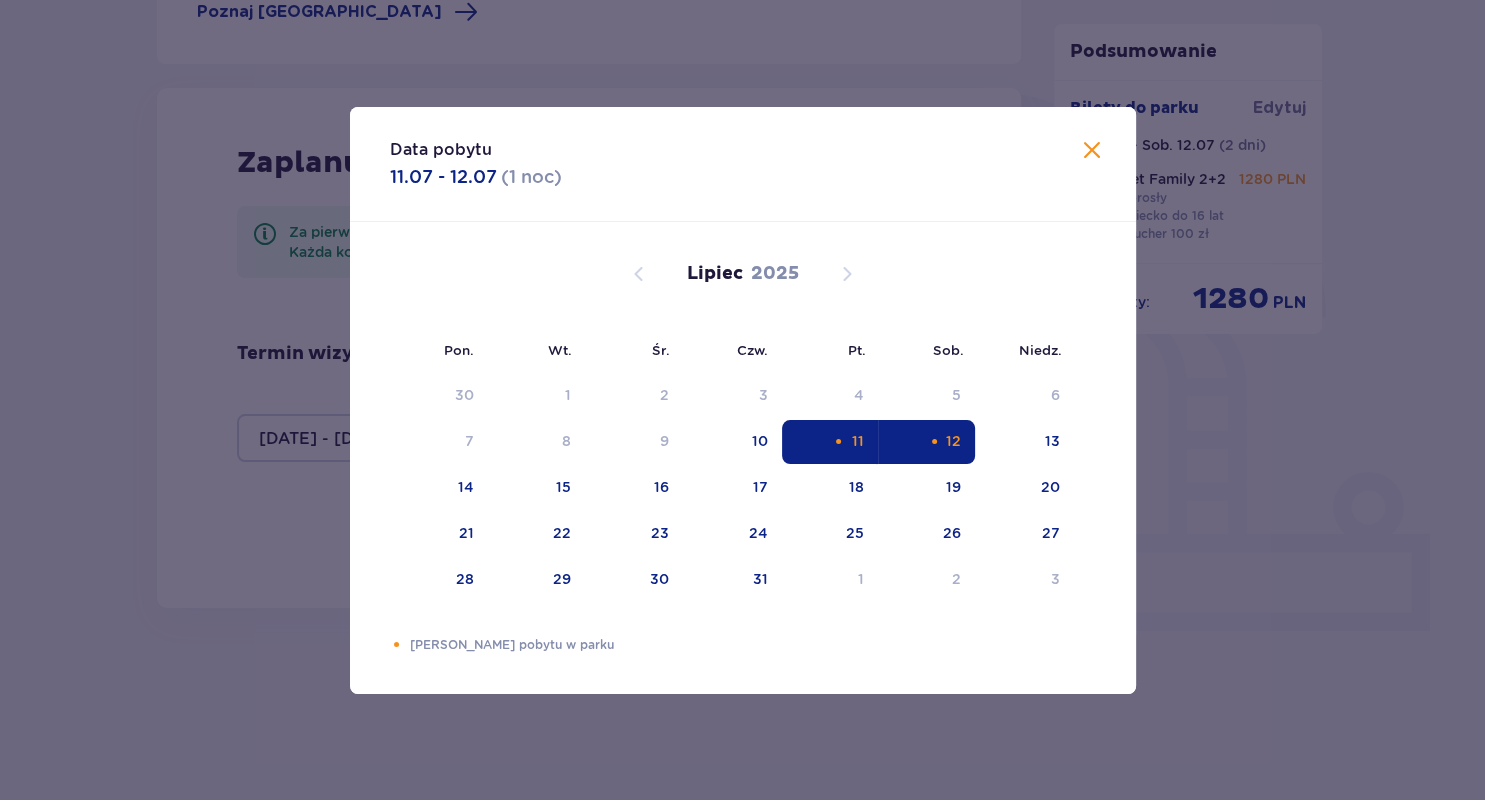 type on "11.07.25 - 12.07.25" 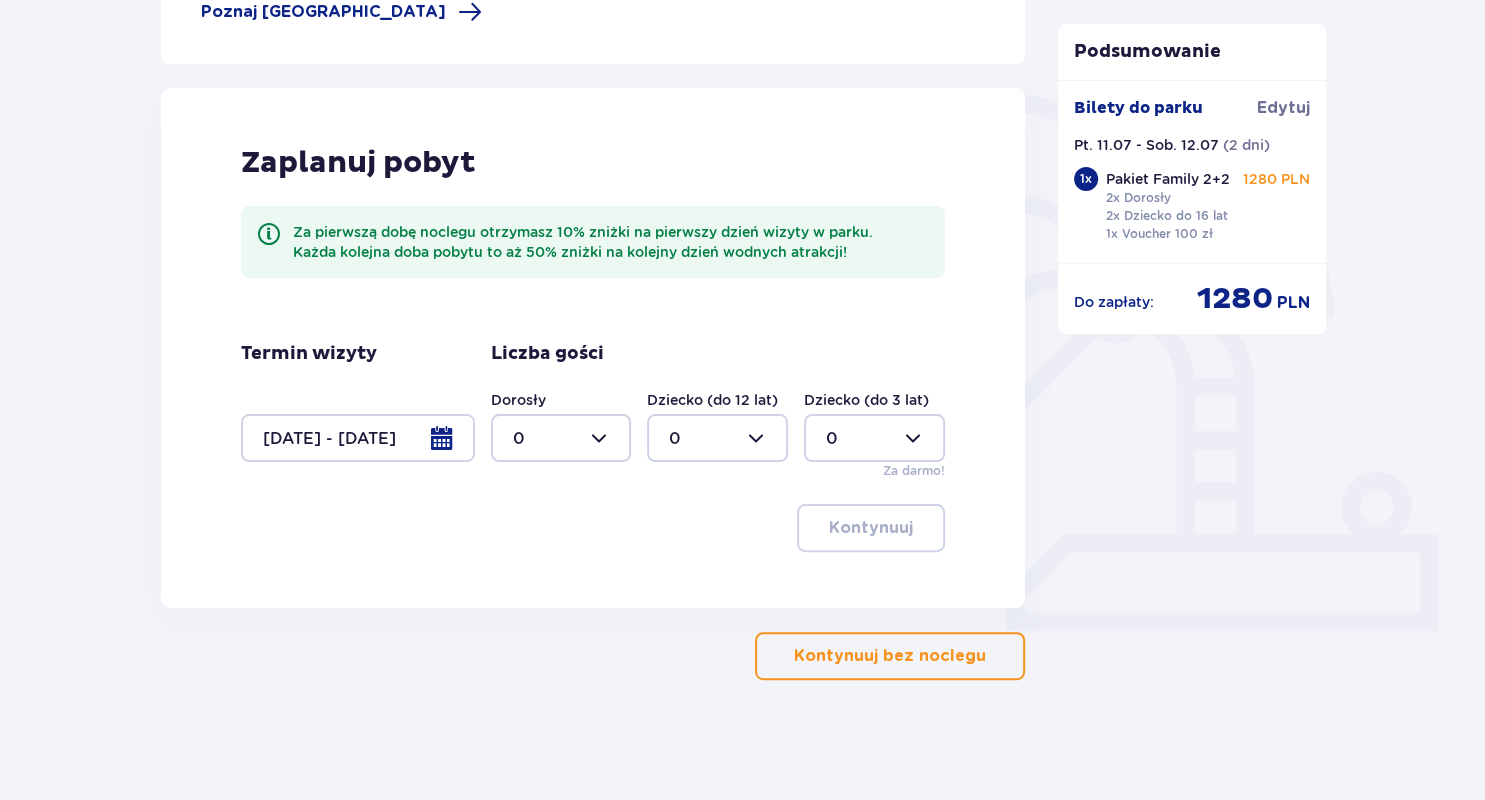 click at bounding box center [561, 438] 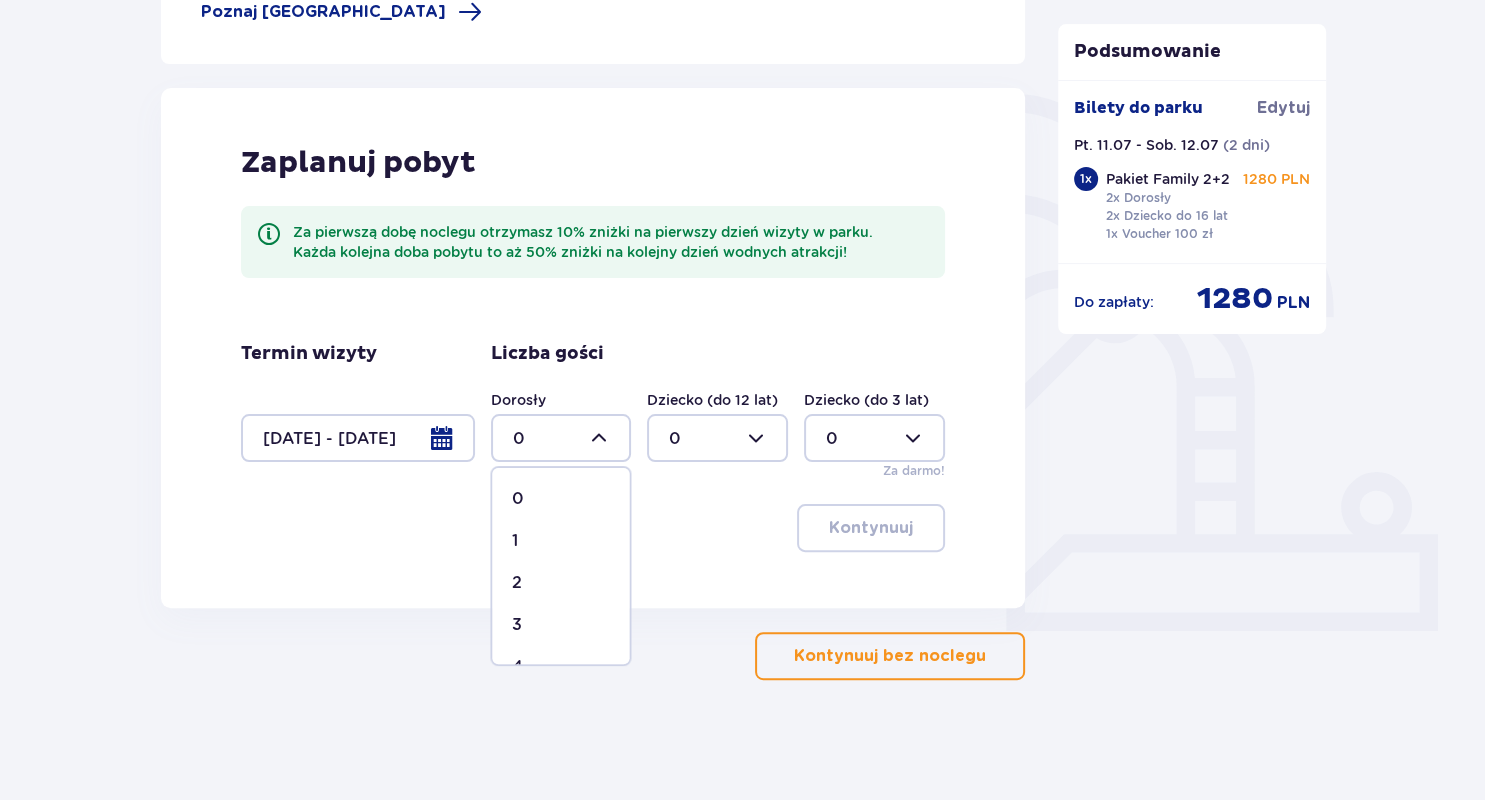 click on "2" at bounding box center (560, 583) 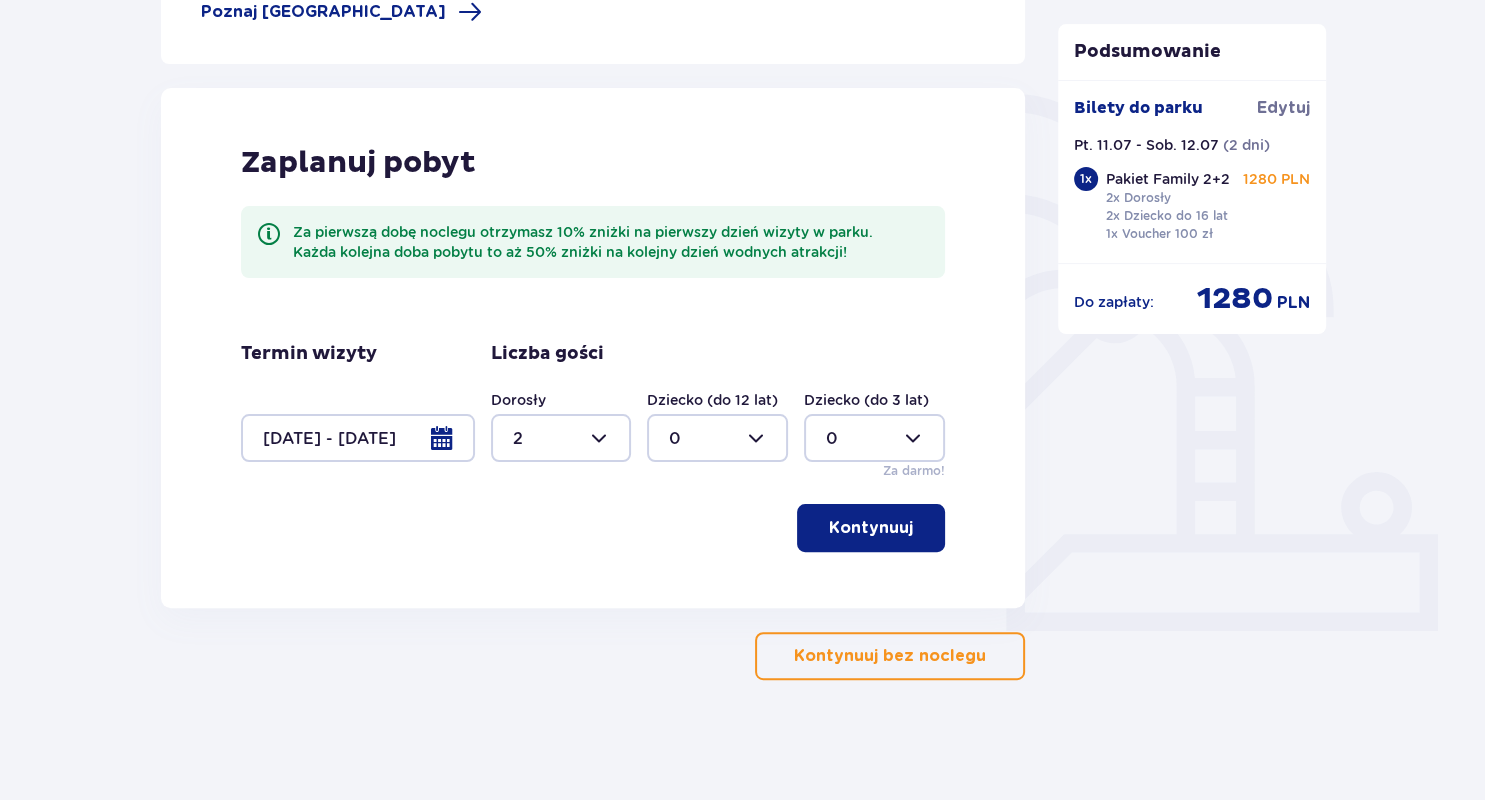 click at bounding box center [717, 438] 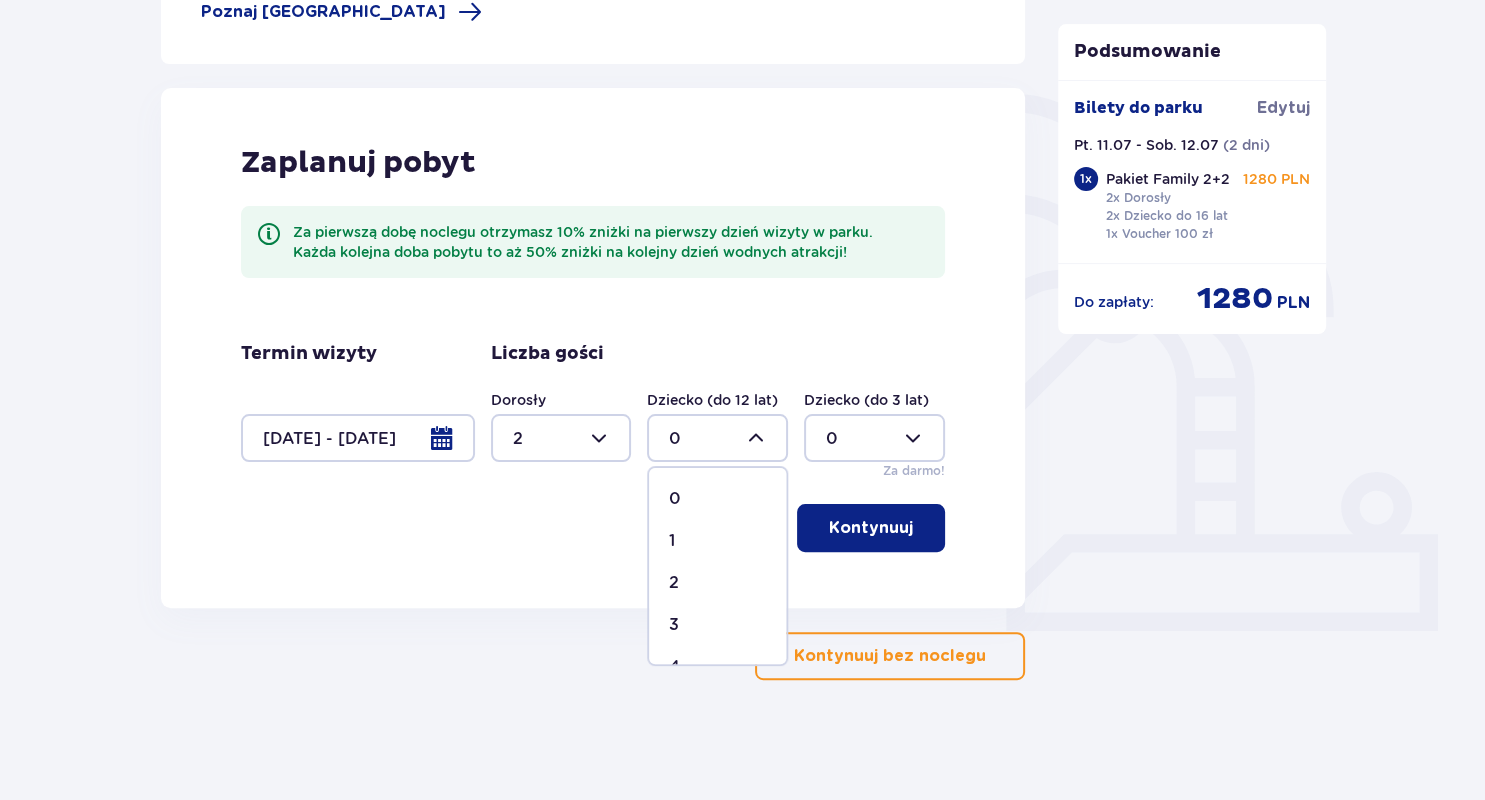 click on "2" at bounding box center [717, 583] 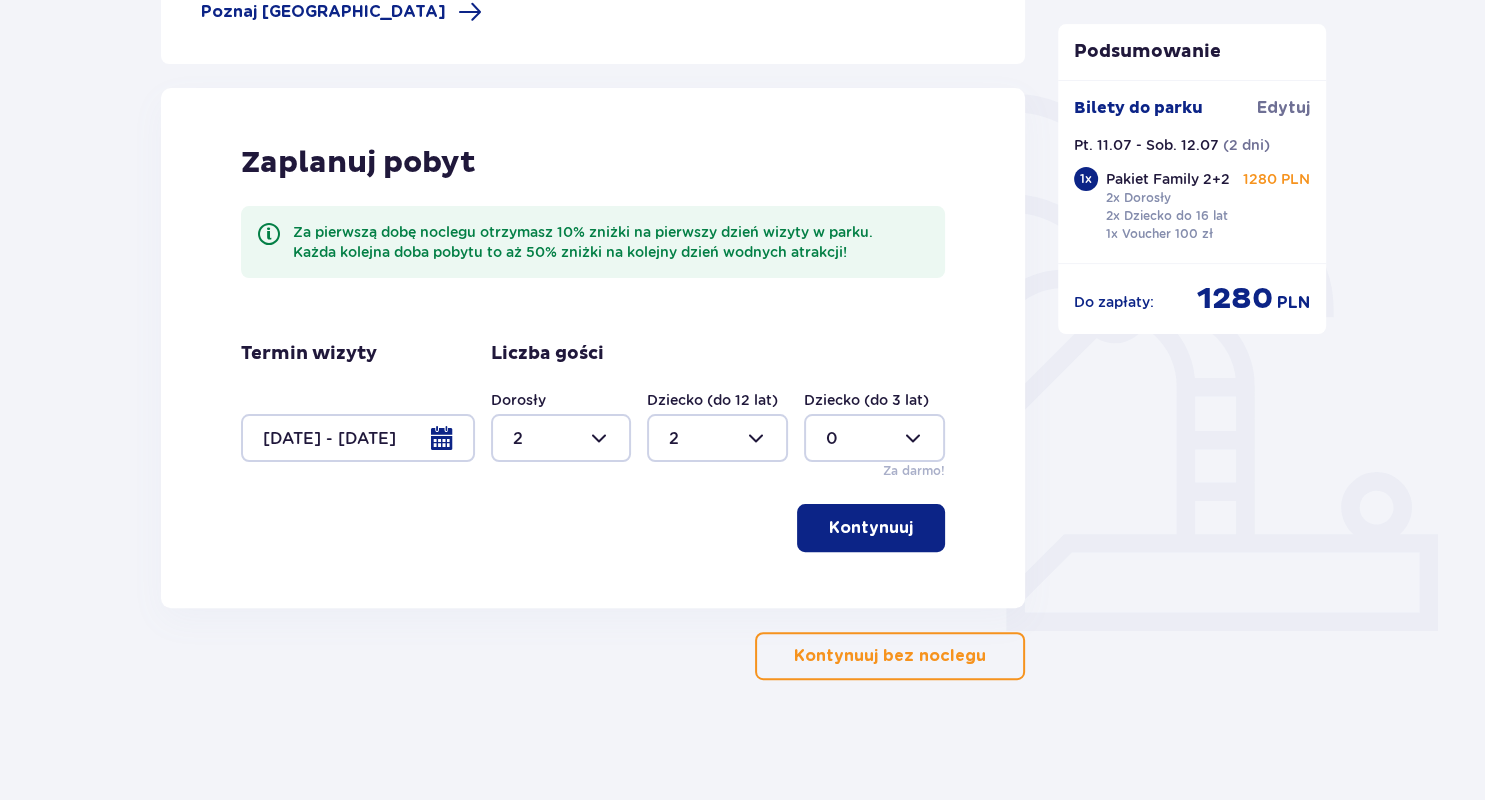 click on "Kontynuuj" at bounding box center (871, 528) 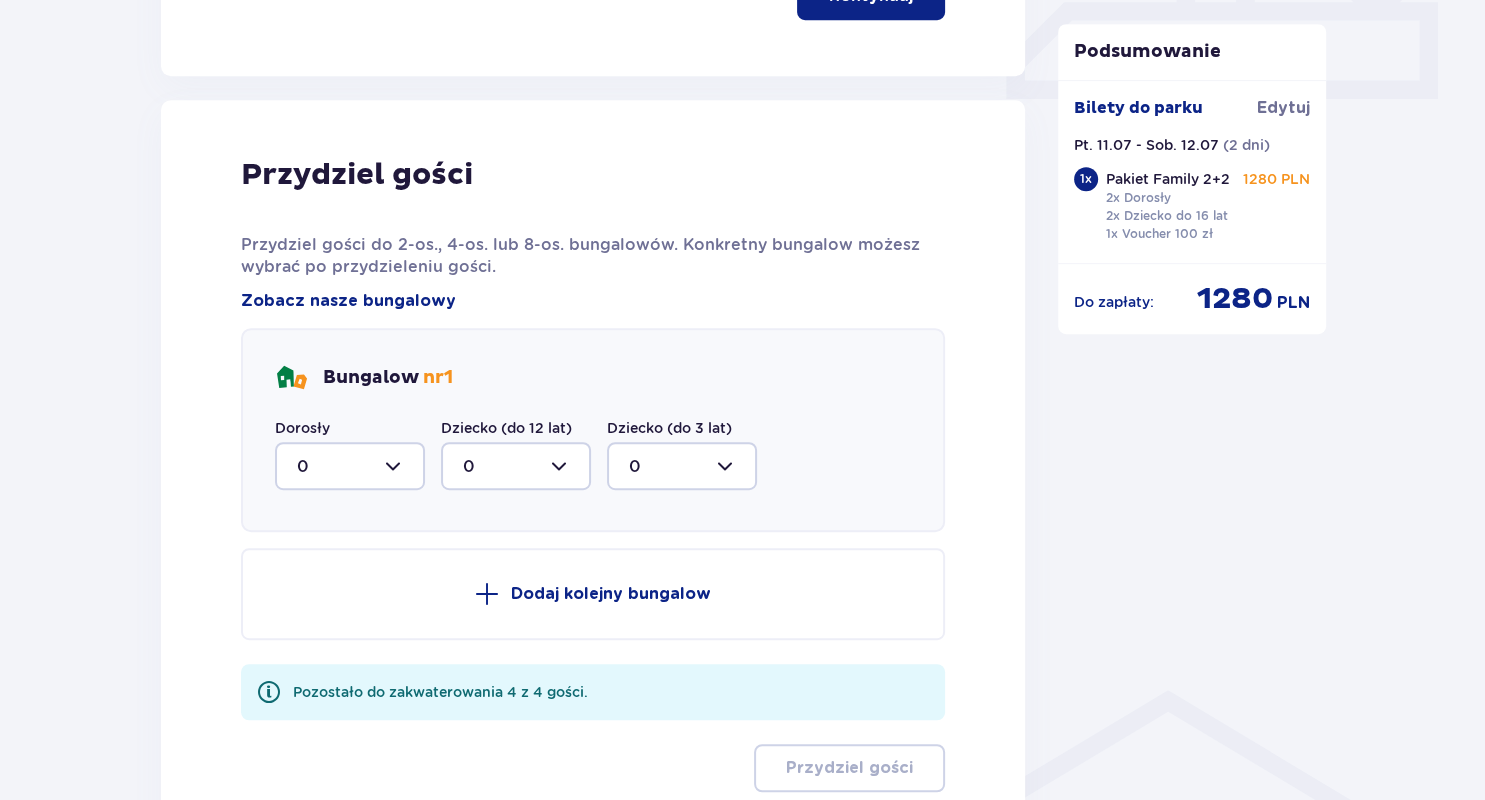 scroll, scrollTop: 1010, scrollLeft: 0, axis: vertical 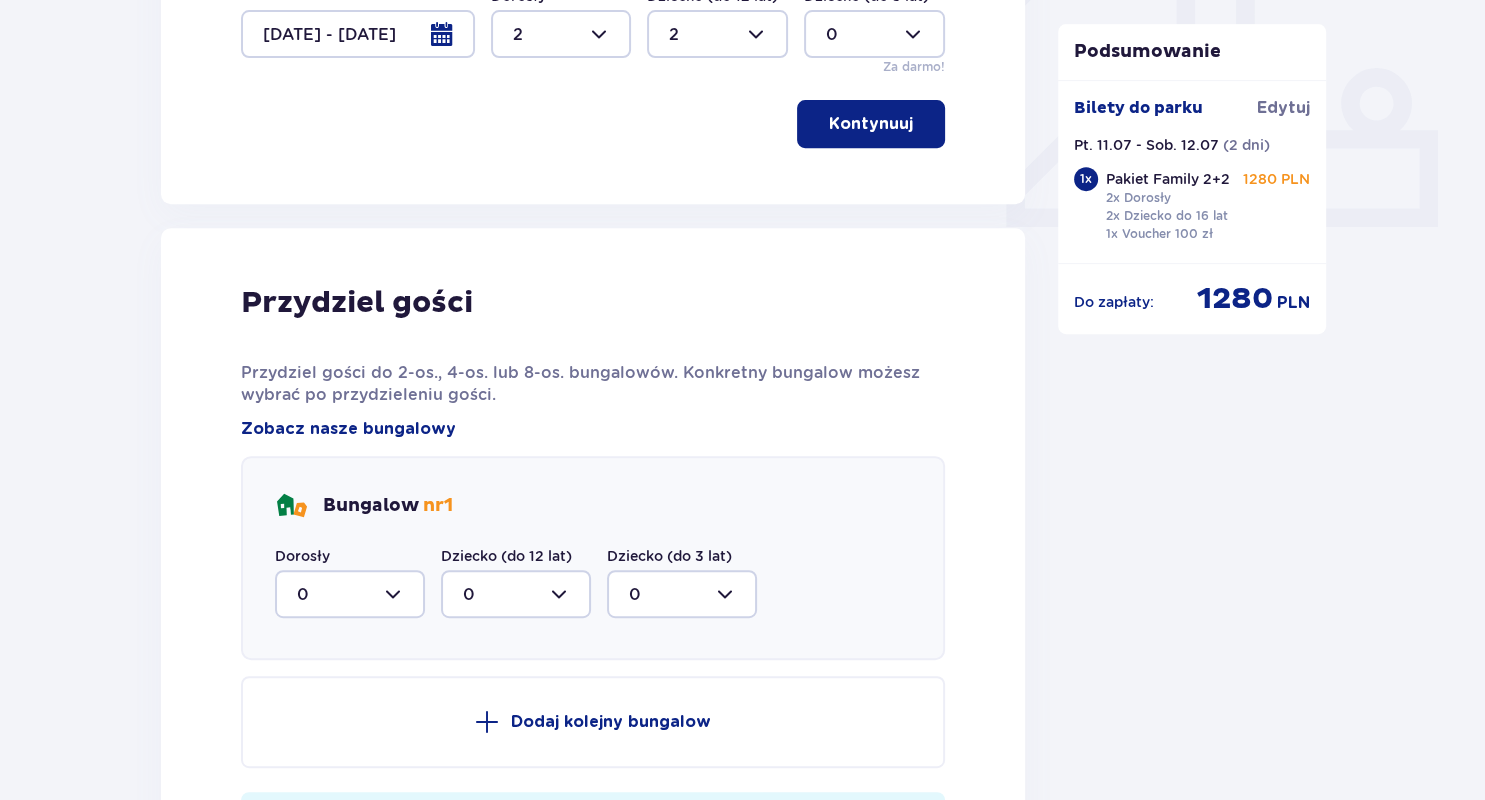 click on "Kontynuuj" at bounding box center [871, 124] 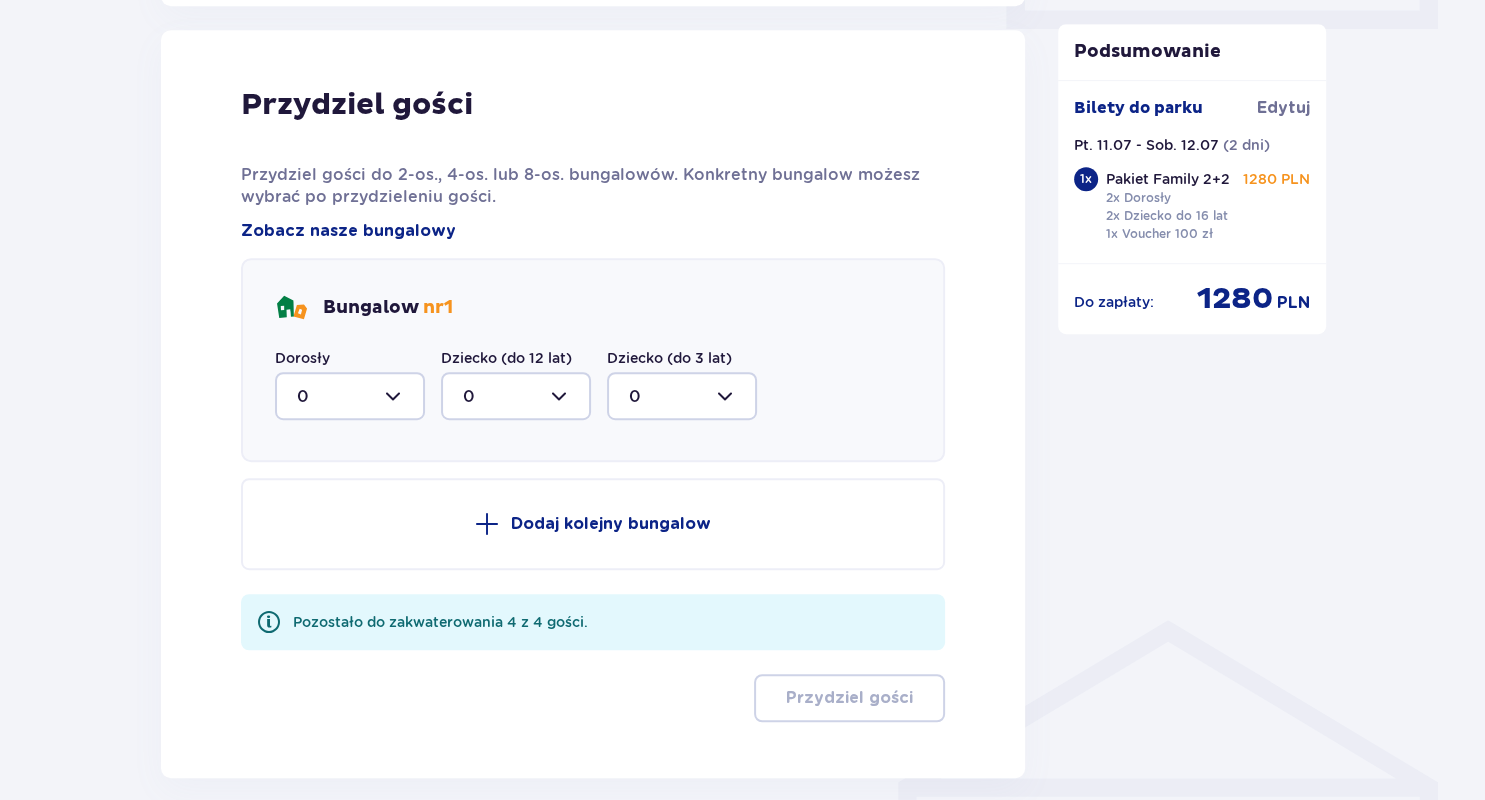 scroll, scrollTop: 1010, scrollLeft: 0, axis: vertical 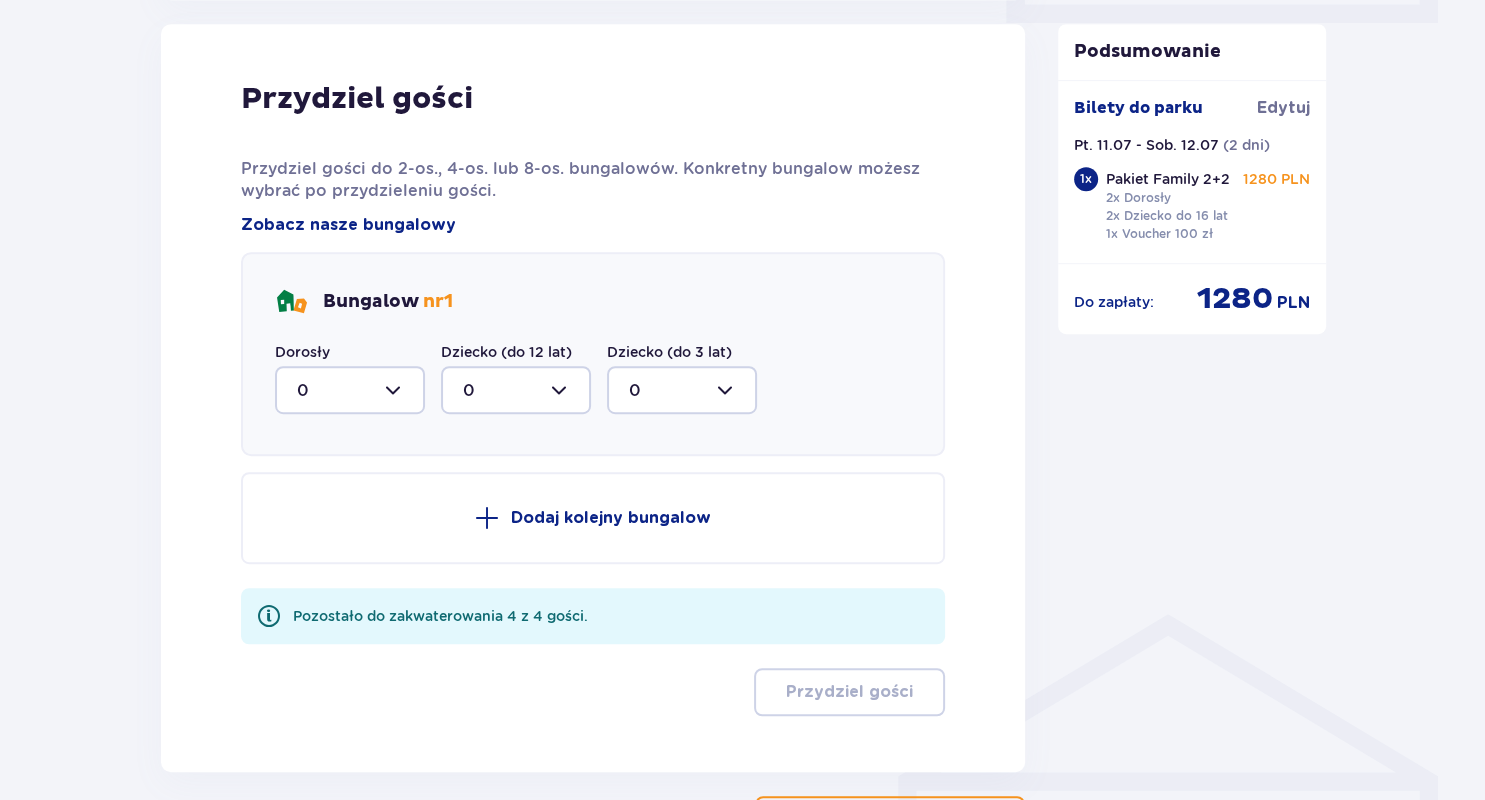 click at bounding box center [350, 390] 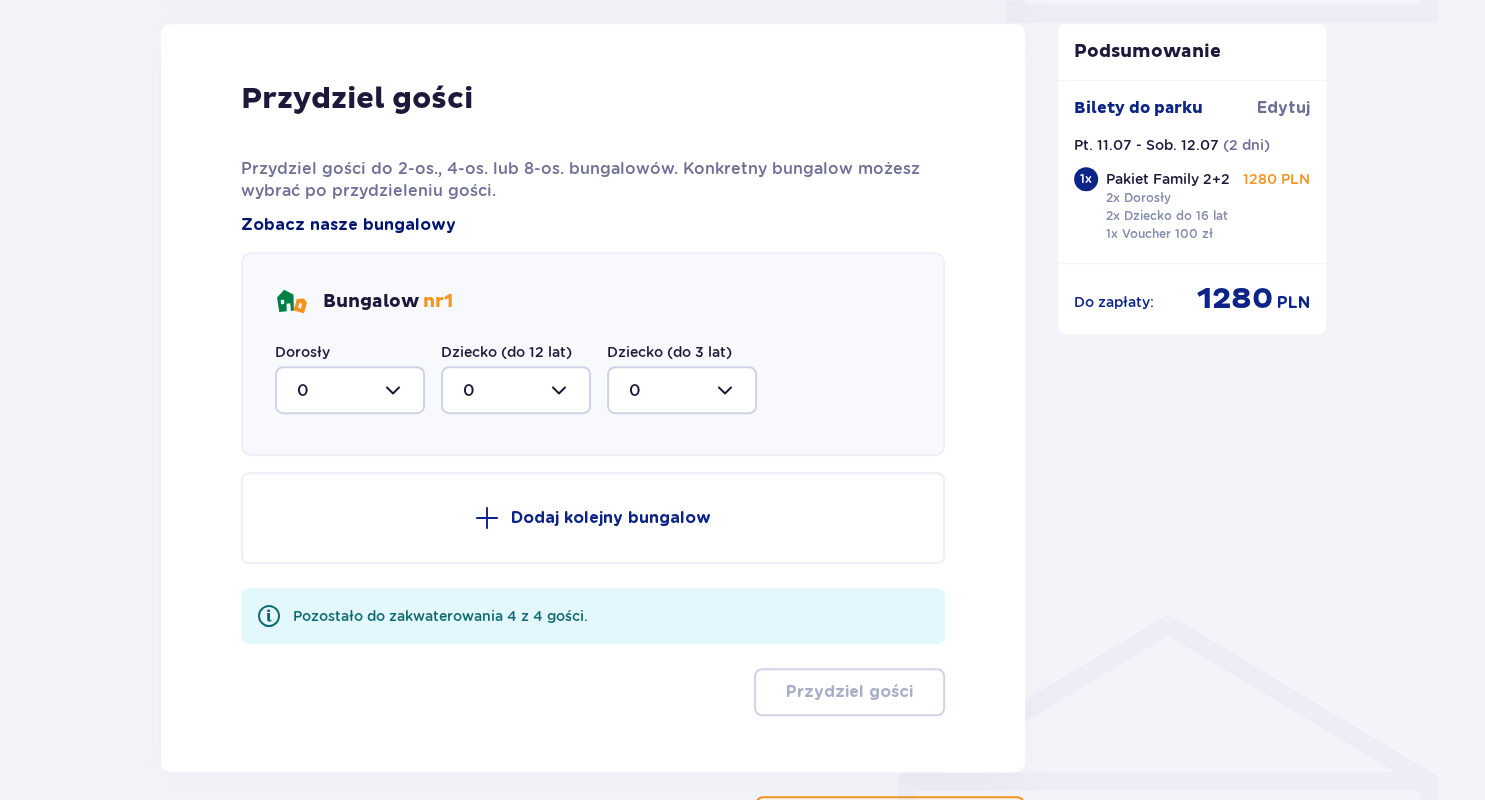 click on "Zobacz nasze bungalowy" at bounding box center [348, 225] 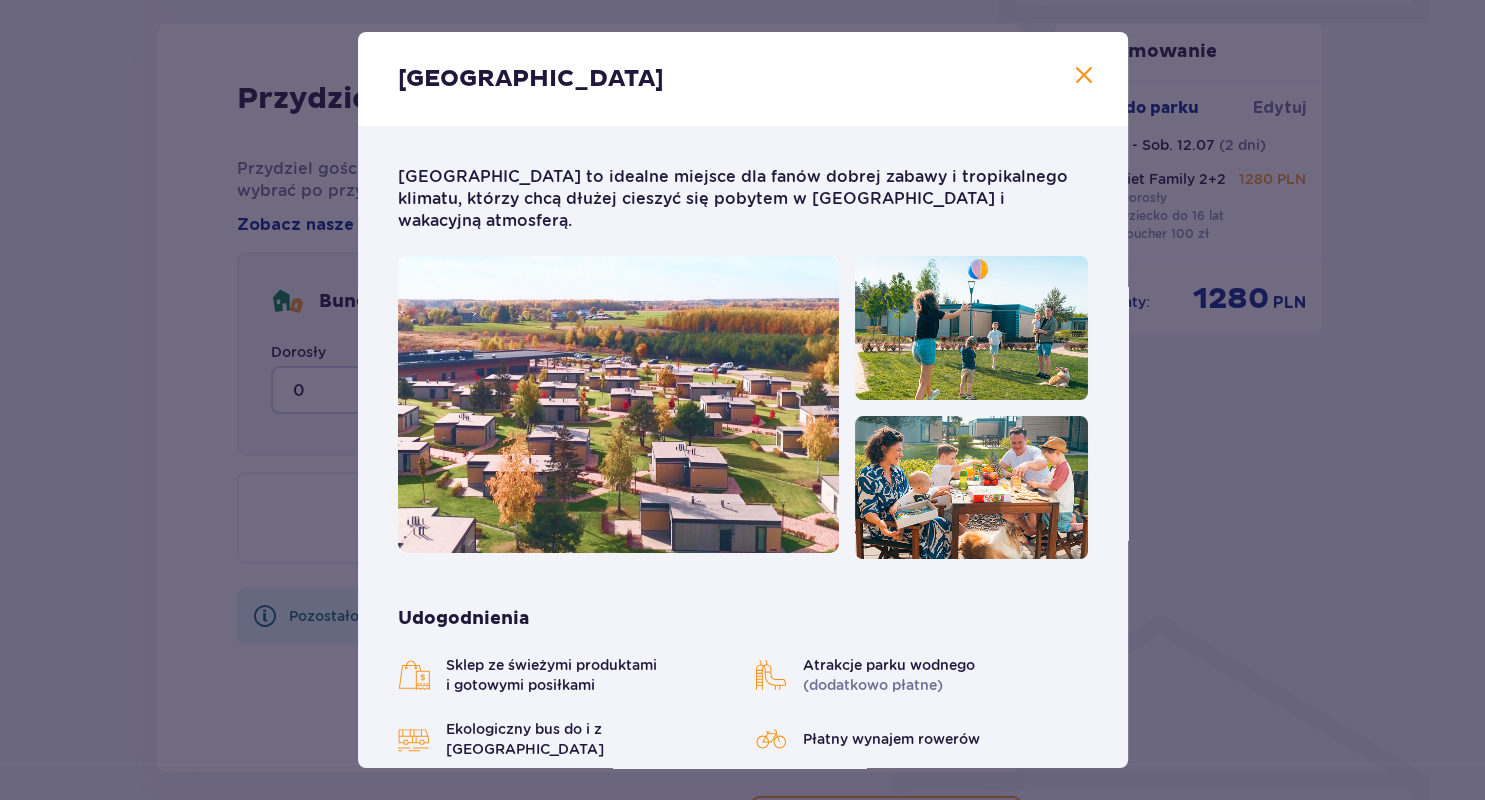click at bounding box center (618, 404) 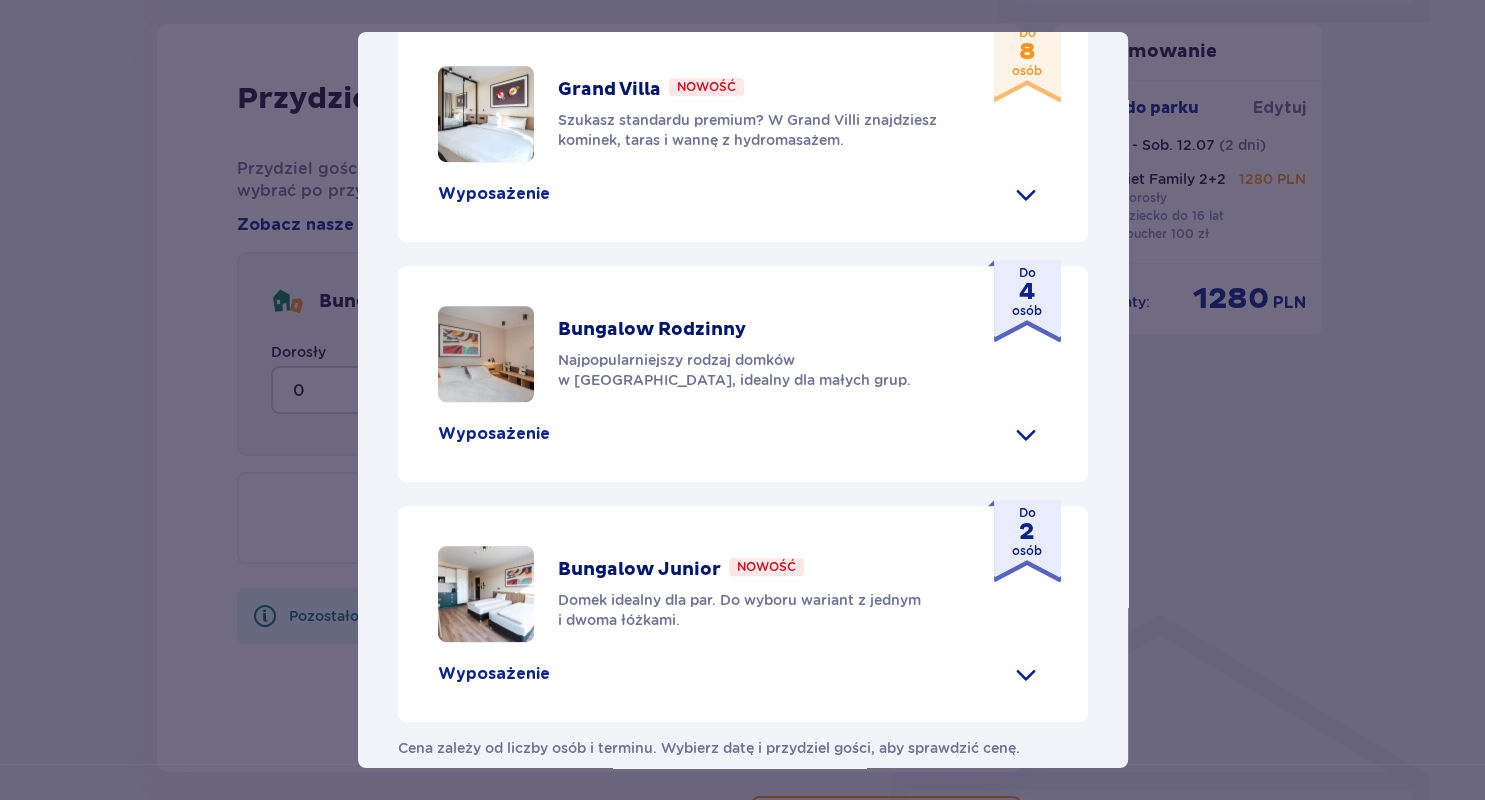 scroll, scrollTop: 0, scrollLeft: 0, axis: both 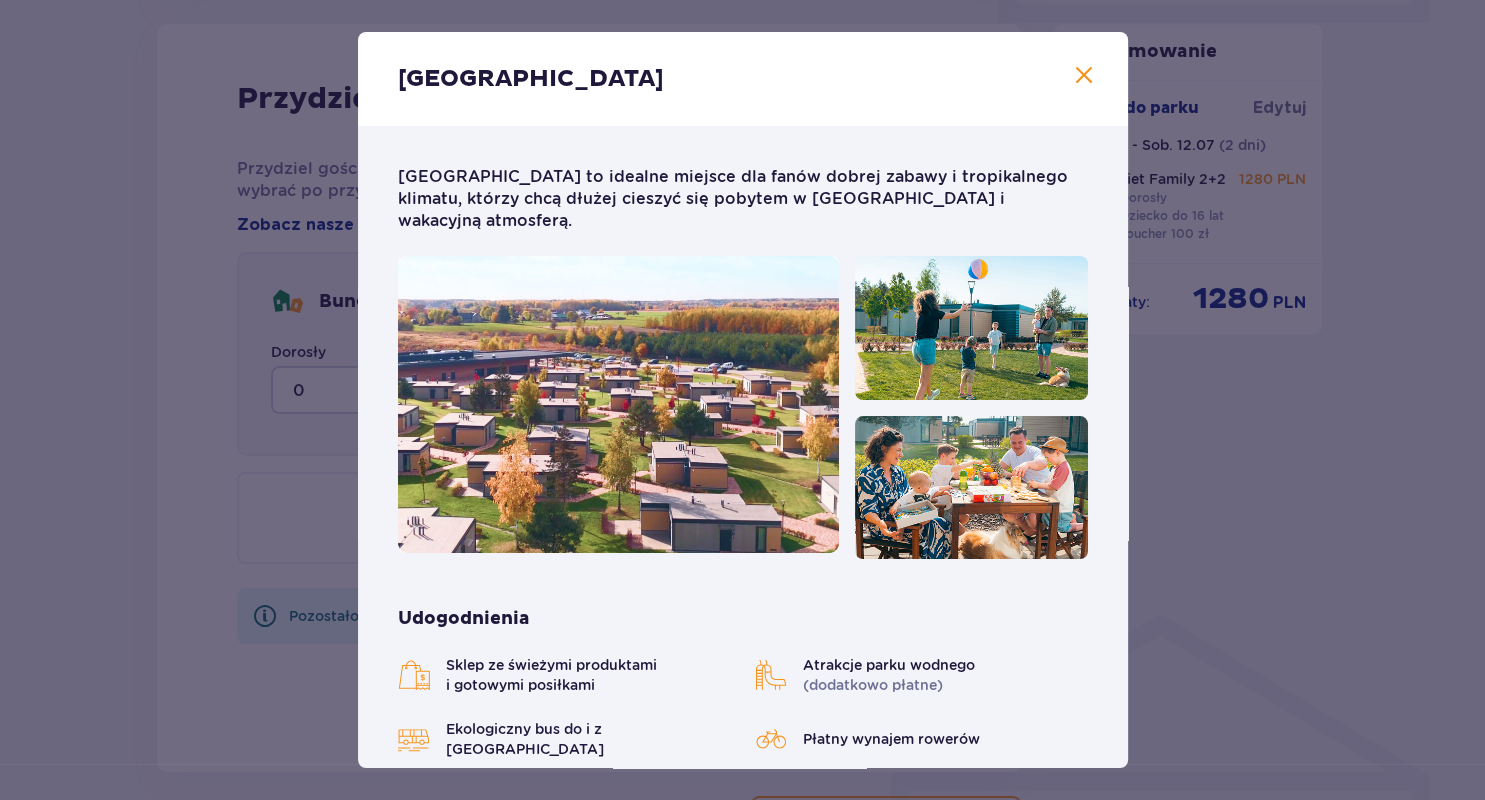 click at bounding box center (1084, 76) 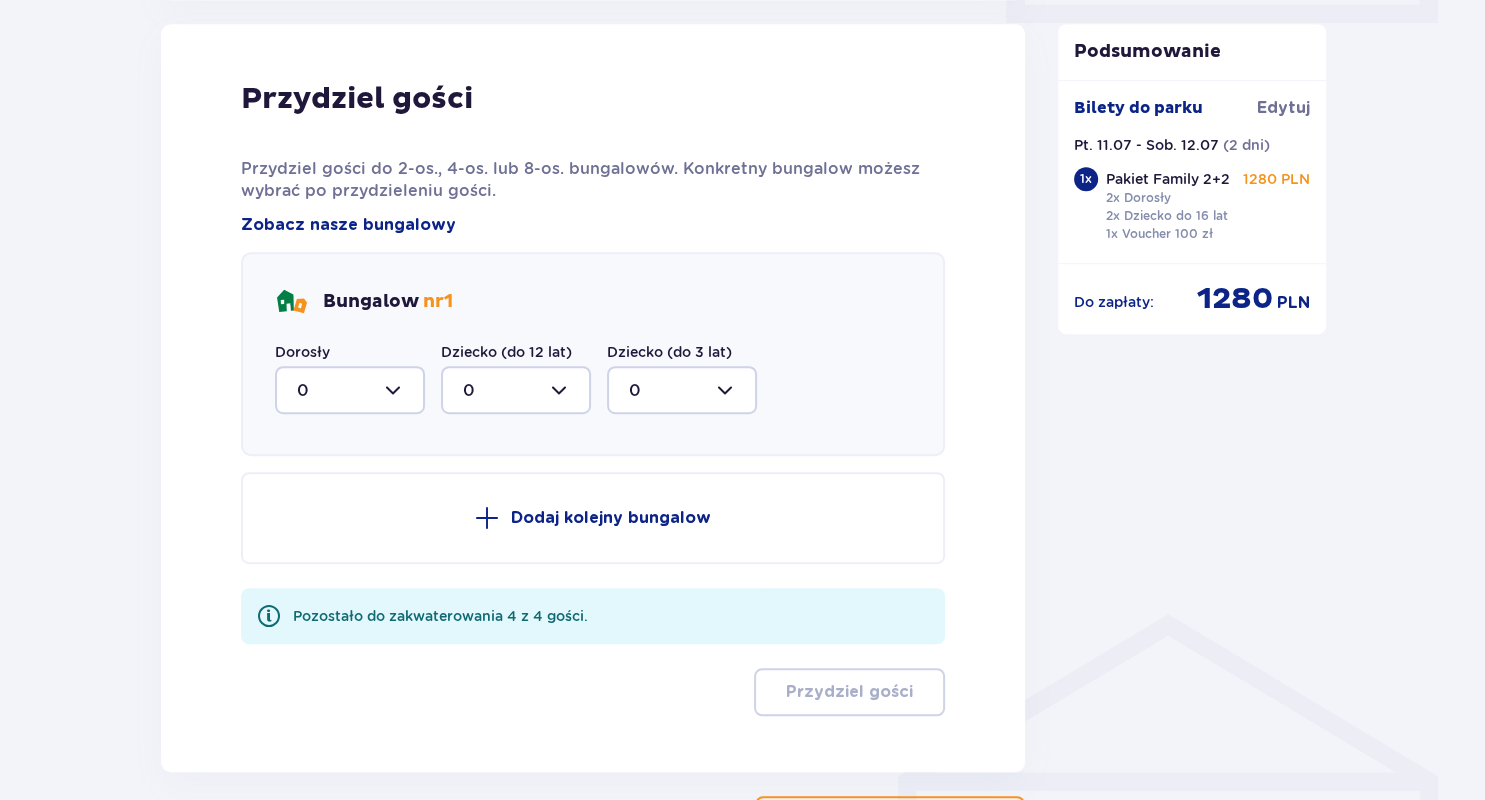 click at bounding box center [350, 390] 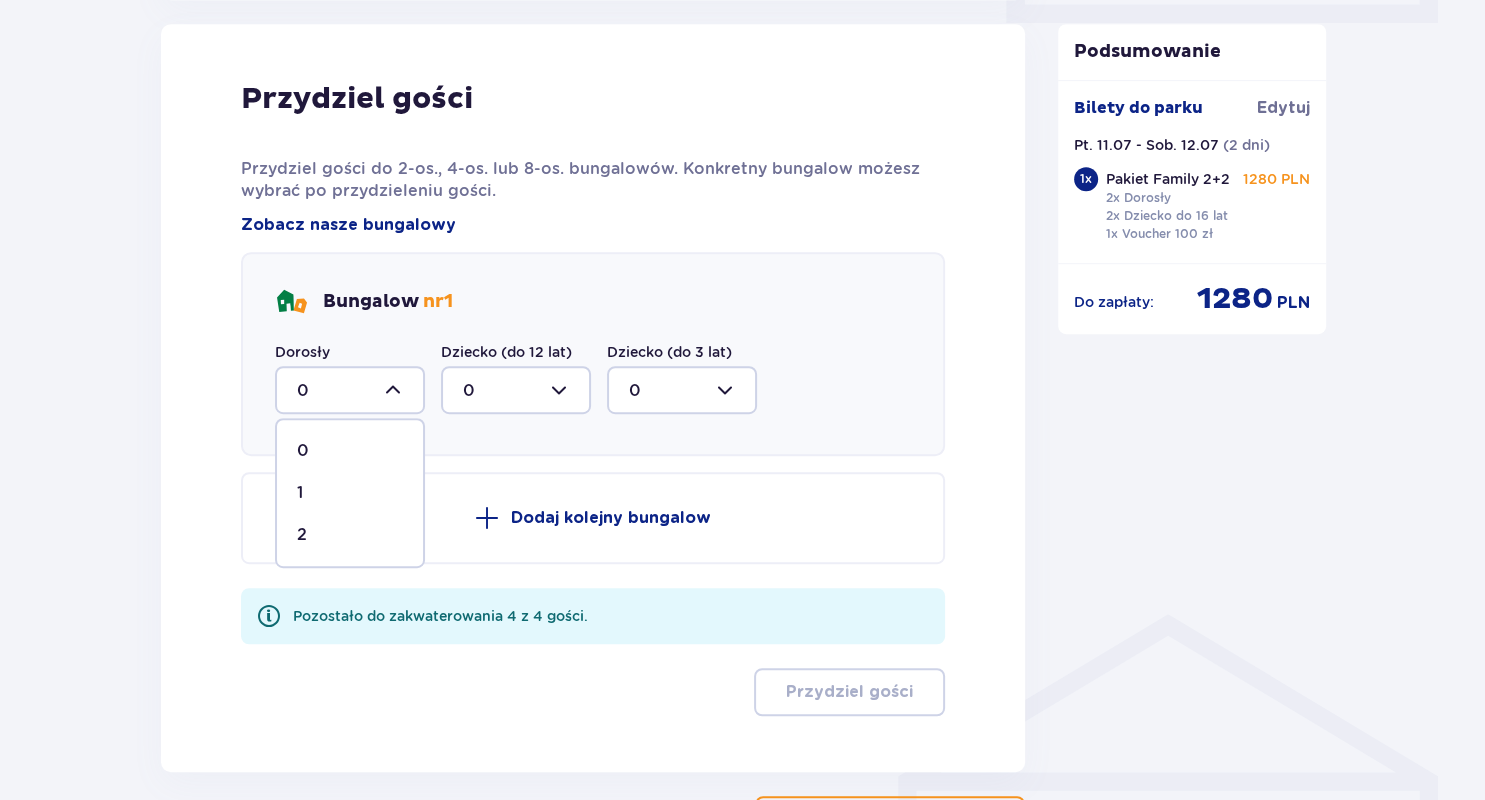 click on "2" at bounding box center [350, 535] 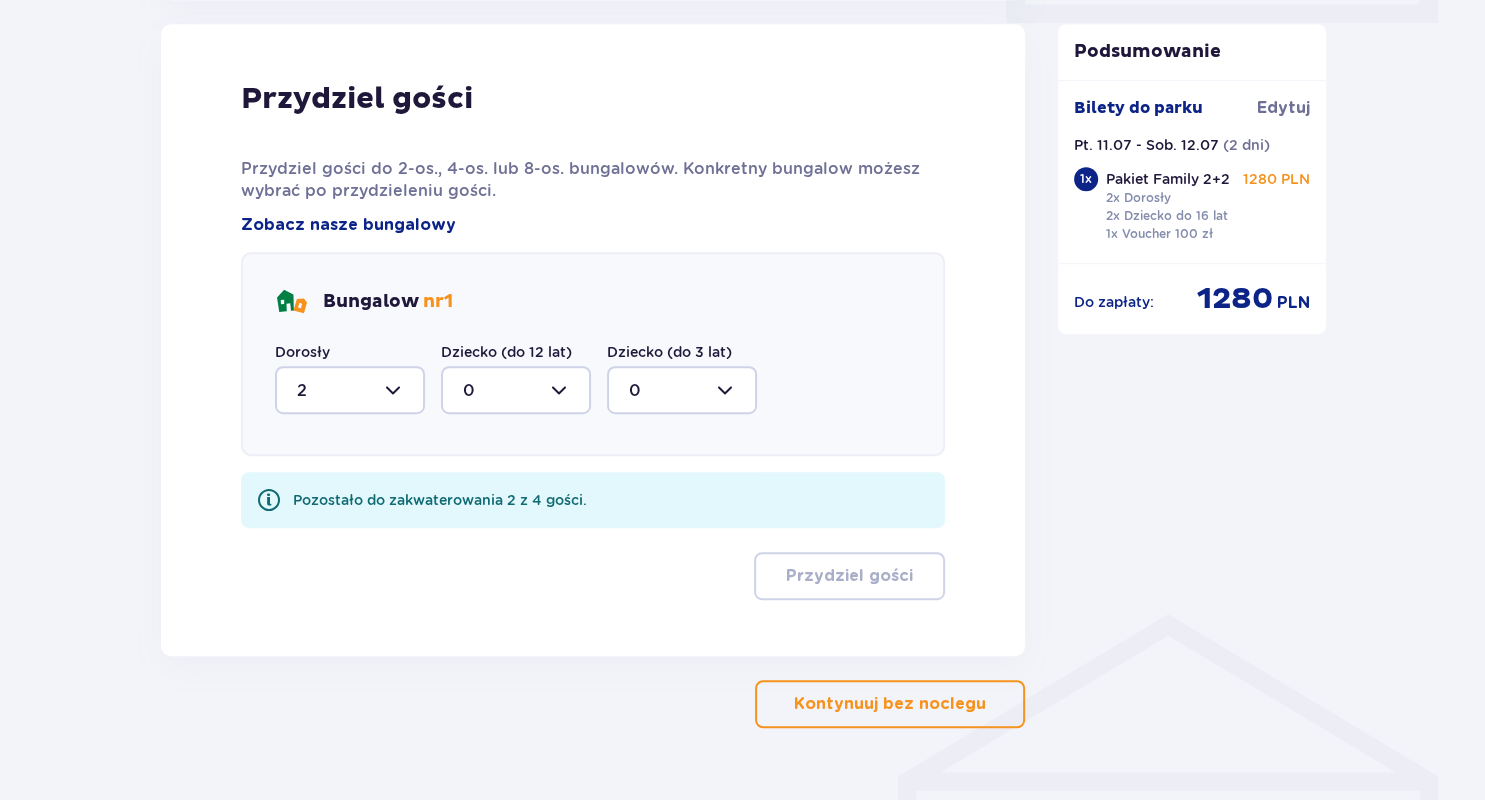 click at bounding box center (516, 390) 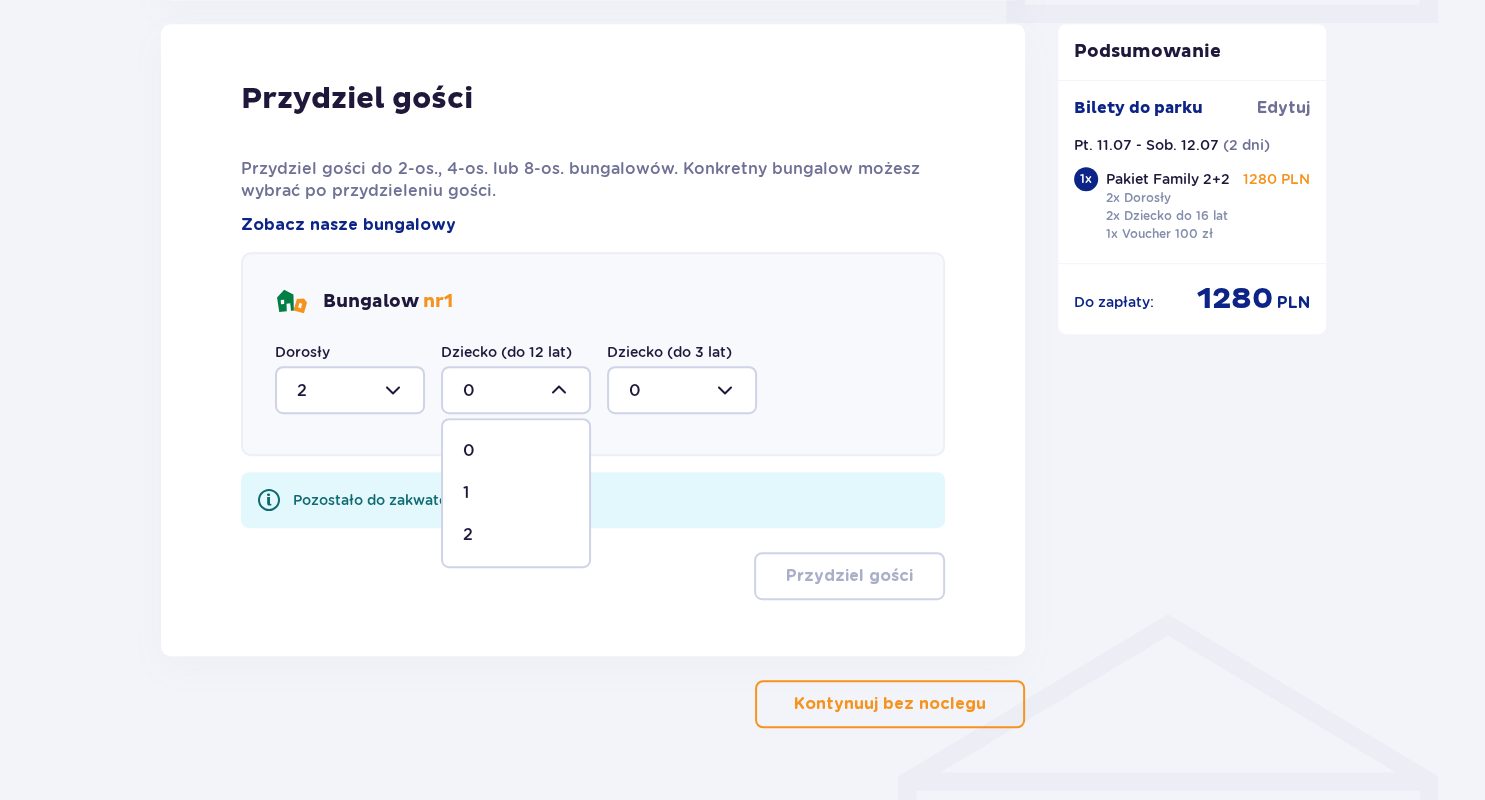 click on "2" at bounding box center (516, 535) 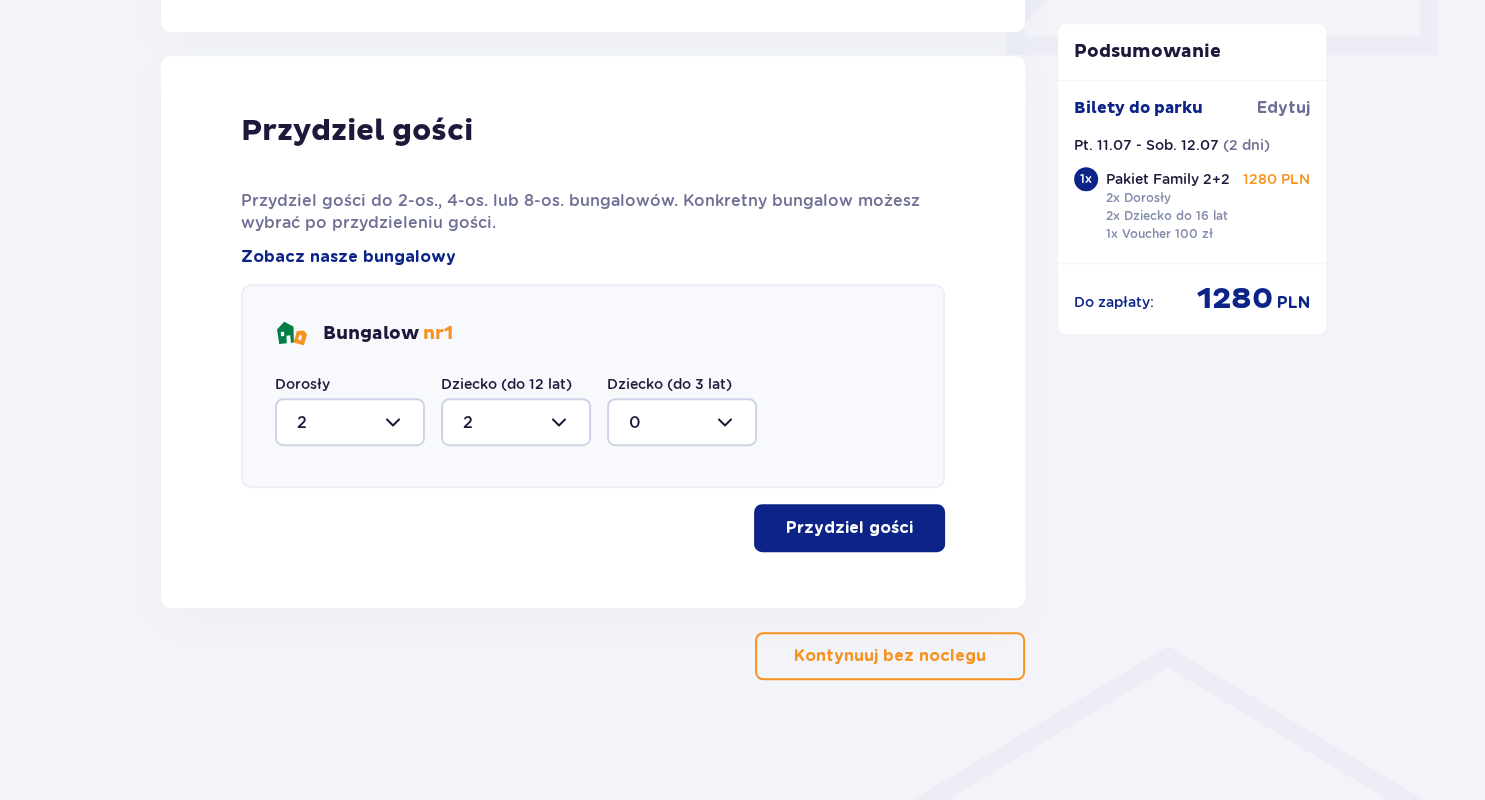 scroll, scrollTop: 978, scrollLeft: 0, axis: vertical 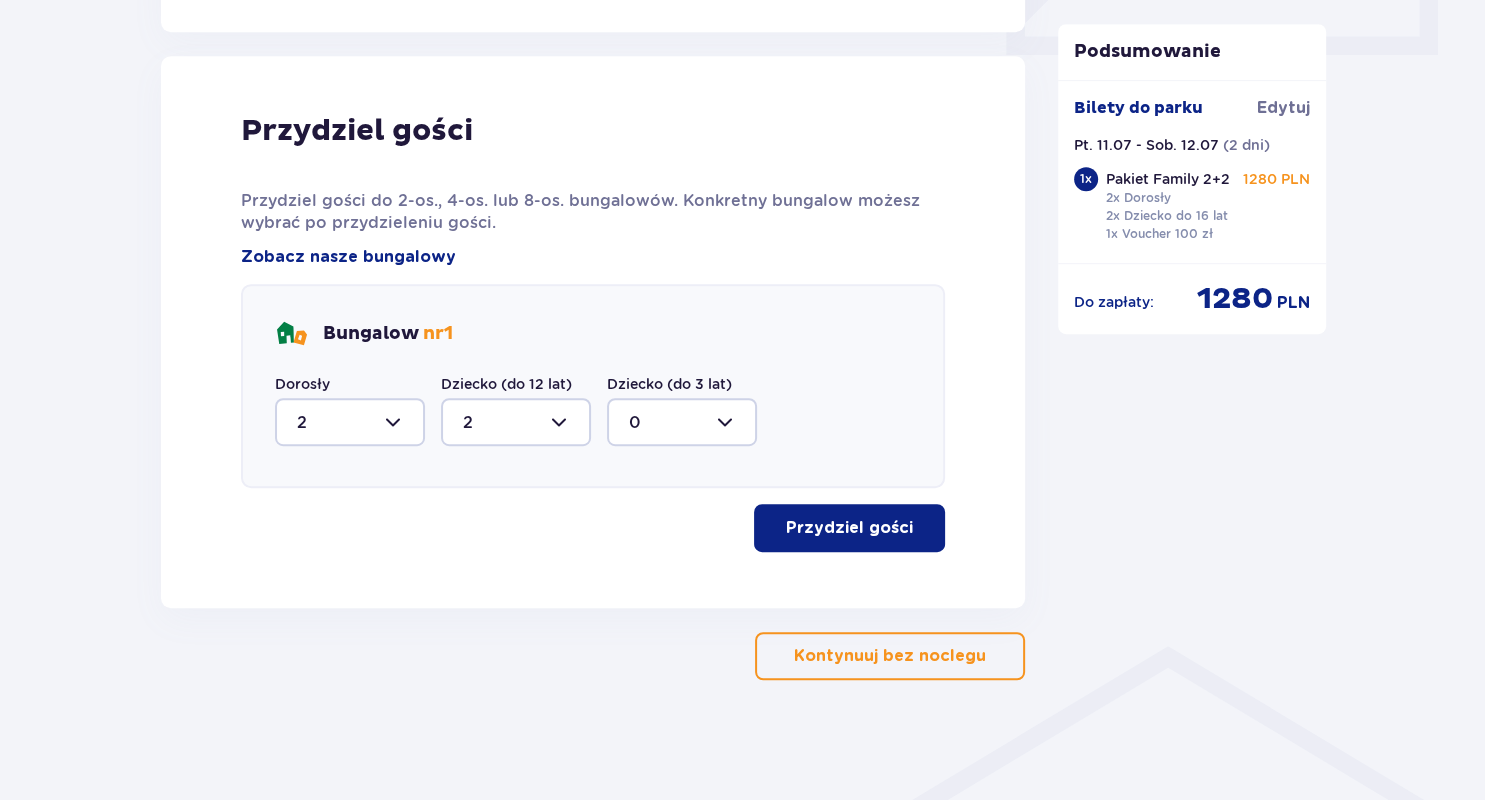 click on "Przydziel gości" at bounding box center [849, 528] 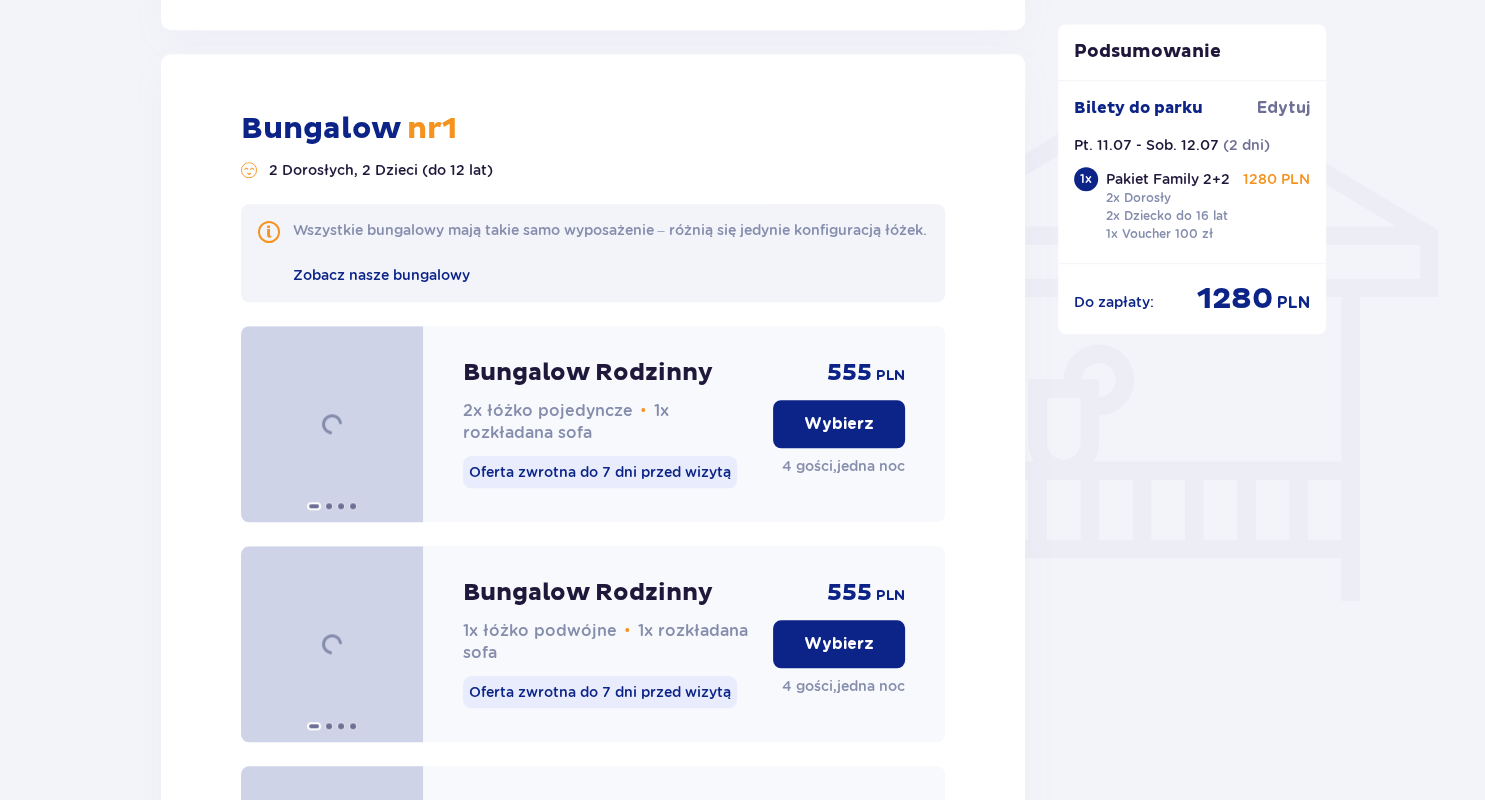 scroll, scrollTop: 1586, scrollLeft: 0, axis: vertical 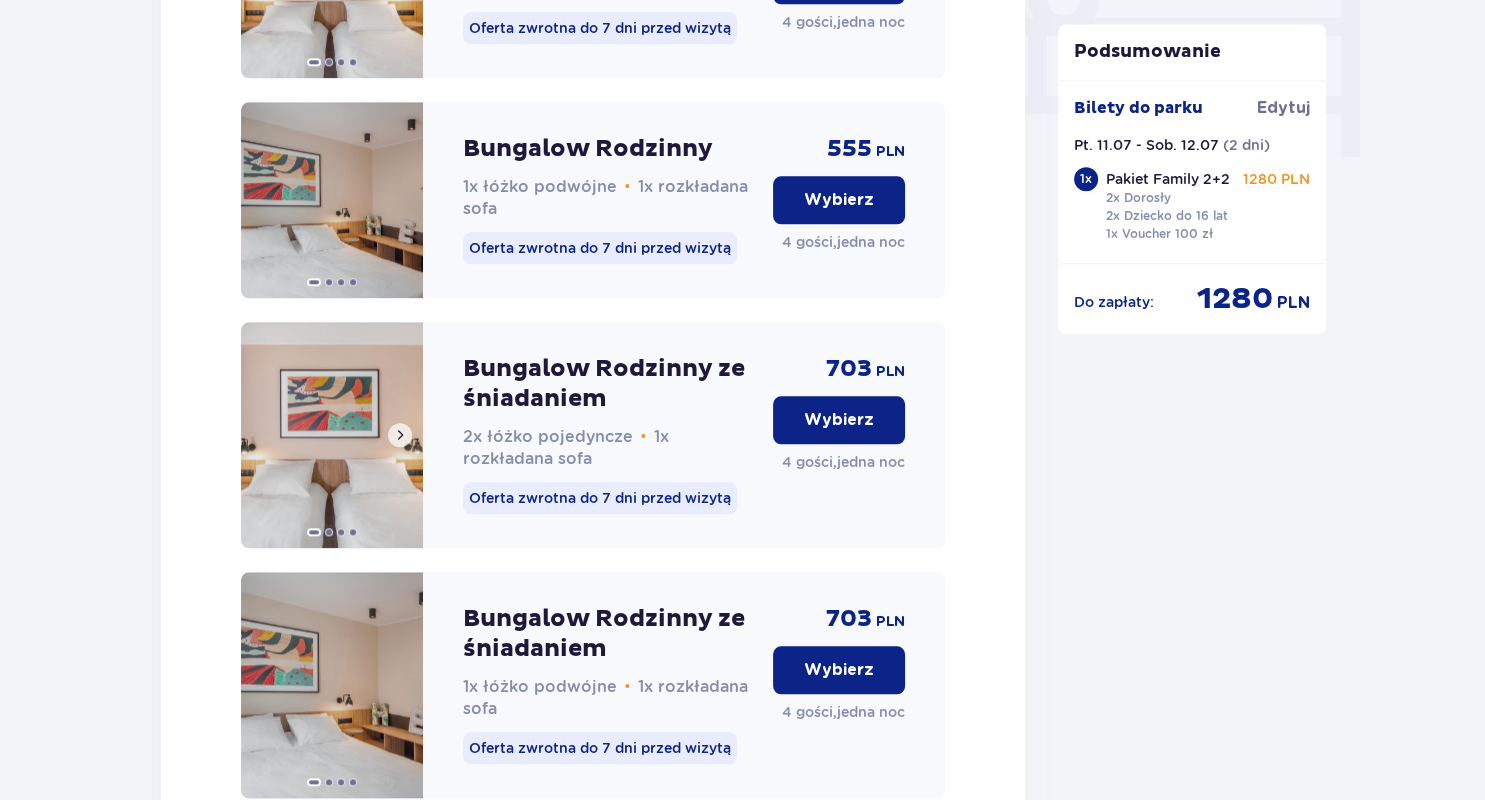 click at bounding box center [332, 435] 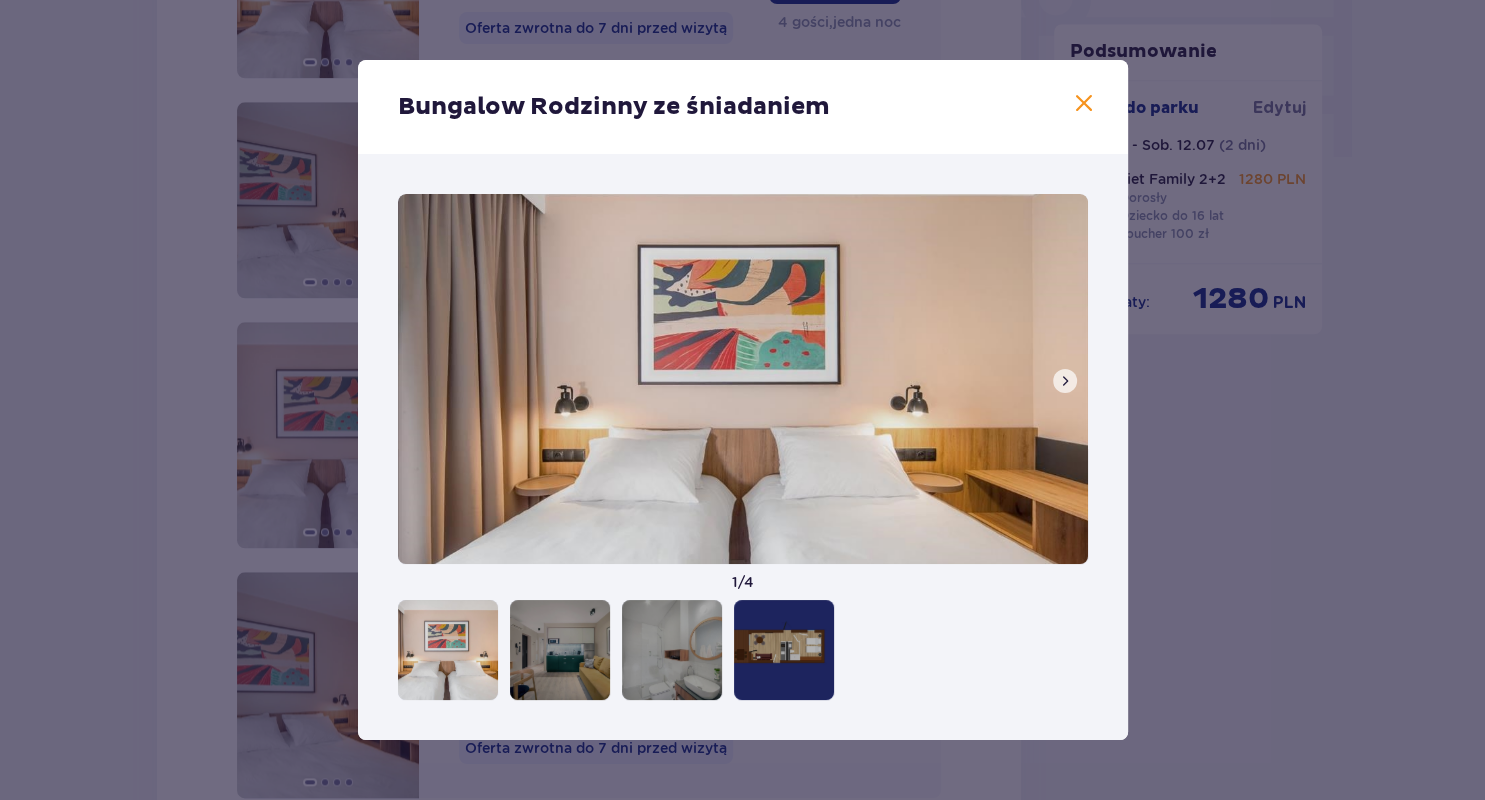 click at bounding box center (1065, 381) 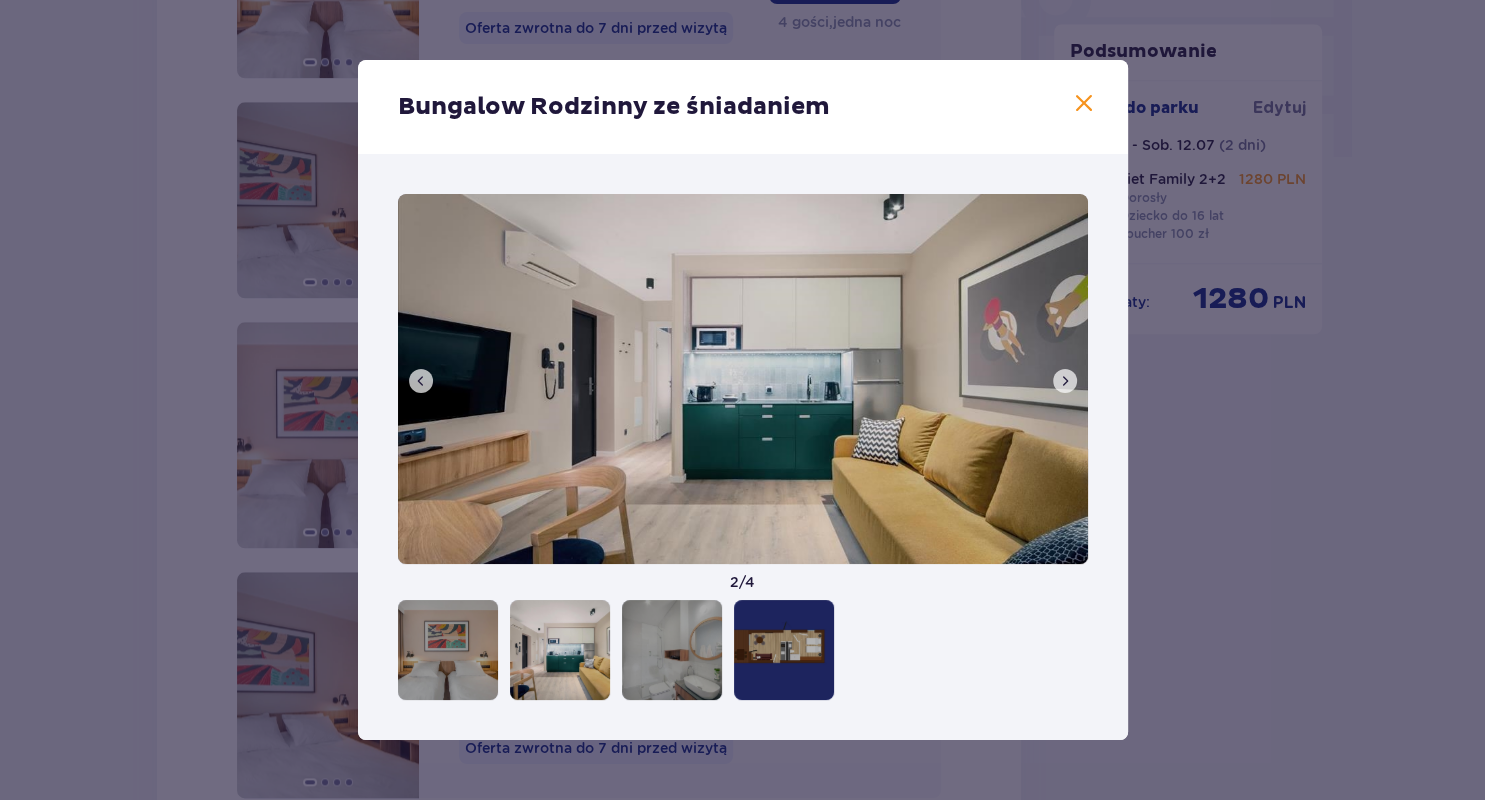 click at bounding box center [1065, 381] 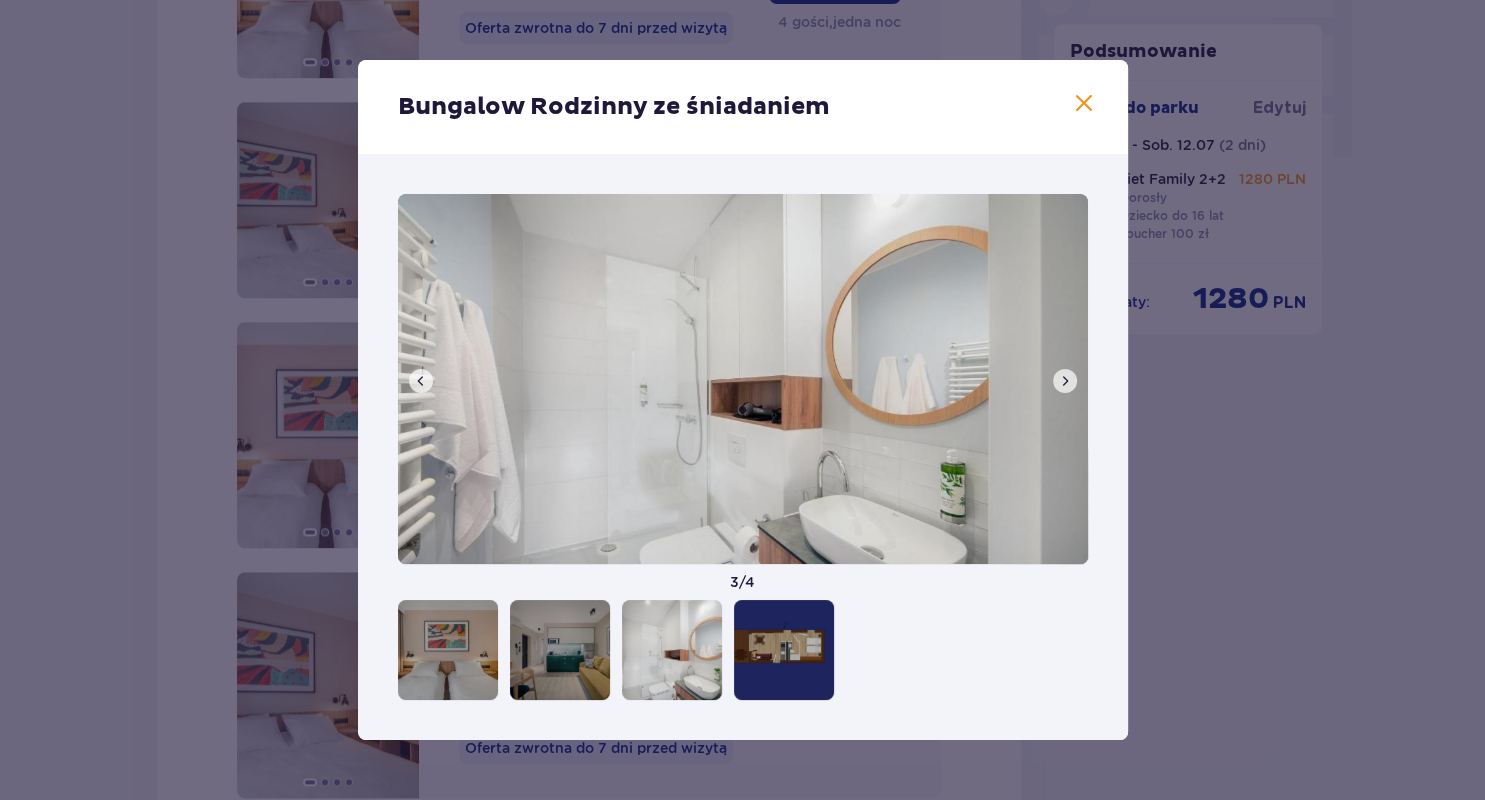 click at bounding box center [1065, 381] 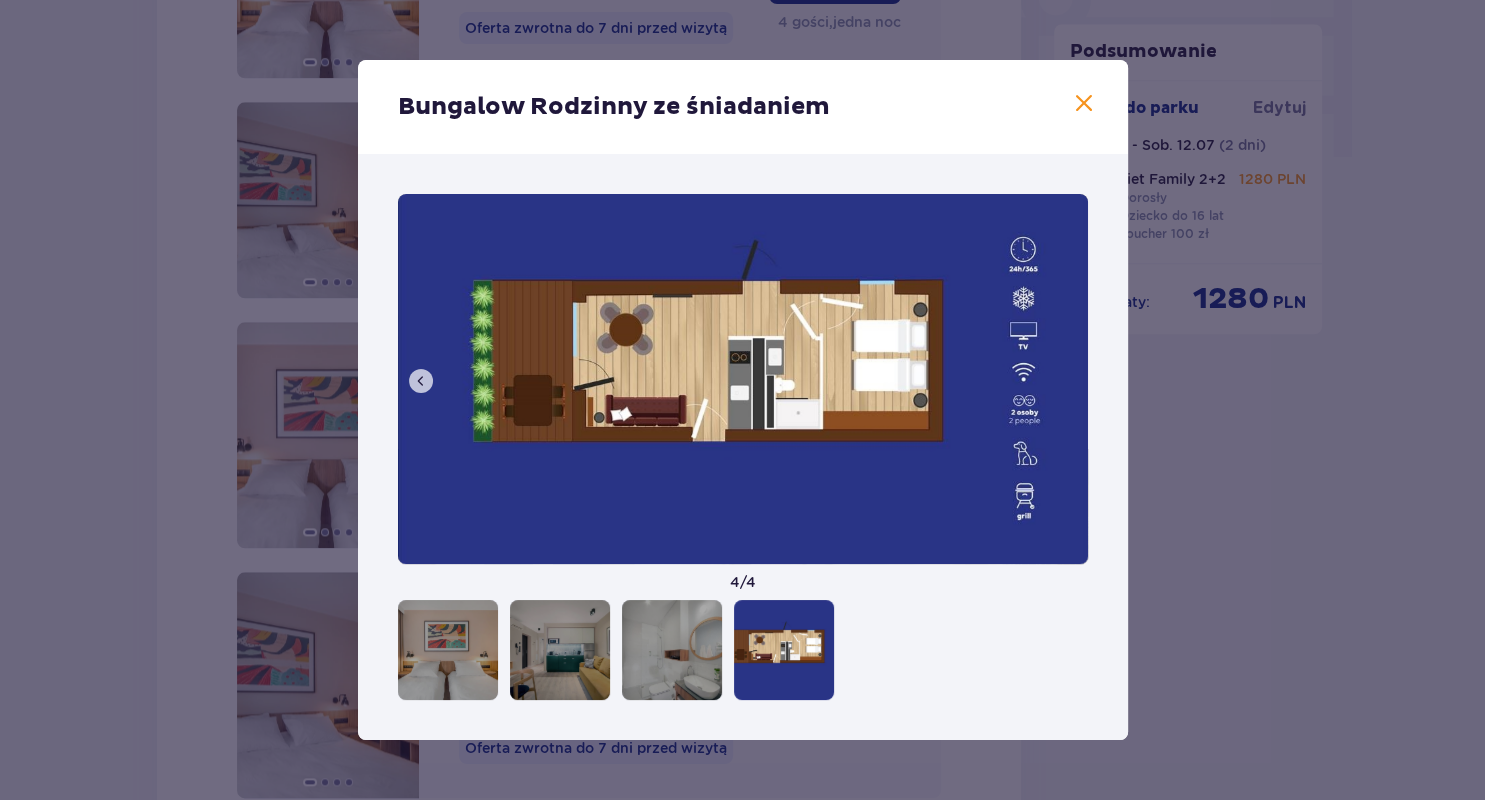 click at bounding box center [1084, 104] 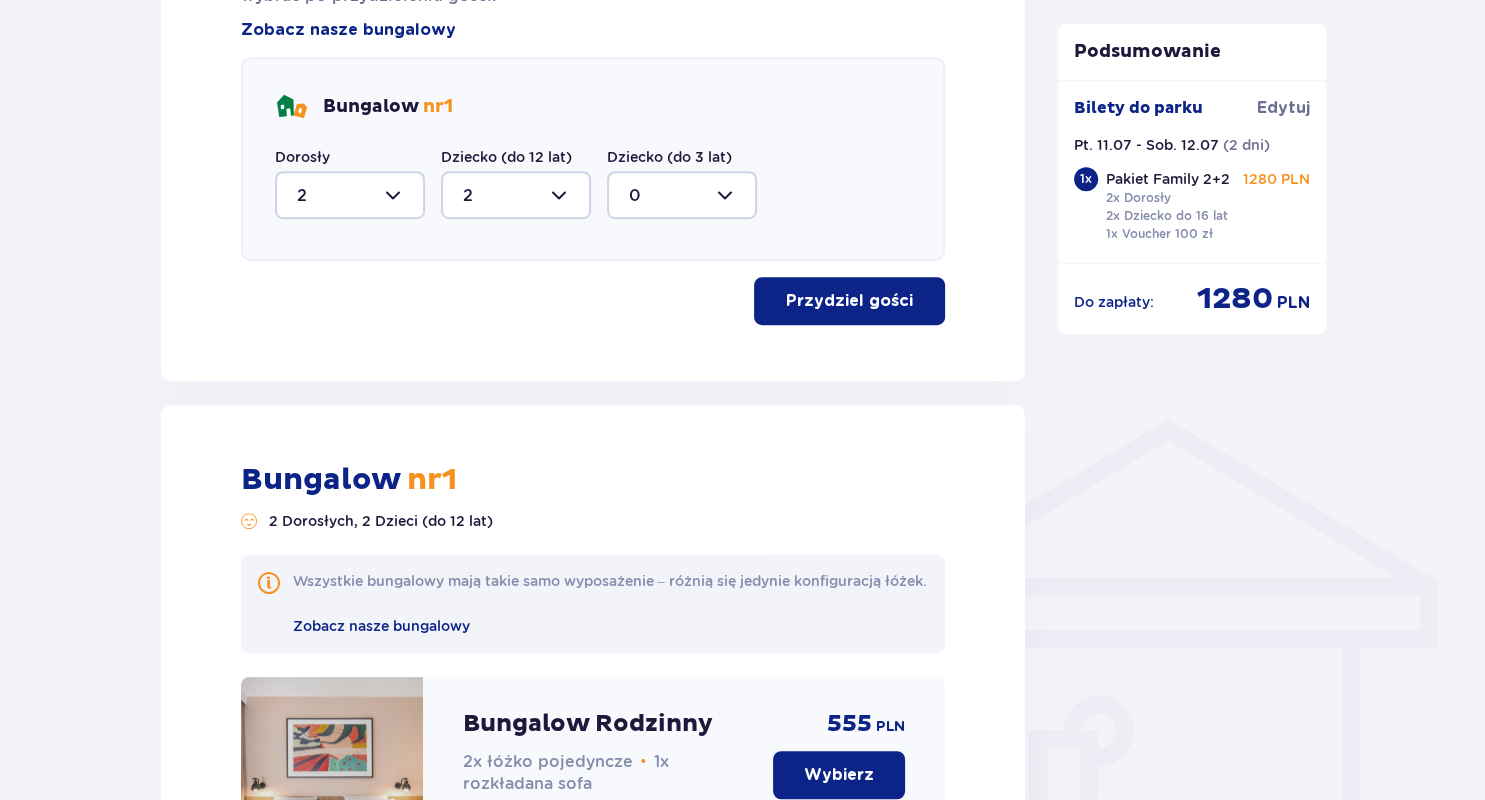 scroll, scrollTop: 1210, scrollLeft: 0, axis: vertical 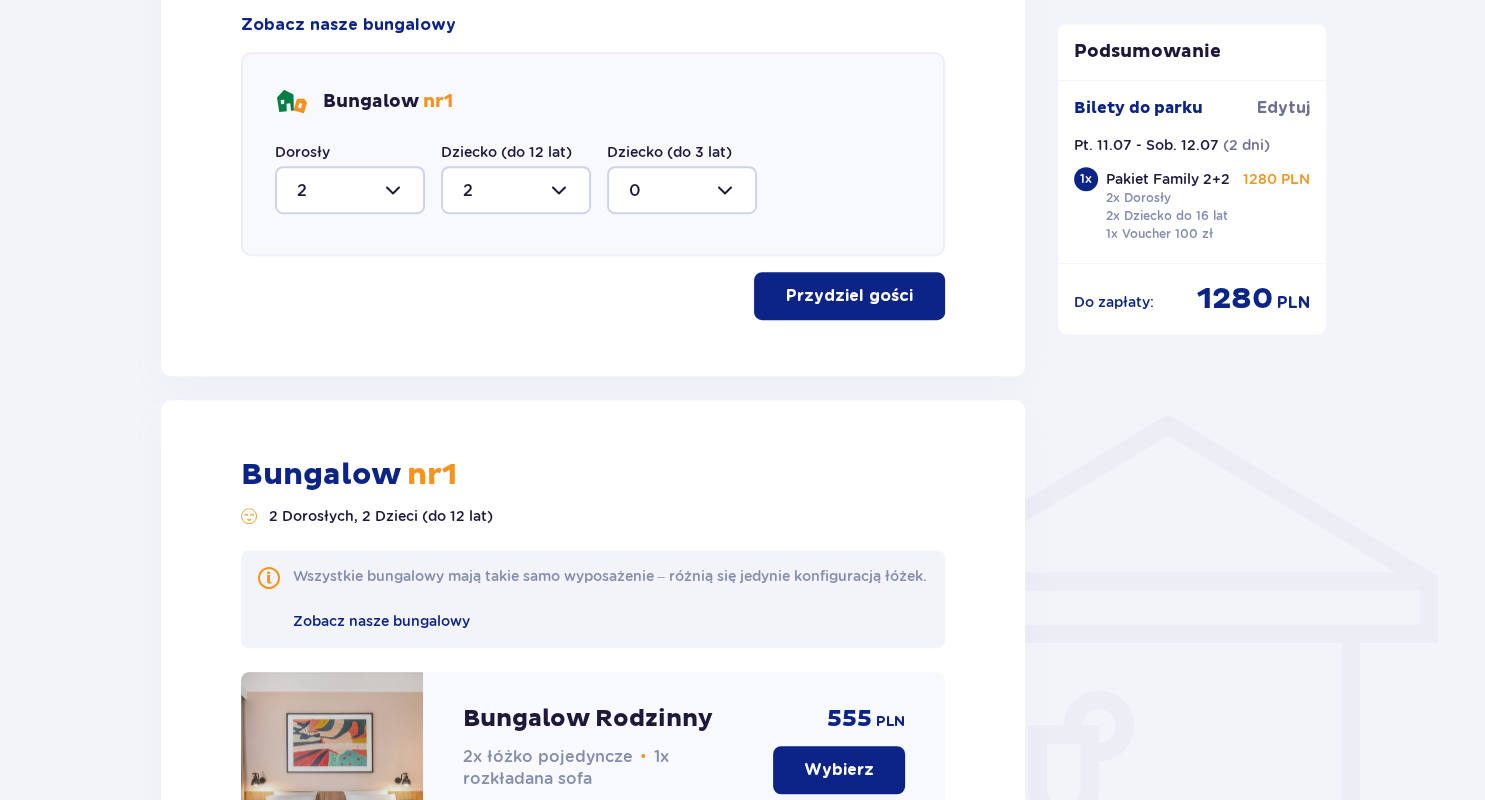 drag, startPoint x: 1478, startPoint y: 564, endPoint x: 1477, endPoint y: 290, distance: 274.00183 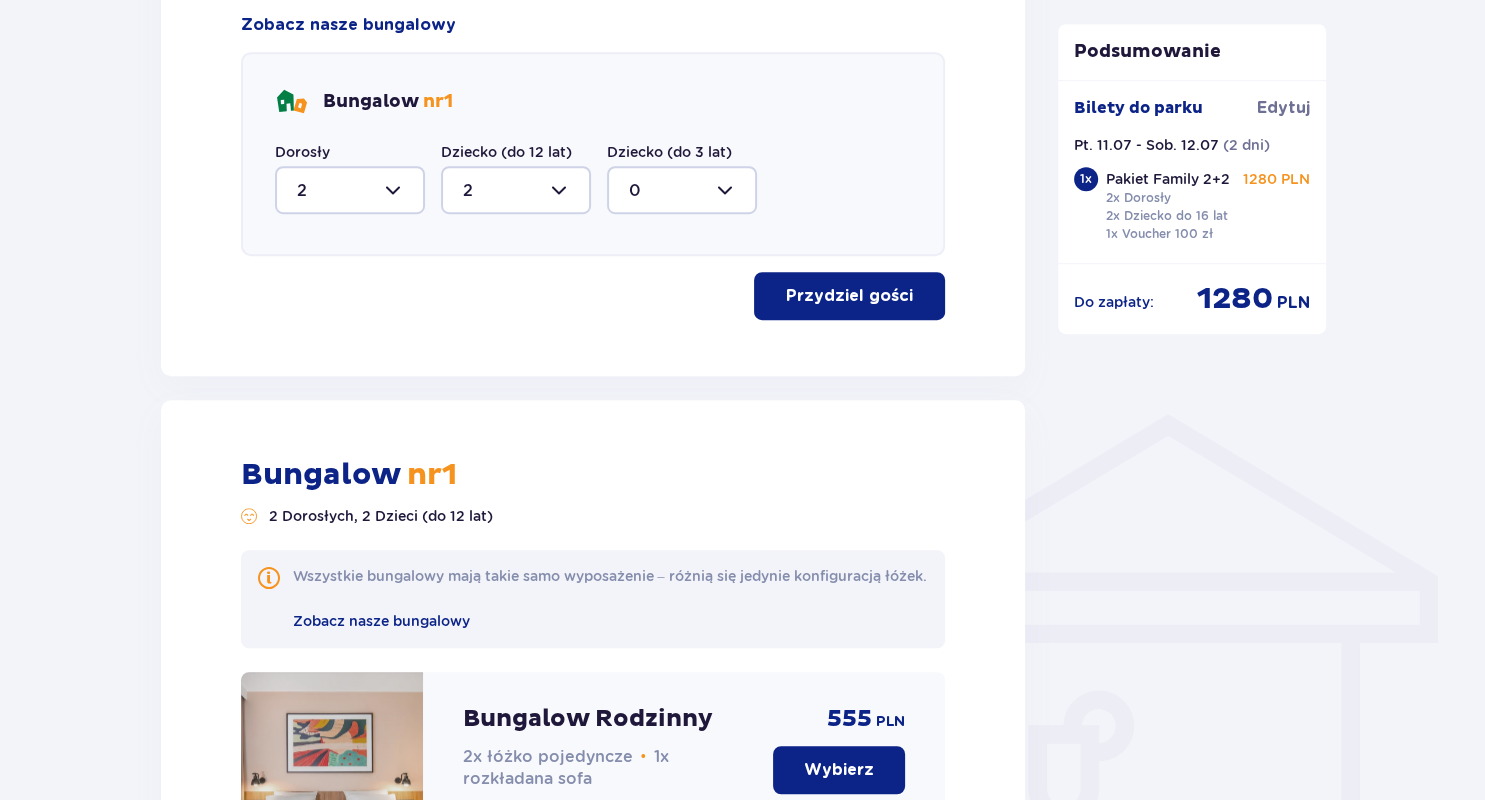 click on "Bilety Udogodnienia i atrakcje 3 Nocleg 4 Zamówienie i płatność Nocleg Pomiń ten krok Dogodna lokalizacja tylko 5 minut od parku   Dodatkowe usługi, które umilą Twój pobyt   Otwarte strefy i place zabaw   Poznaj Suntago Village Zaplanuj pobyt Za pierwszą dobę noclegu otrzymasz 10% zniżki na pierwszy dzień wizyty w parku. Każda kolejna doba pobytu to aż 50% zniżki na kolejny dzień wodnych atrakcji! Termin wizyty 11.07.25 - 12.07.25 Liczba gości Dorosły   2 Dziecko (do 12 lat)   2 Dziecko (do 3 lat)   0 Za darmo! Kontynuuj Przydziel gości Przydziel gości do 2-os., 4-os. lub 8-os. bungalowów. Konkretny bungalow możesz wybrać po przydzieleniu gości. Zobacz nasze bungalowy Bungalow   nr  1 Dorosły   2 Dziecko (do 12 lat)   2 Dziecko (do 3 lat)   0 Przydziel gości Bungalow   nr  1   2 Dorosłych, 2 Dzieci (do 12 lat) Wszystkie bungalowy mają takie samo wyposażenie – różnią się jedynie konfiguracją łóżek. Zobacz nasze bungalowy Bungalow Rodzinny 2x łóżko pojedyncze • 555" at bounding box center (742, -810) 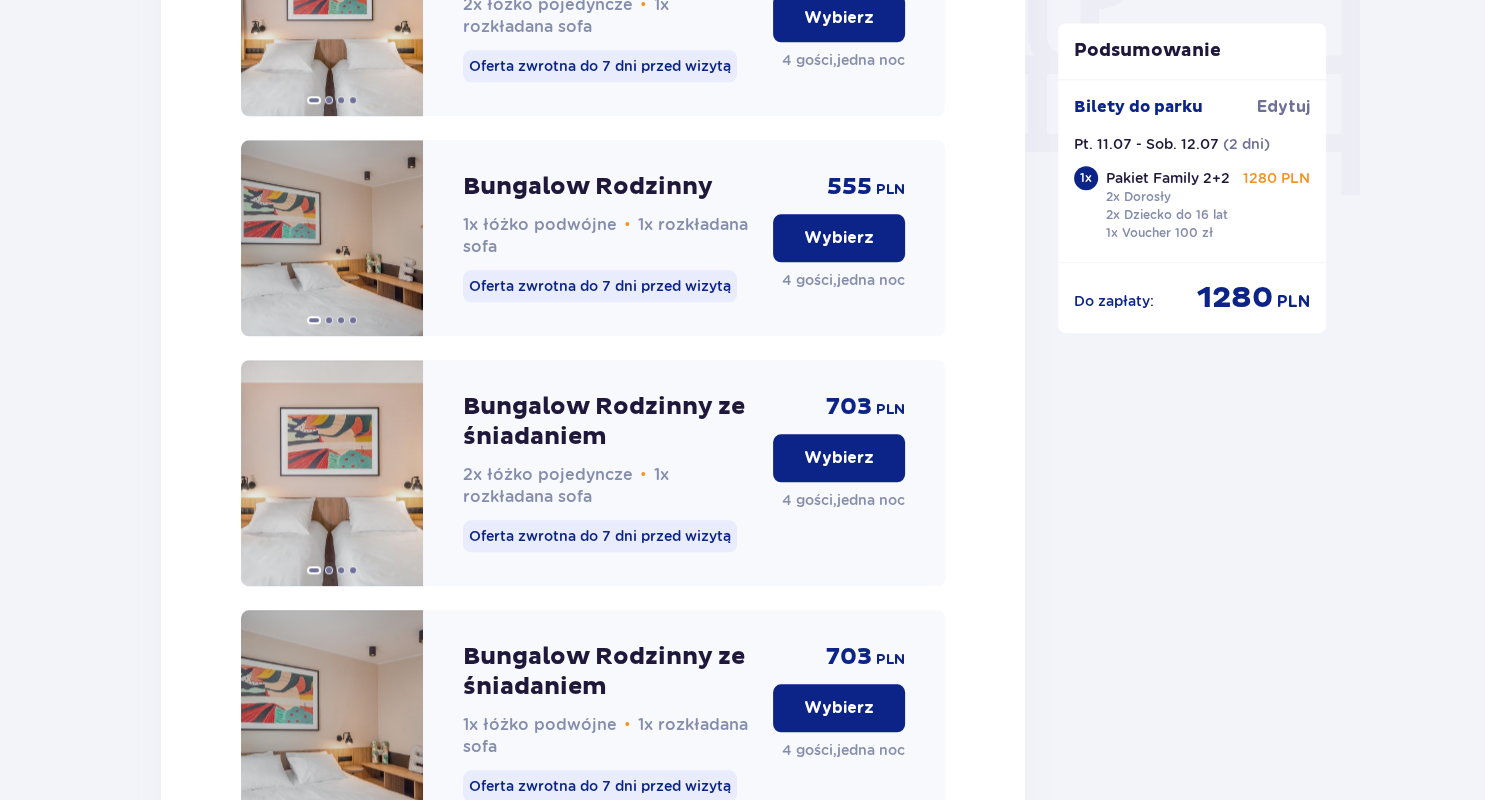 scroll, scrollTop: 1966, scrollLeft: 0, axis: vertical 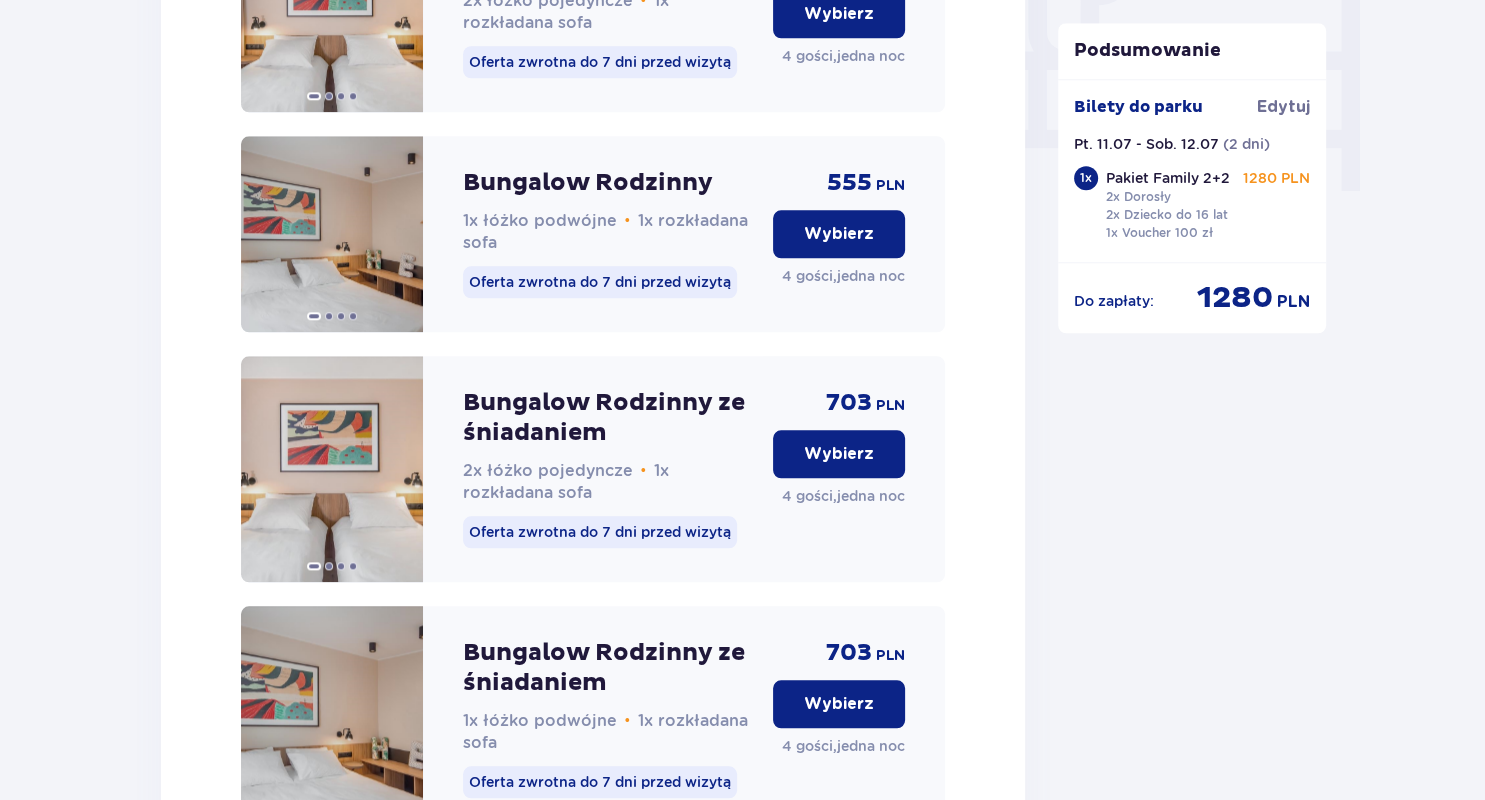 click on "Wybierz" at bounding box center [839, 454] 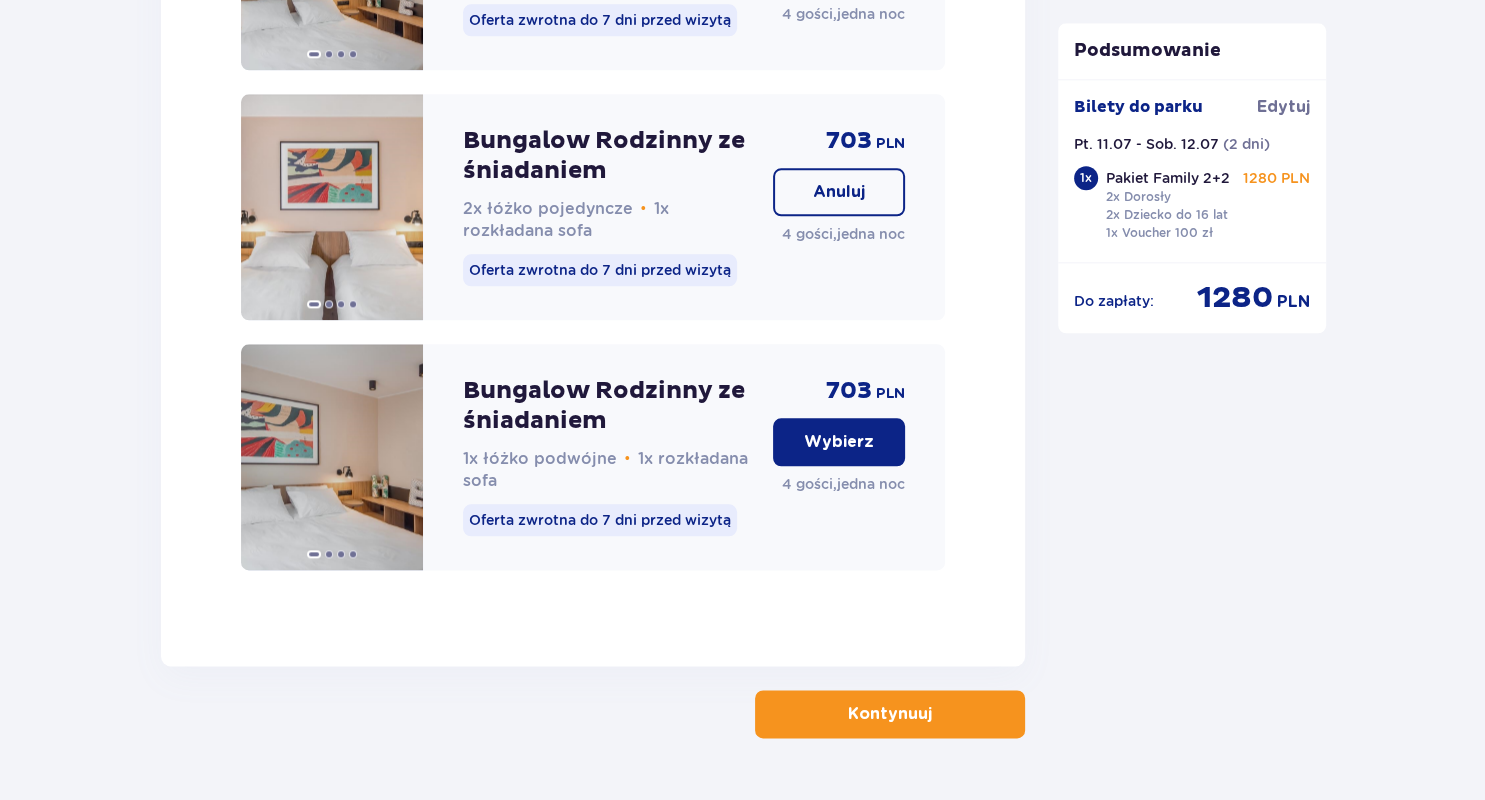 scroll, scrollTop: 2233, scrollLeft: 0, axis: vertical 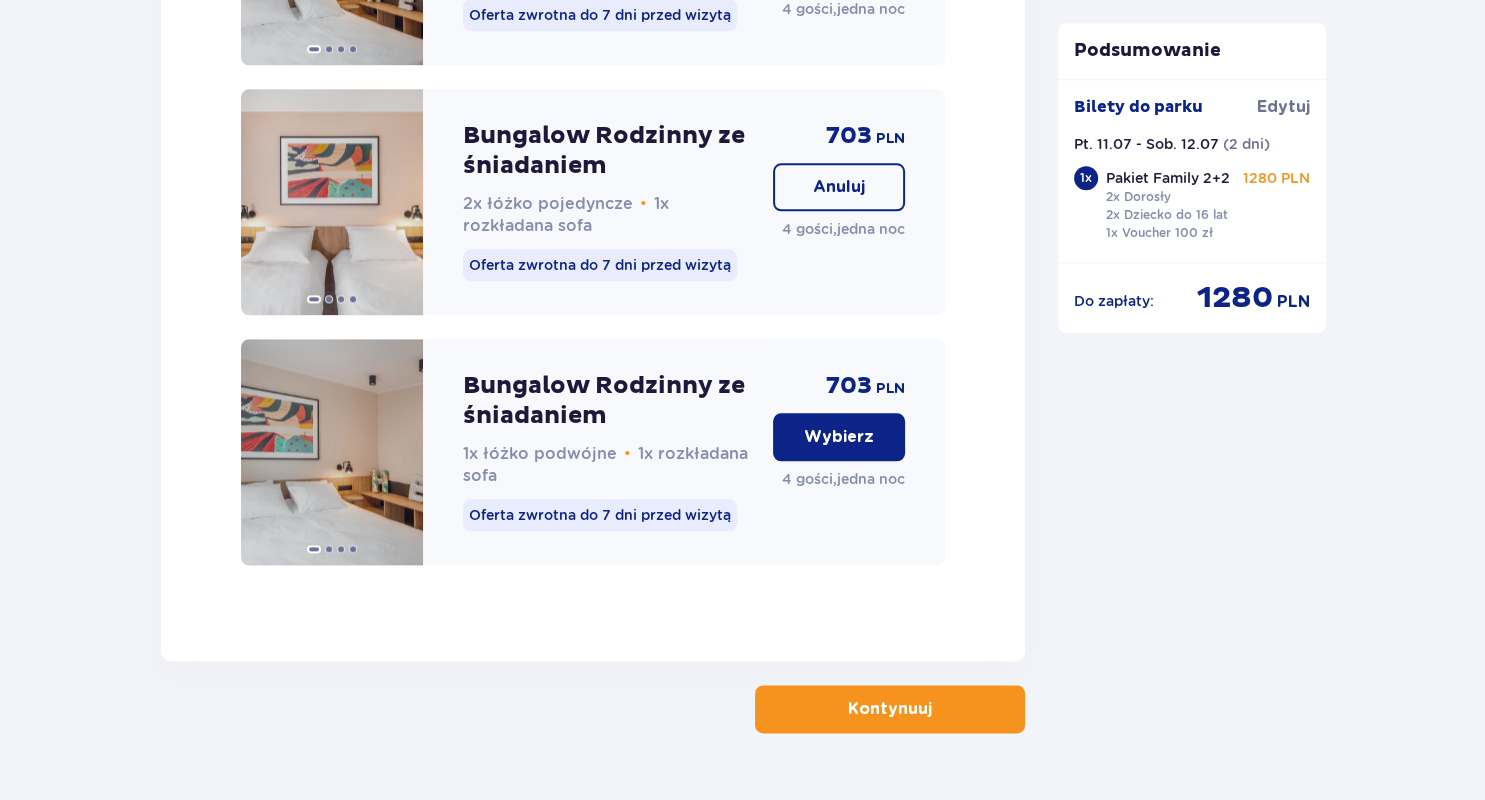 click on "Kontynuuj" at bounding box center (890, 709) 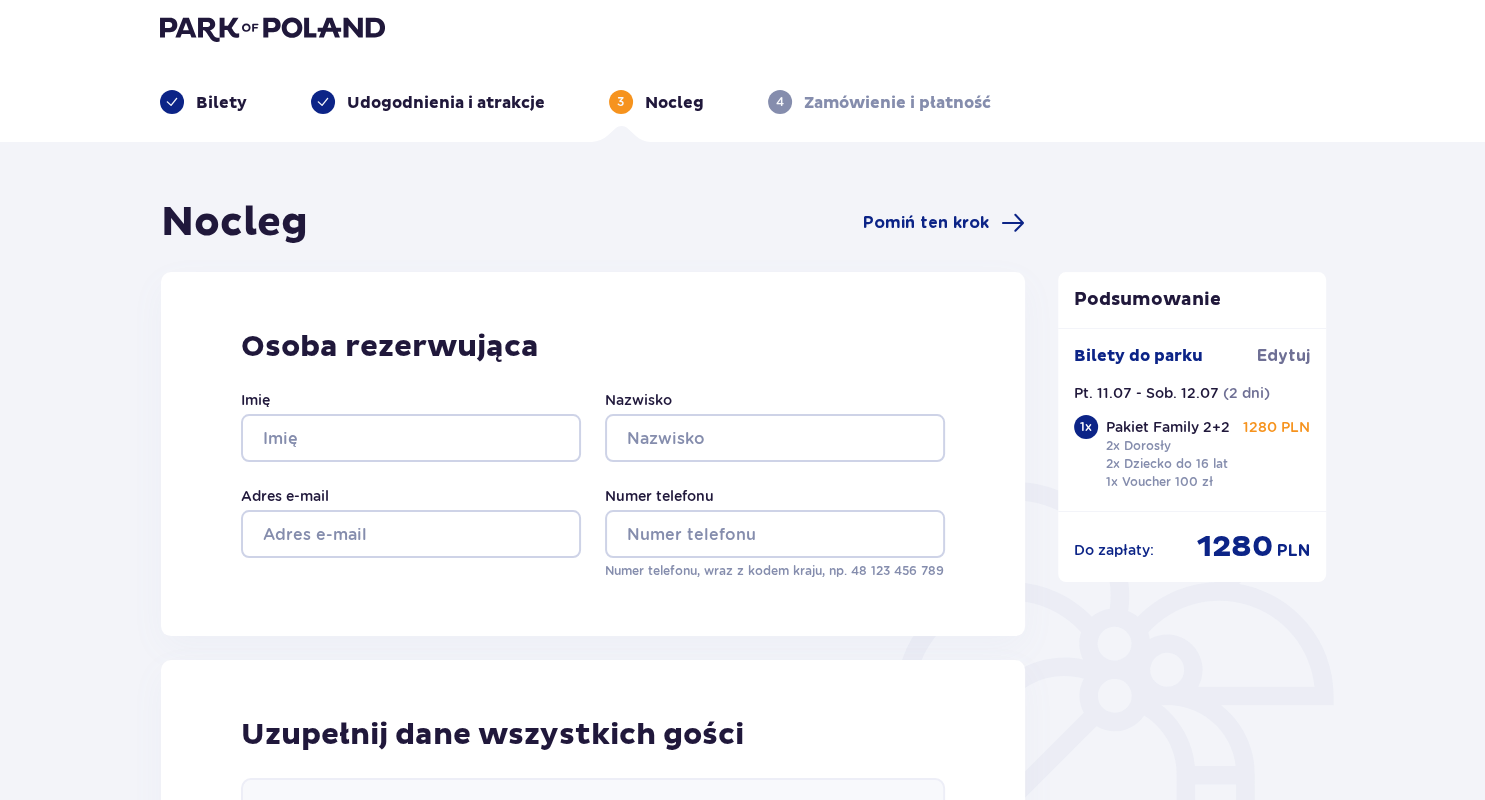 scroll, scrollTop: 0, scrollLeft: 0, axis: both 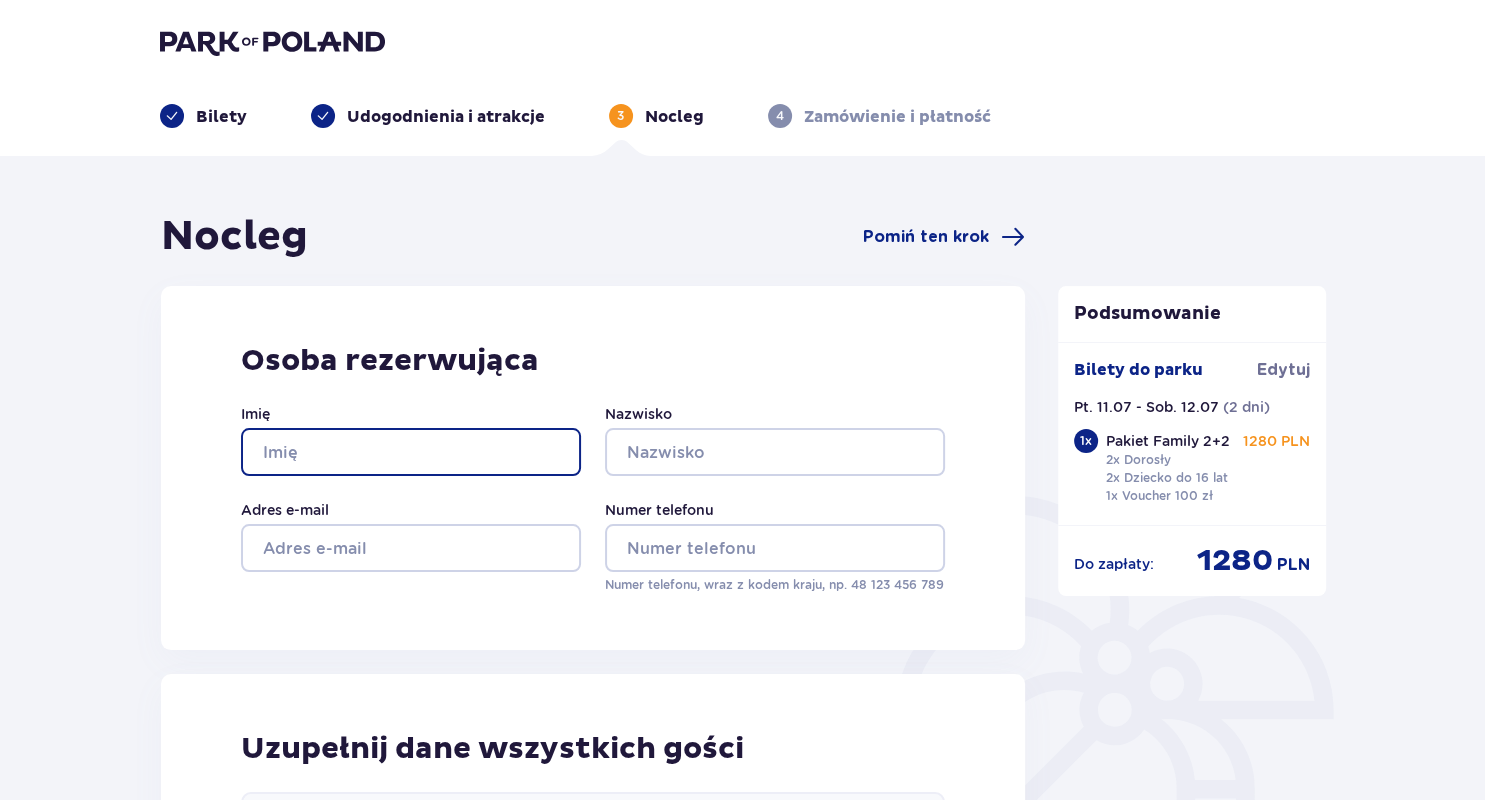click on "Imię" at bounding box center (411, 452) 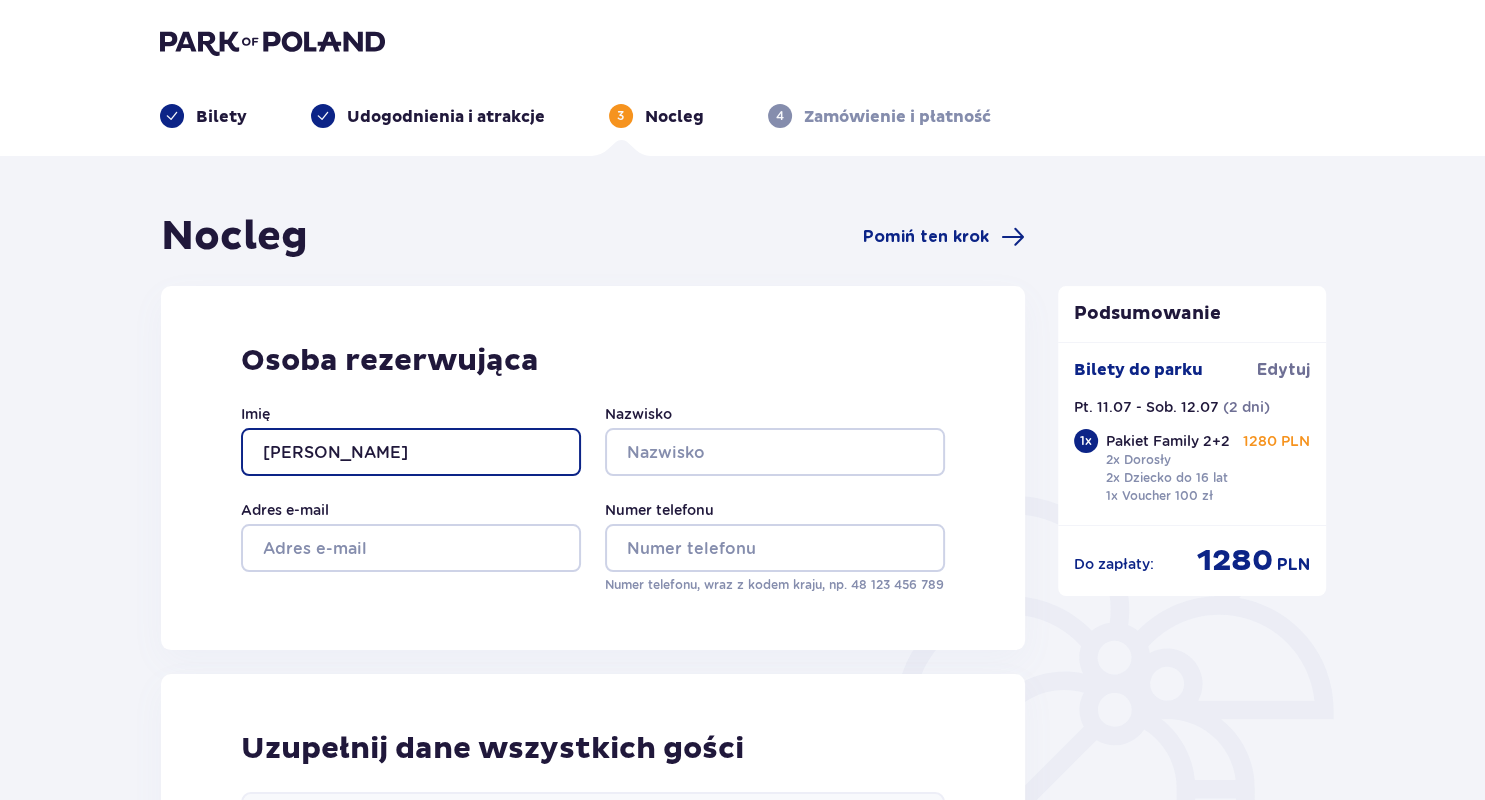 type on "Wojciech" 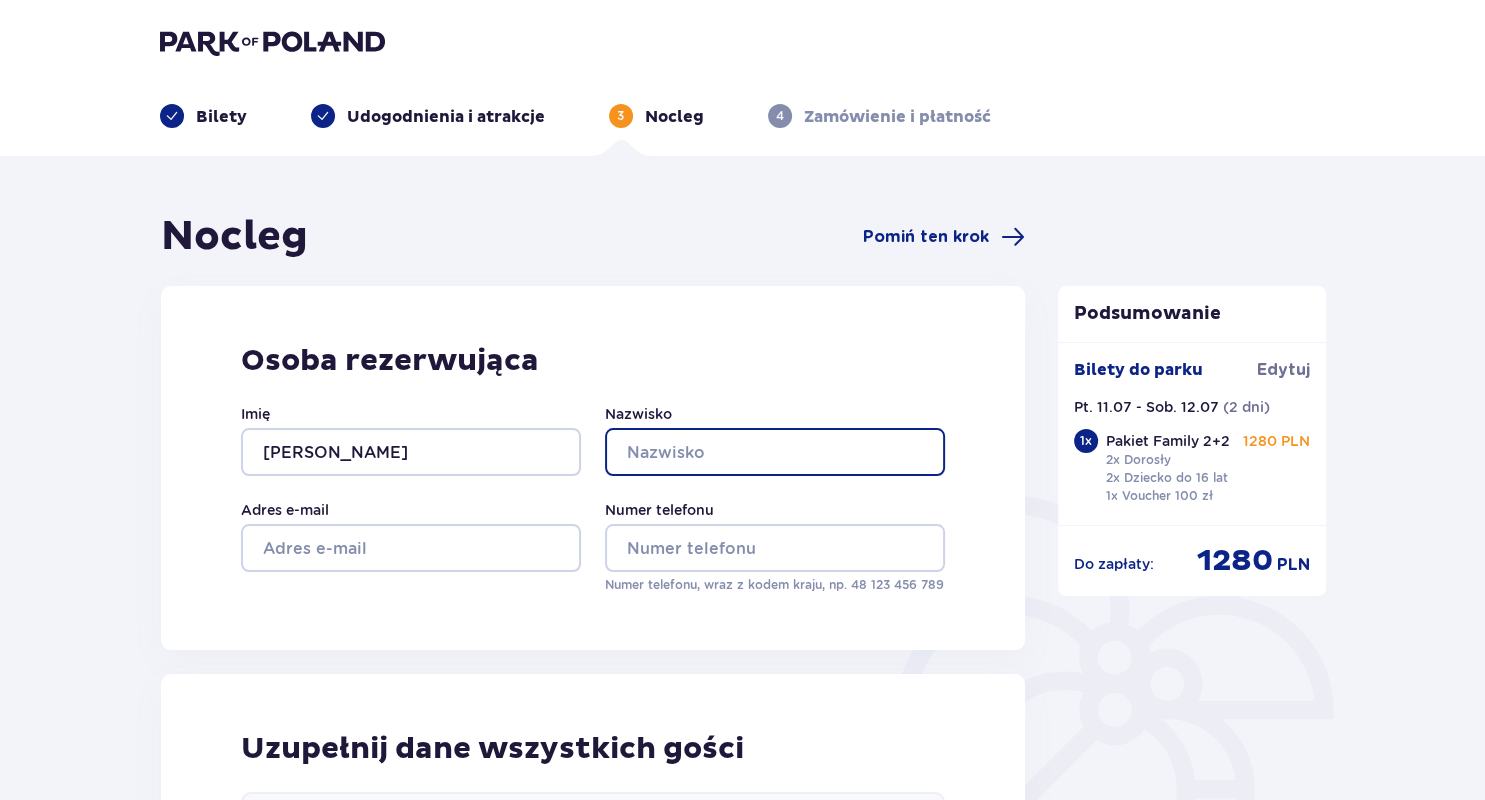 click on "Nazwisko" at bounding box center [775, 452] 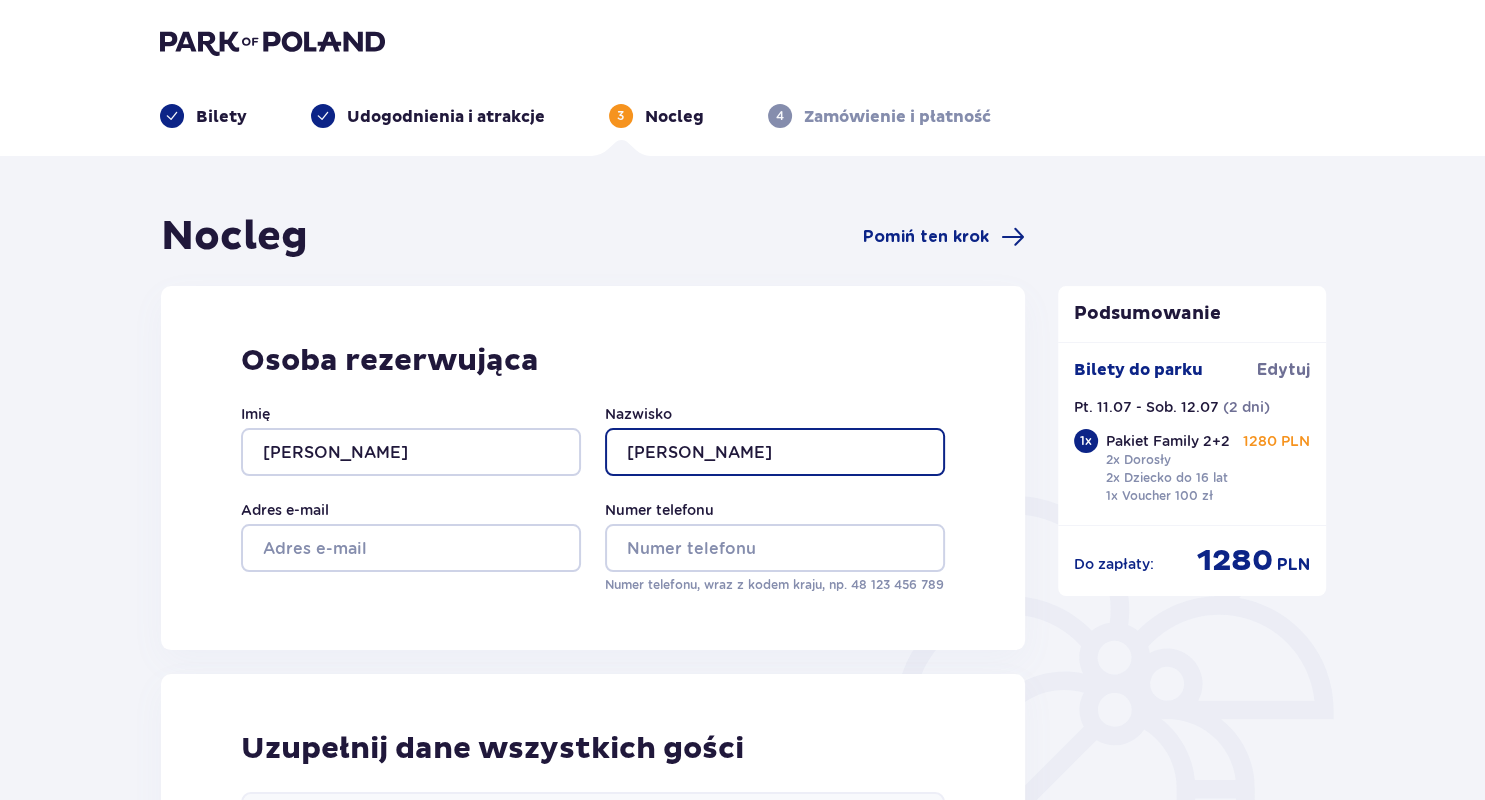 click on "Soberański" at bounding box center [775, 452] 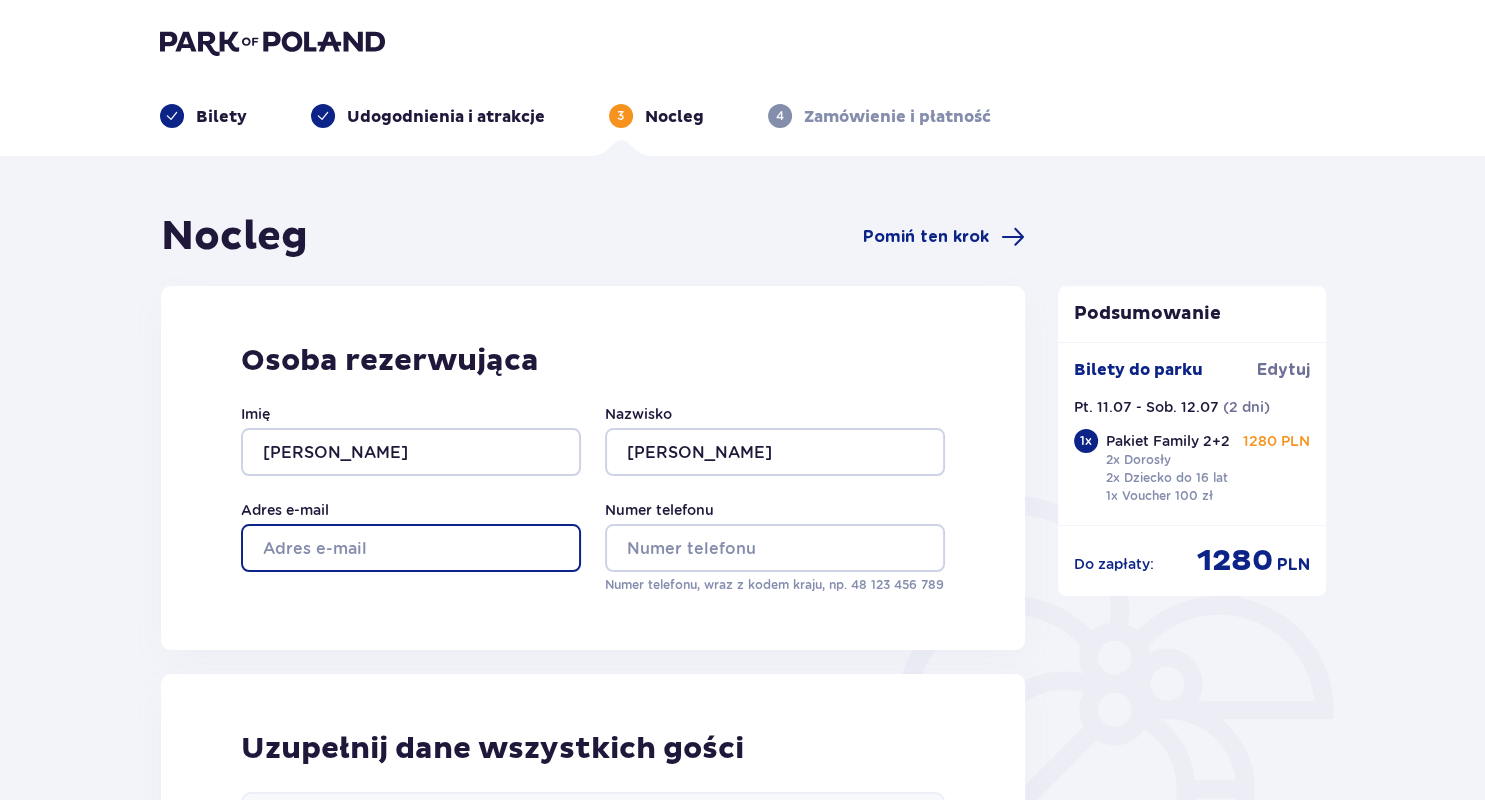 click on "Adres e-mail" at bounding box center [411, 548] 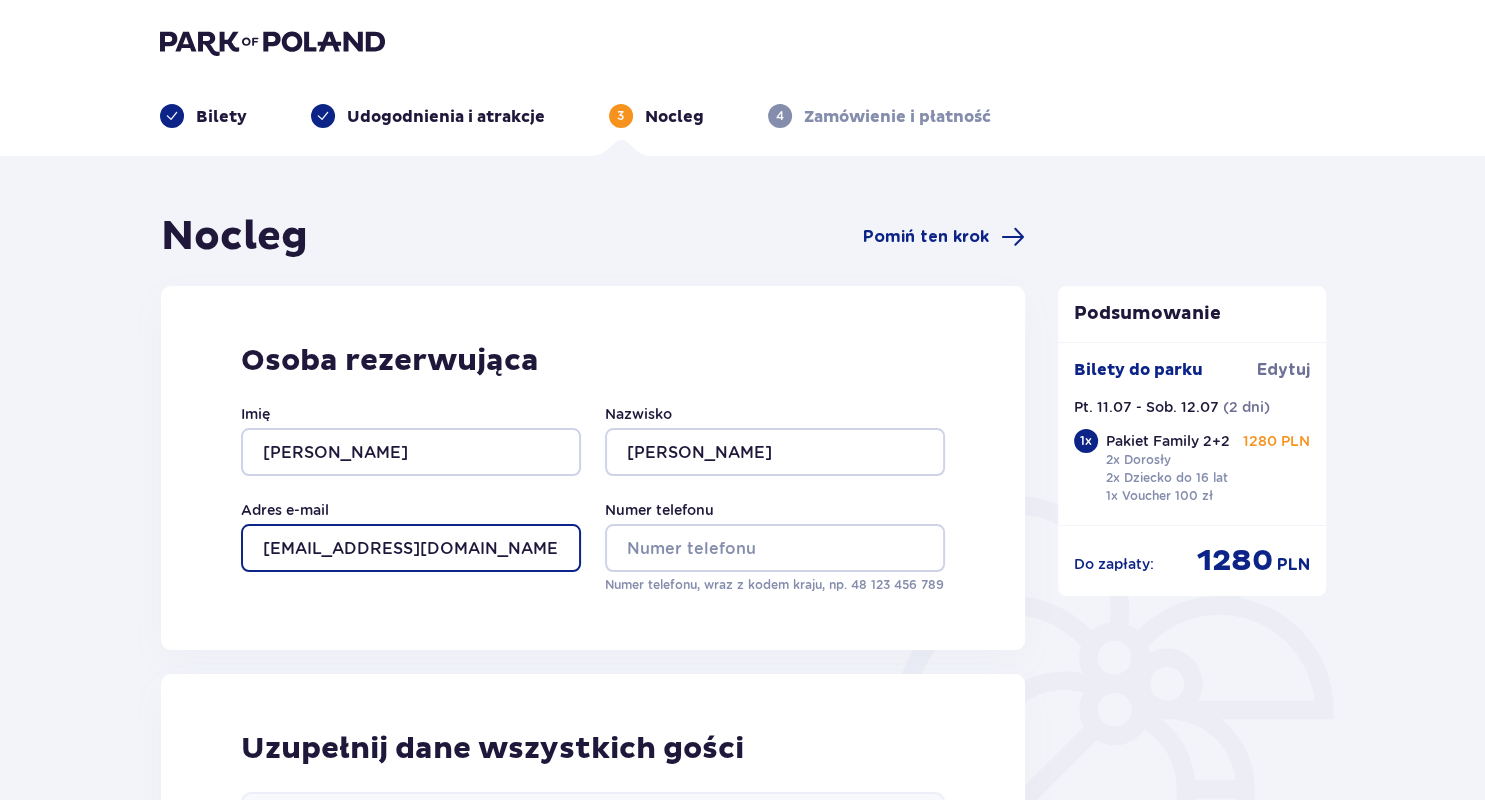 type on "[EMAIL_ADDRESS][DOMAIN_NAME]" 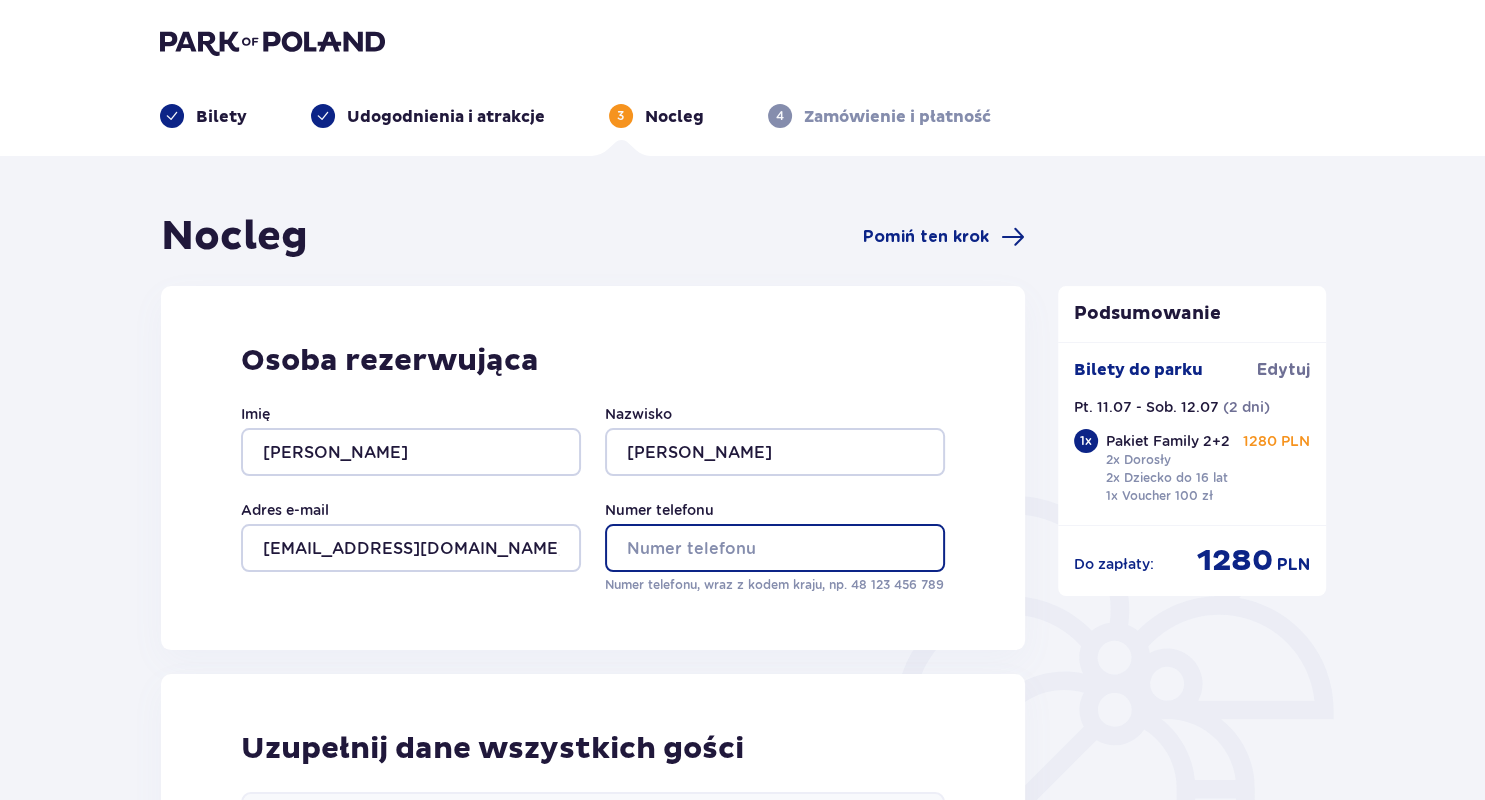 click on "Numer telefonu" at bounding box center [775, 548] 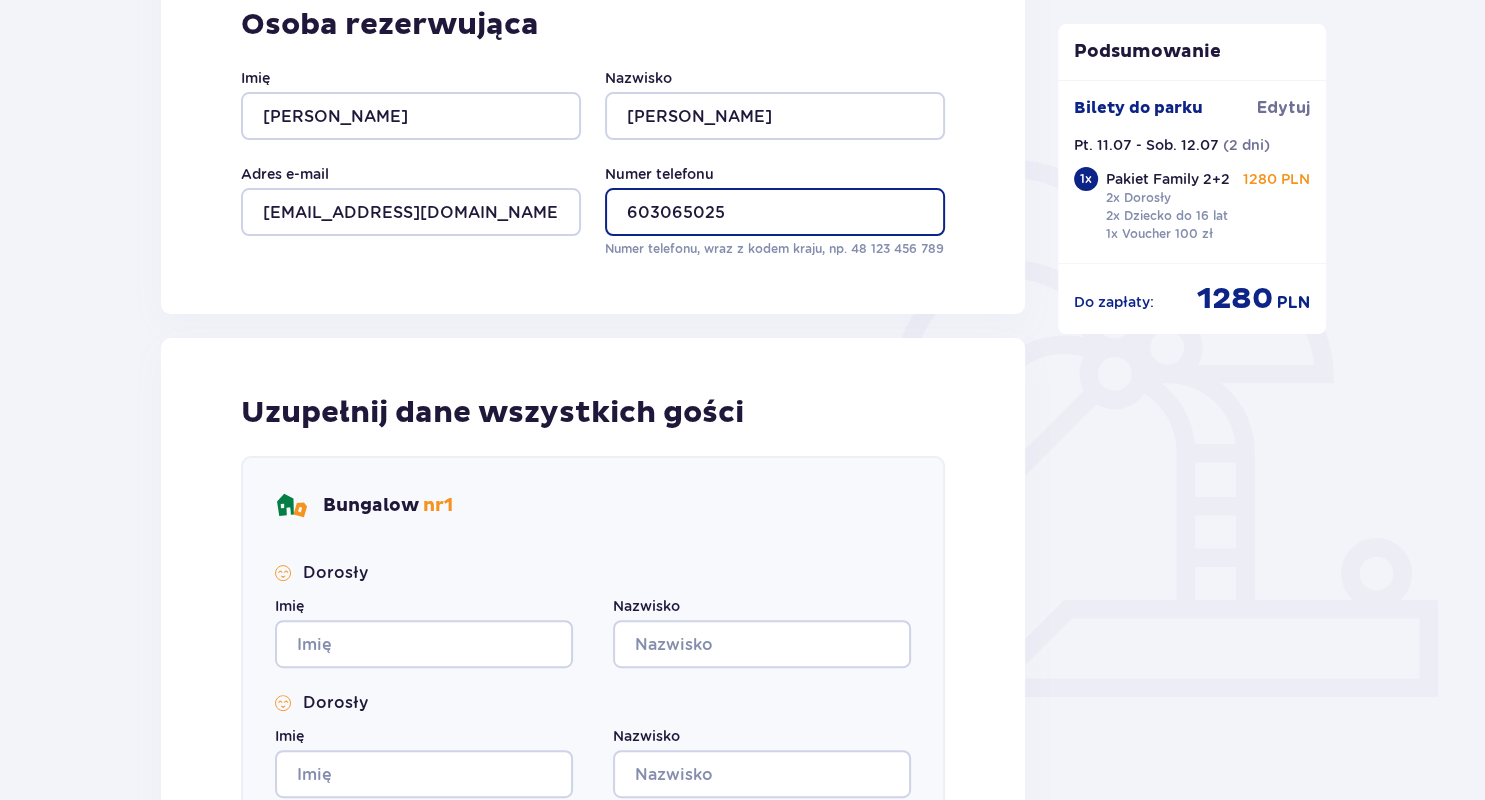 scroll, scrollTop: 344, scrollLeft: 0, axis: vertical 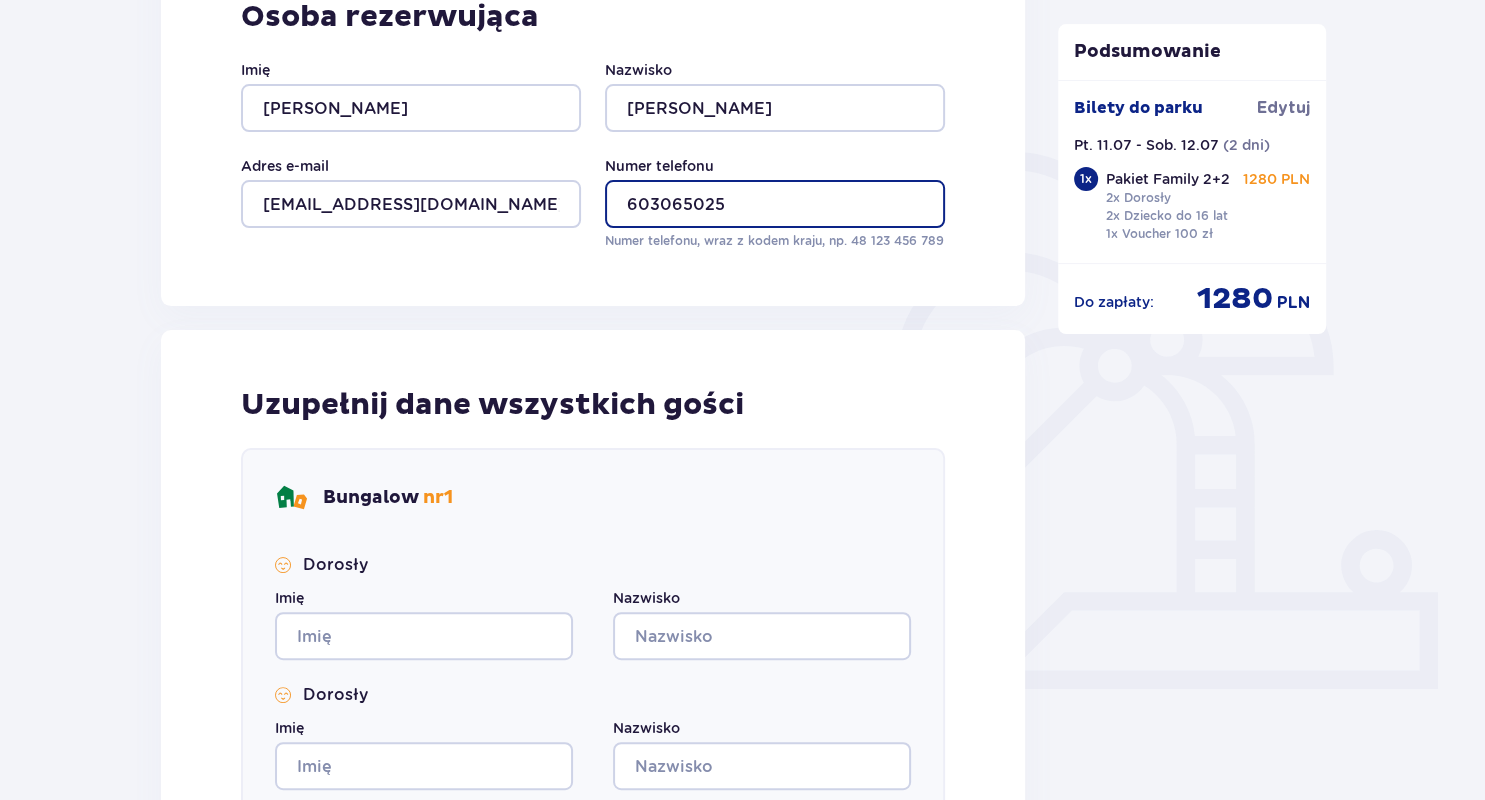 type on "603065025" 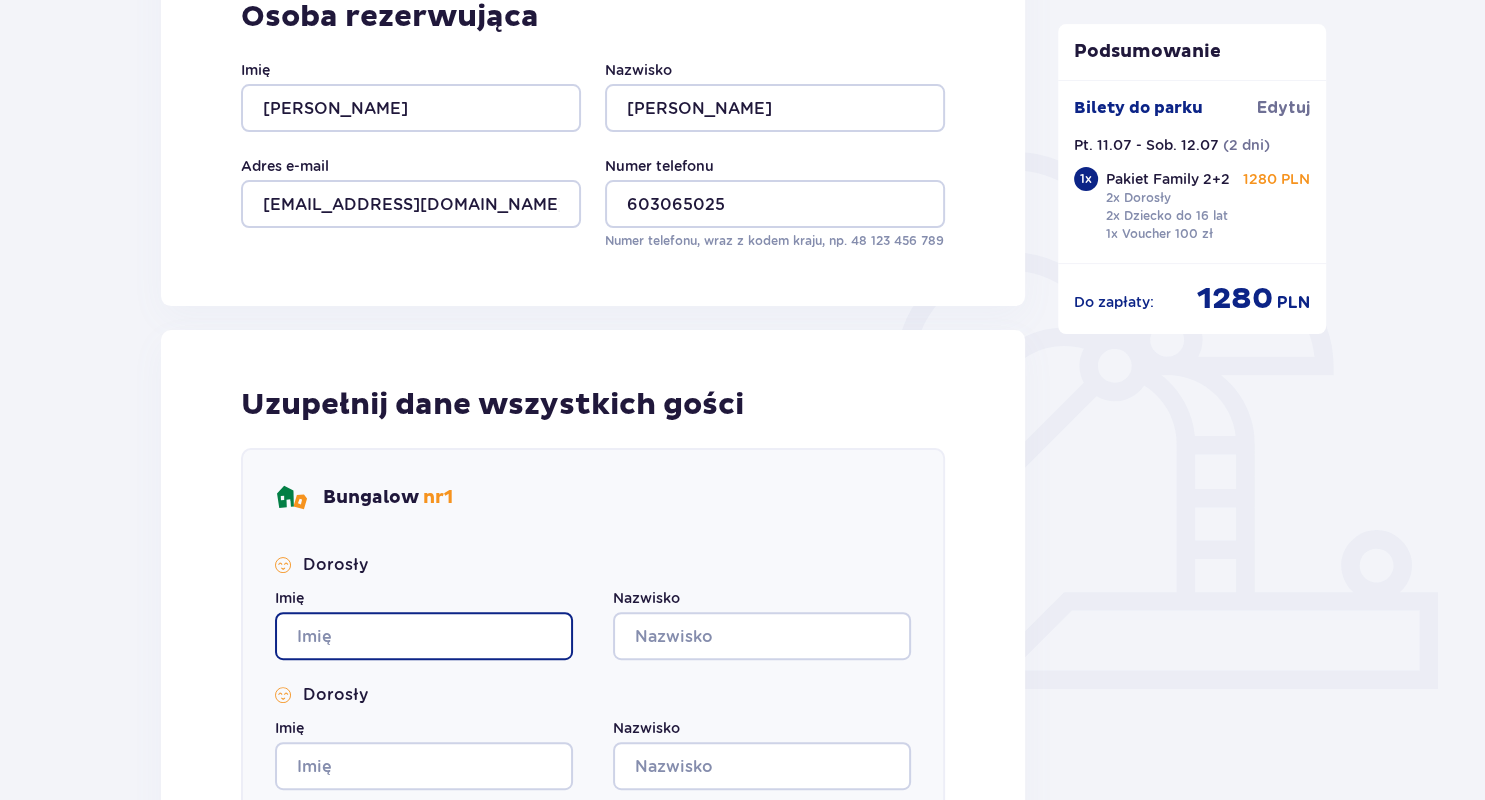 click on "Imię" at bounding box center [424, 636] 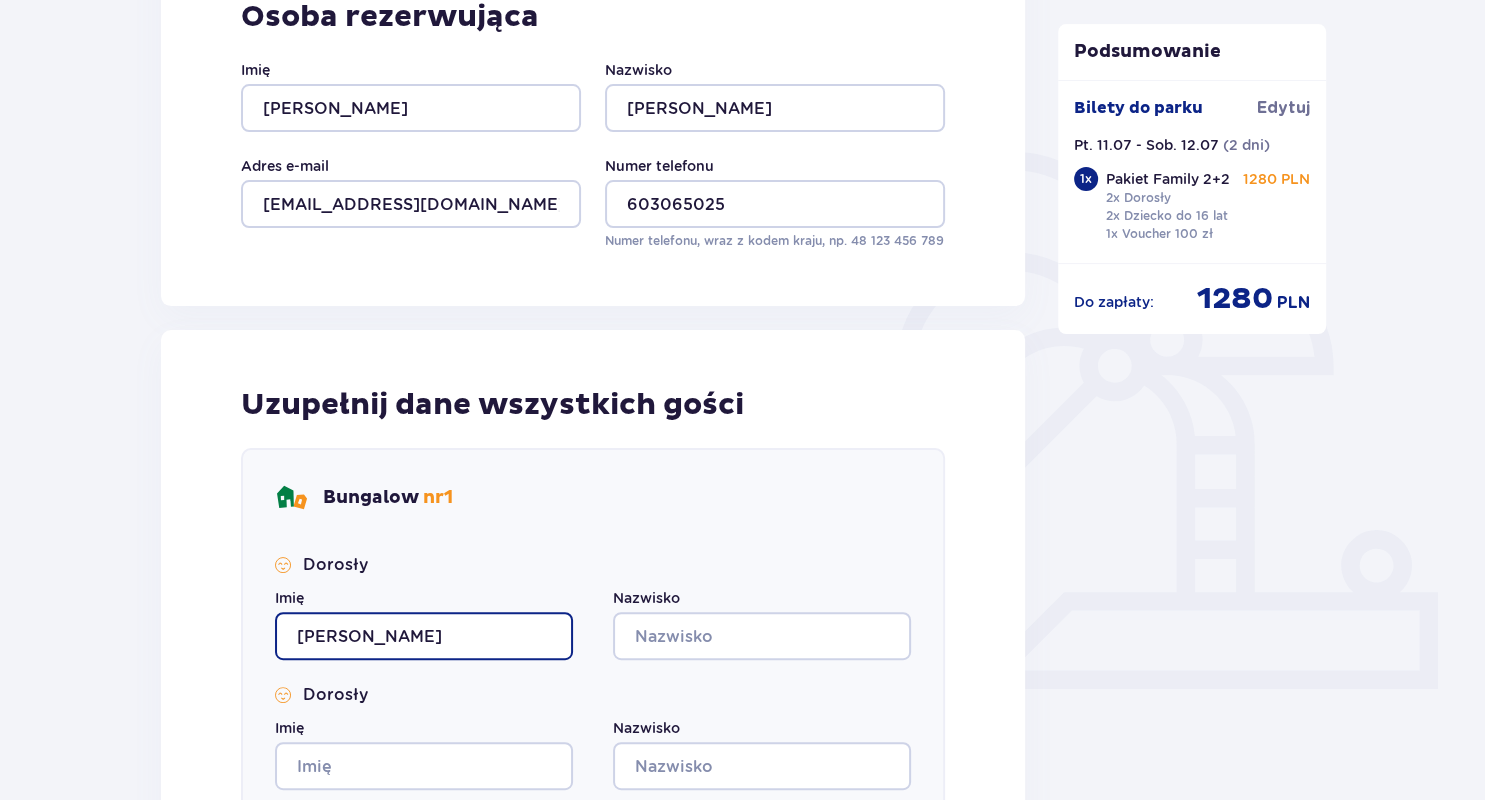 type on "Wojciech" 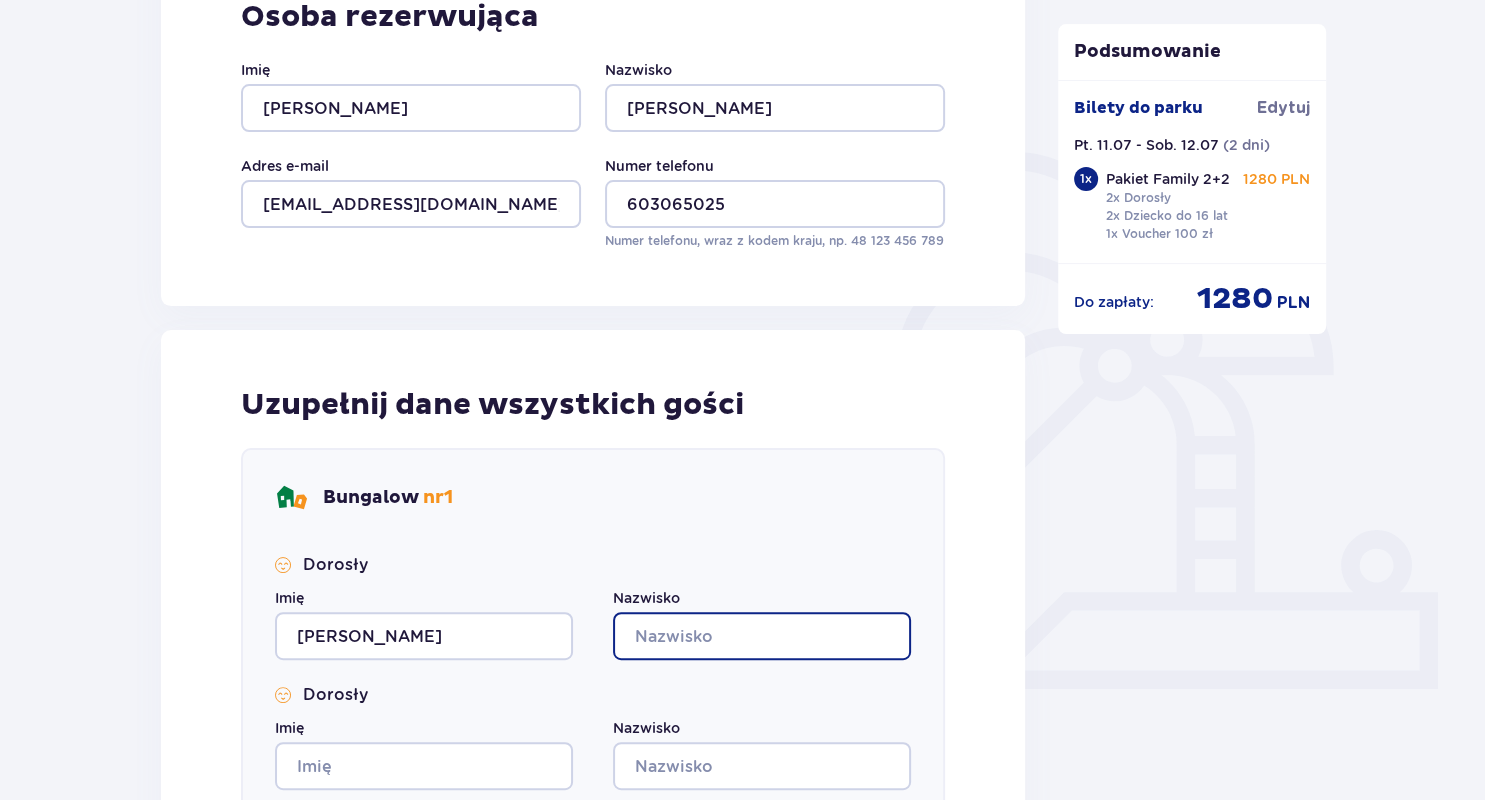 click on "Nazwisko" at bounding box center (762, 636) 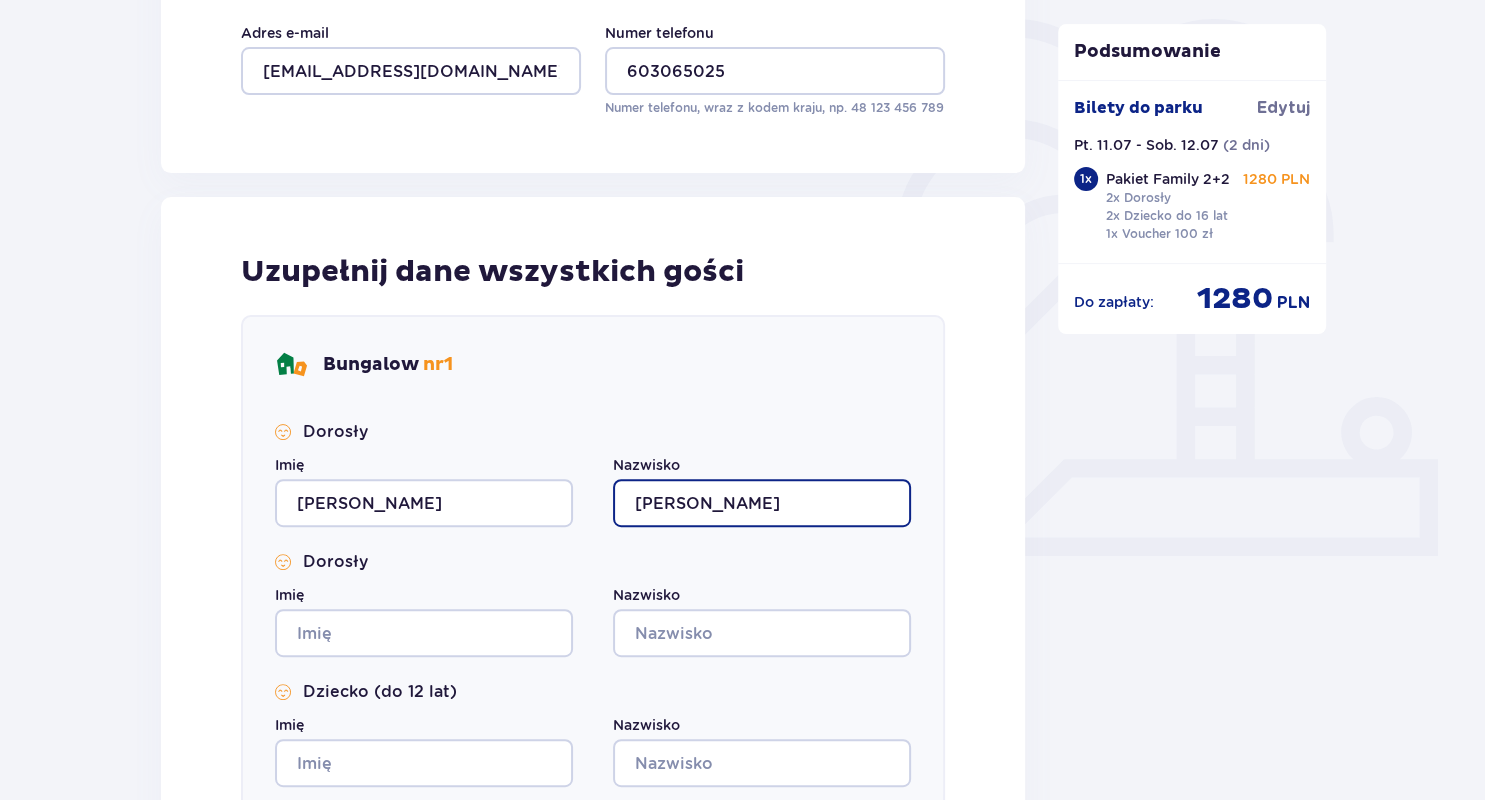 scroll, scrollTop: 477, scrollLeft: 0, axis: vertical 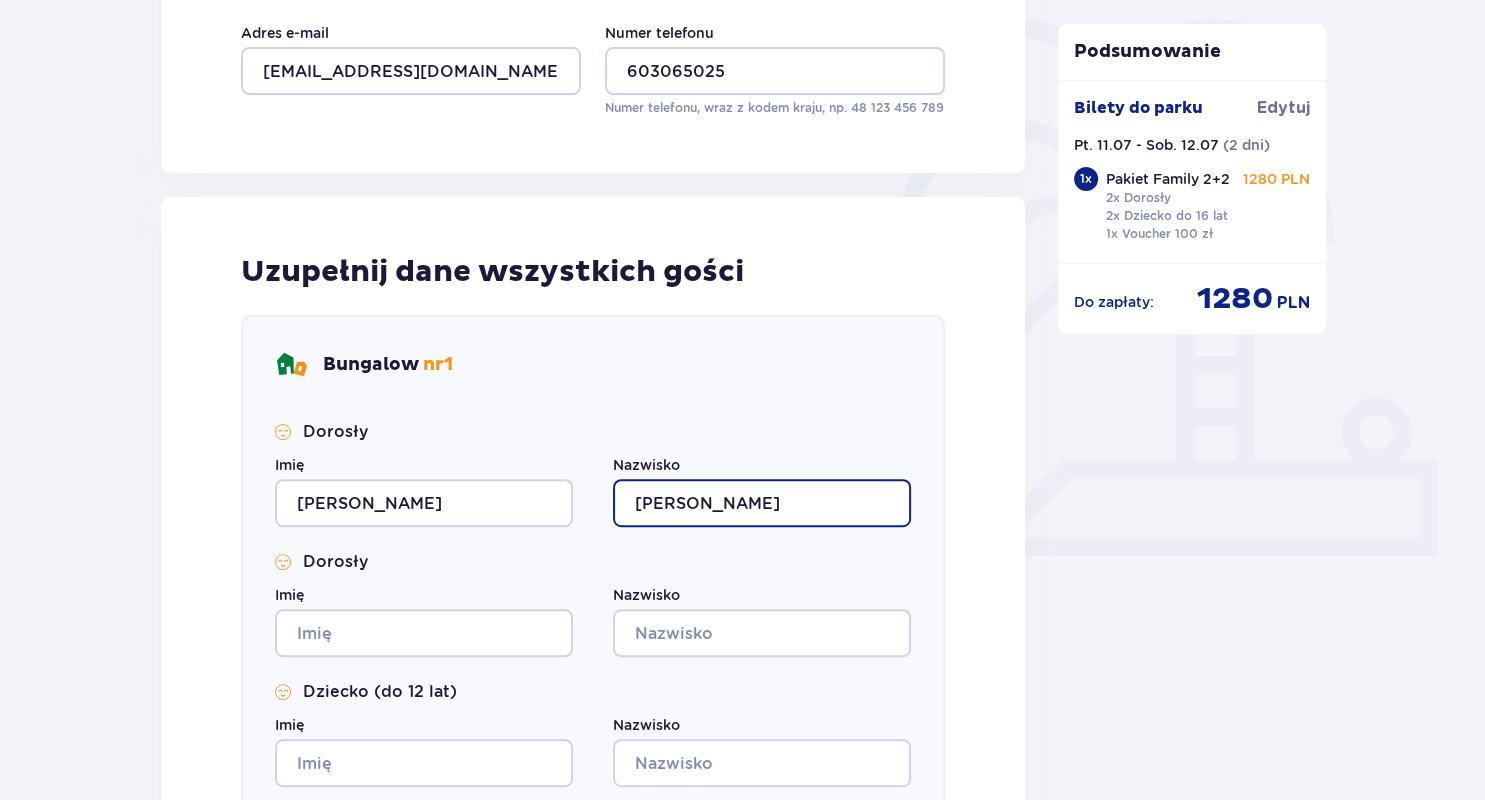 type on "Sobierański" 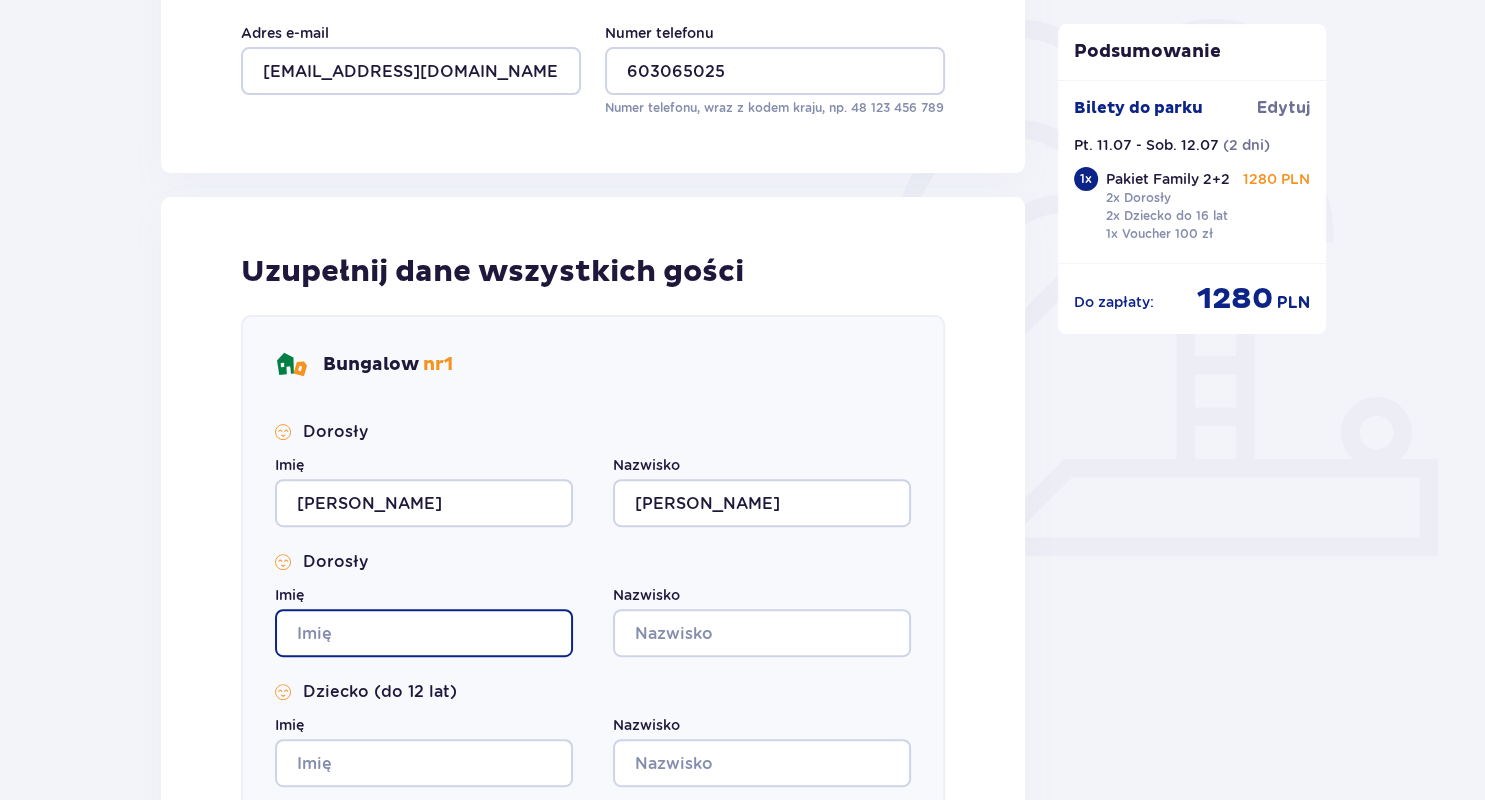 click on "Imię" at bounding box center (424, 633) 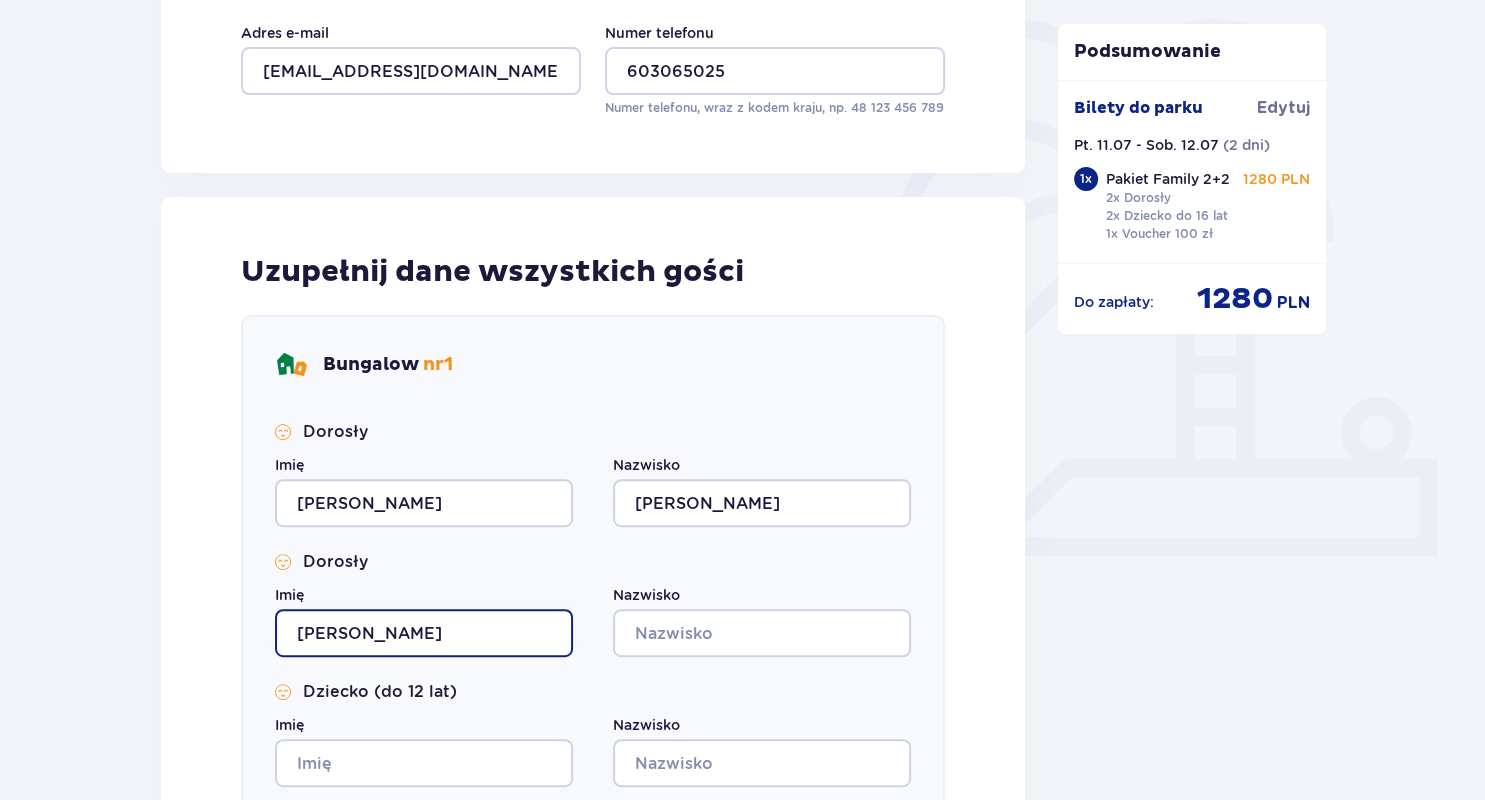 type on "Danuta" 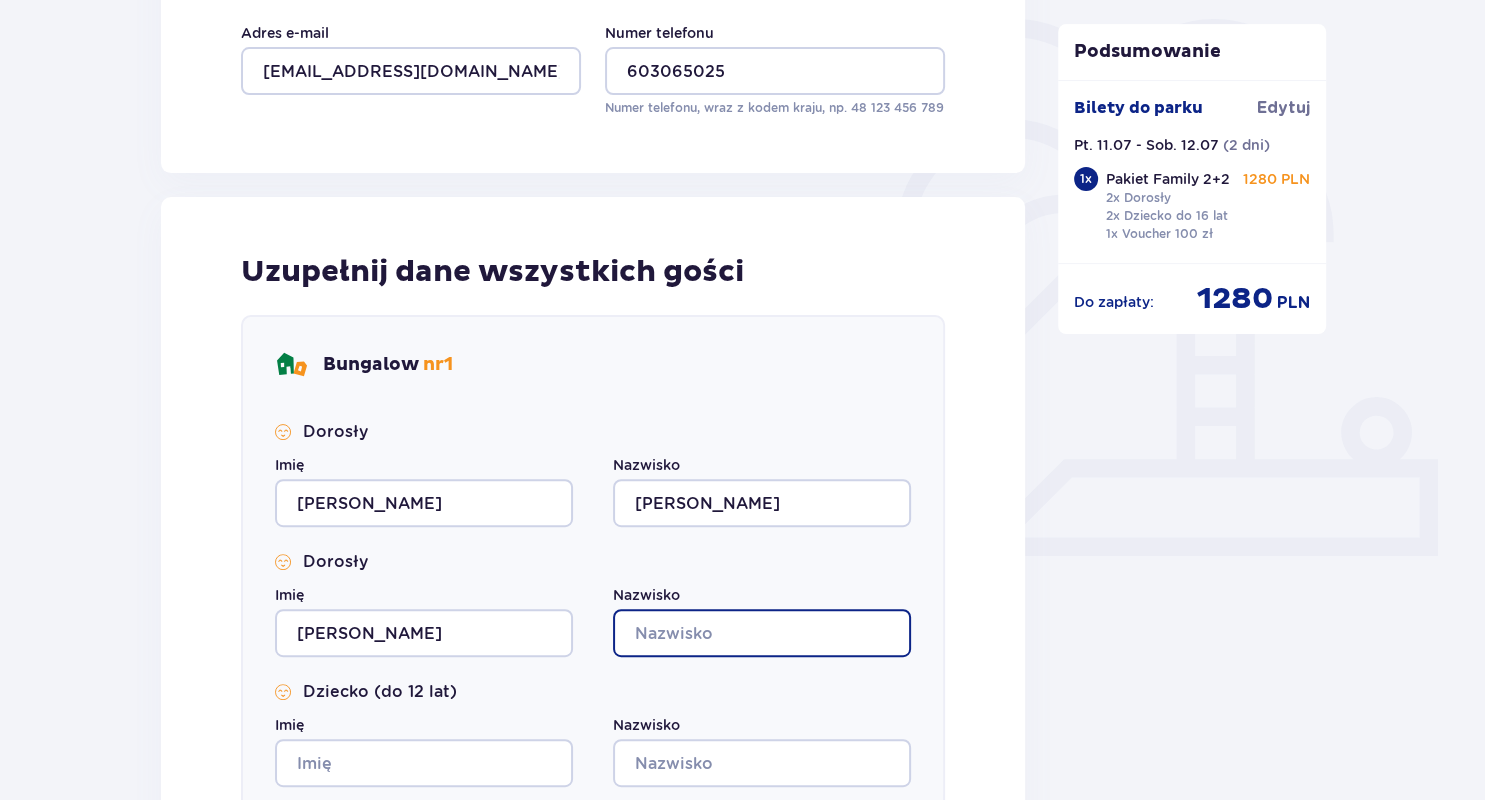 click on "Nazwisko" at bounding box center (762, 633) 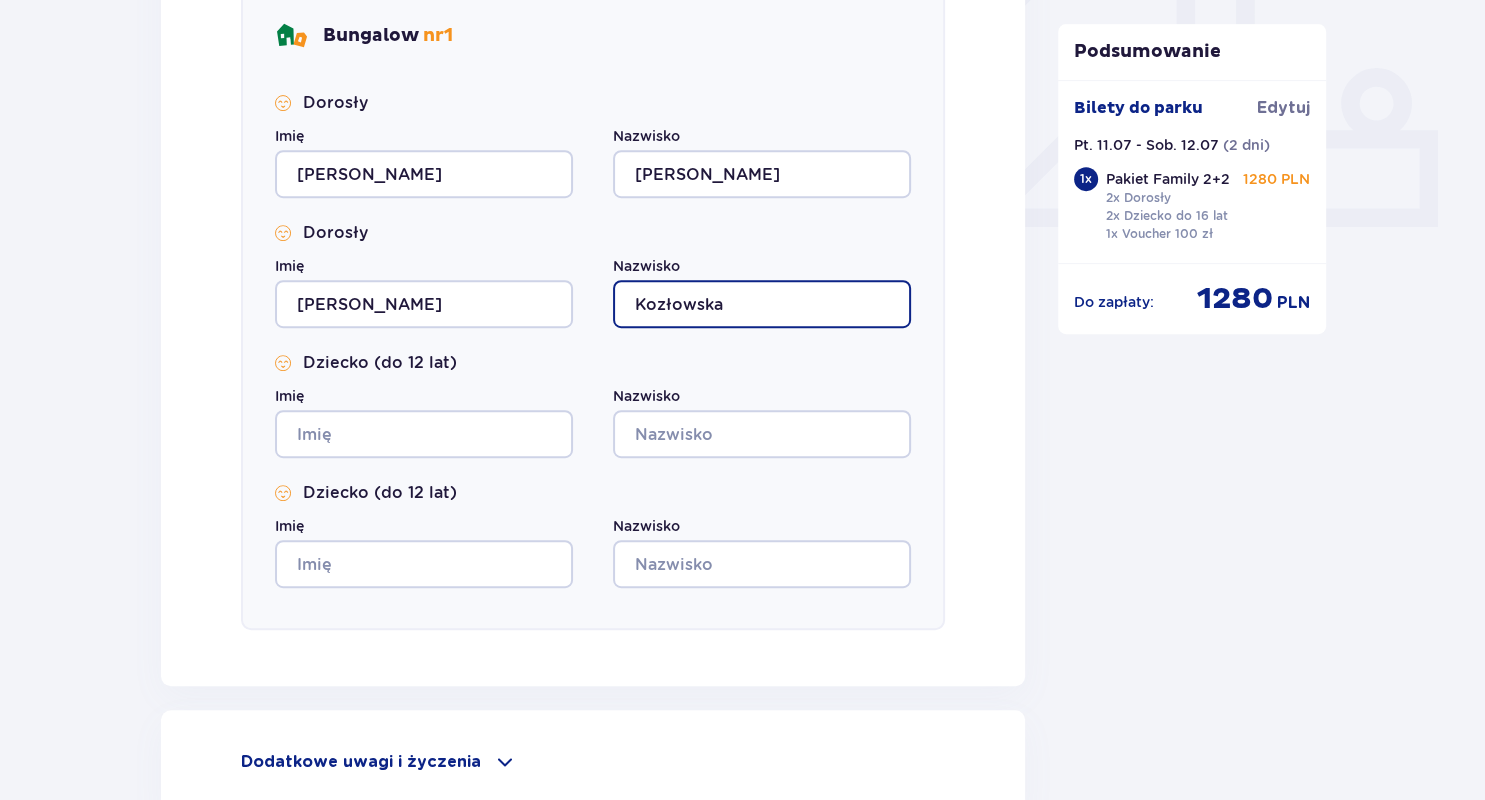 scroll, scrollTop: 815, scrollLeft: 0, axis: vertical 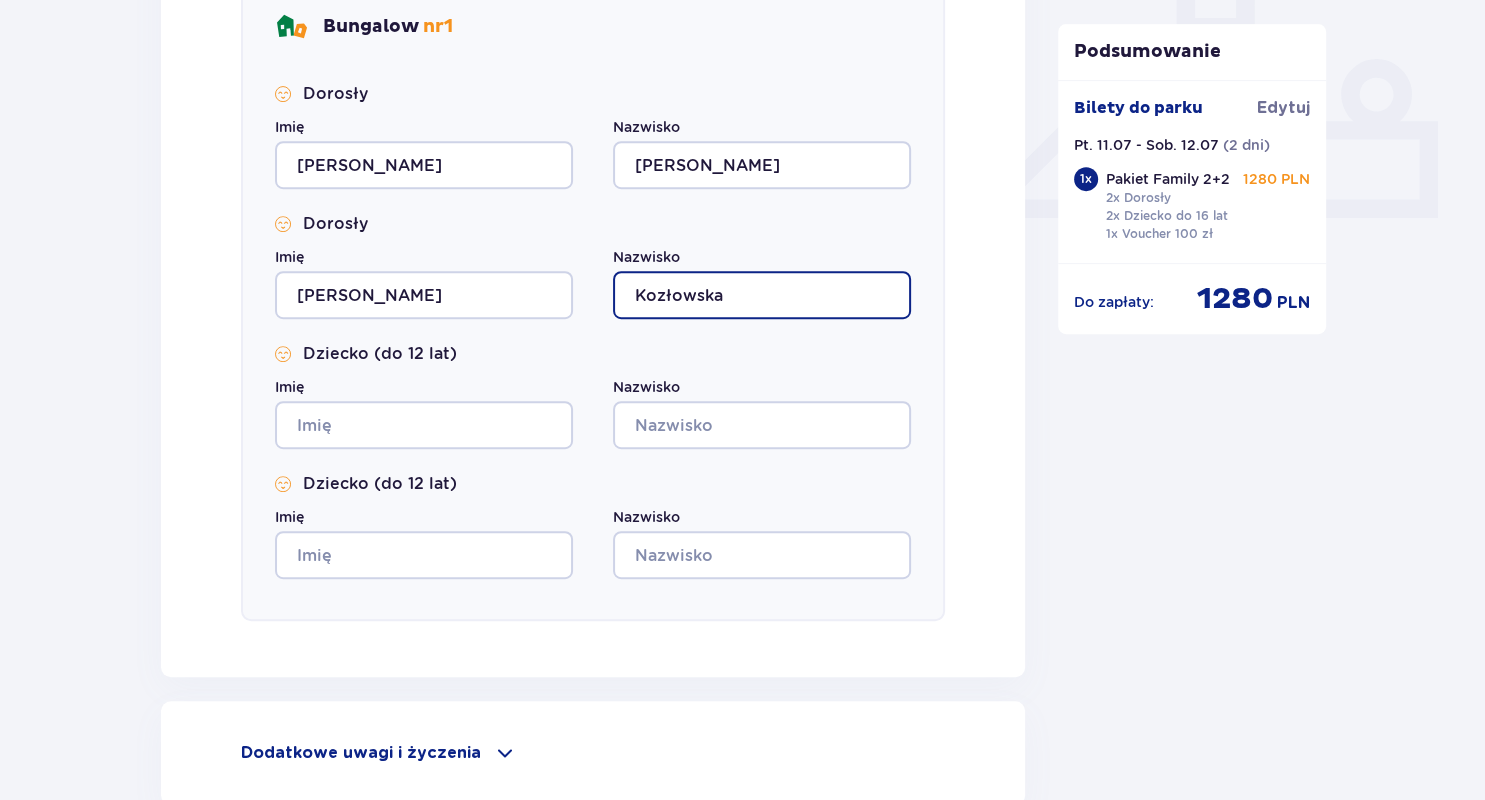 type on "Kozłowska" 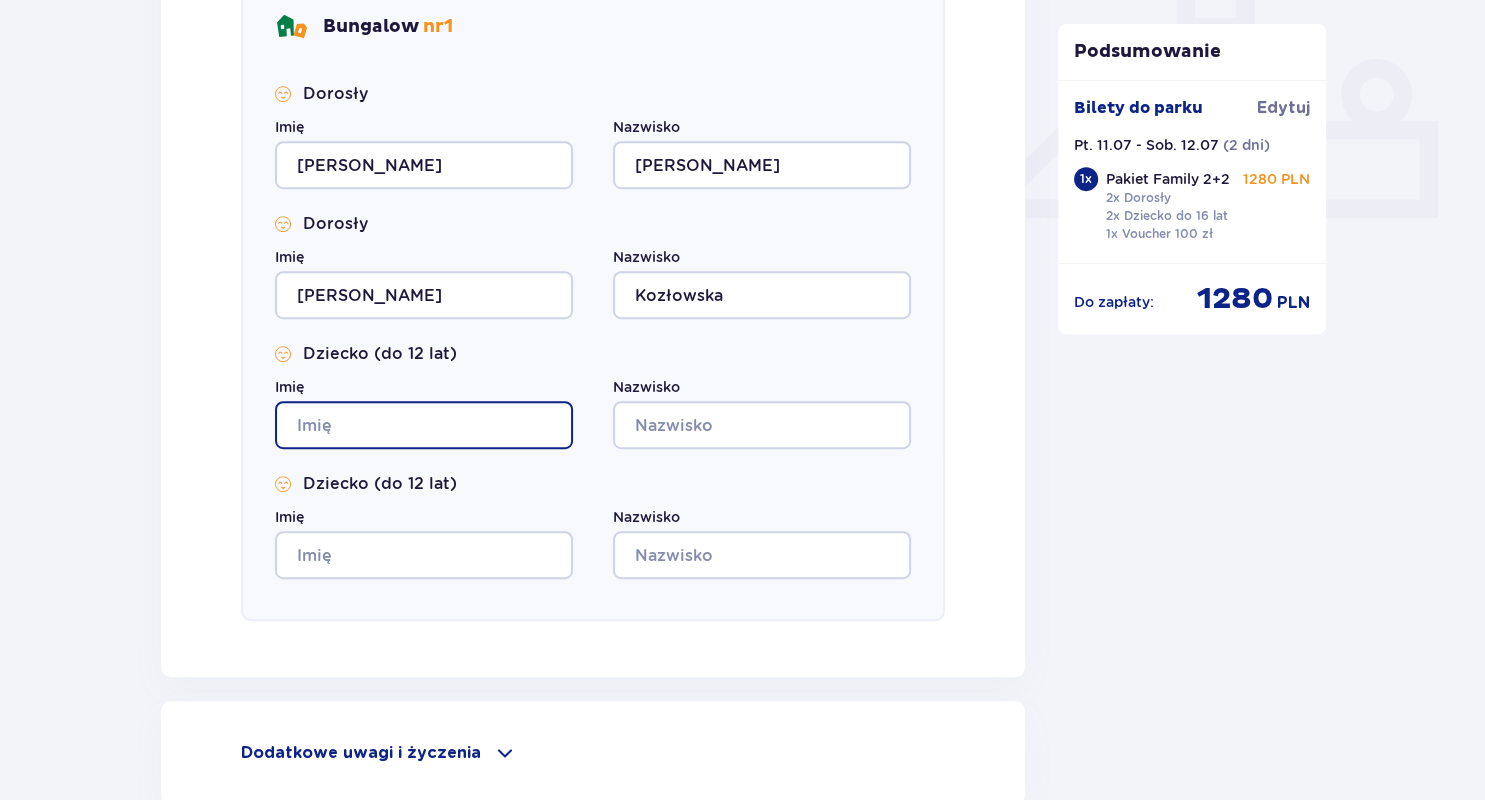 click on "Imię" at bounding box center (424, 425) 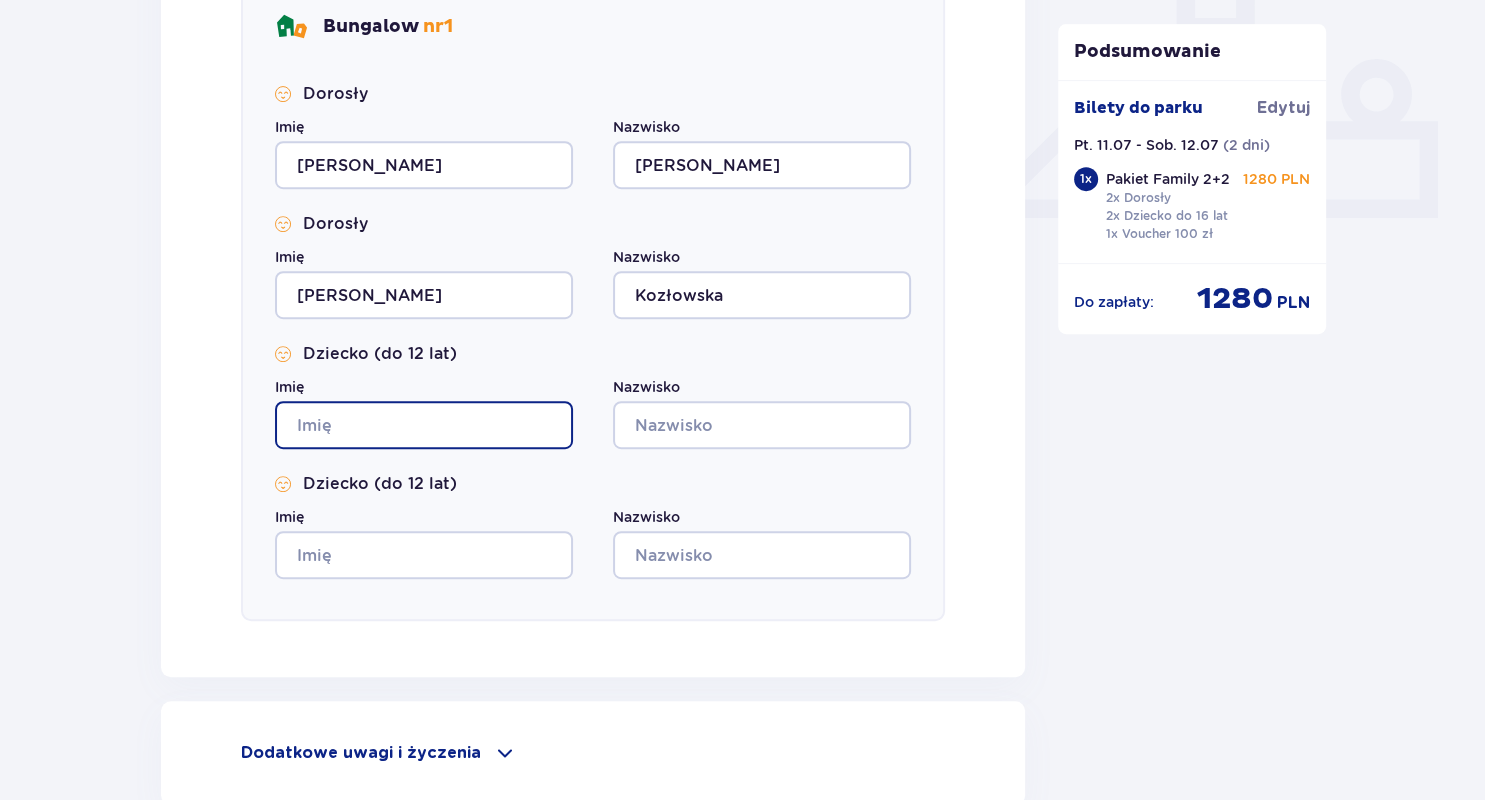 click on "Imię" at bounding box center (424, 425) 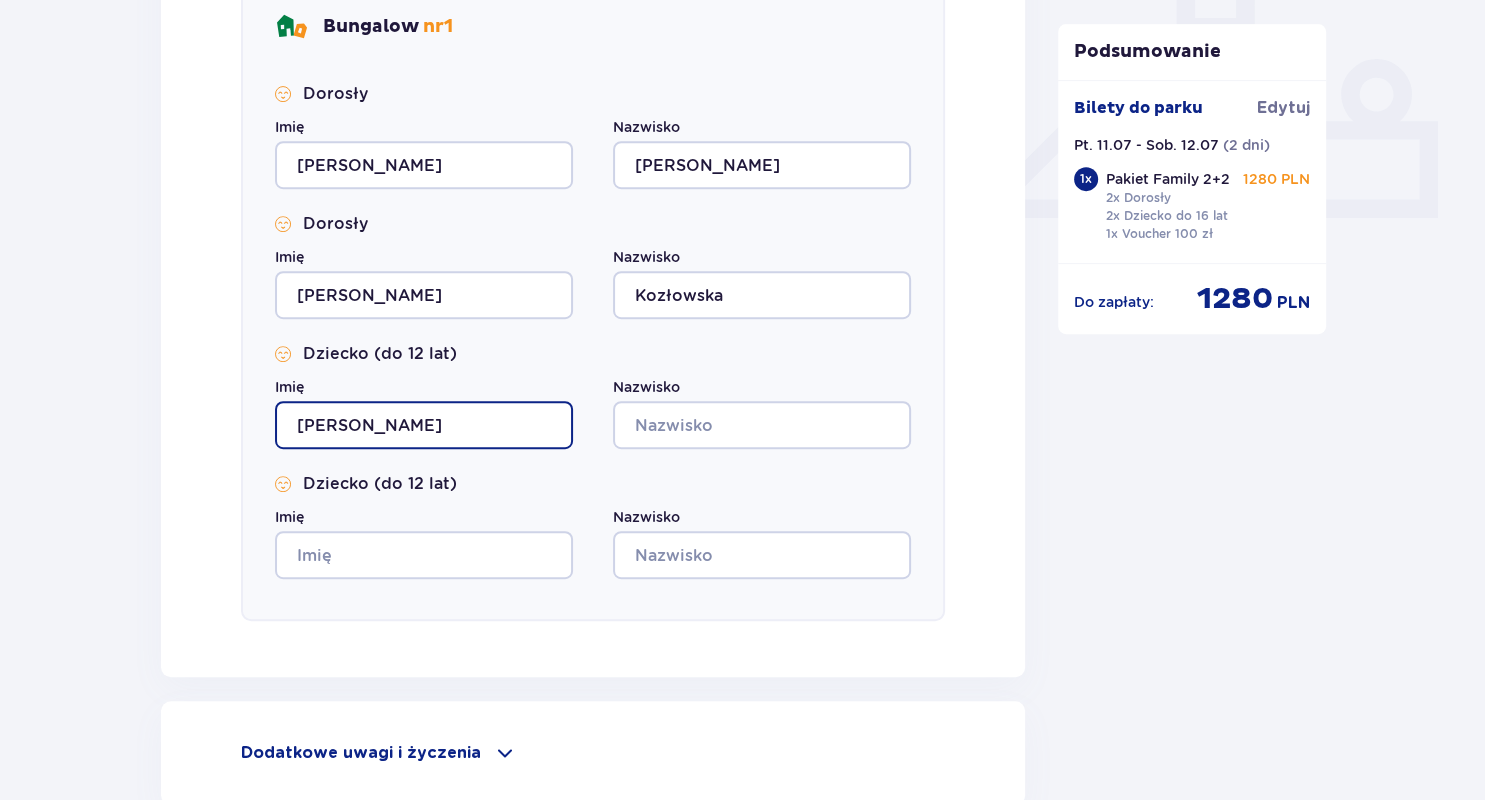 type on "Jonatan" 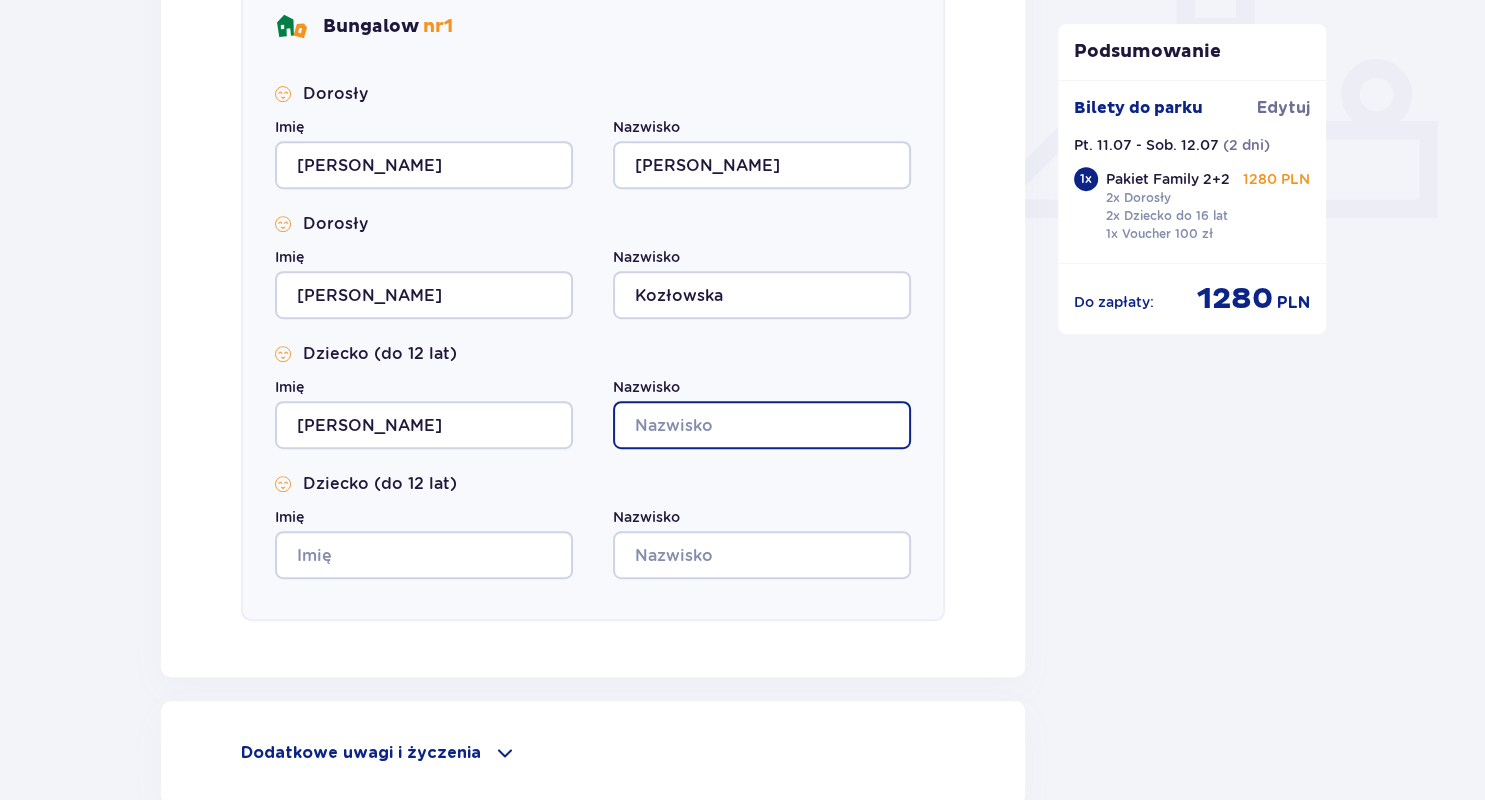 click on "Nazwisko" at bounding box center (762, 425) 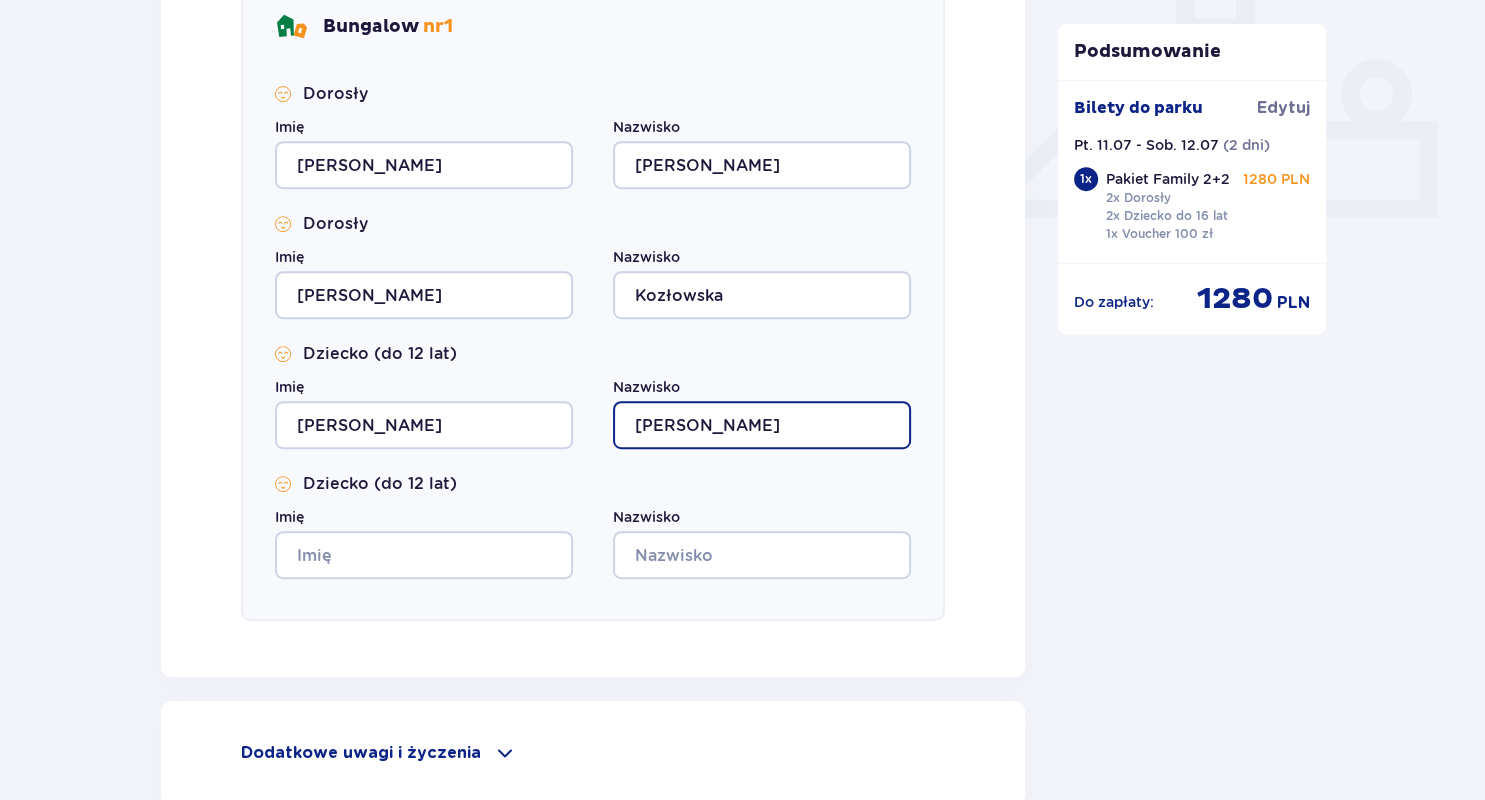 type on "Michnicki" 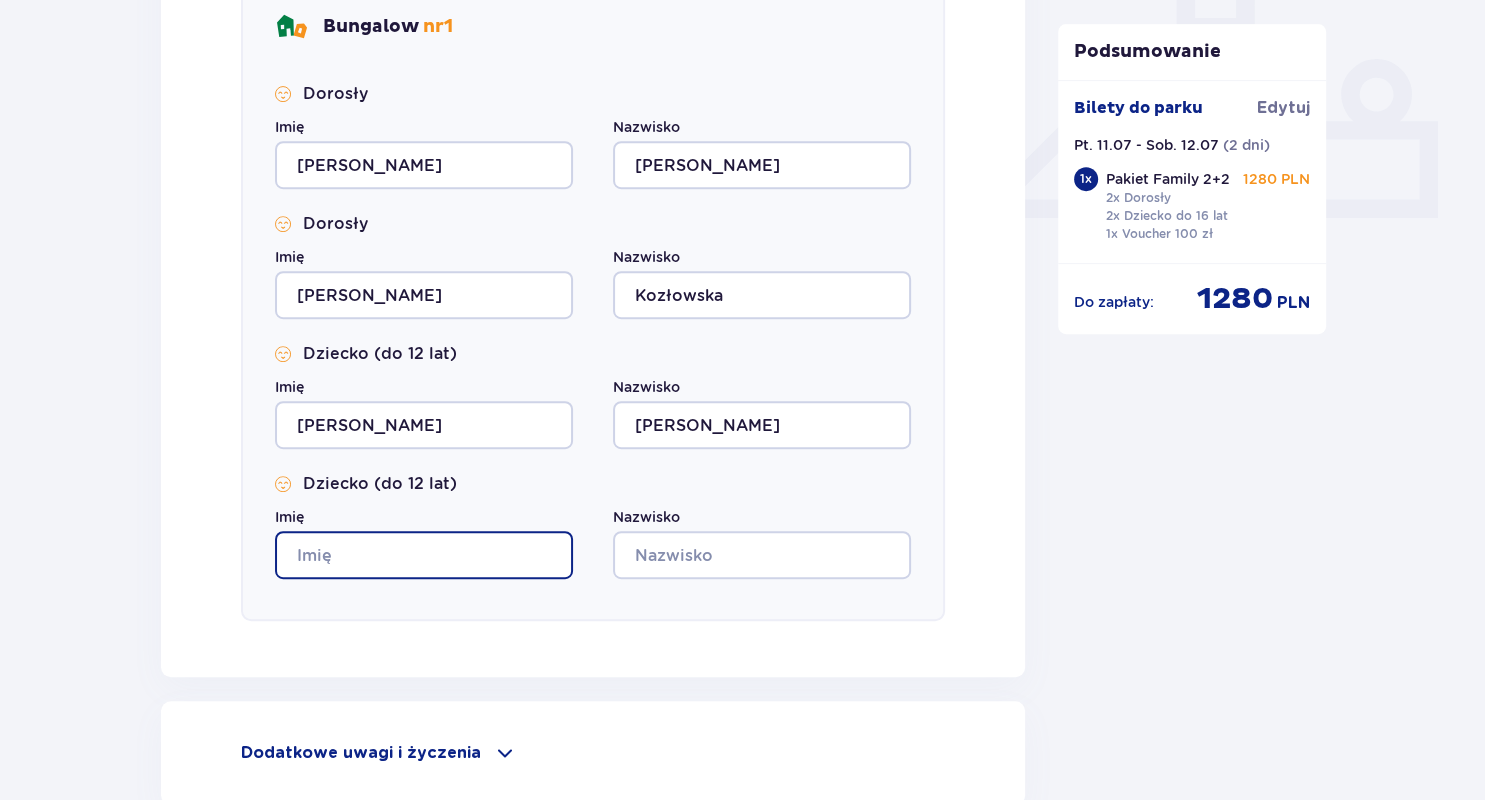 click on "Imię" at bounding box center [424, 555] 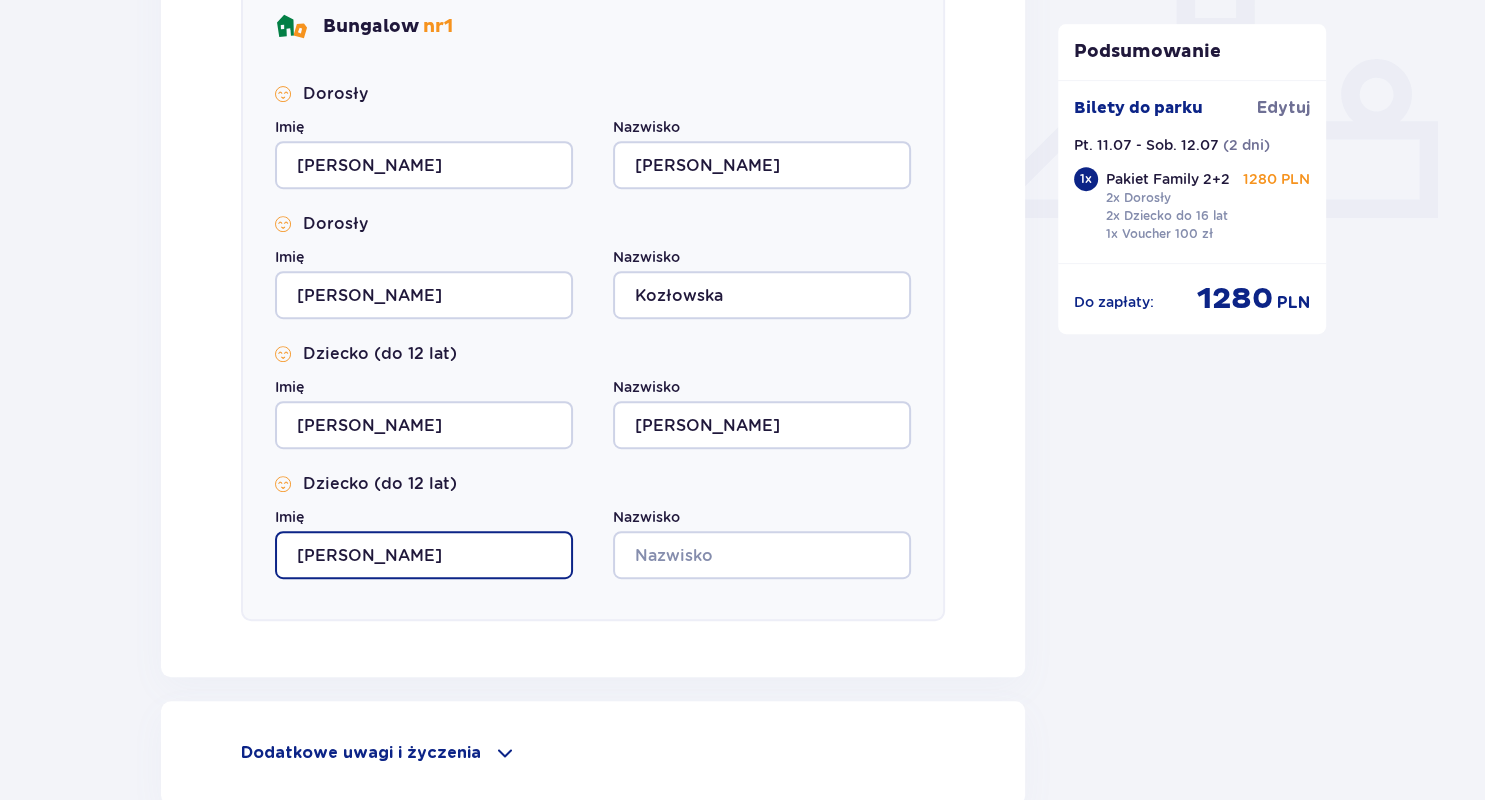 type on "Zuzanna" 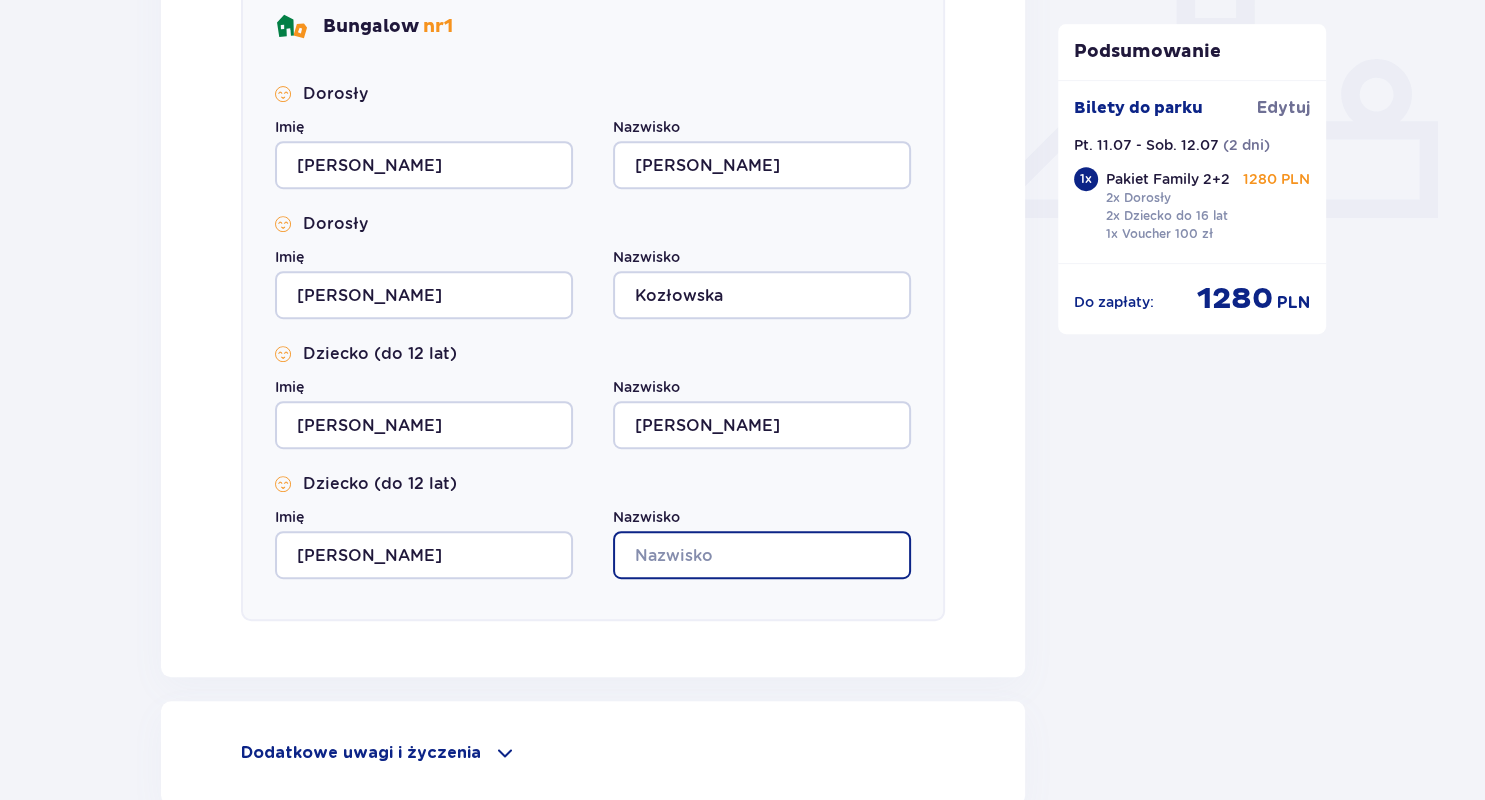 click on "Nazwisko" at bounding box center (762, 555) 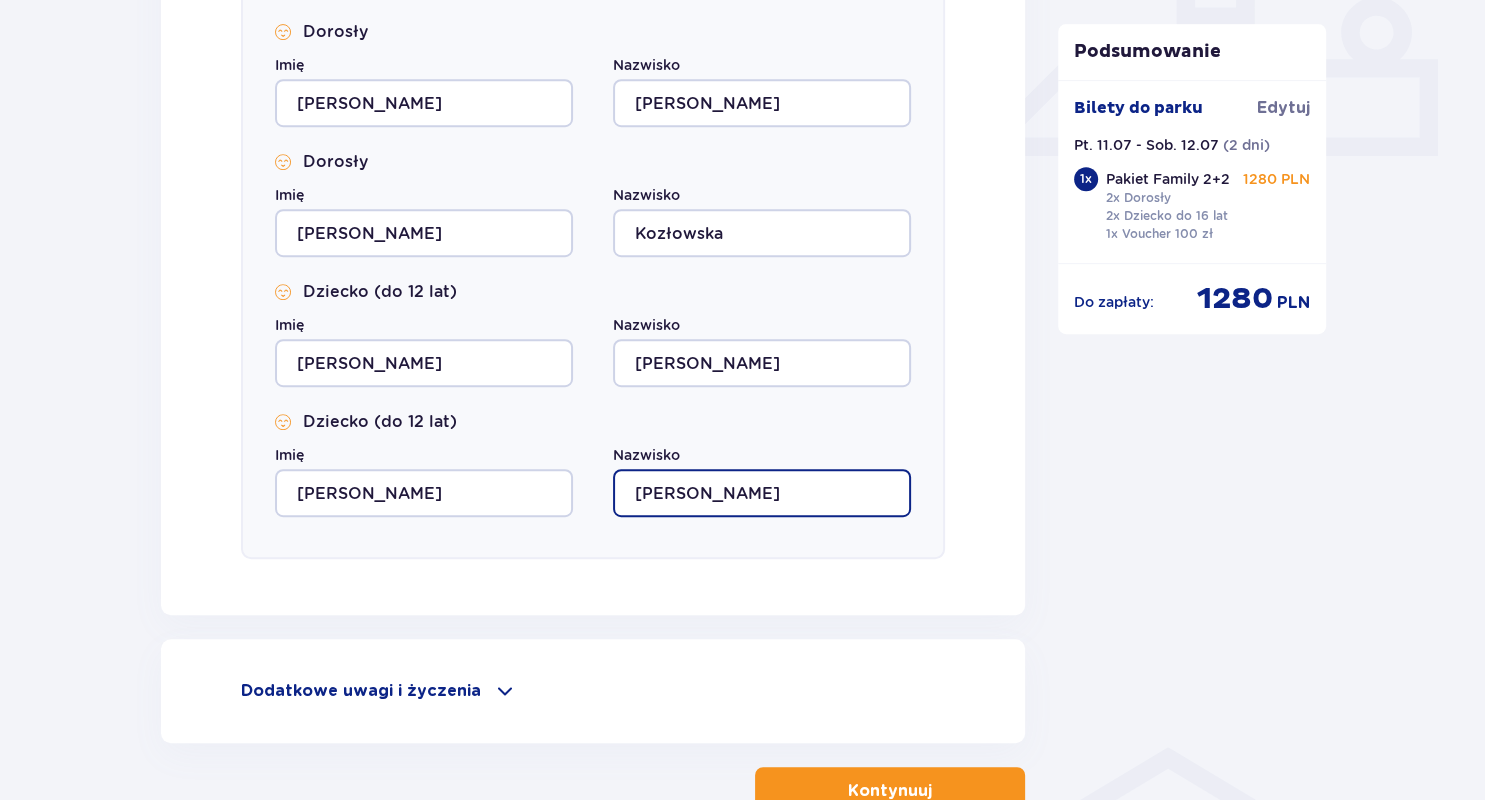 scroll, scrollTop: 1012, scrollLeft: 0, axis: vertical 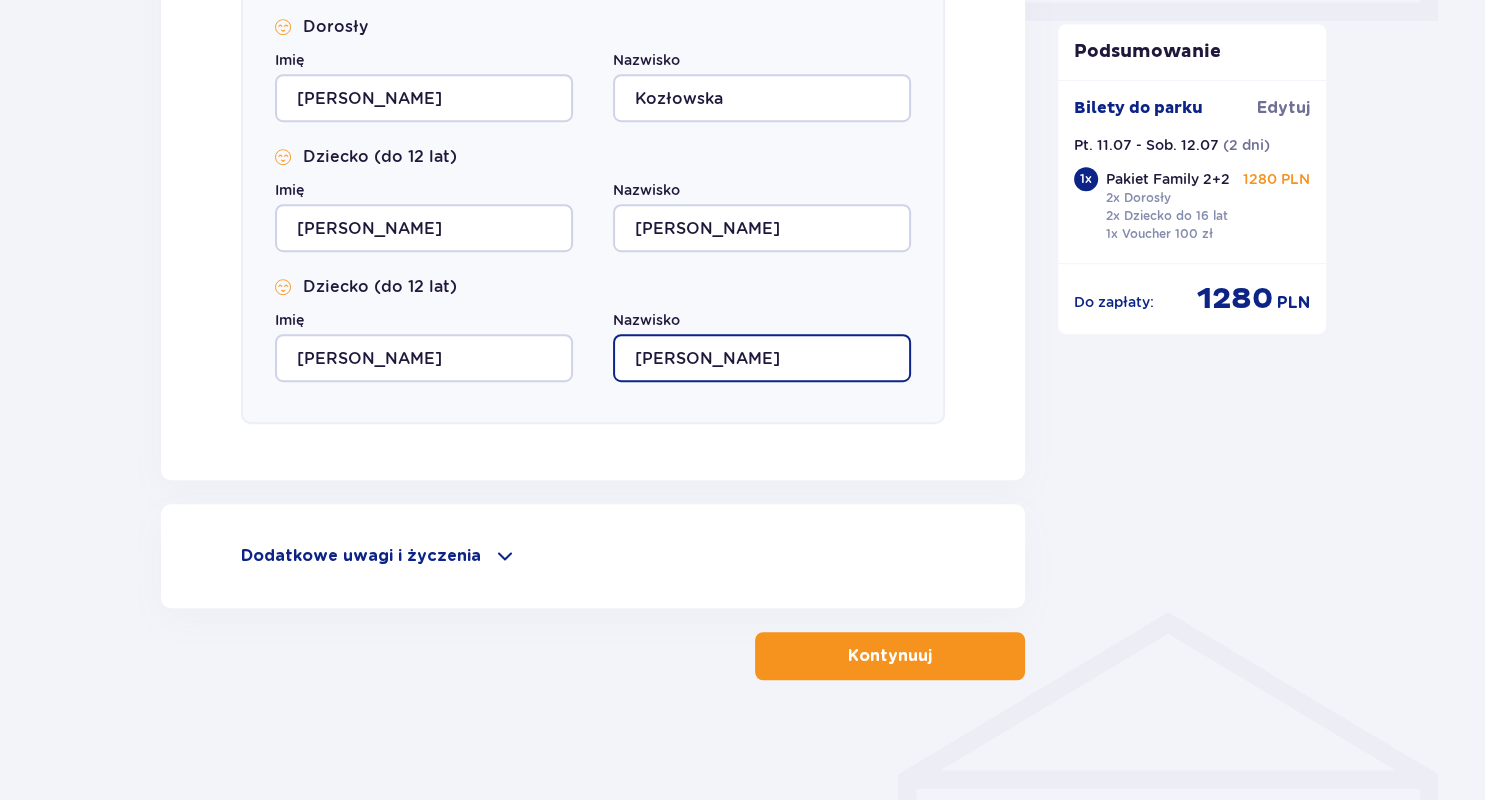 type on "Sobierańska" 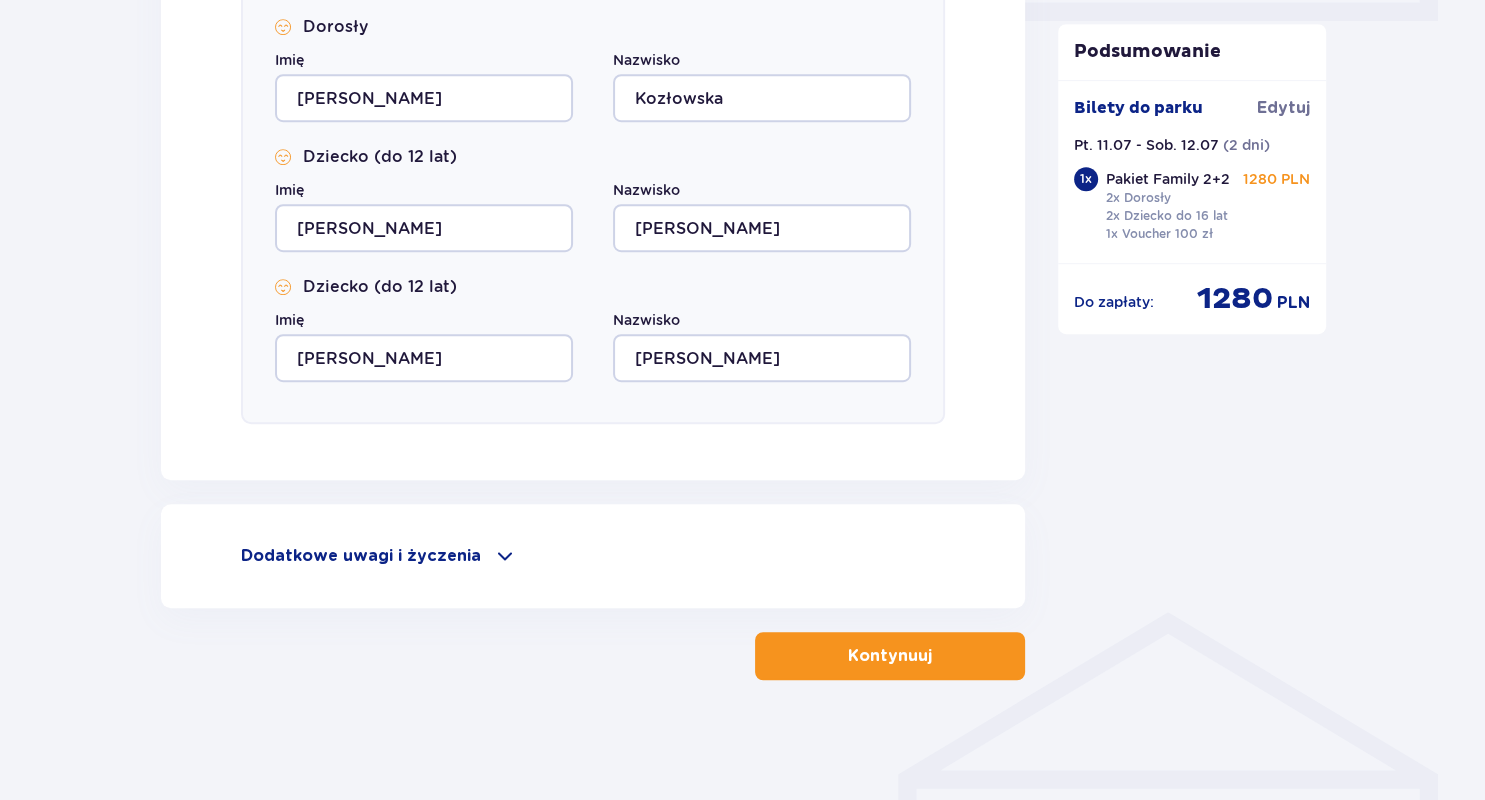click on "Dodatkowe uwagi i życzenia" at bounding box center (361, 556) 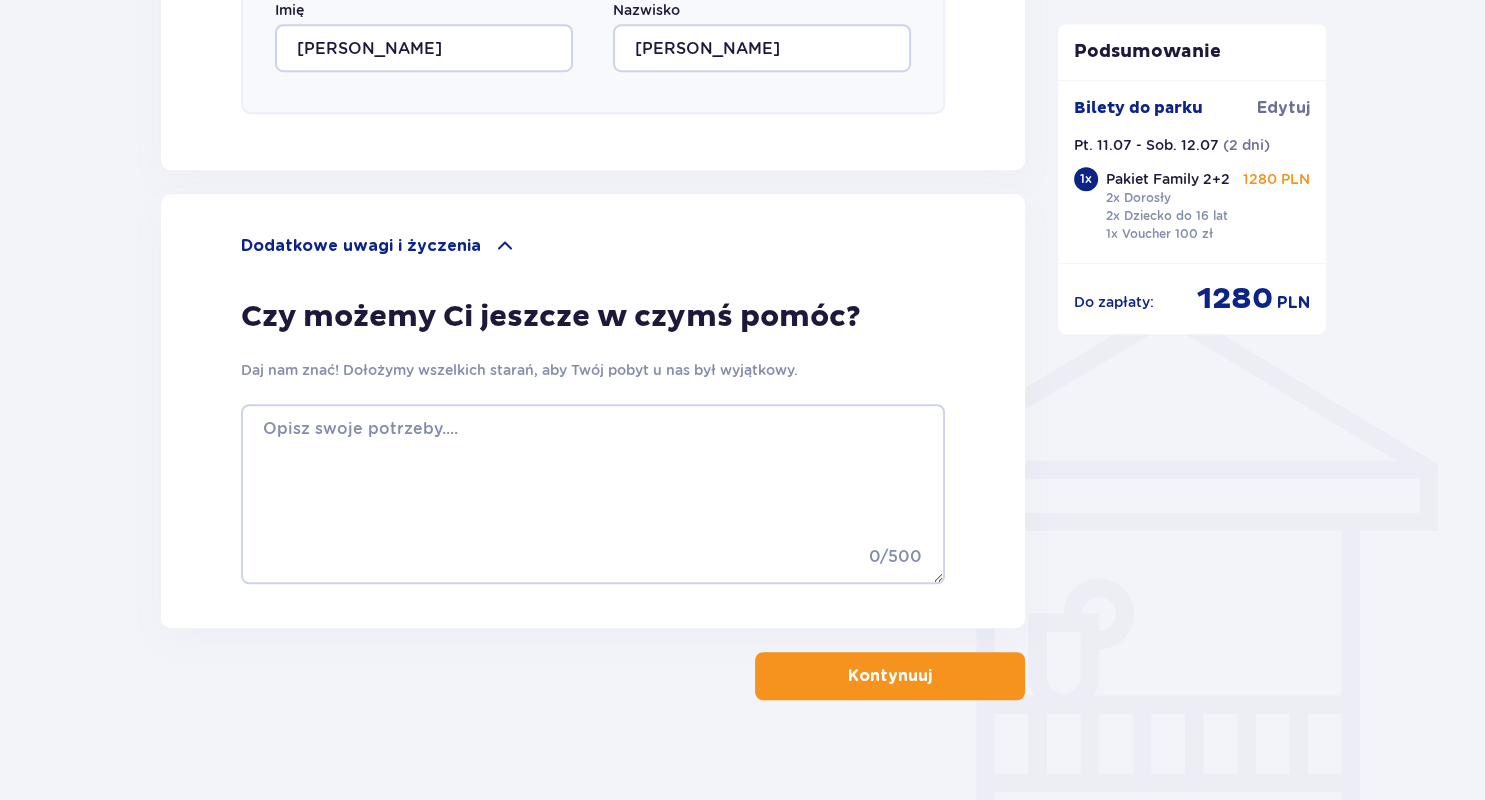 scroll, scrollTop: 1338, scrollLeft: 0, axis: vertical 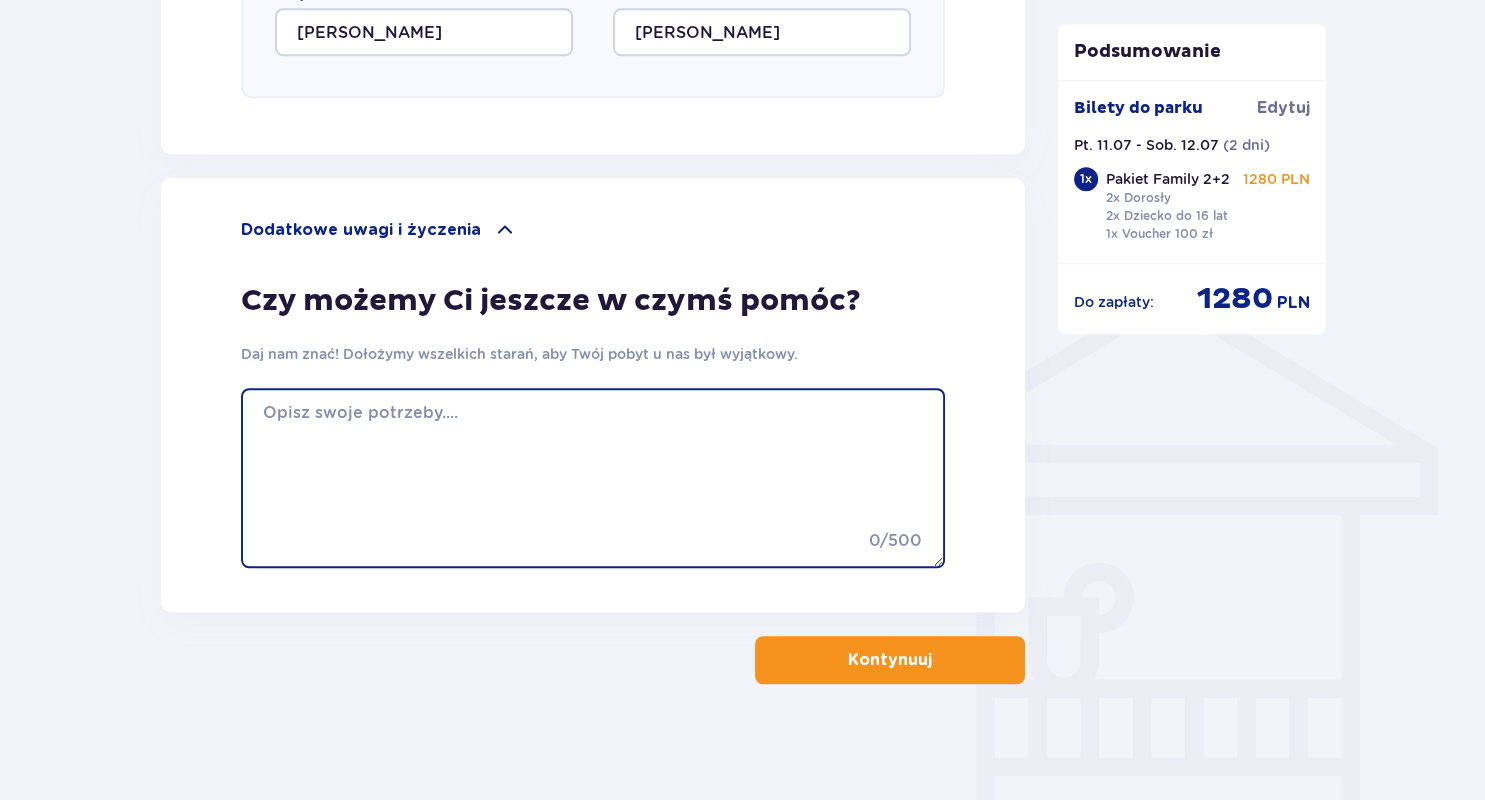 click at bounding box center (593, 478) 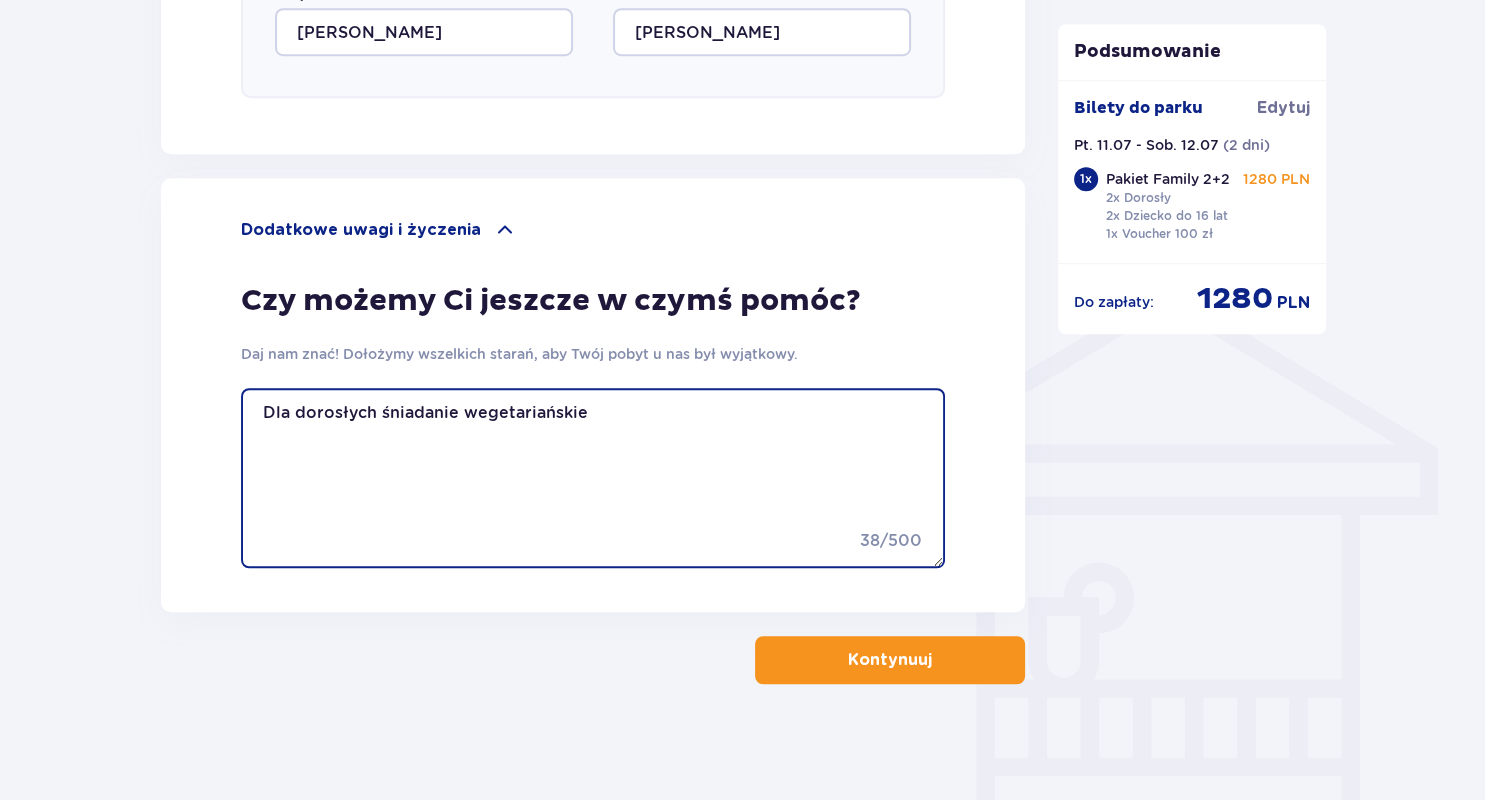 type on "Dla dorosłych śniadanie wegetariańskie" 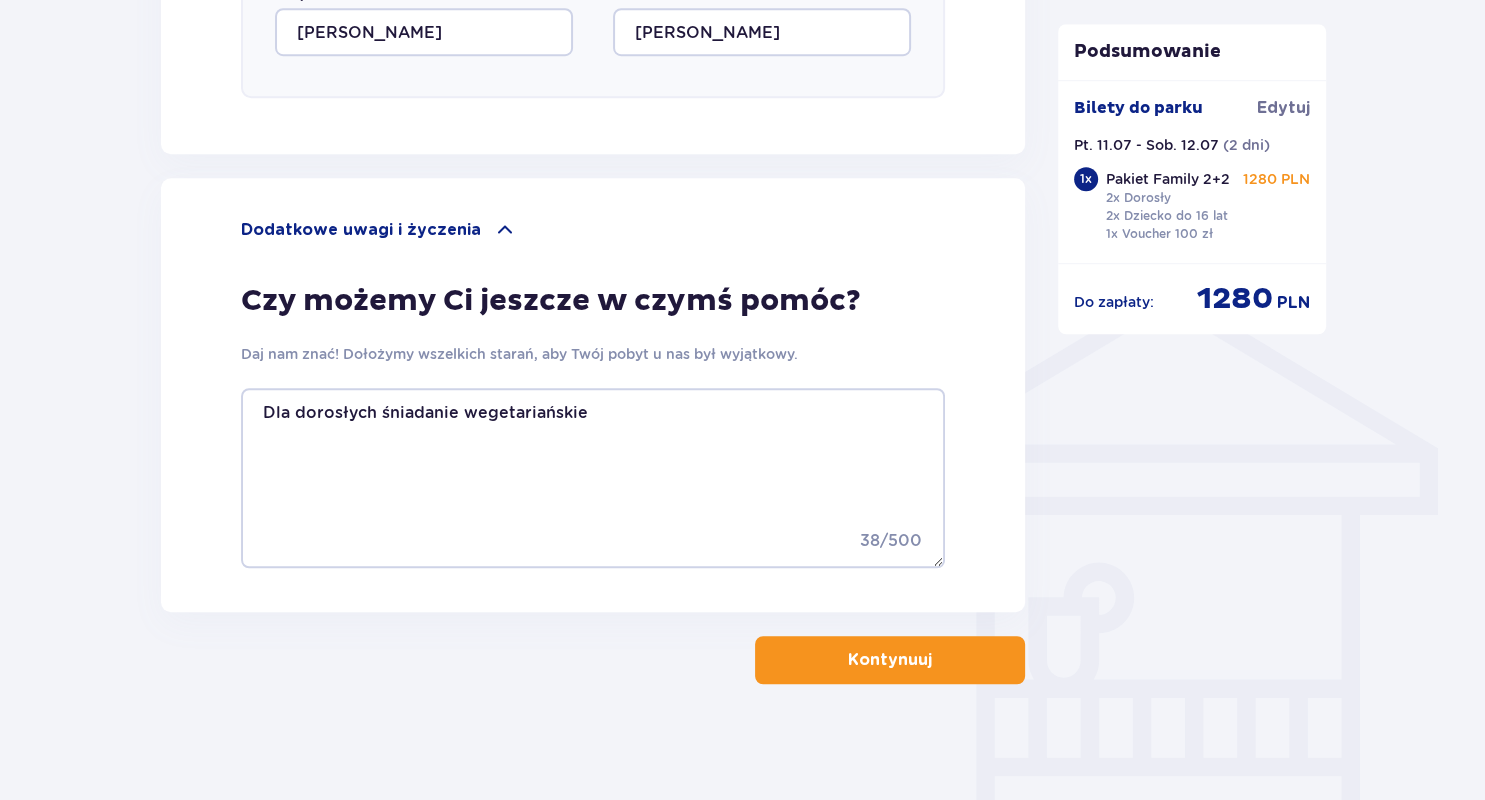 click on "Kontynuuj" at bounding box center (890, 660) 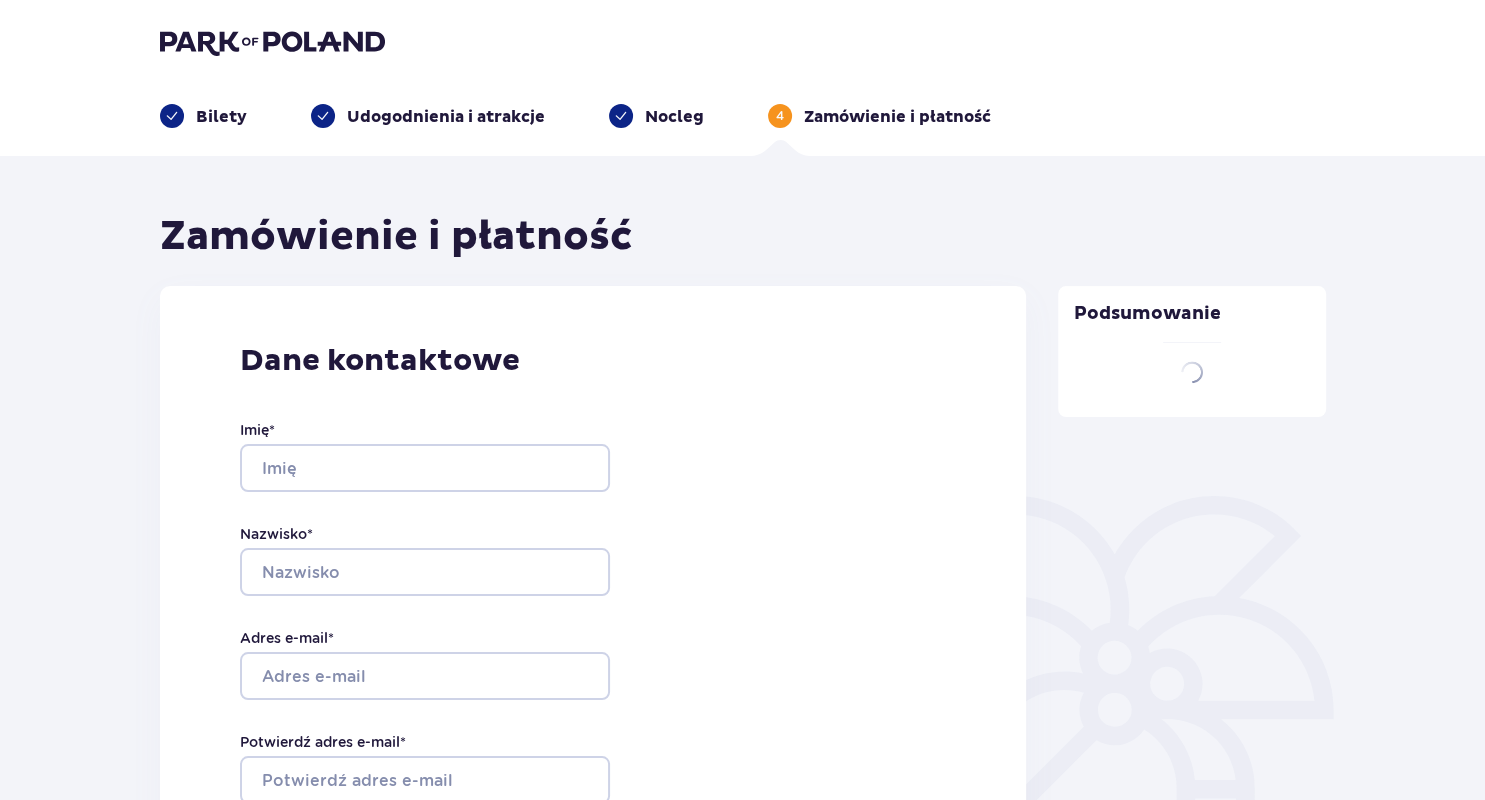 scroll, scrollTop: 0, scrollLeft: 0, axis: both 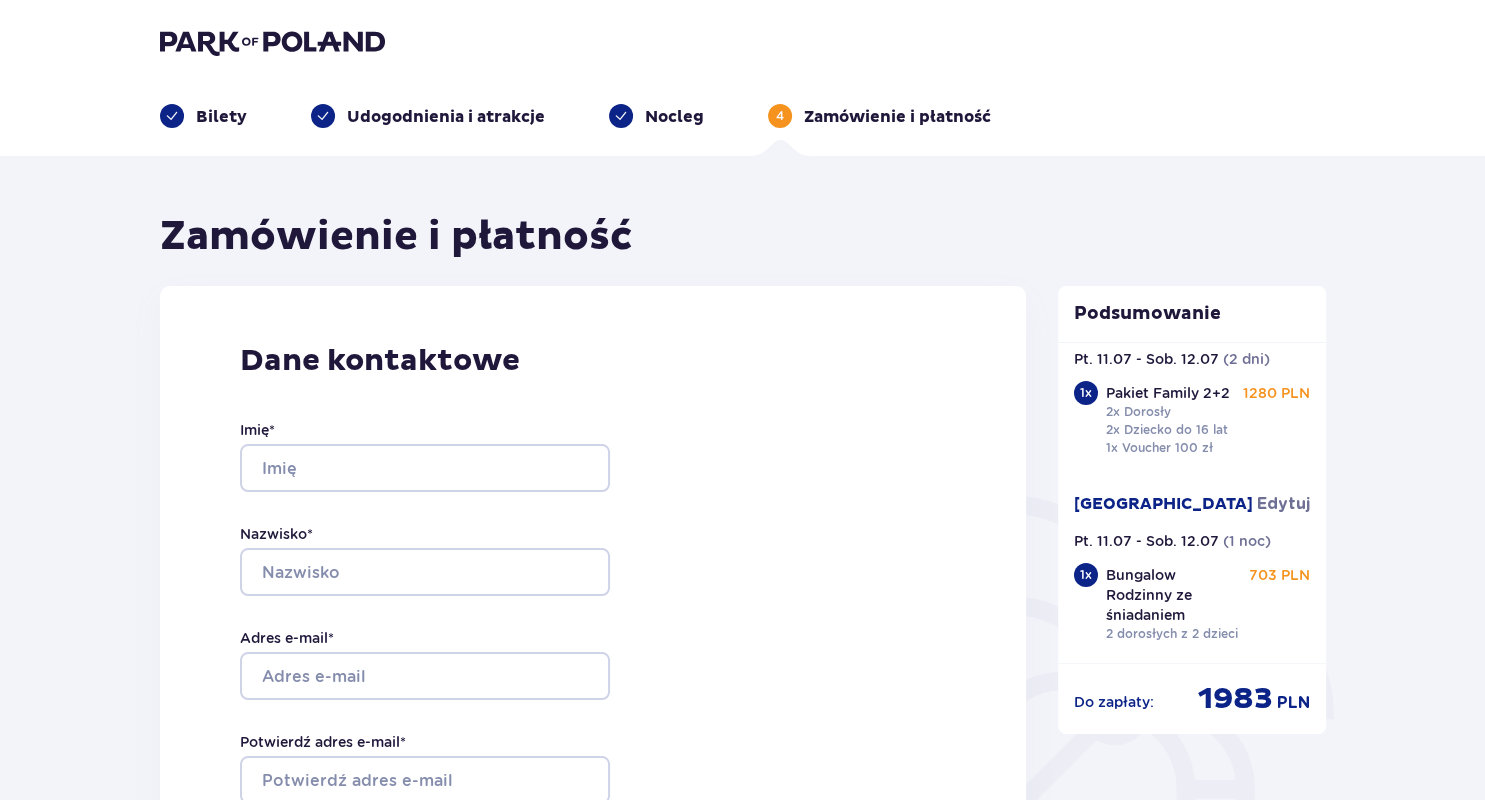 click at bounding box center (621, 116) 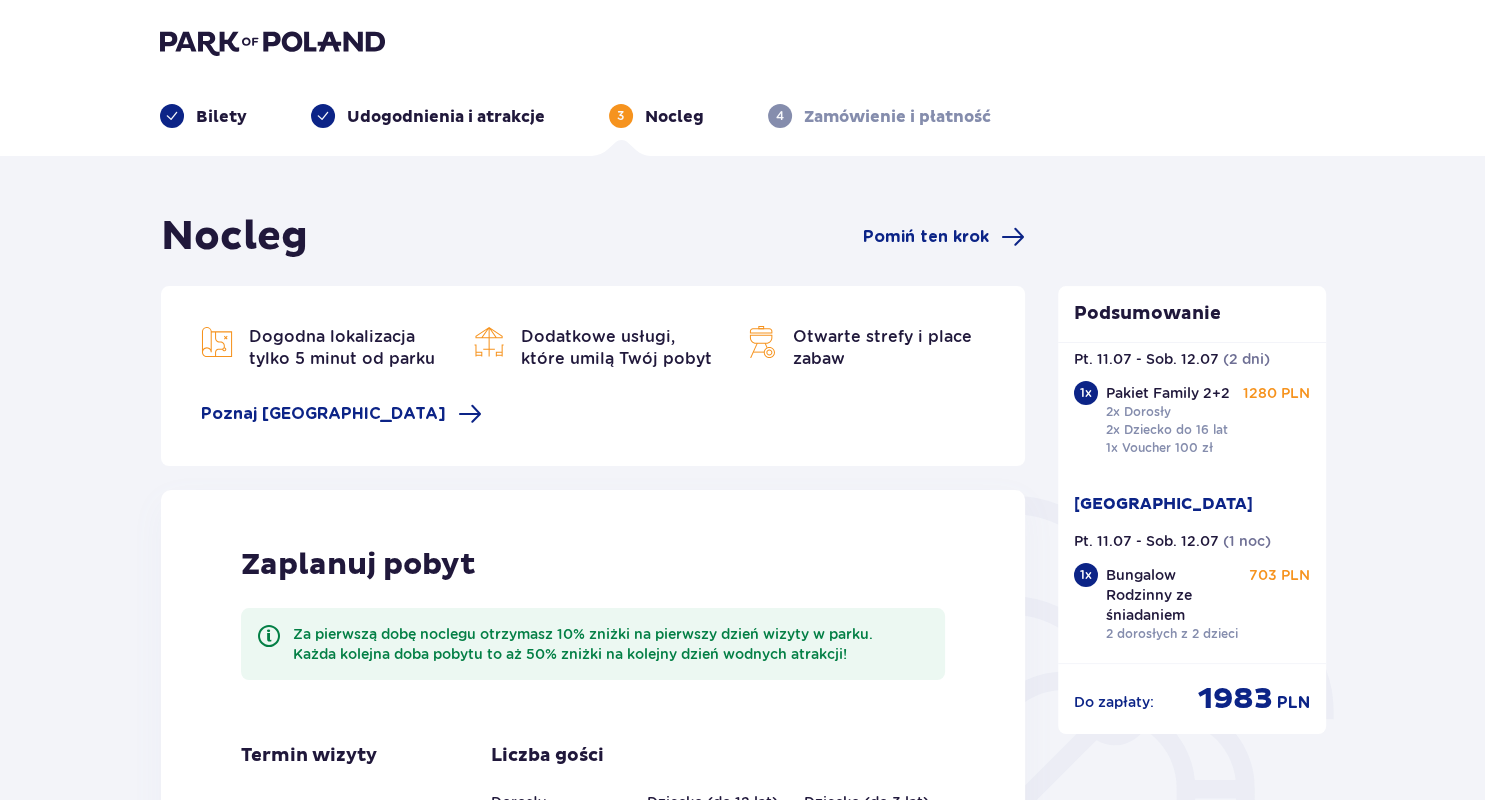 click on "Udogodnienia i atrakcje" at bounding box center [446, 117] 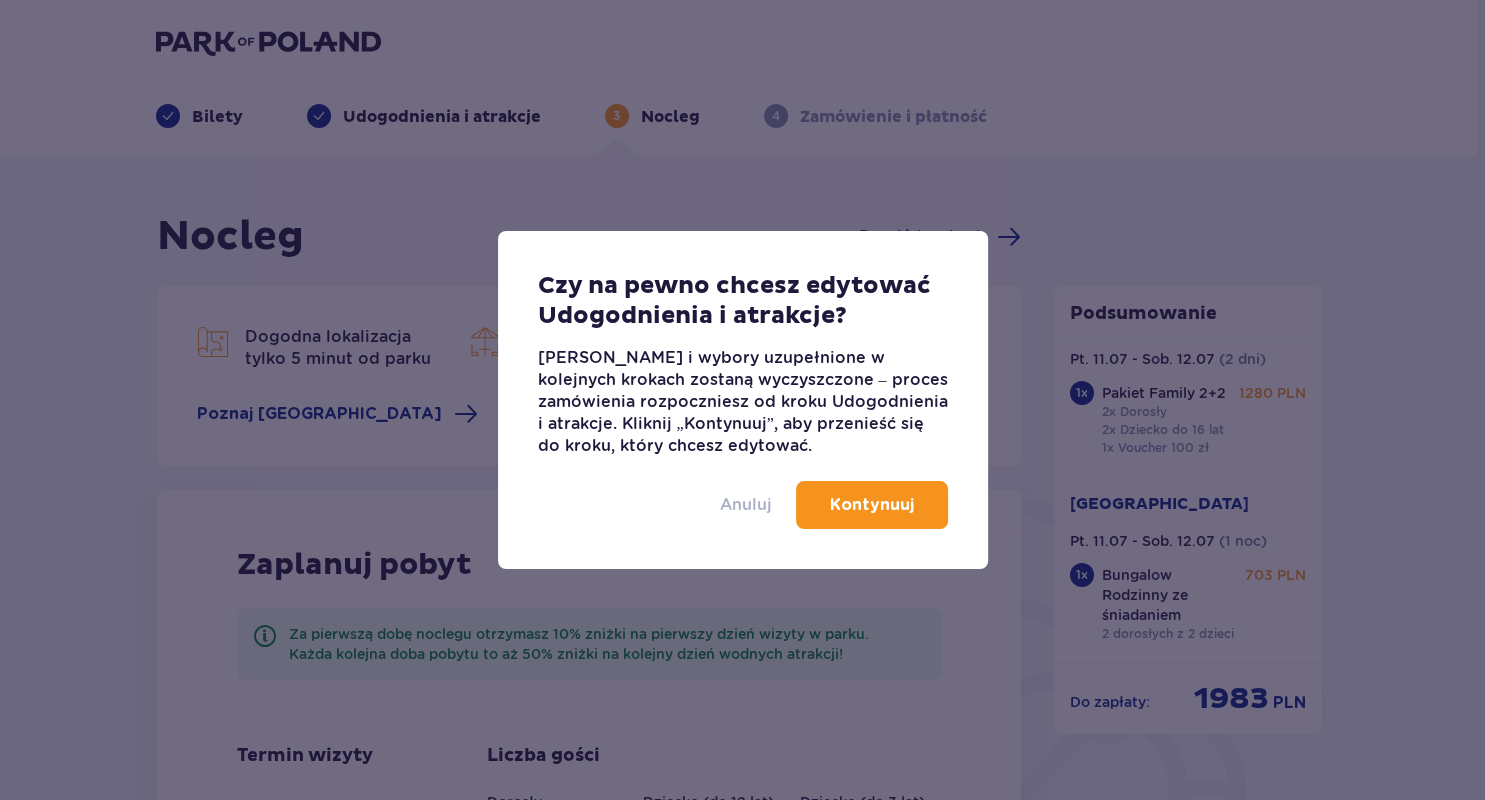 click on "Anuluj" at bounding box center [746, 505] 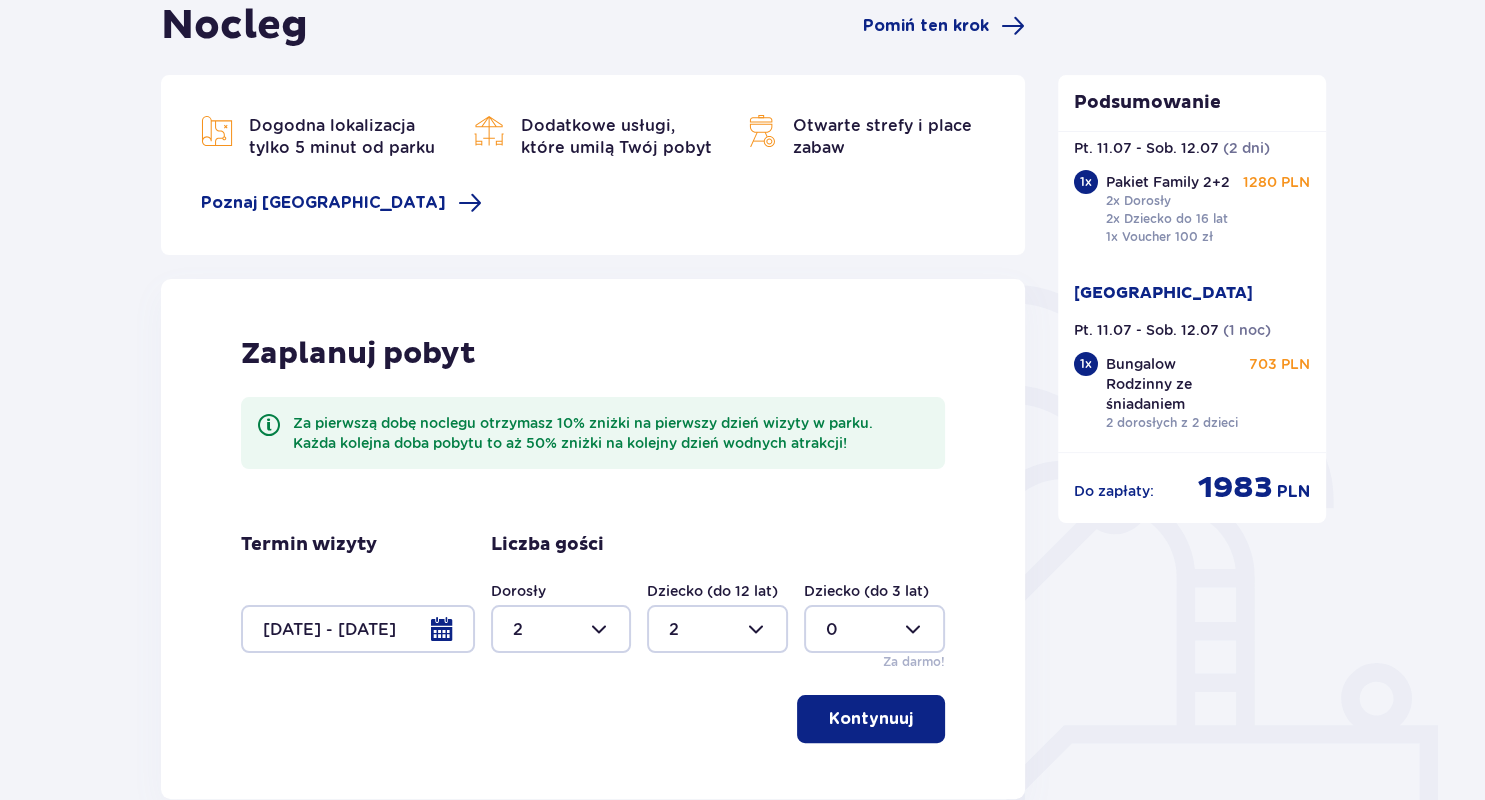 scroll, scrollTop: 154, scrollLeft: 0, axis: vertical 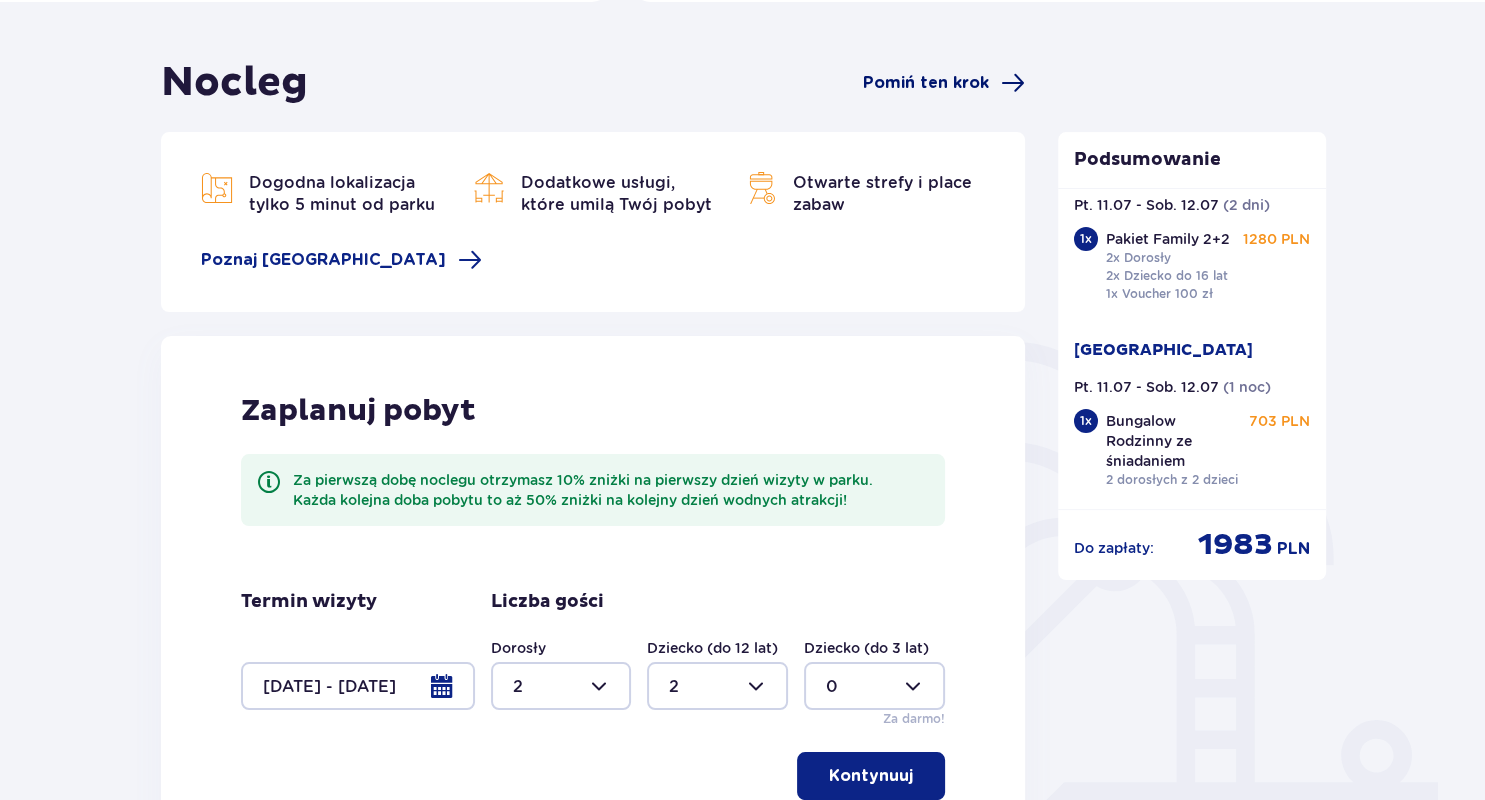 click on "Pomiń ten krok" at bounding box center [926, 83] 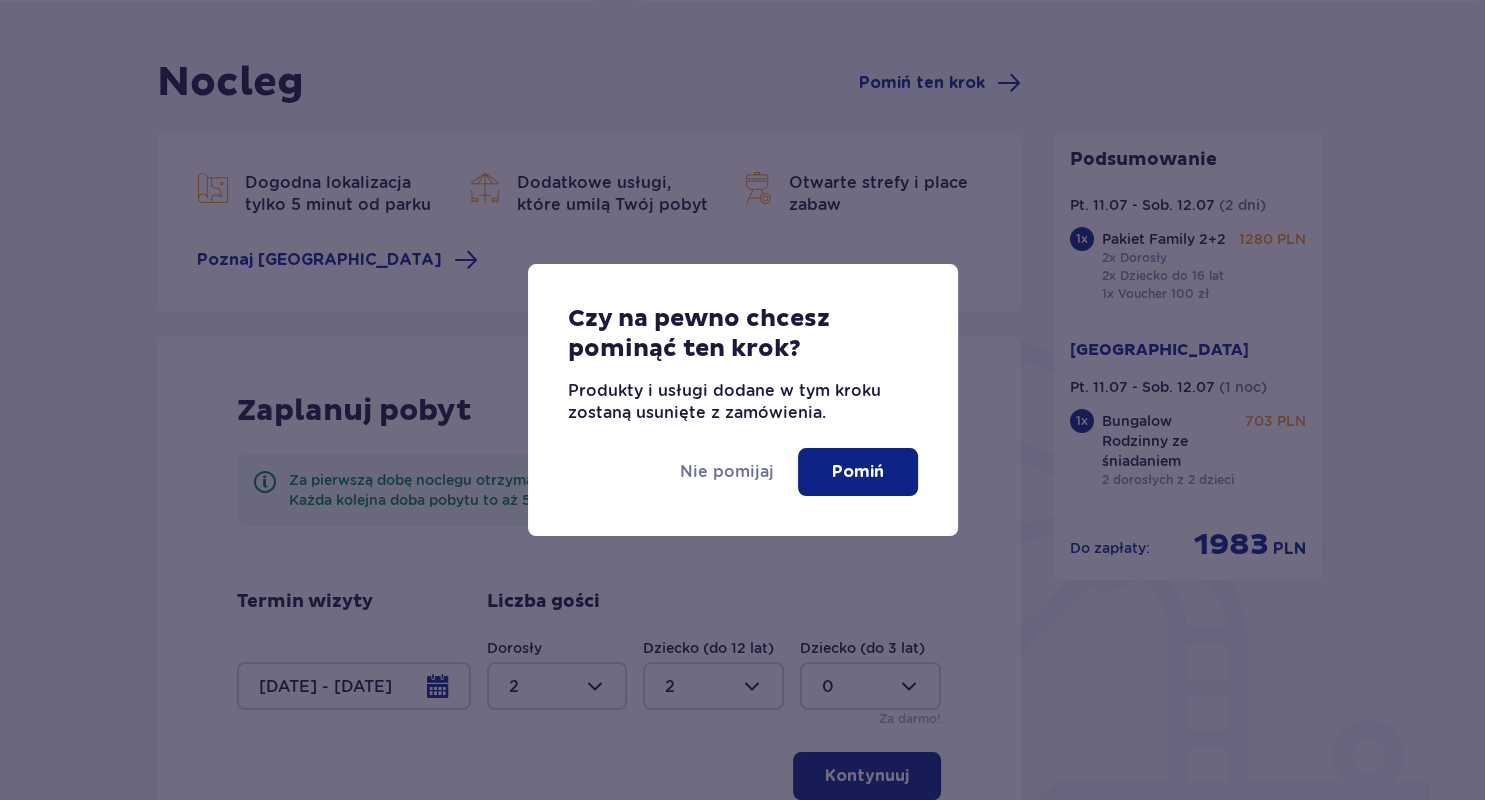 click on "Pomiń" at bounding box center [858, 472] 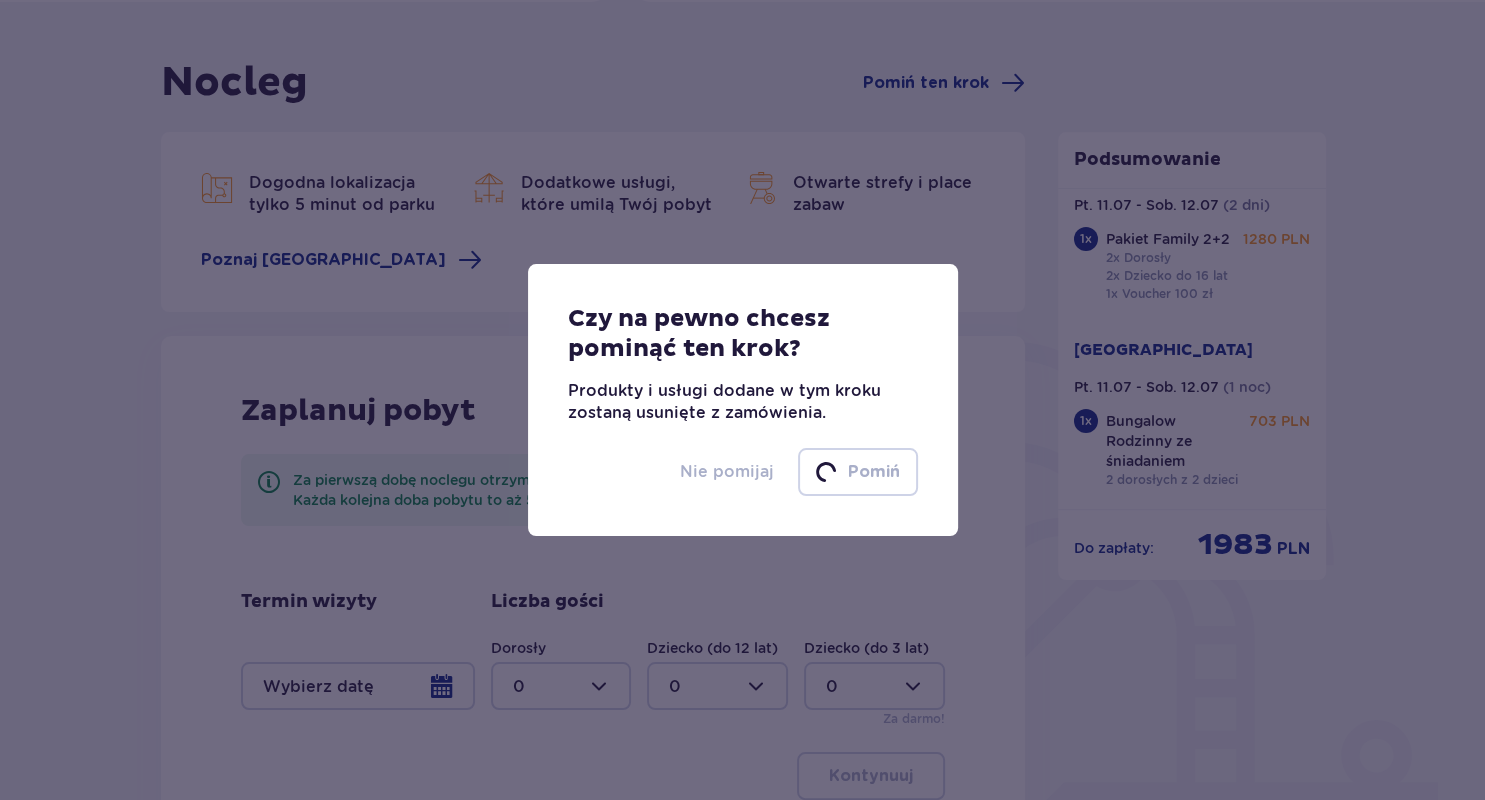 type 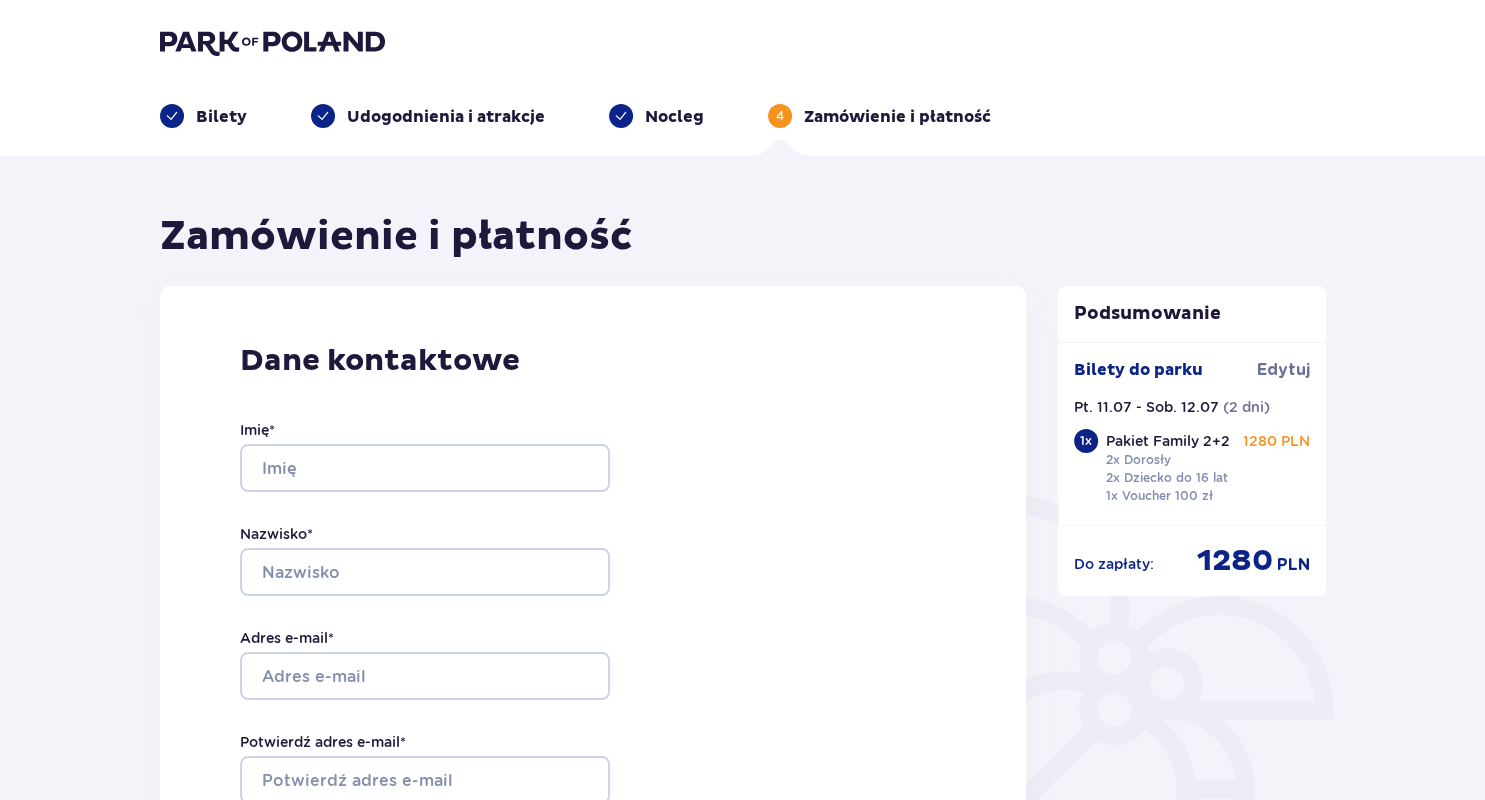 scroll, scrollTop: 0, scrollLeft: 0, axis: both 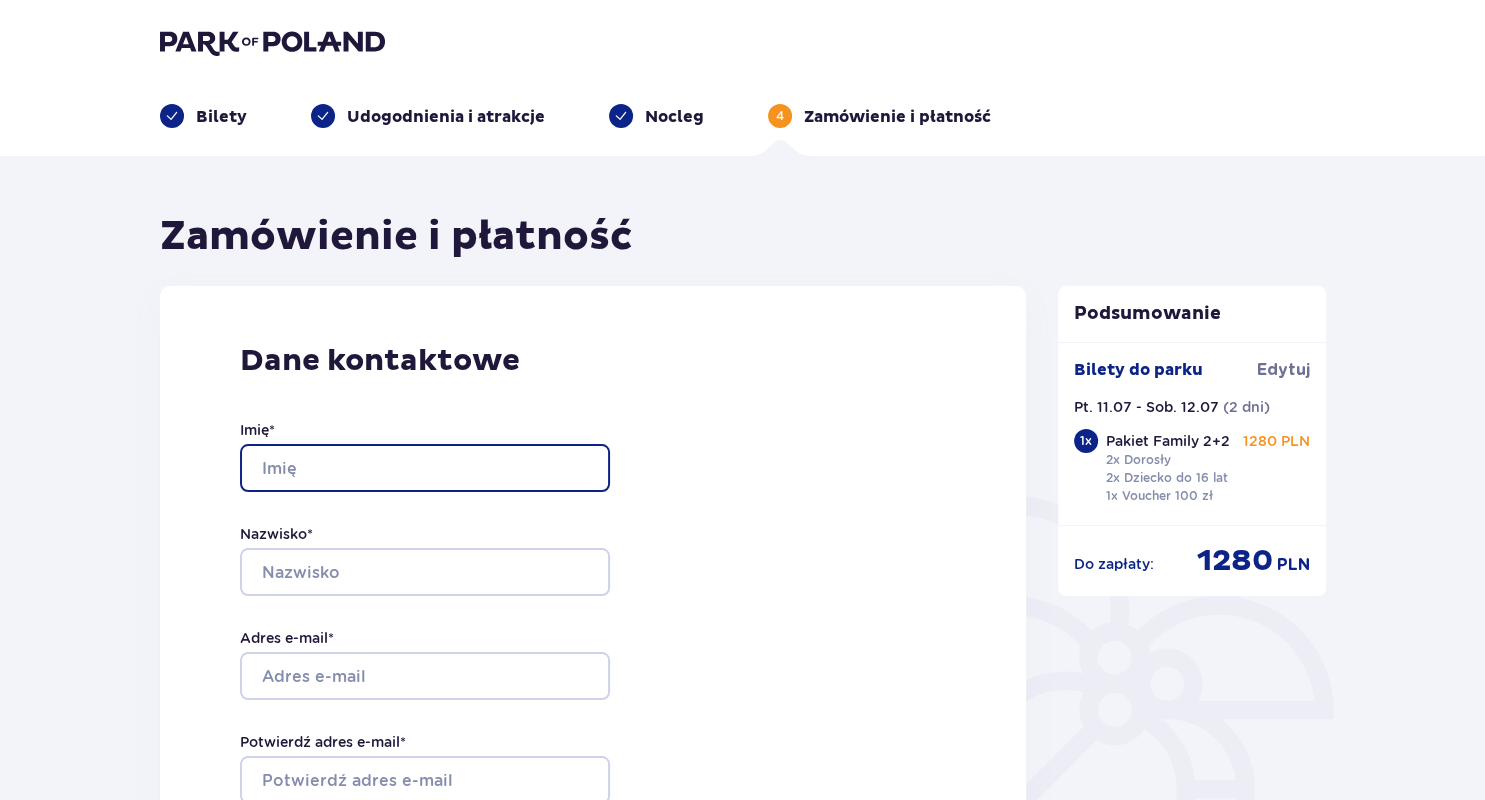 click on "Imię *" at bounding box center (425, 468) 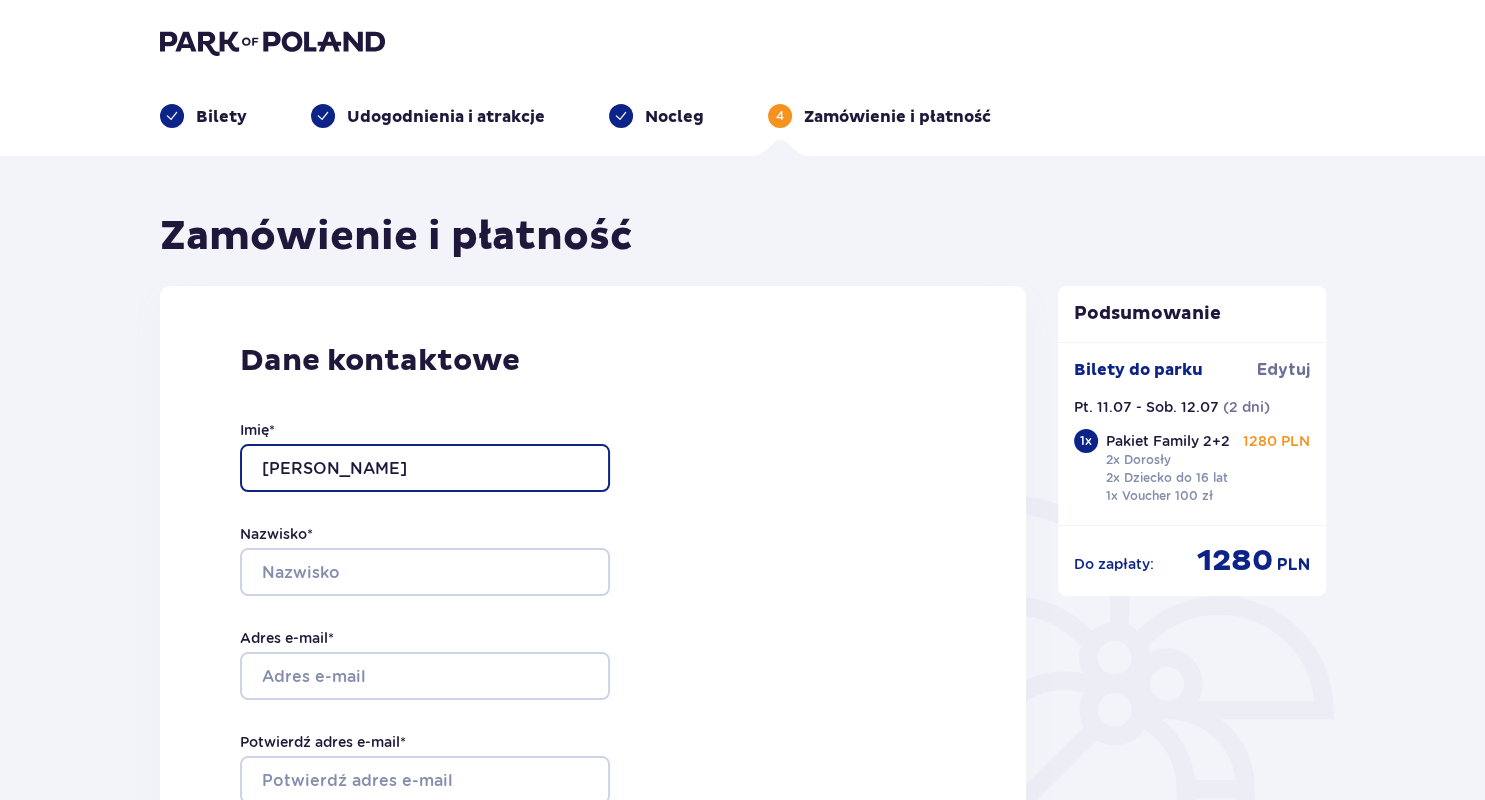 type on "Wojciech" 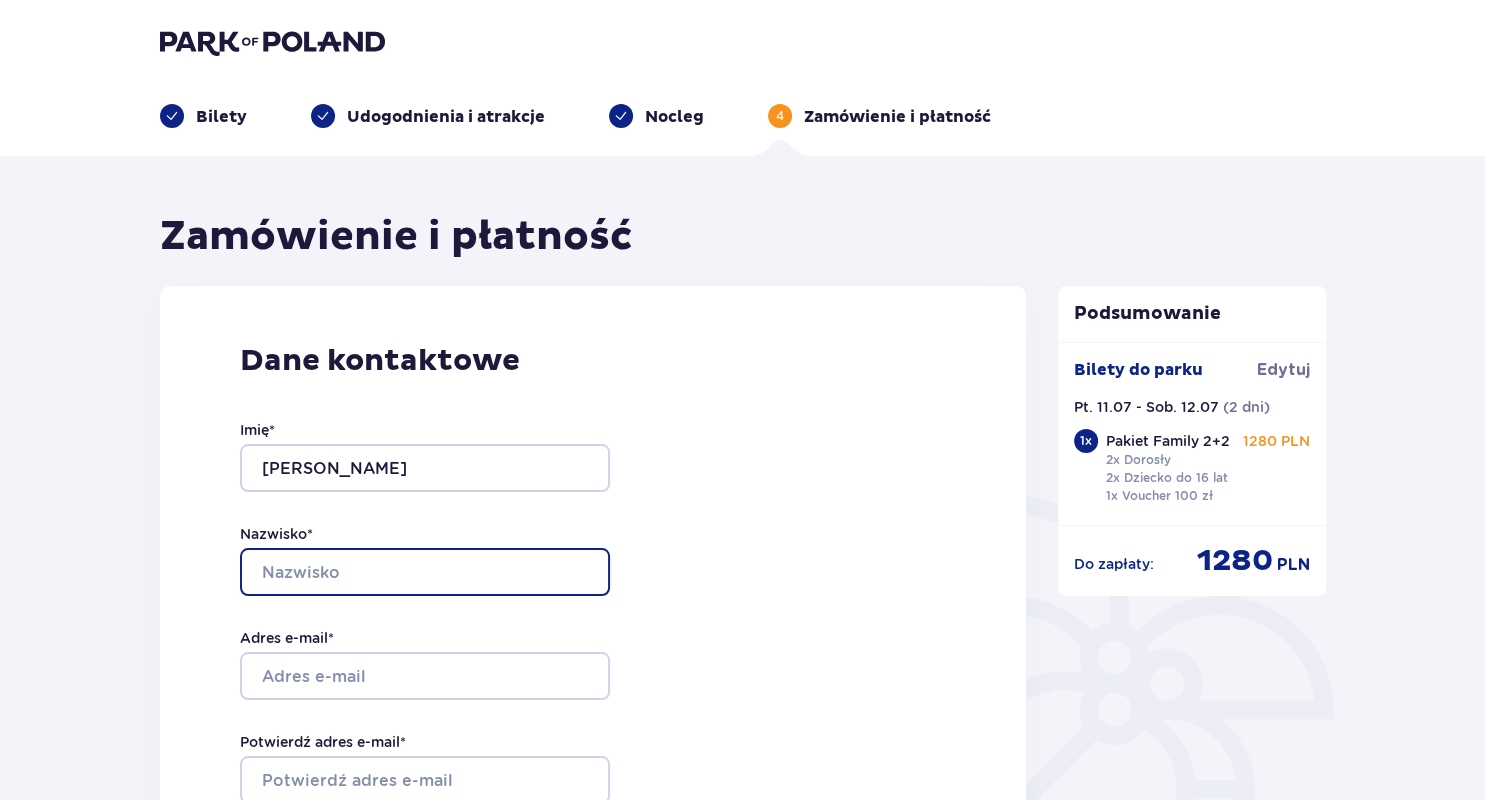 click on "Nazwisko *" at bounding box center (425, 572) 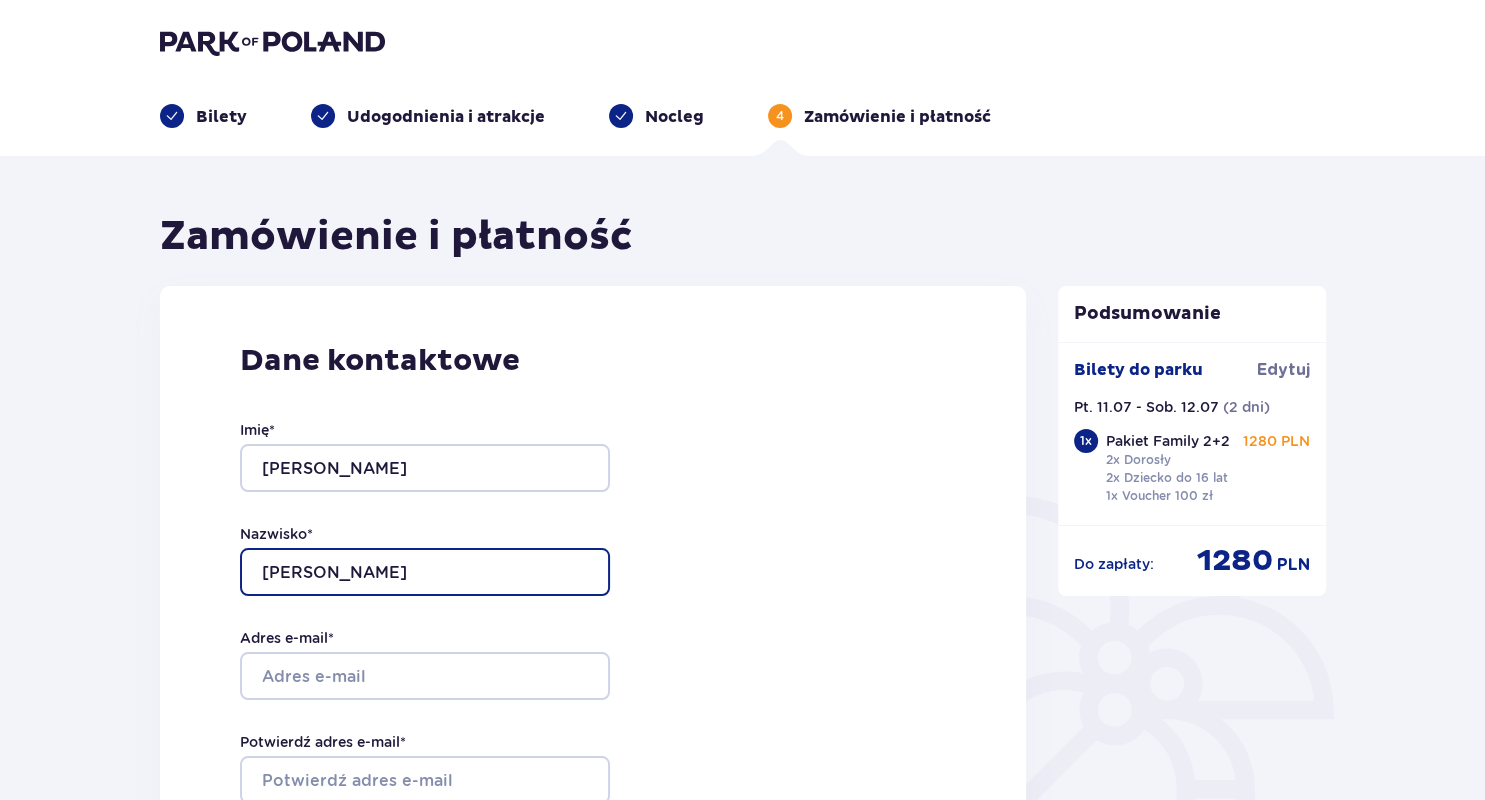 type on "Sobierański" 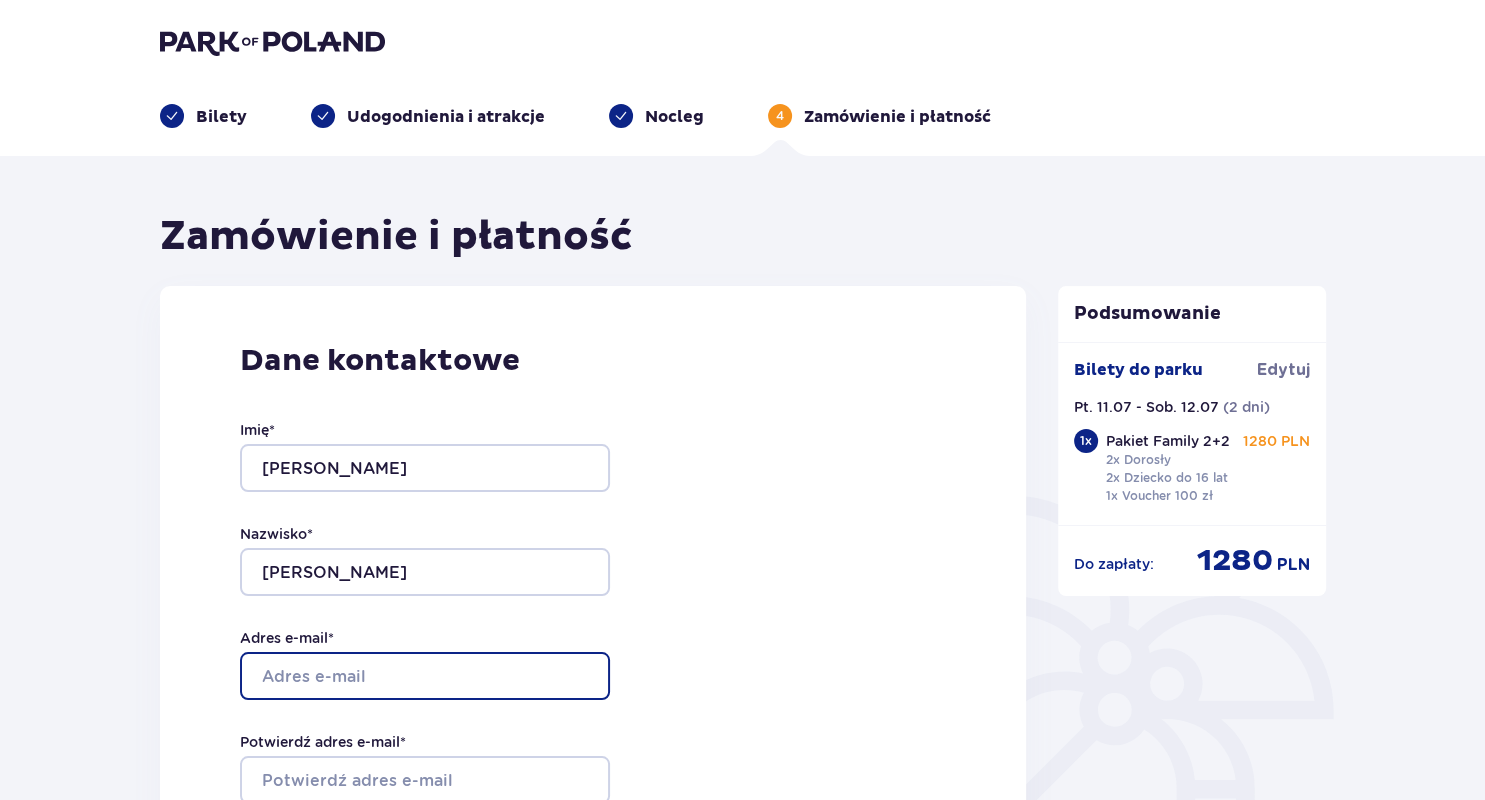 click on "Adres e-mail *" at bounding box center [425, 676] 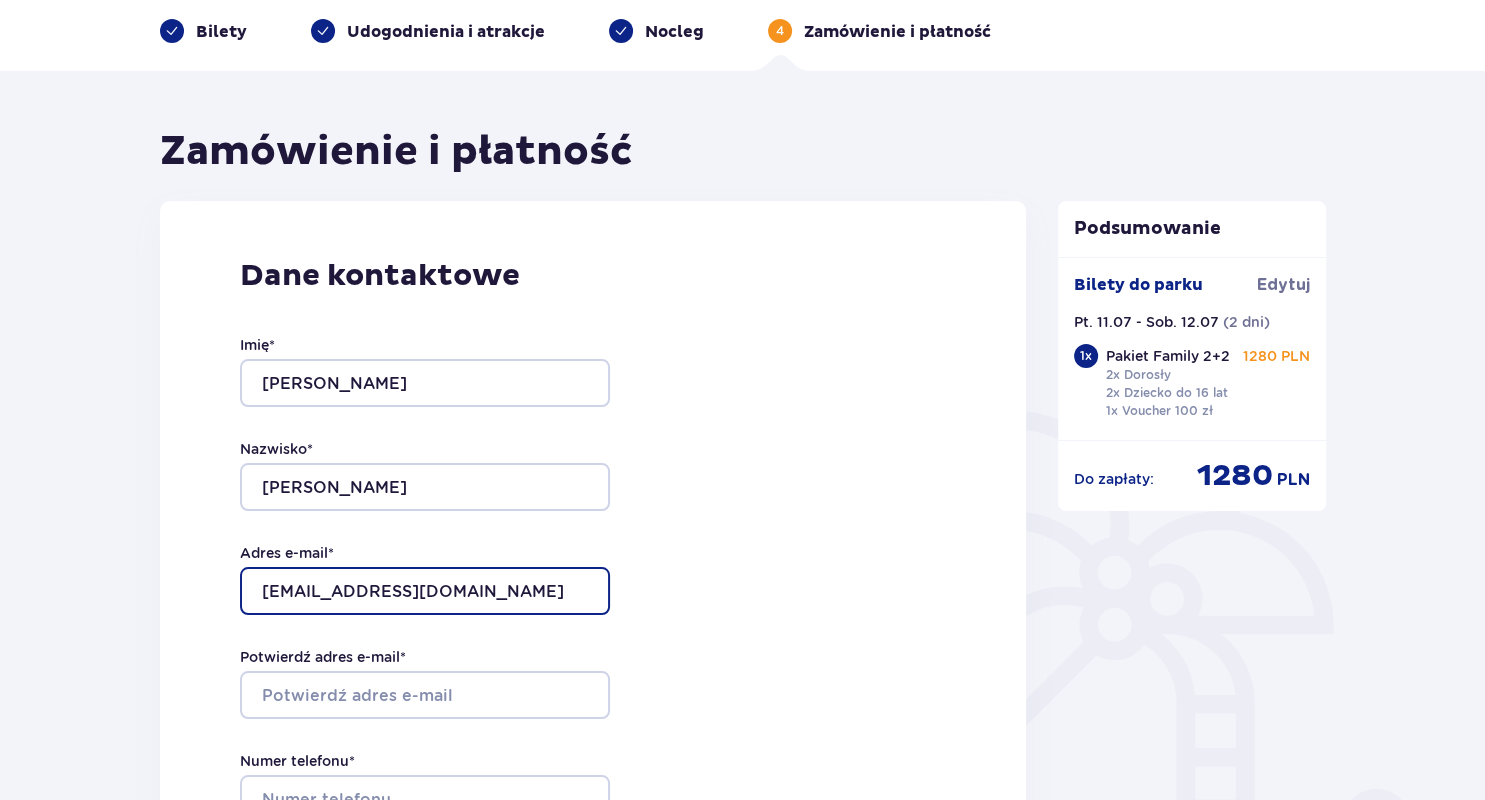 scroll, scrollTop: 145, scrollLeft: 0, axis: vertical 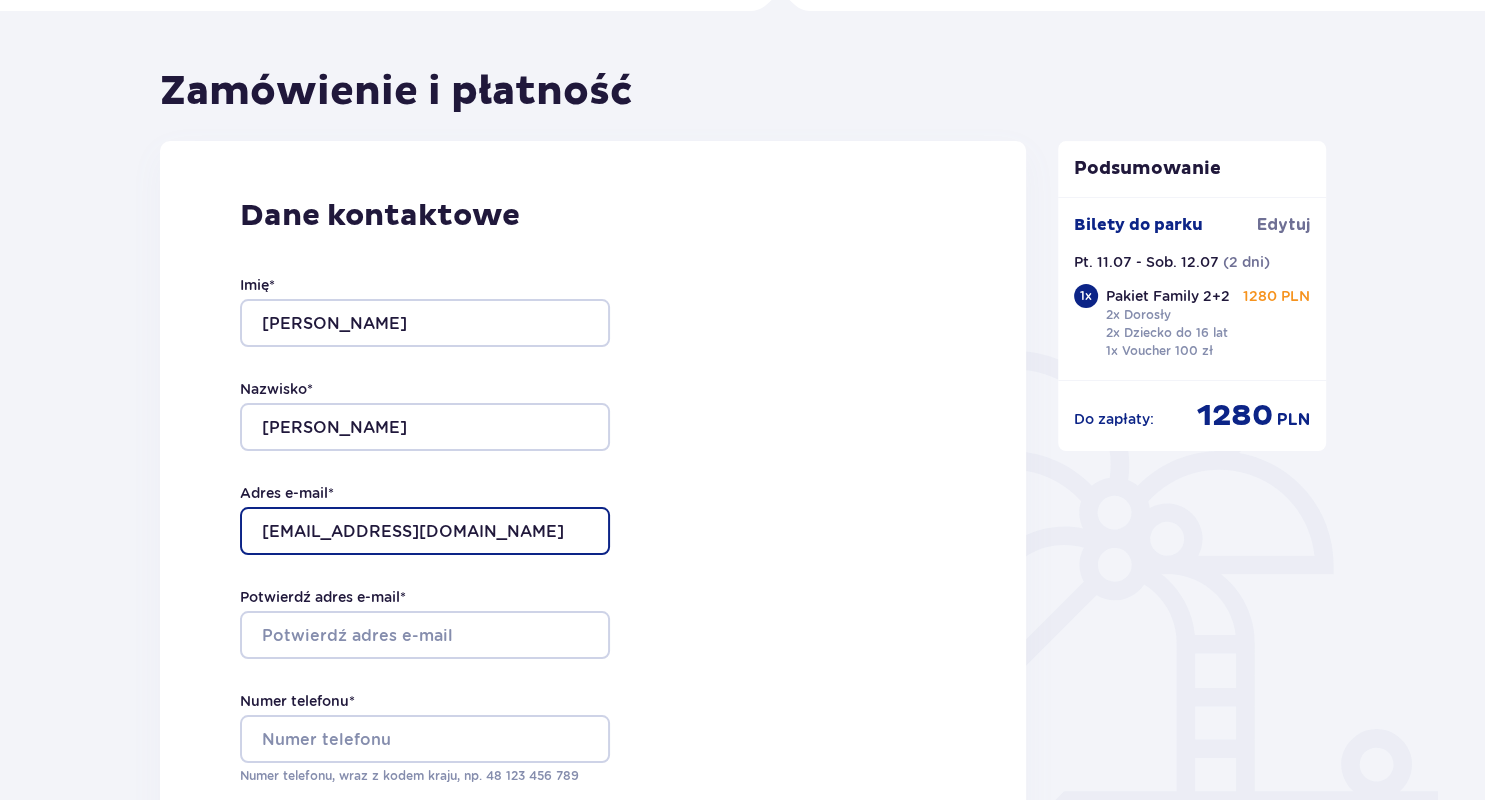 type on "[EMAIL_ADDRESS][DOMAIN_NAME]" 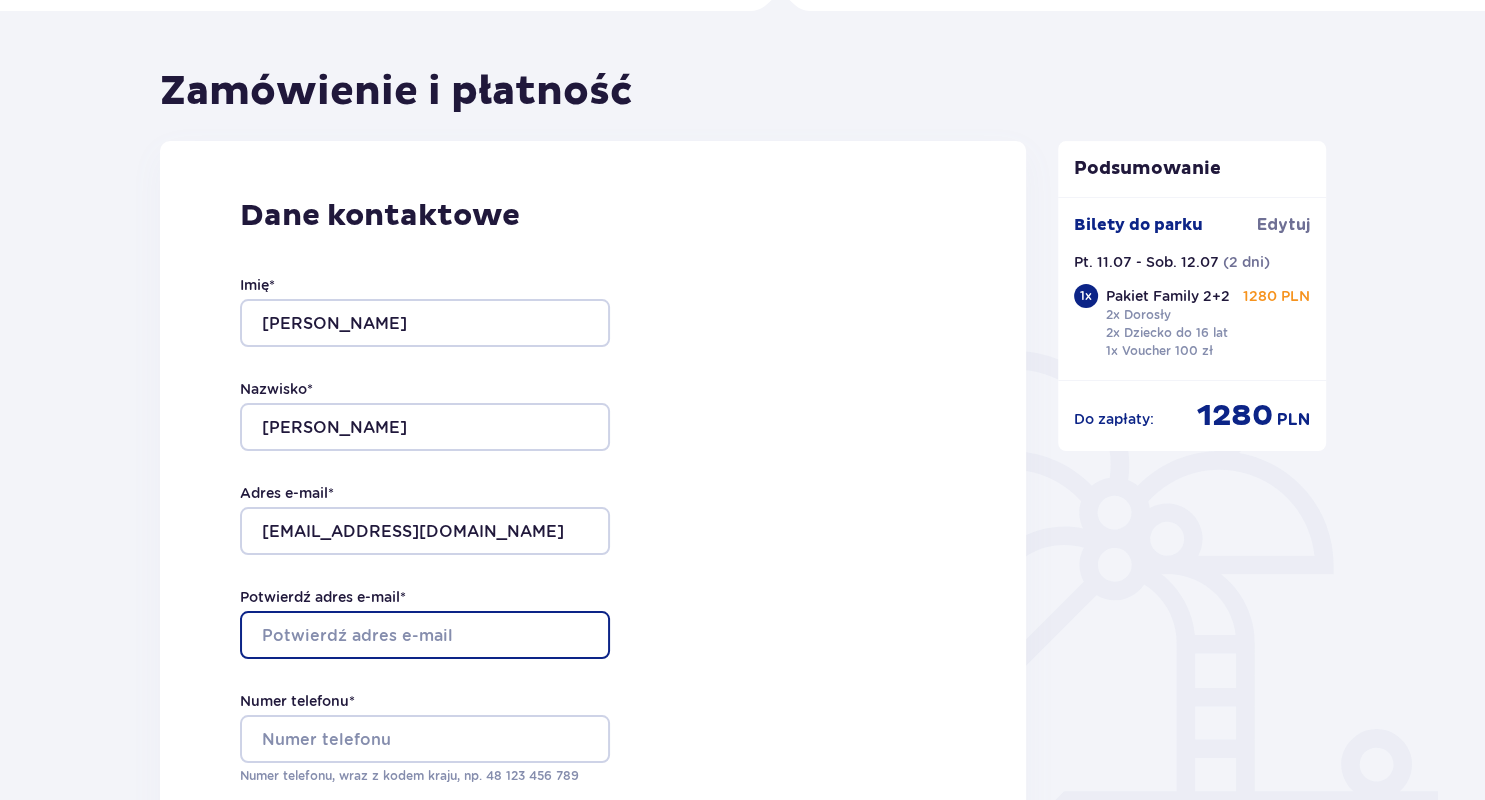click on "Potwierdź adres e-mail *" at bounding box center [425, 635] 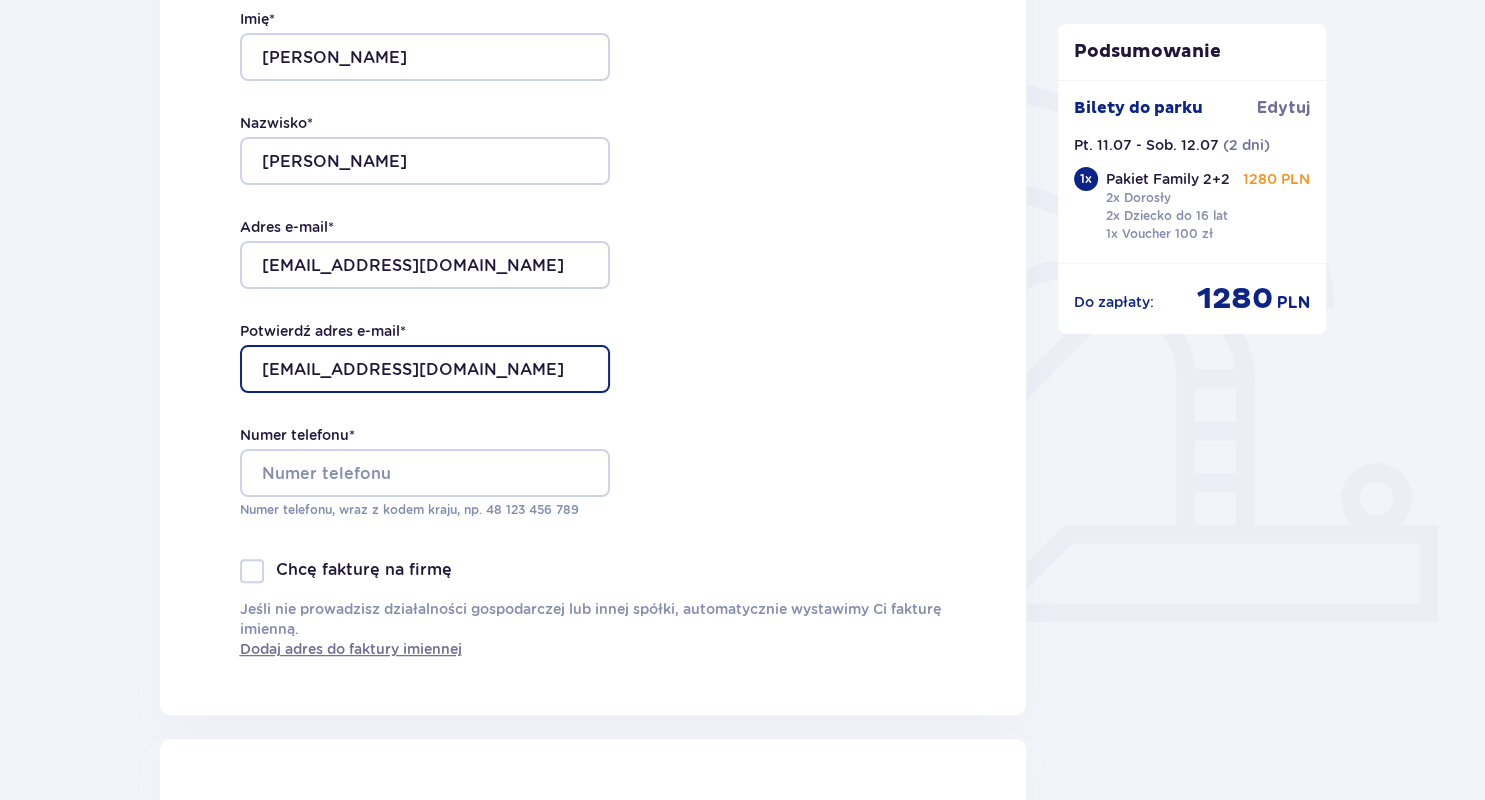 scroll, scrollTop: 463, scrollLeft: 0, axis: vertical 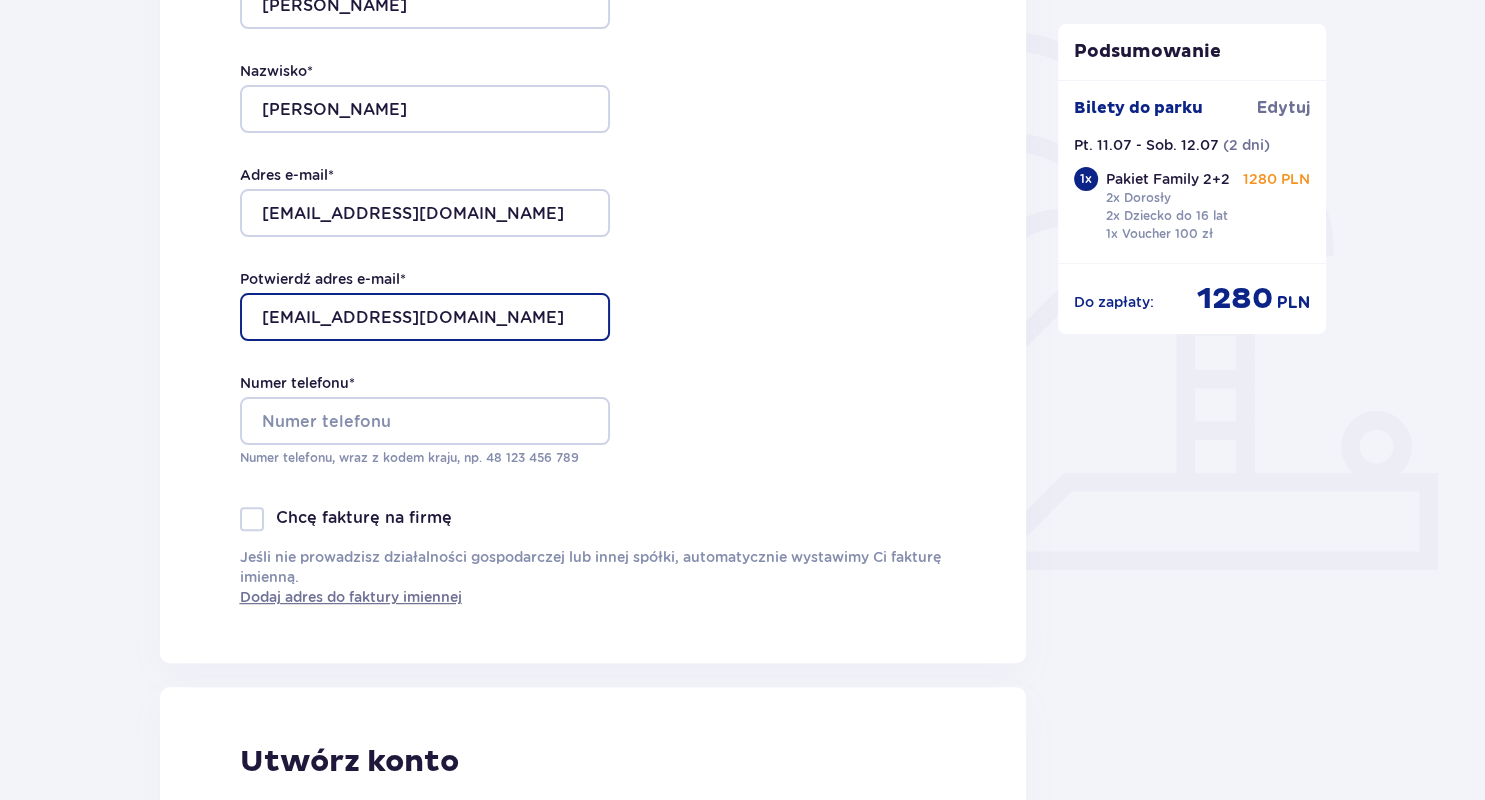 type on "[EMAIL_ADDRESS][DOMAIN_NAME]" 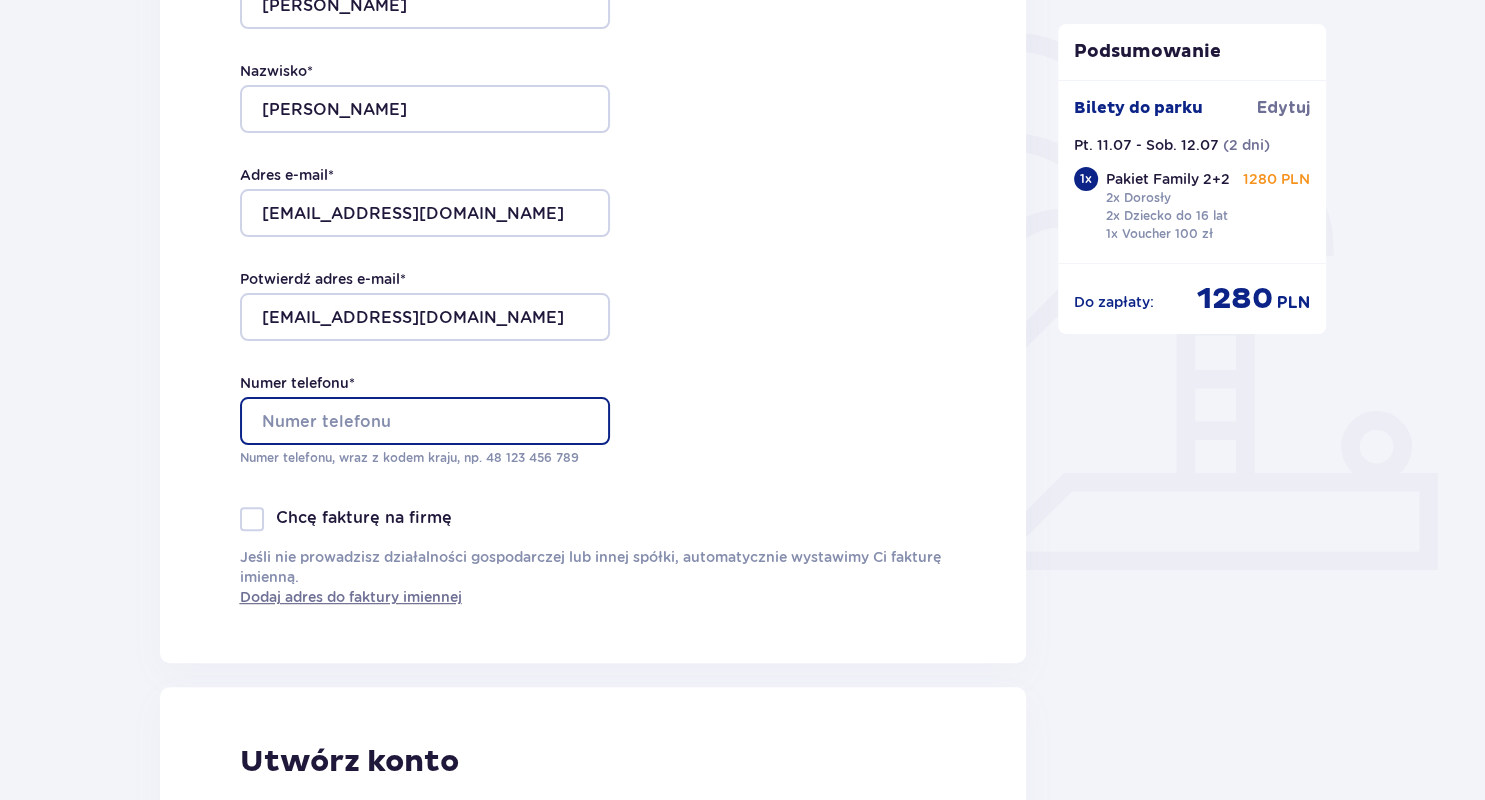 click on "Numer telefonu *" at bounding box center (425, 421) 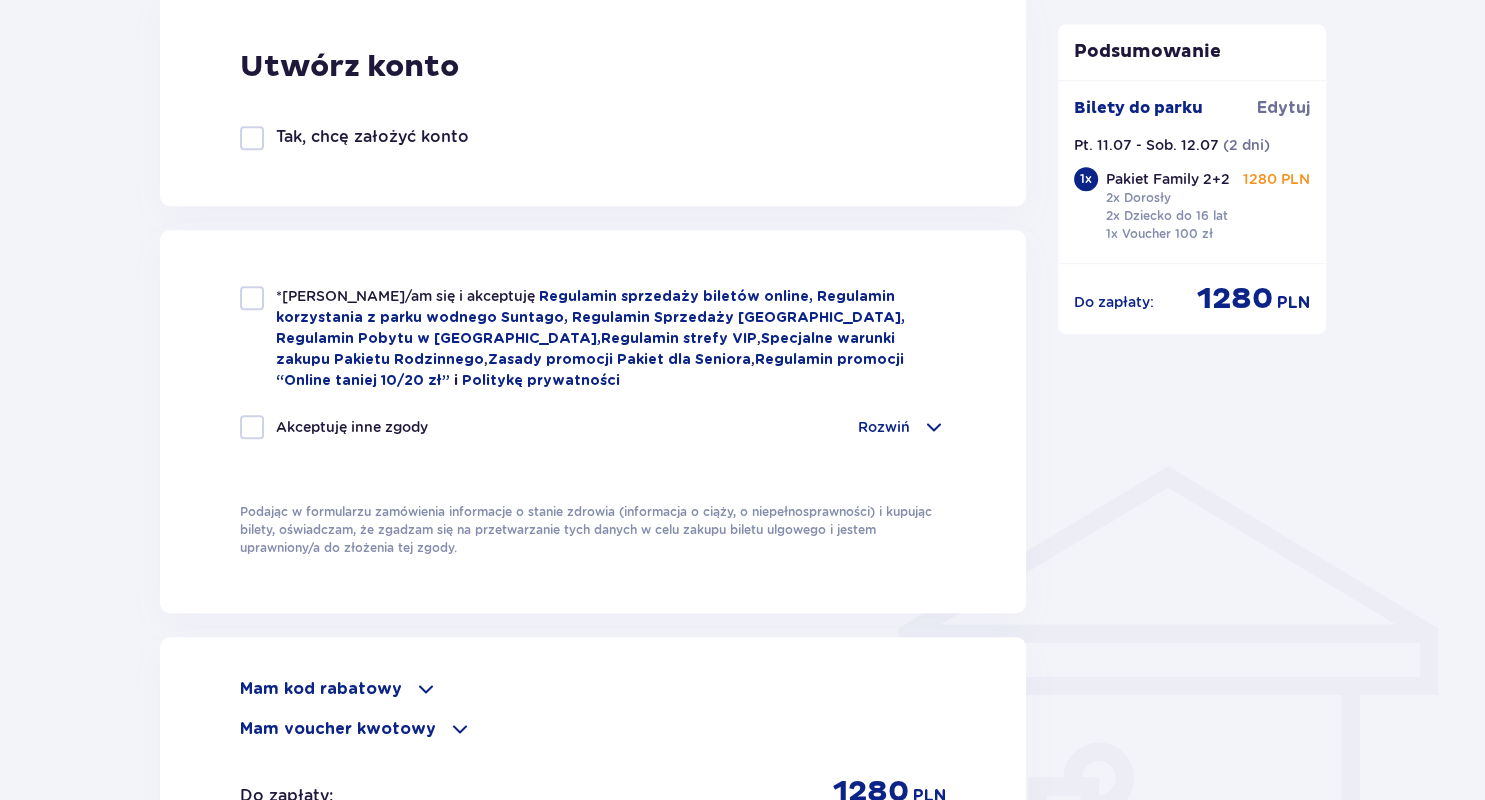 scroll, scrollTop: 1159, scrollLeft: 0, axis: vertical 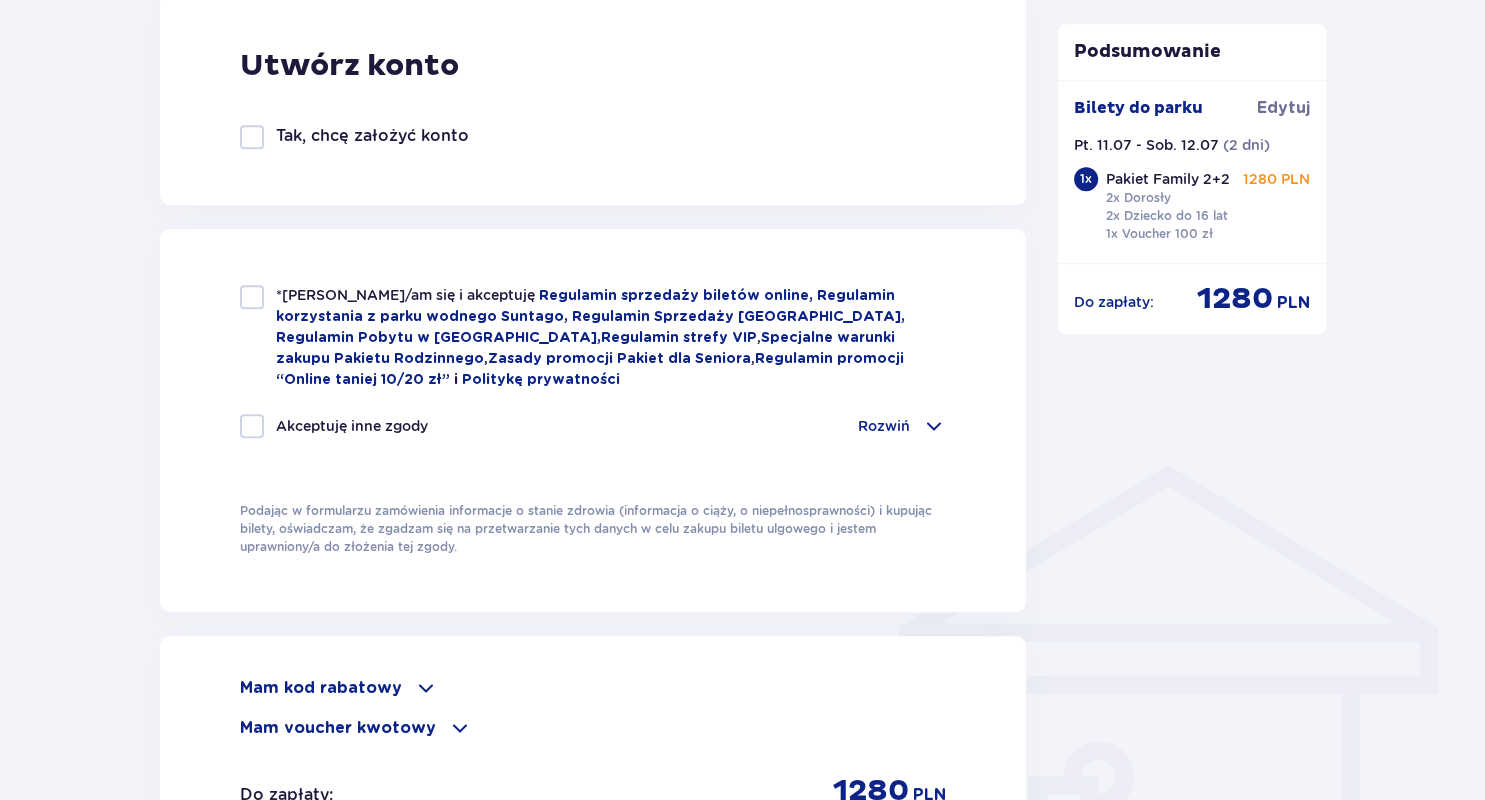 type on "603065025" 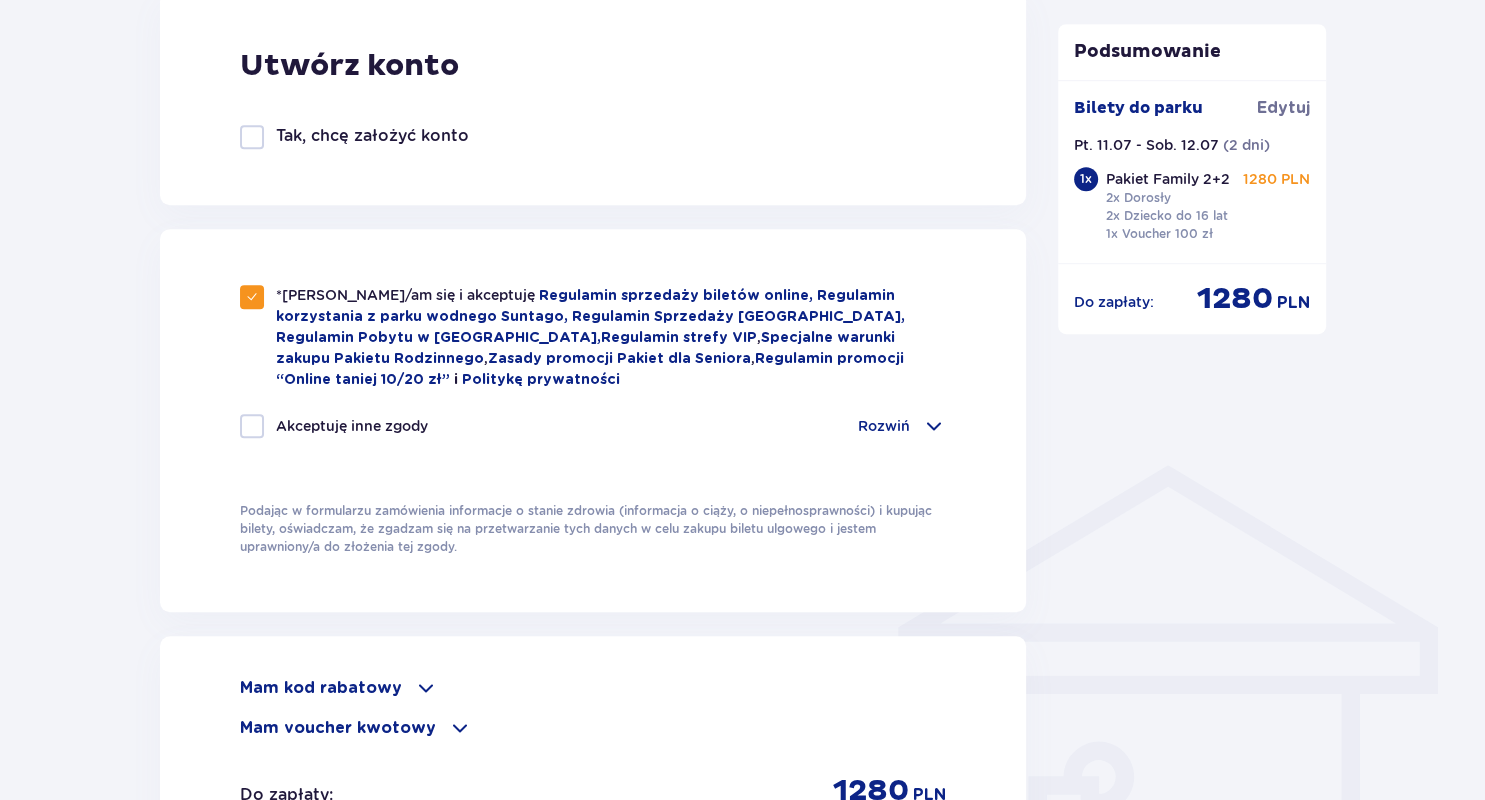 checkbox on "true" 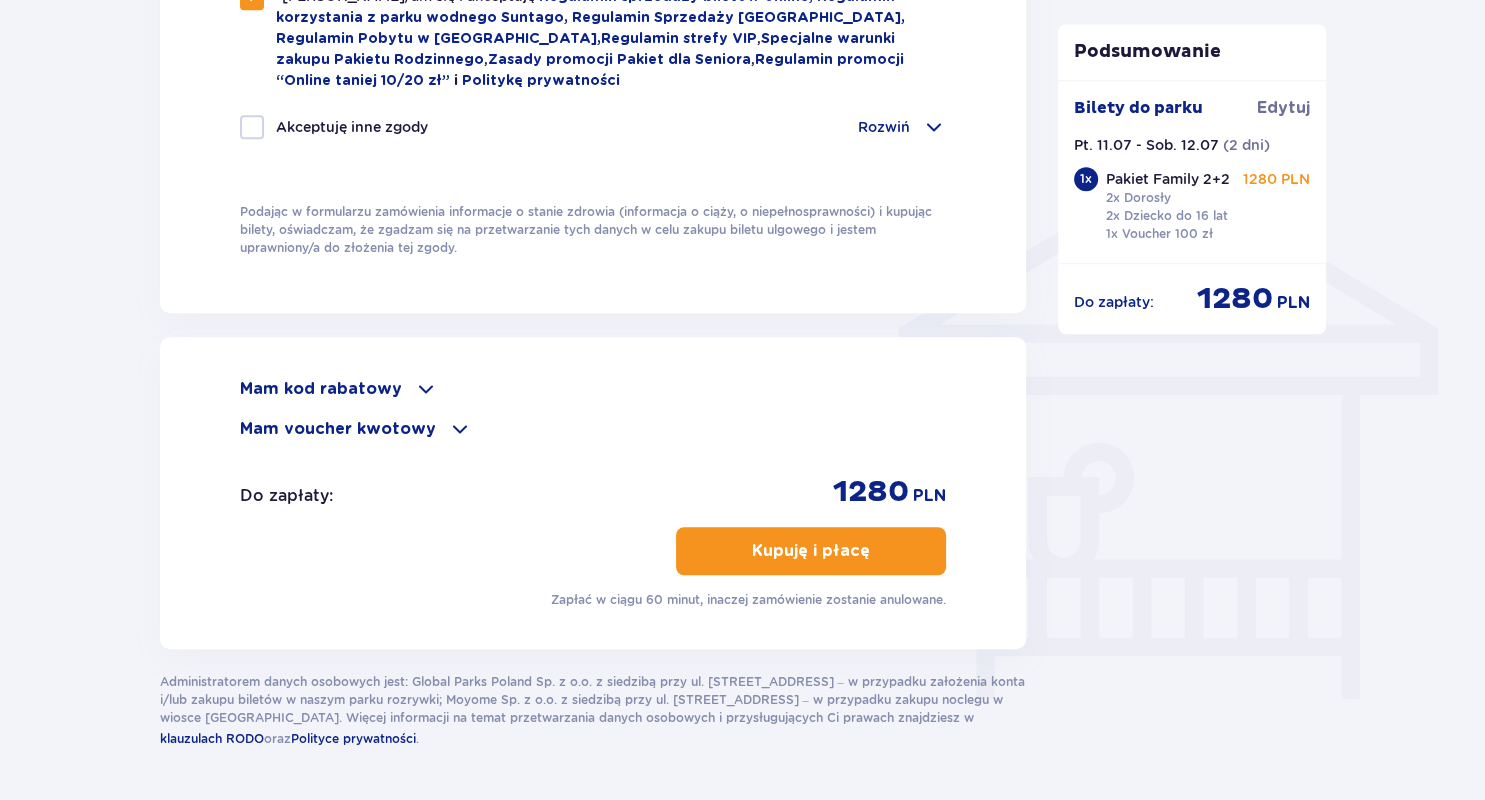 scroll, scrollTop: 1461, scrollLeft: 0, axis: vertical 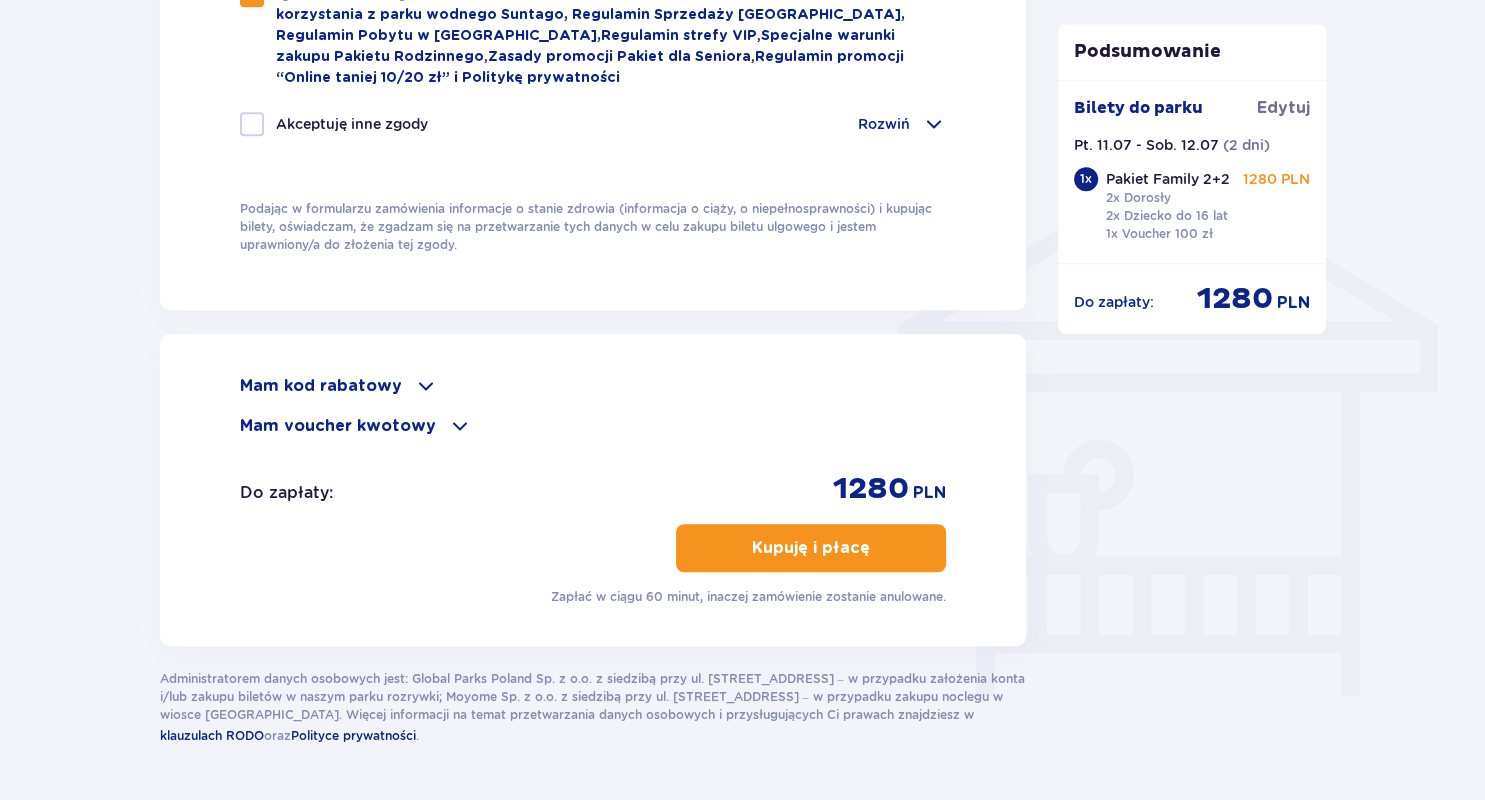 click at bounding box center (874, 548) 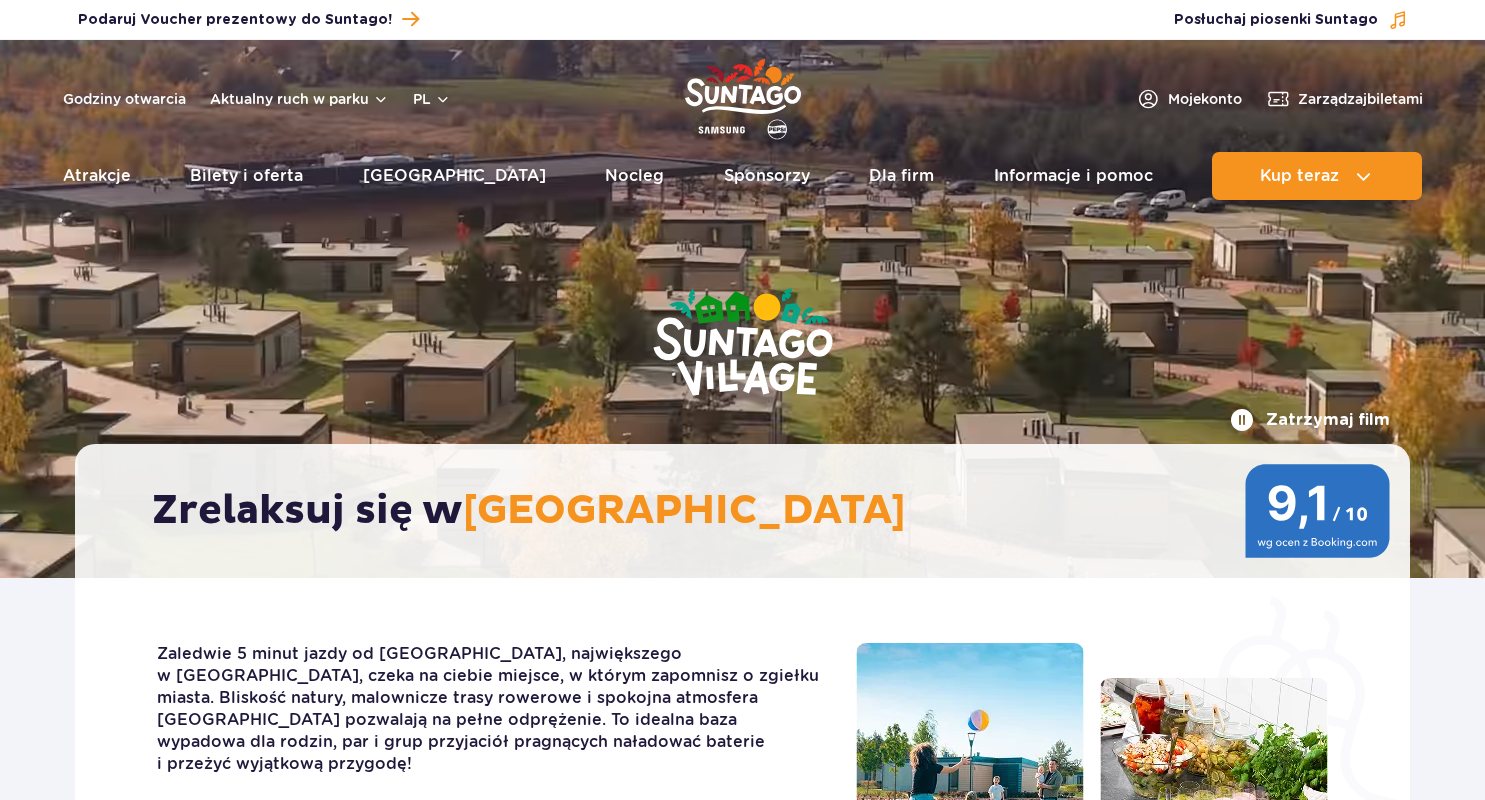 scroll, scrollTop: 0, scrollLeft: 0, axis: both 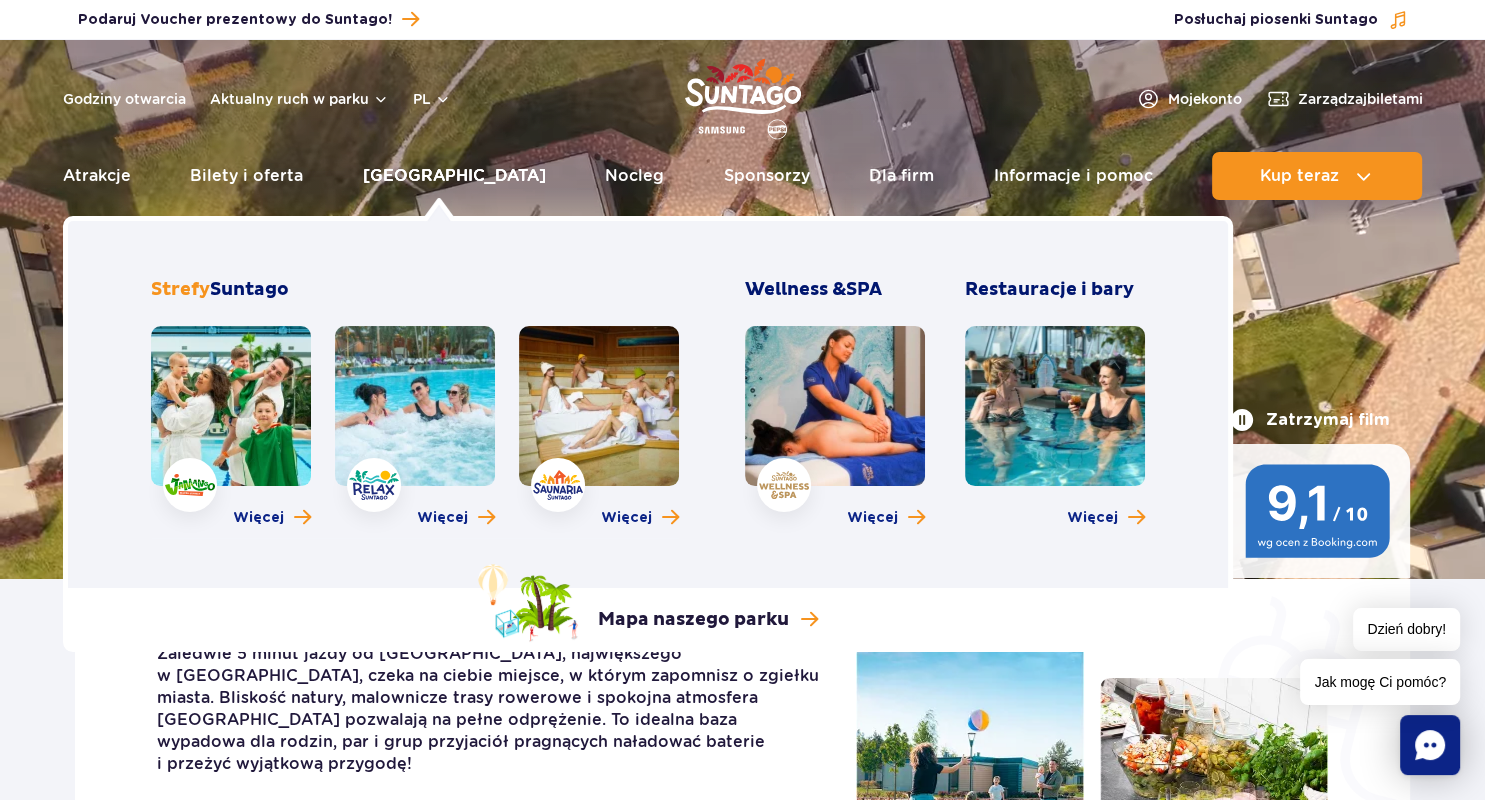 click on "[GEOGRAPHIC_DATA]" at bounding box center (454, 176) 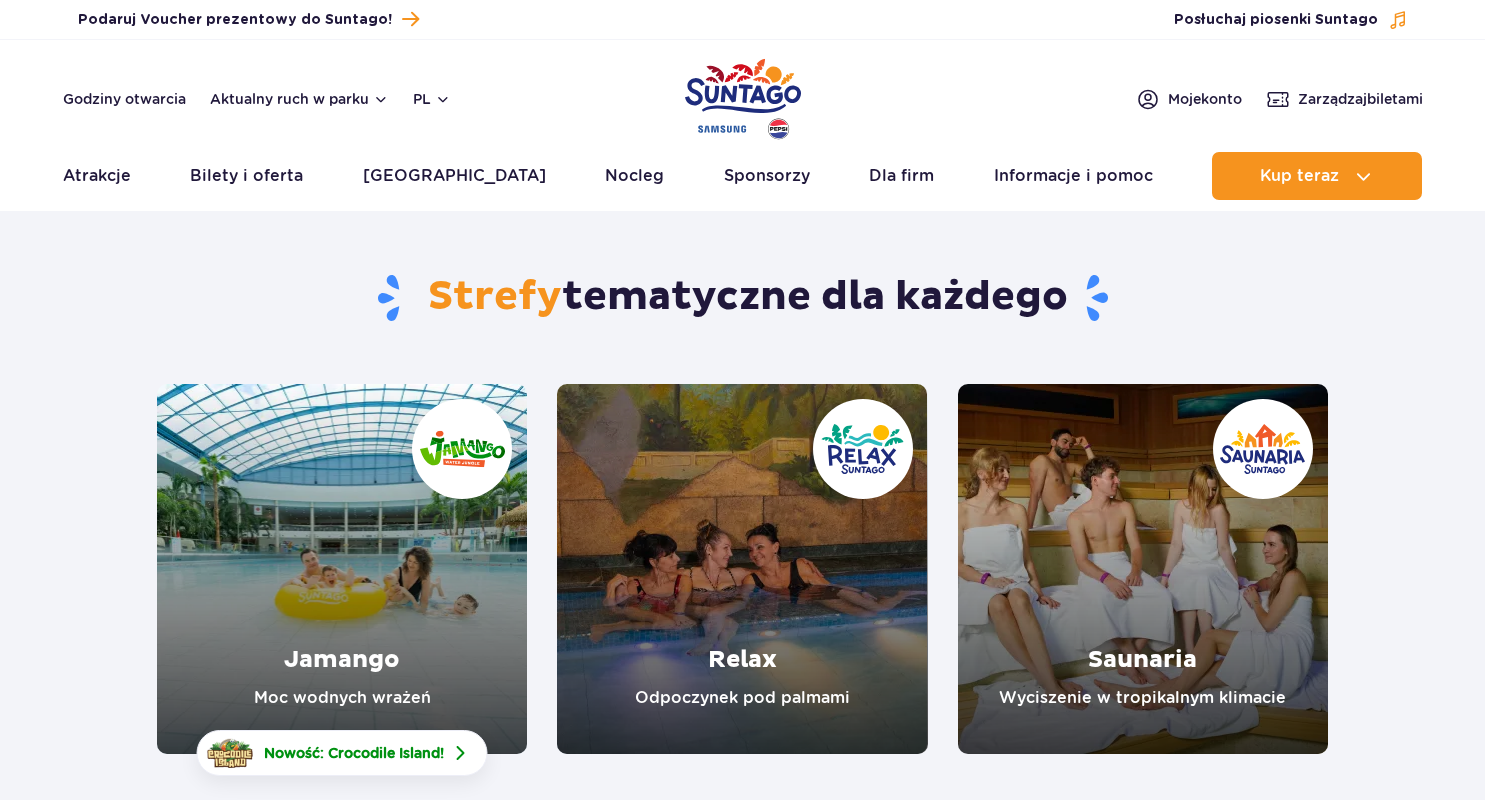 scroll, scrollTop: 0, scrollLeft: 0, axis: both 